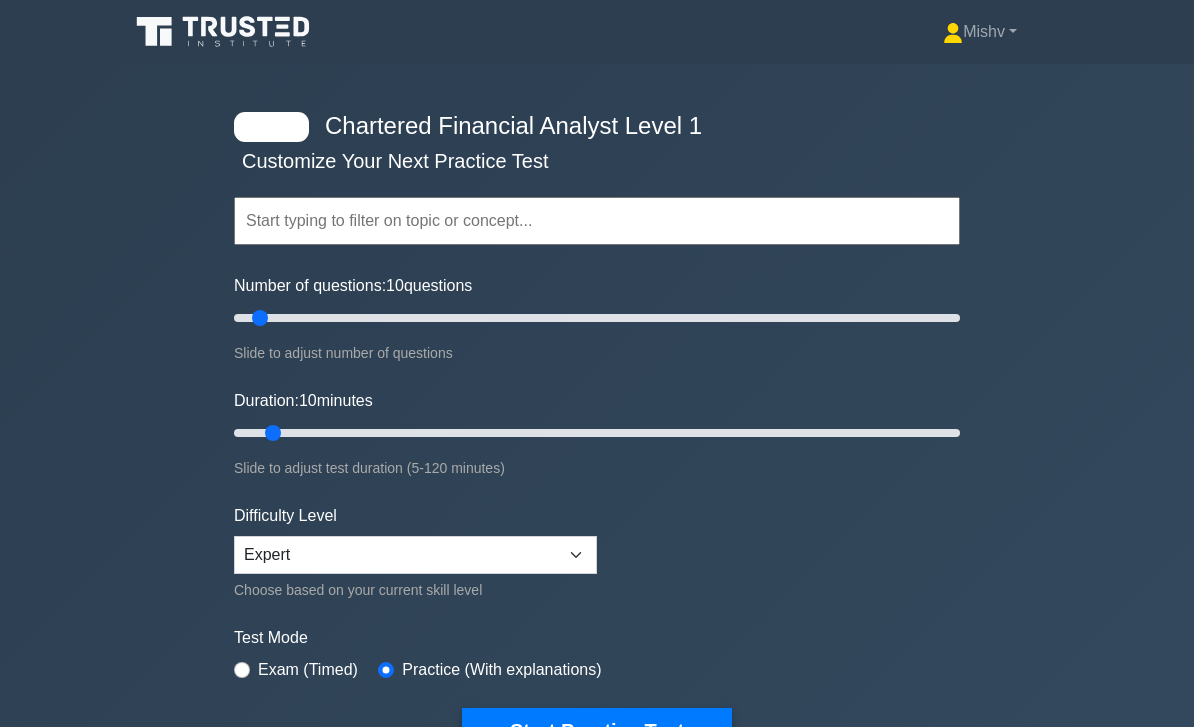 scroll, scrollTop: 954, scrollLeft: 0, axis: vertical 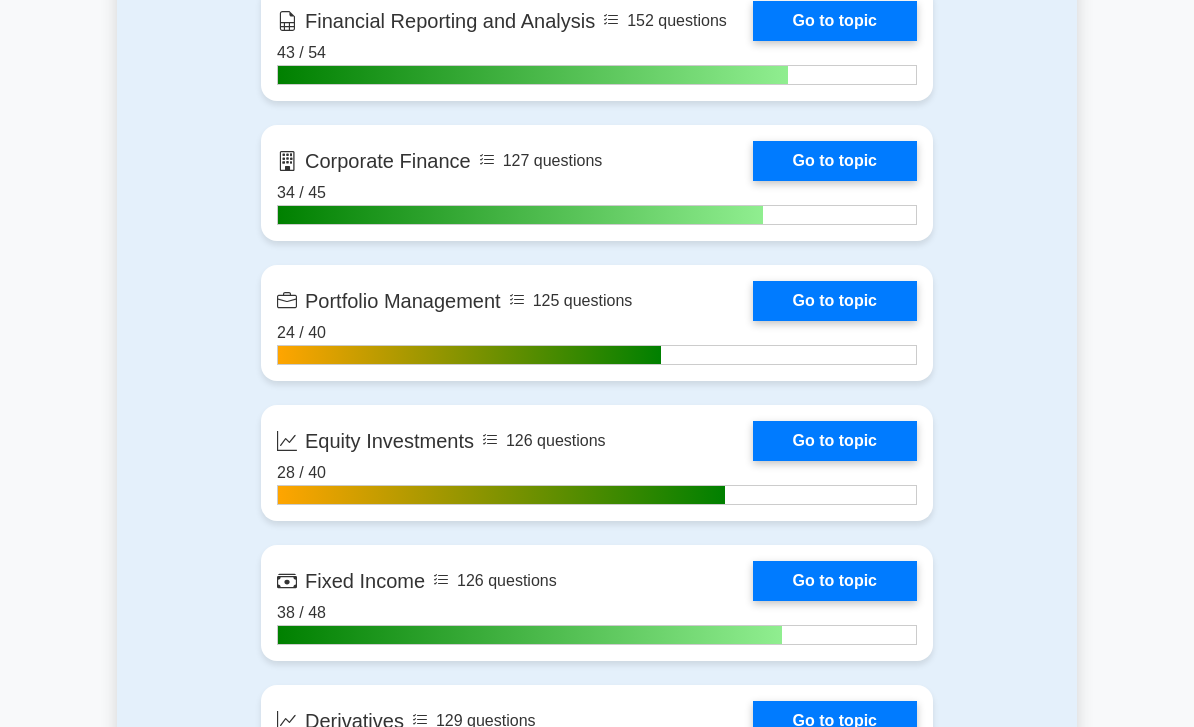 click on "Go to topic" at bounding box center [835, 301] 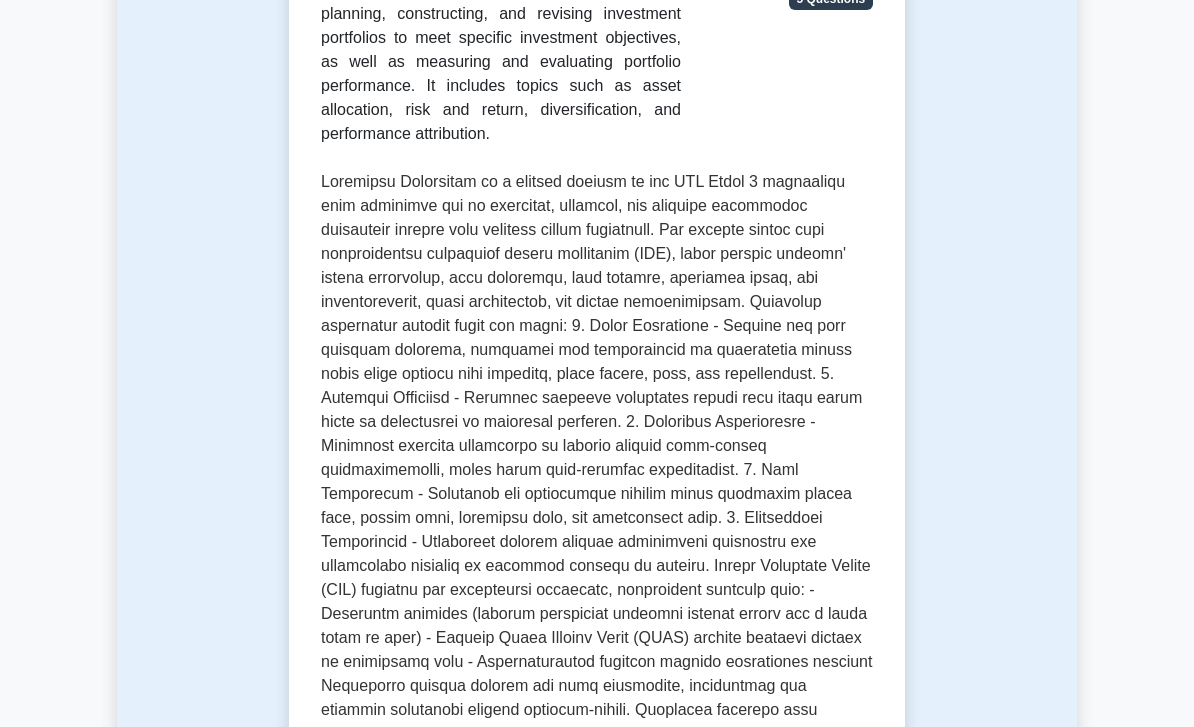 scroll, scrollTop: 690, scrollLeft: 0, axis: vertical 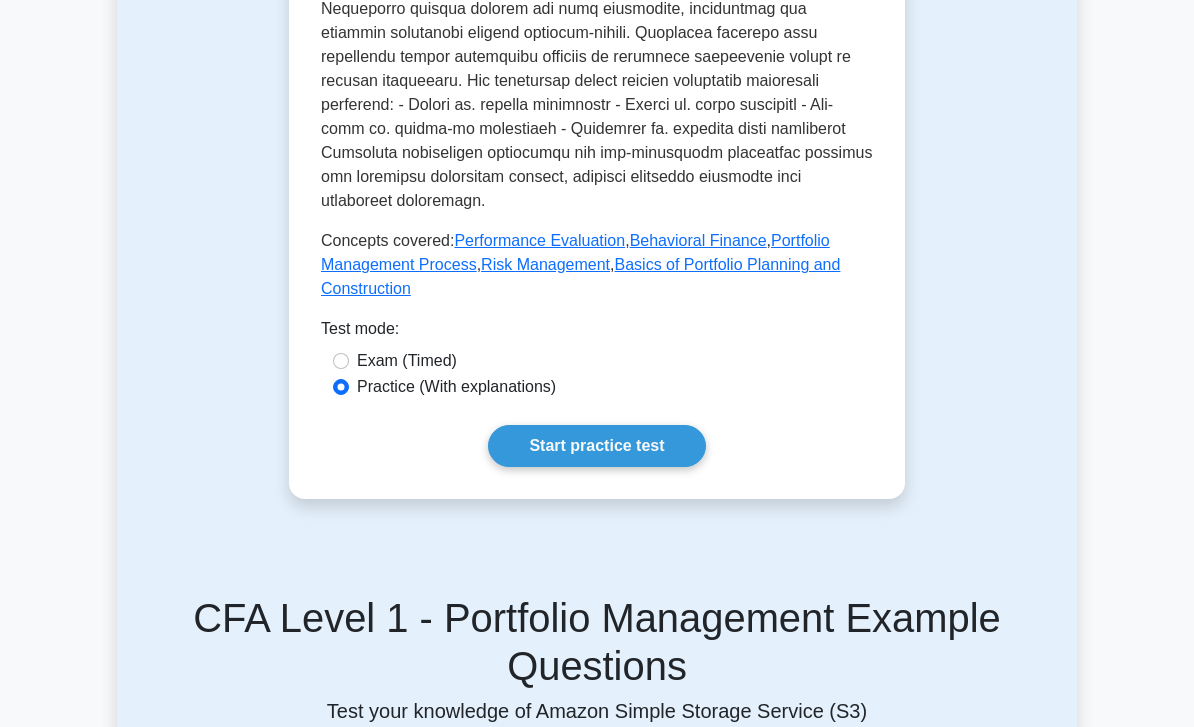 click on "Start practice test" at bounding box center (596, 446) 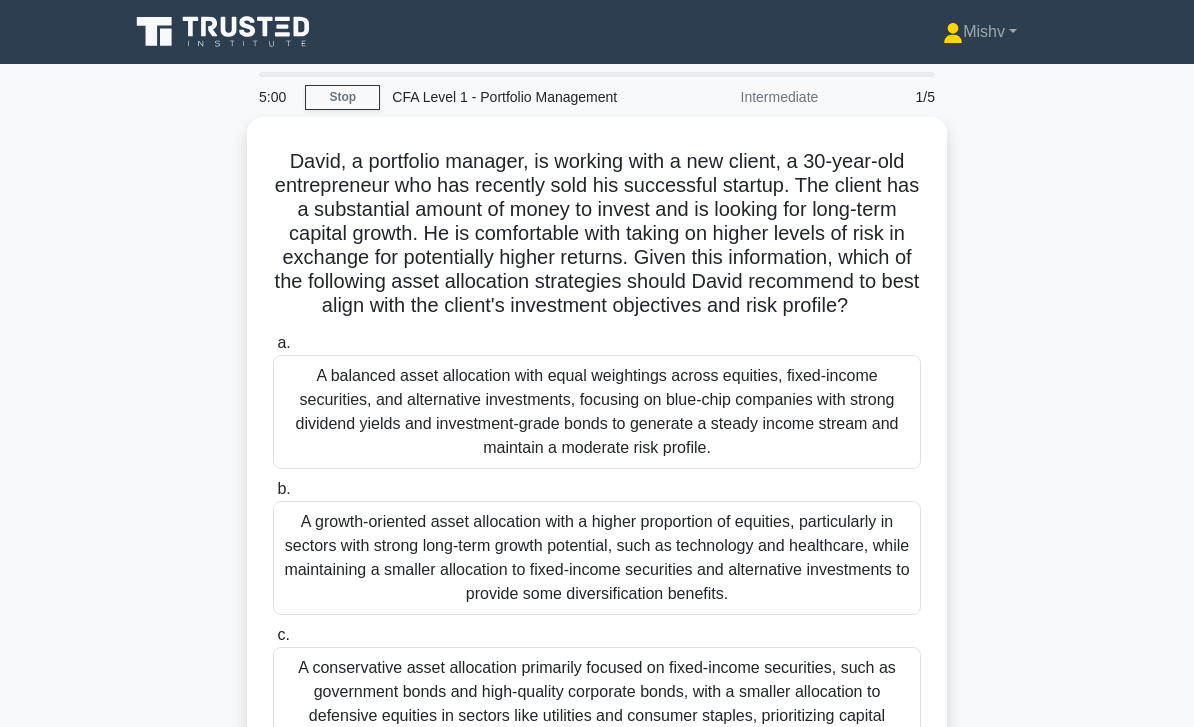 scroll, scrollTop: 0, scrollLeft: 0, axis: both 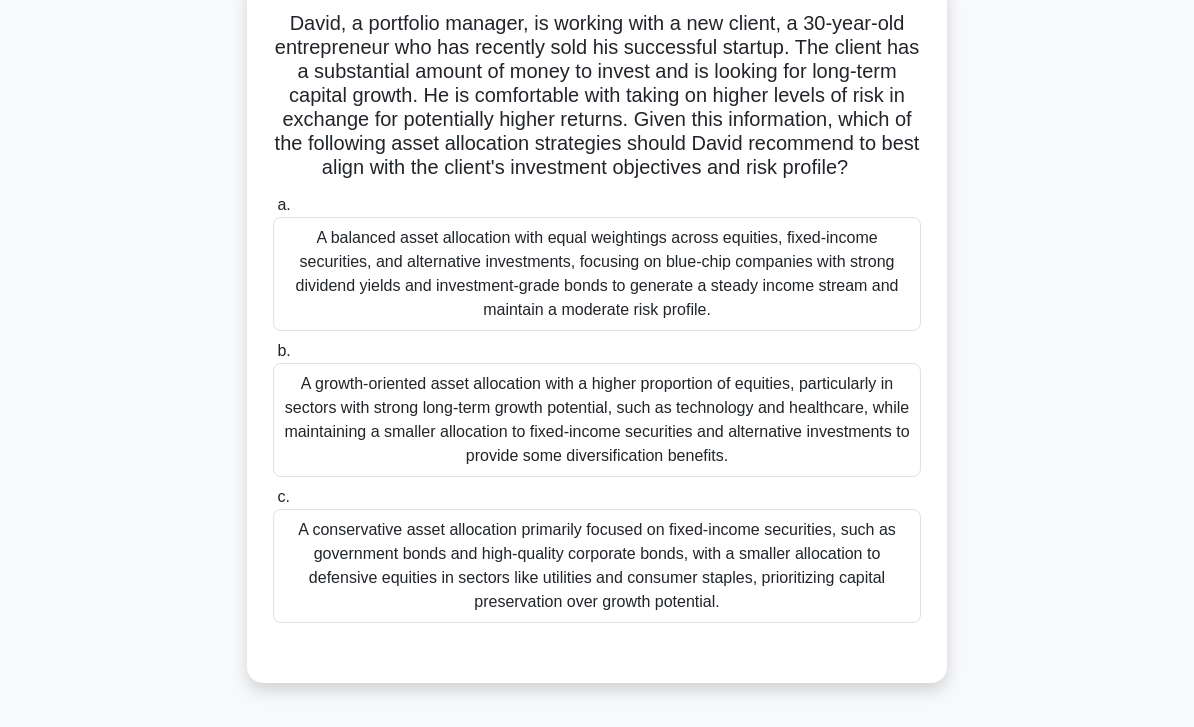 click on "A balanced asset allocation with equal weightings across equities, fixed-income securities, and alternative investments, focusing on blue-chip companies with strong dividend yields and investment-grade bonds to generate a steady income stream and maintain a moderate risk profile." at bounding box center [597, 274] 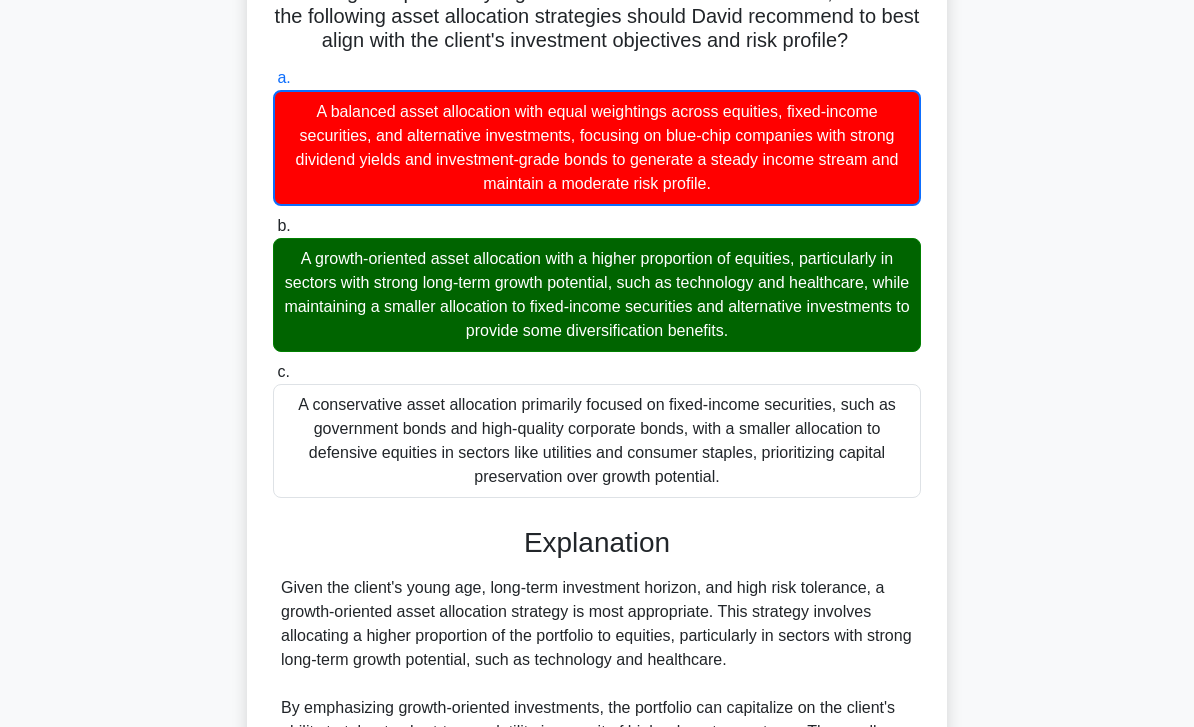 scroll, scrollTop: 778, scrollLeft: 0, axis: vertical 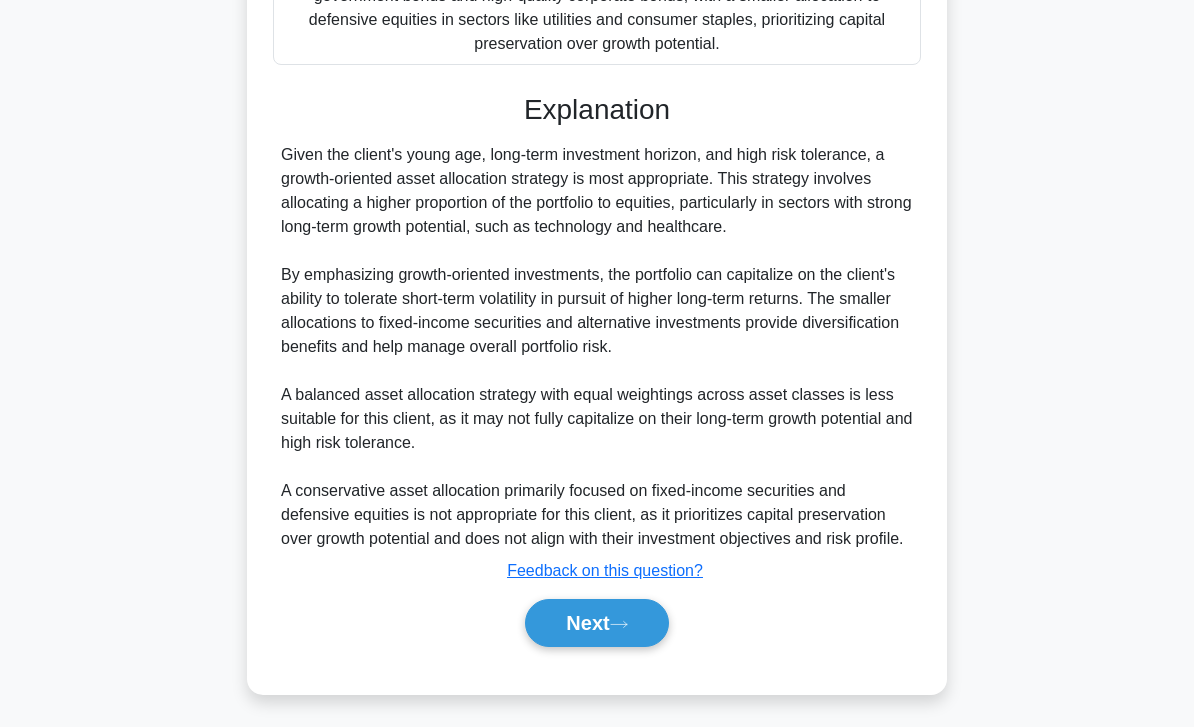 click on "Next" at bounding box center (596, 623) 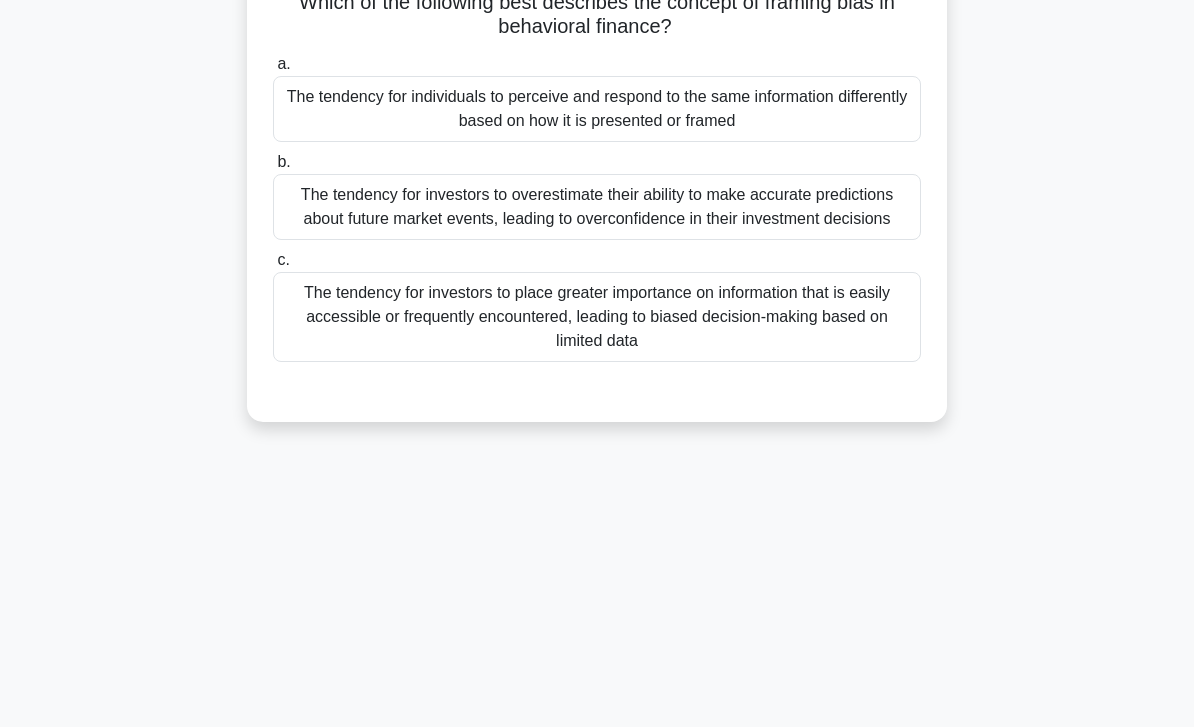 scroll, scrollTop: 0, scrollLeft: 0, axis: both 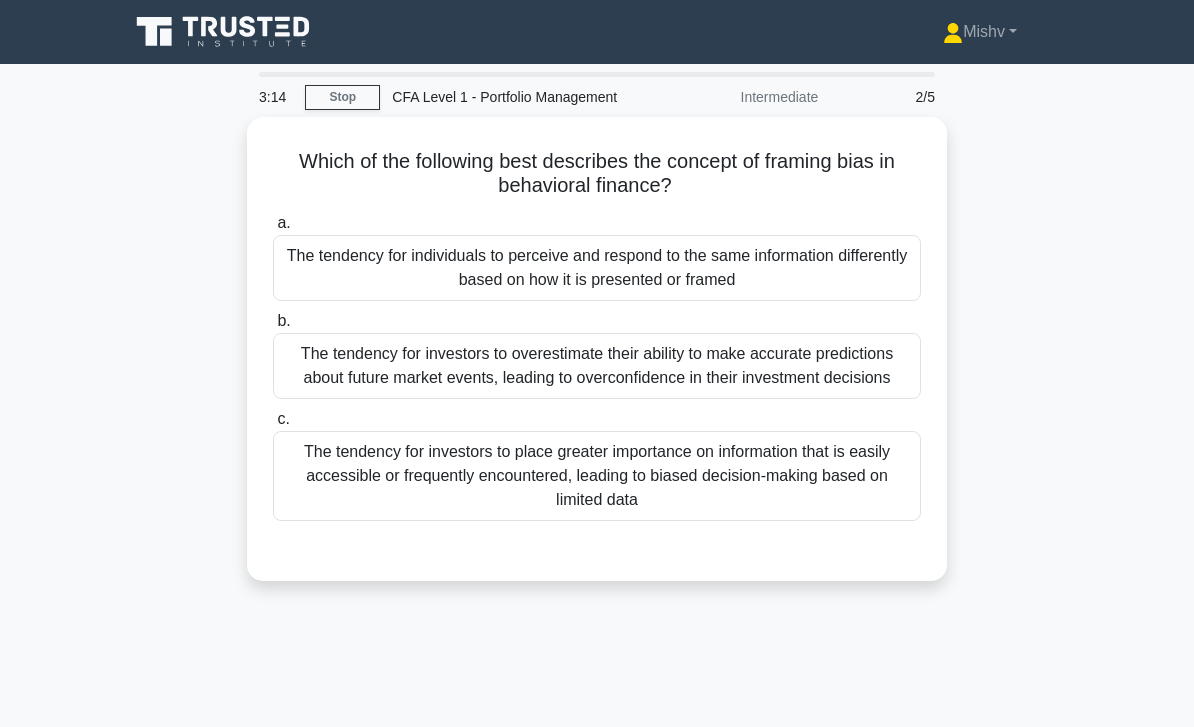 click on "The tendency for individuals to perceive and respond to the same information differently based on how it is presented or framed" at bounding box center [597, 268] 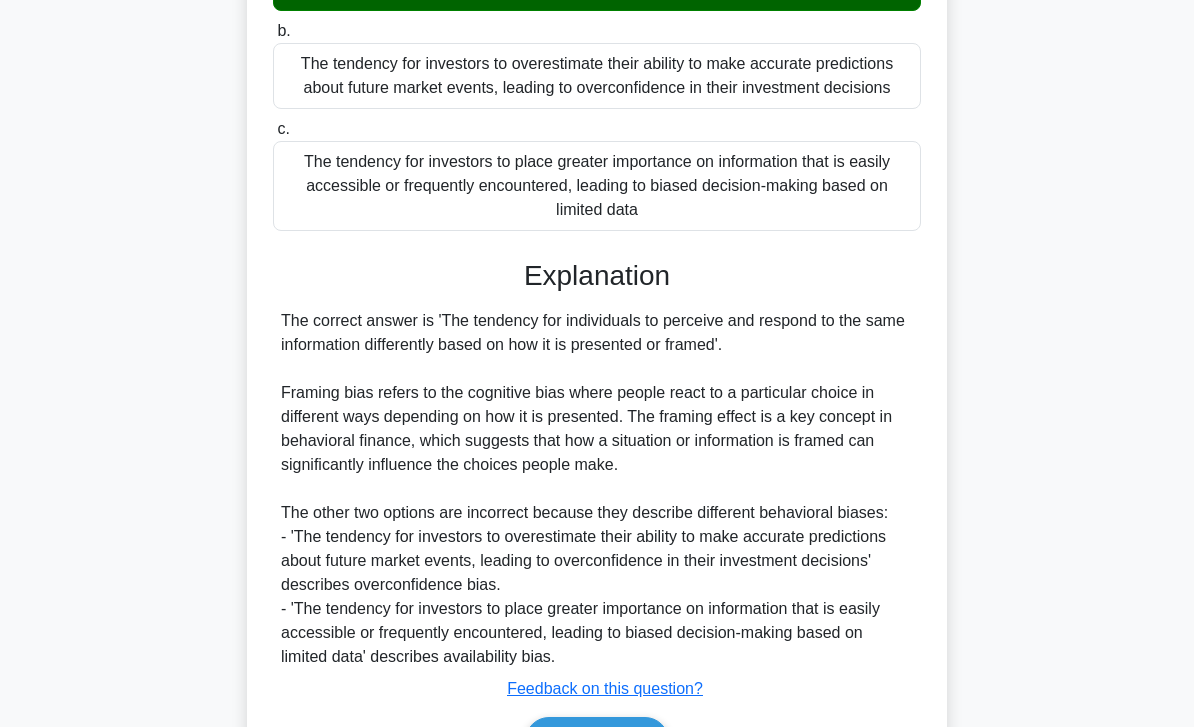 scroll, scrollTop: 416, scrollLeft: 0, axis: vertical 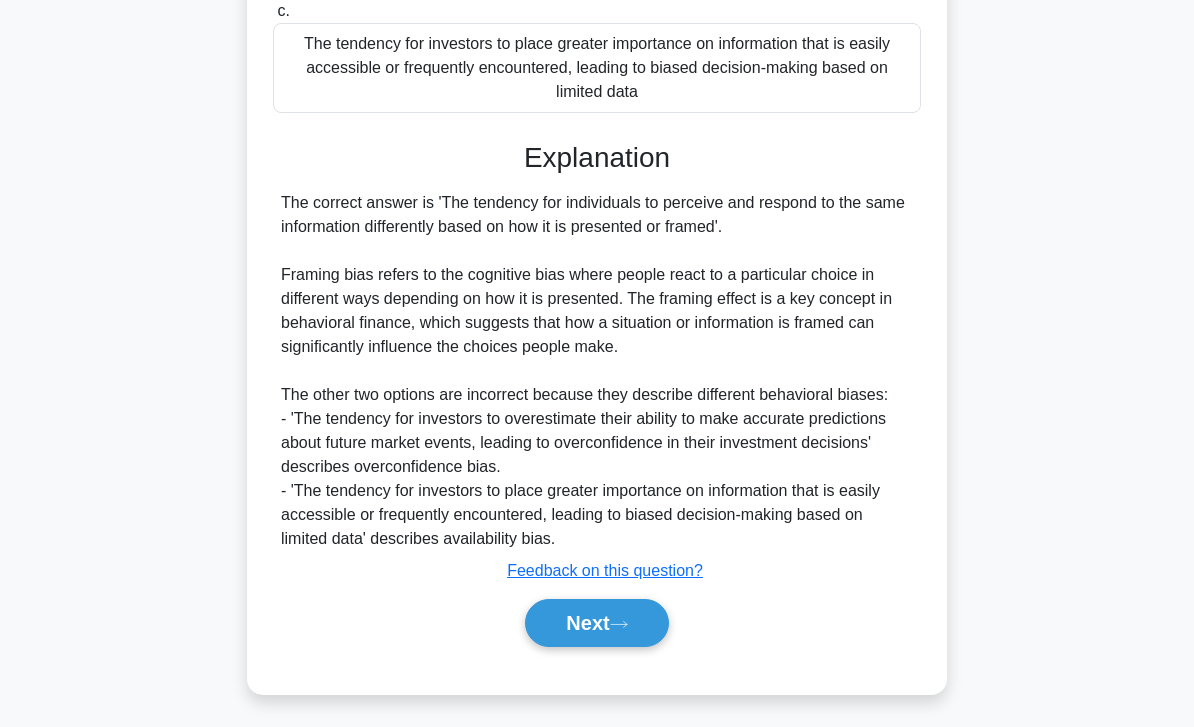 click on "Next" at bounding box center [596, 623] 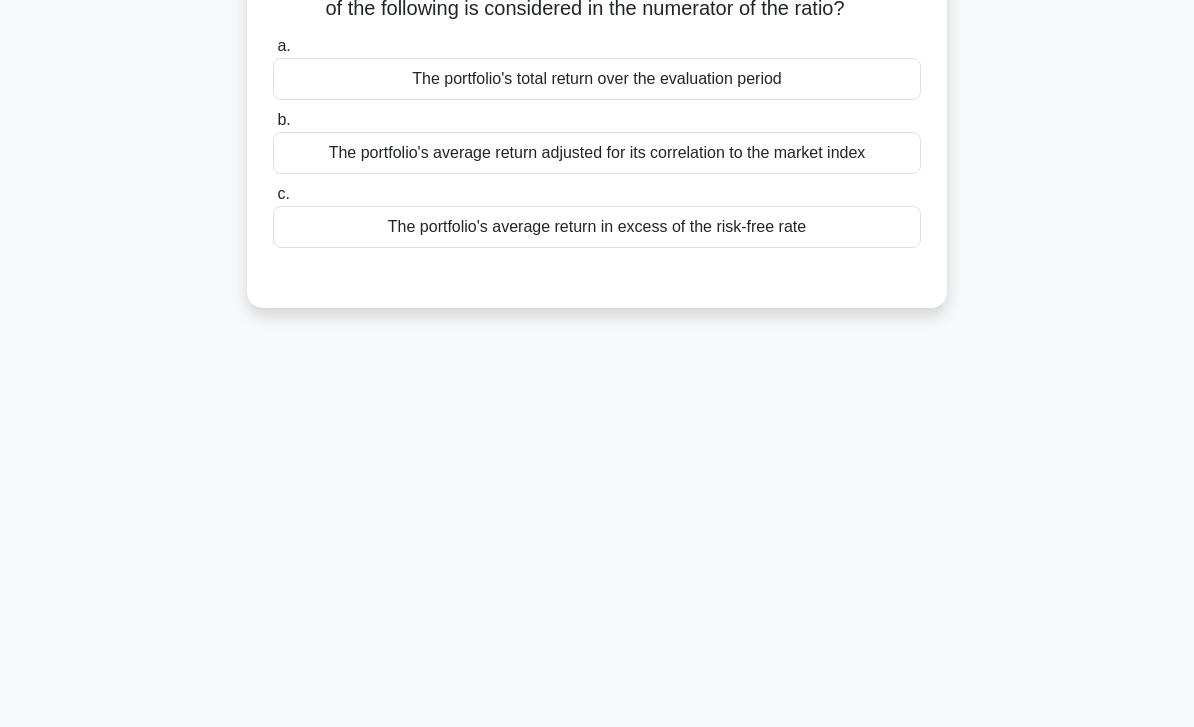 scroll, scrollTop: 0, scrollLeft: 0, axis: both 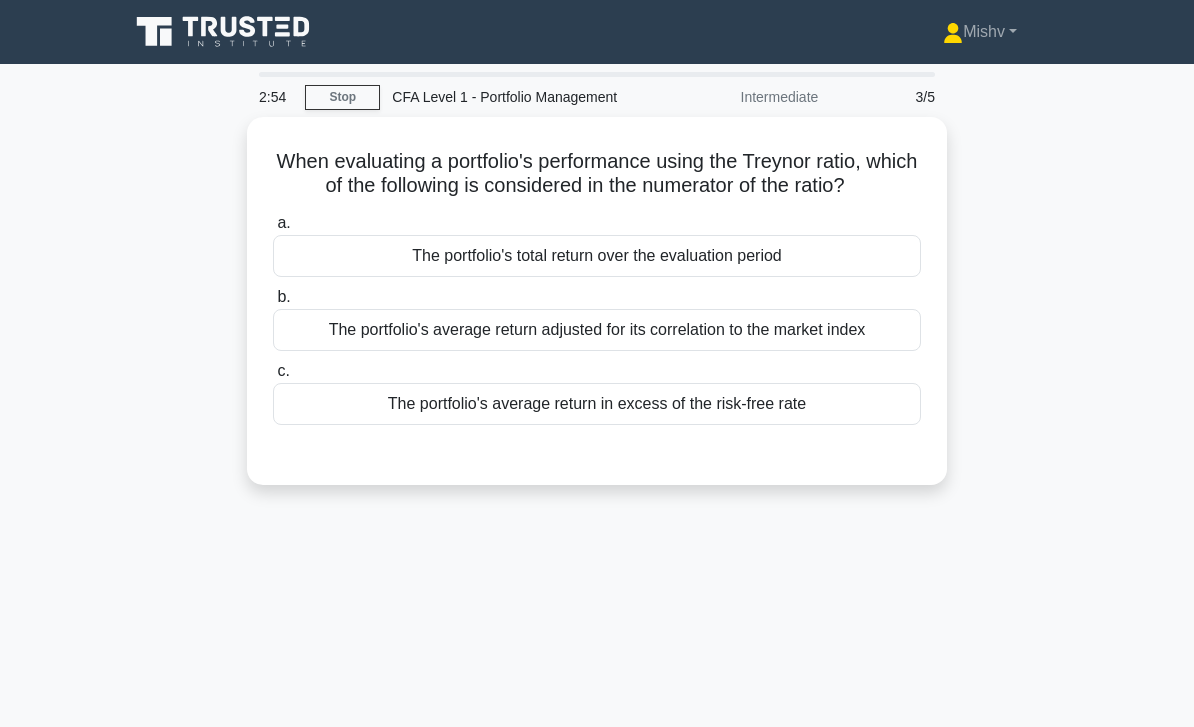 click on "The portfolio's total return over the evaluation period" at bounding box center [597, 256] 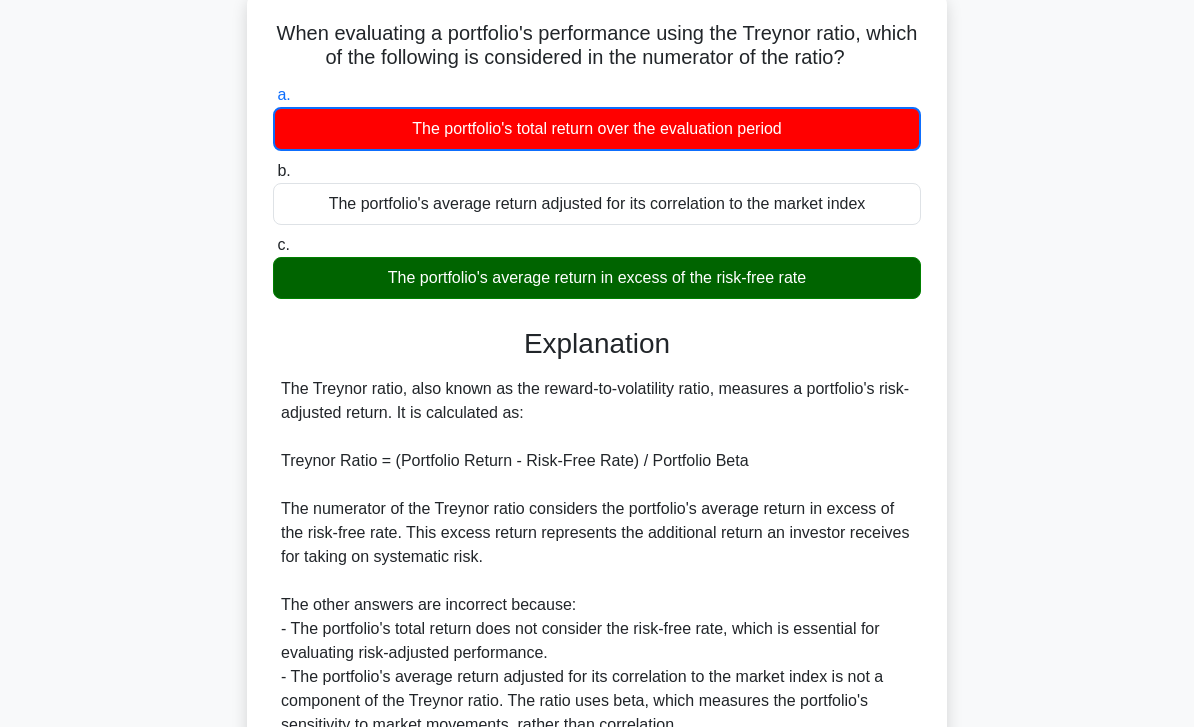 scroll, scrollTop: 322, scrollLeft: 0, axis: vertical 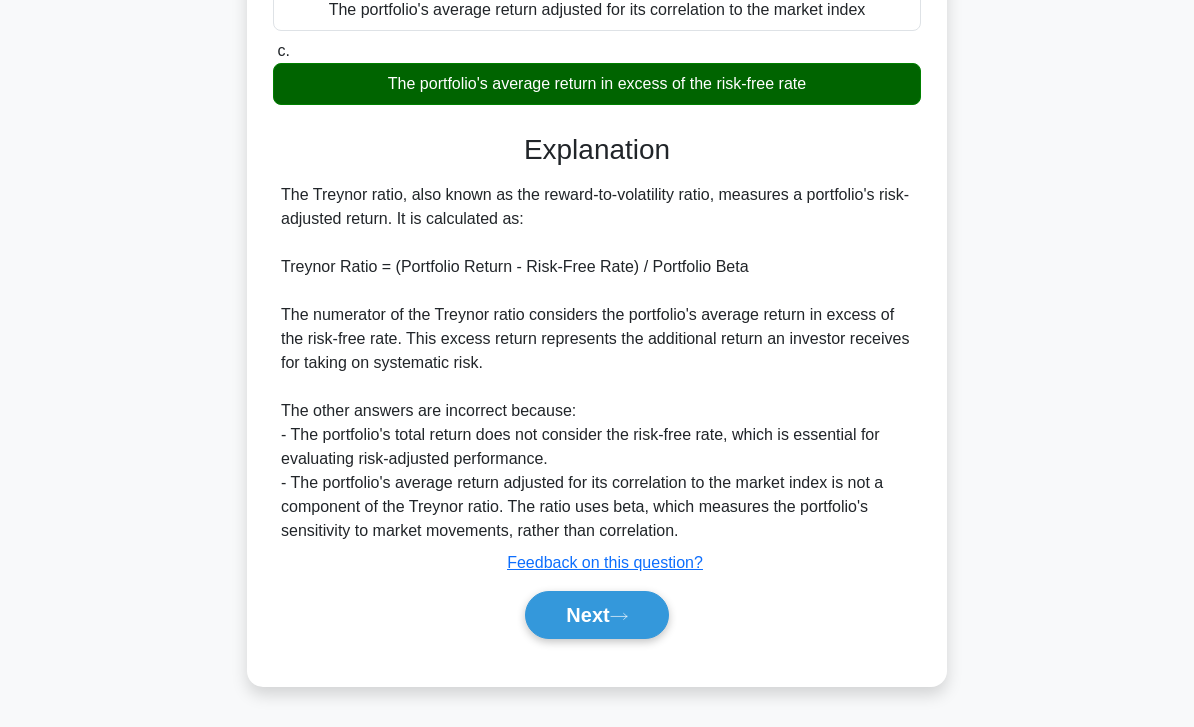 click 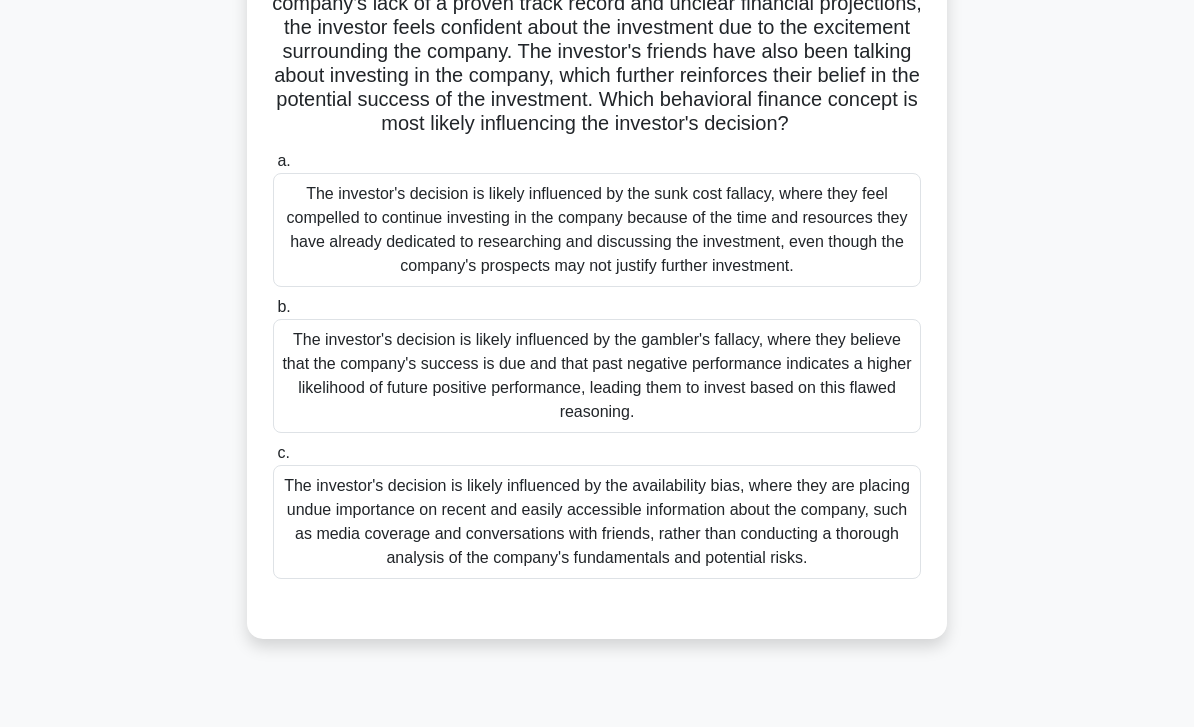 scroll, scrollTop: 209, scrollLeft: 0, axis: vertical 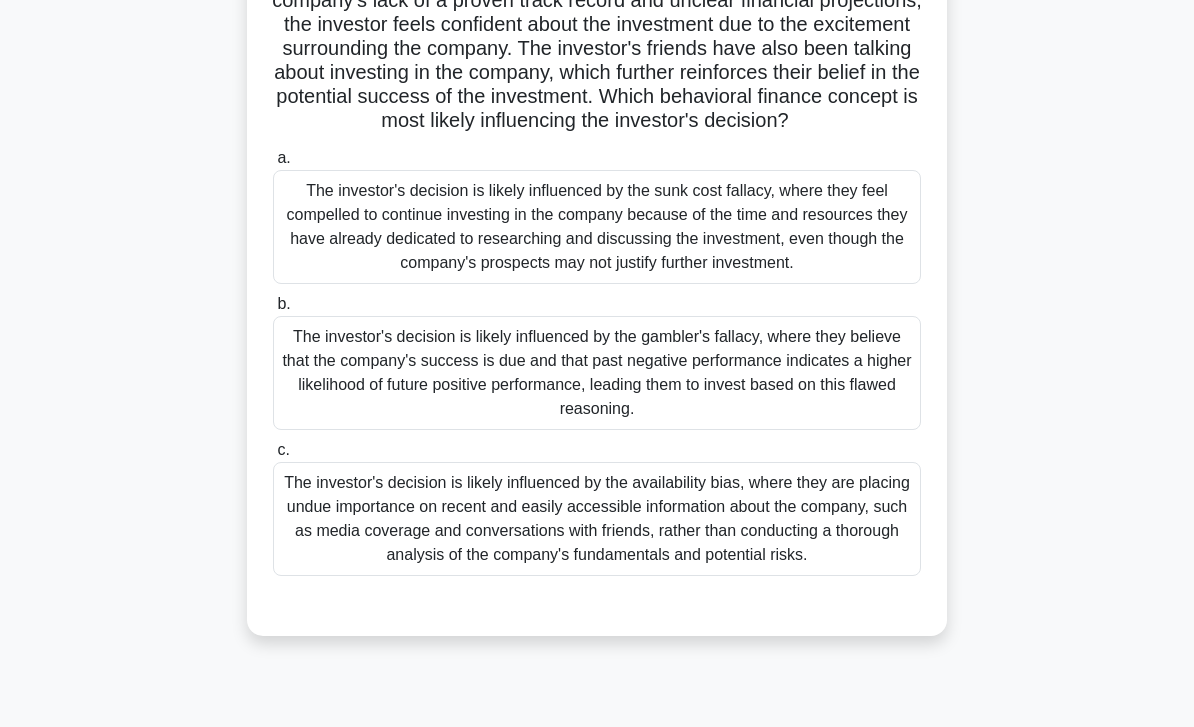 click on "The investor's decision is likely influenced by the availability bias, where they are placing undue importance on recent and easily accessible information about the company, such as media coverage and conversations with friends, rather than conducting a thorough analysis of the company's fundamentals and potential risks." at bounding box center [597, 519] 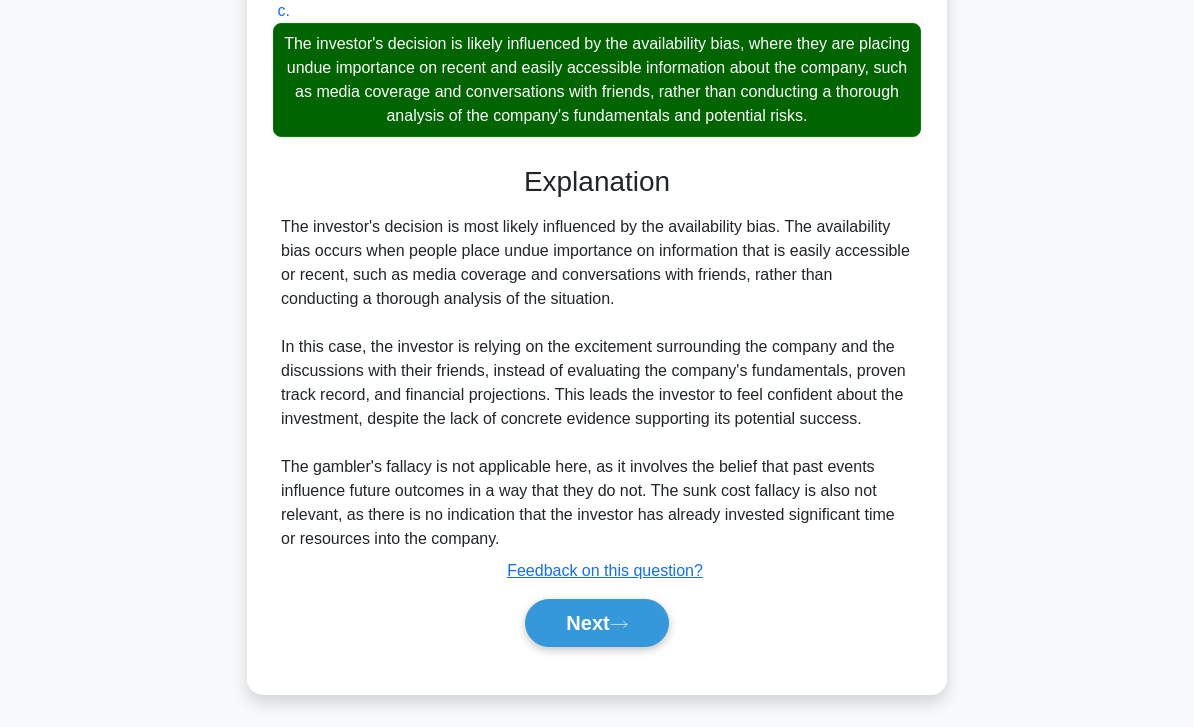 scroll, scrollTop: 728, scrollLeft: 0, axis: vertical 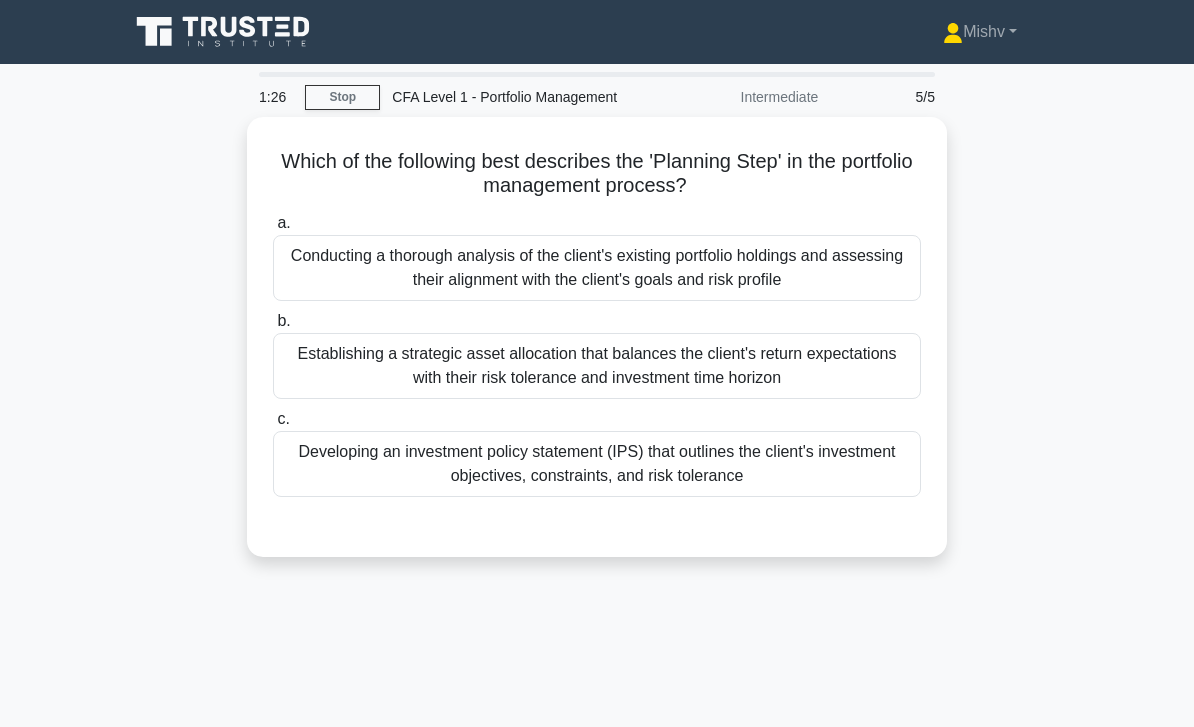 click on "Developing an investment policy statement (IPS) that outlines the client's investment objectives, constraints, and risk tolerance" at bounding box center [597, 464] 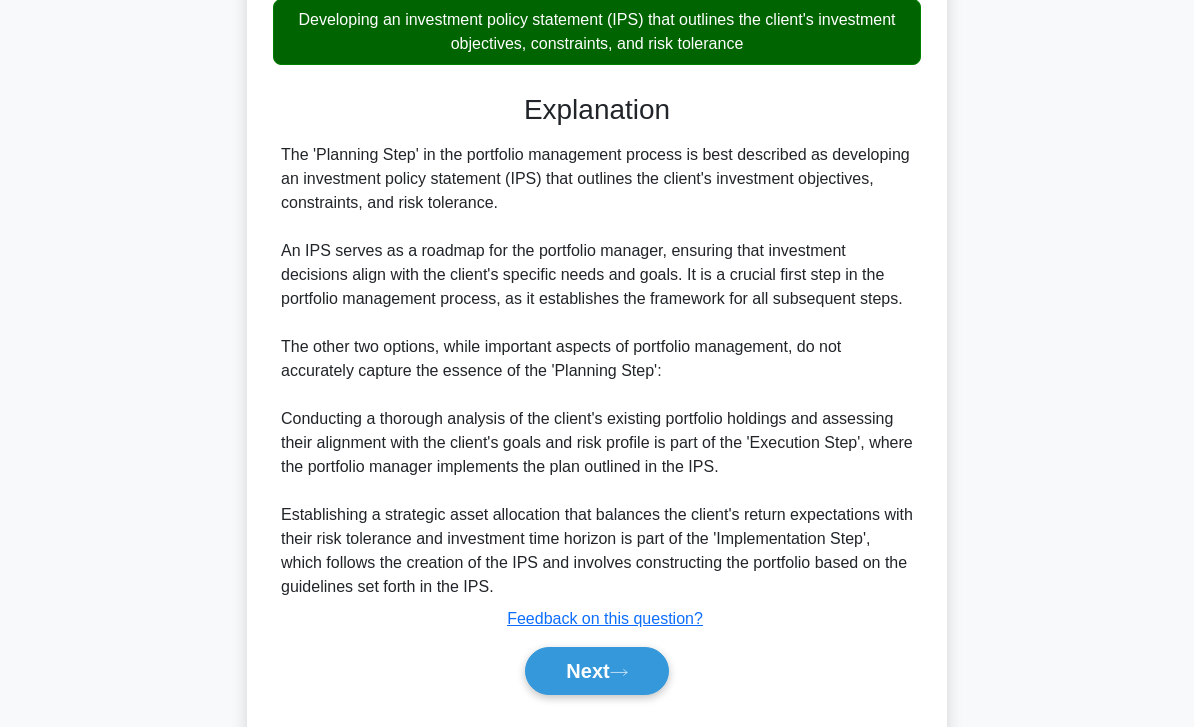 scroll, scrollTop: 488, scrollLeft: 0, axis: vertical 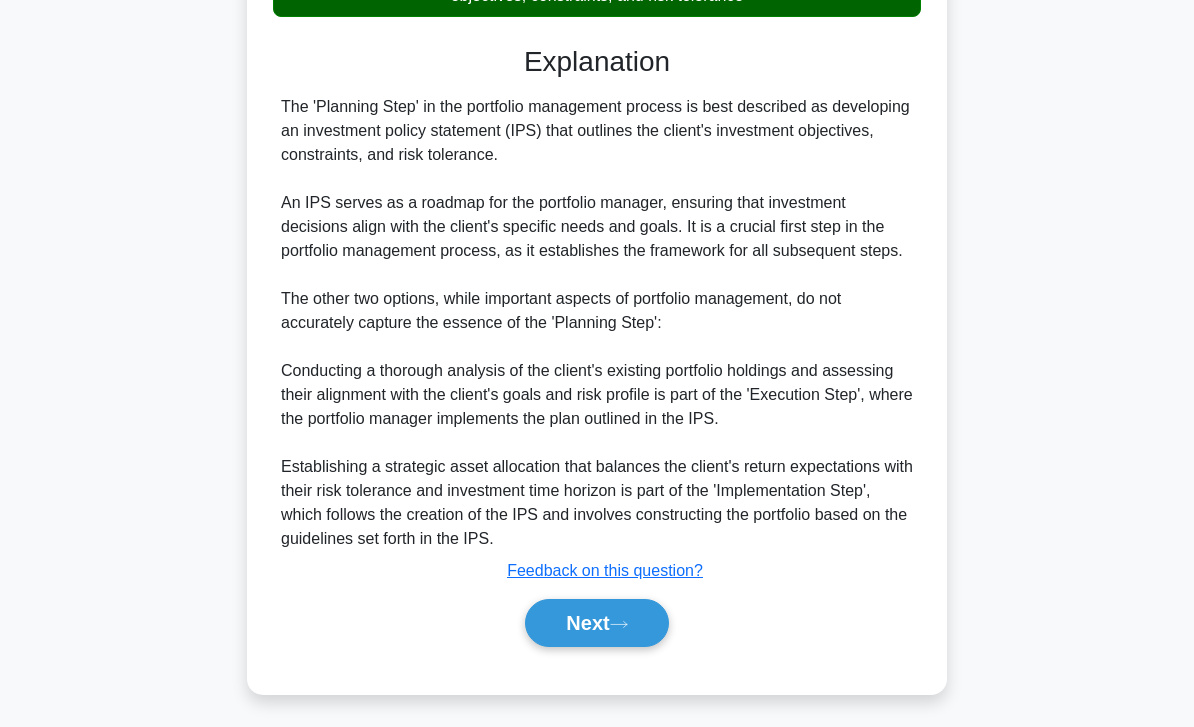 click 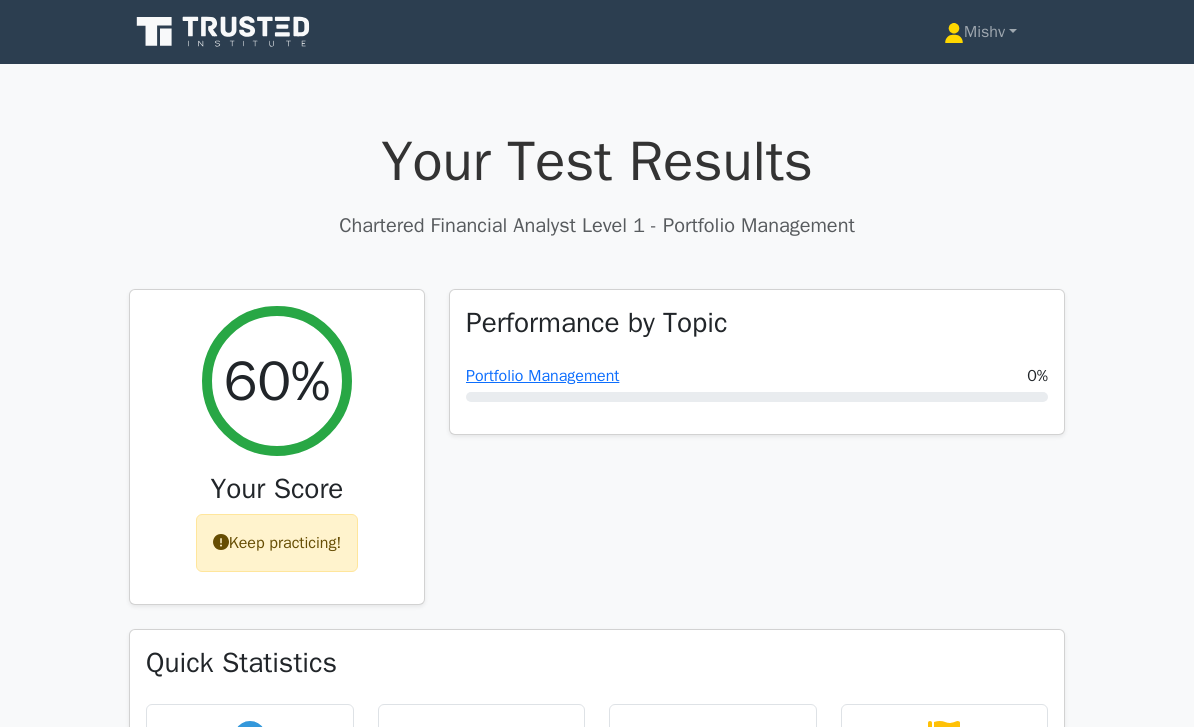 scroll, scrollTop: 0, scrollLeft: 0, axis: both 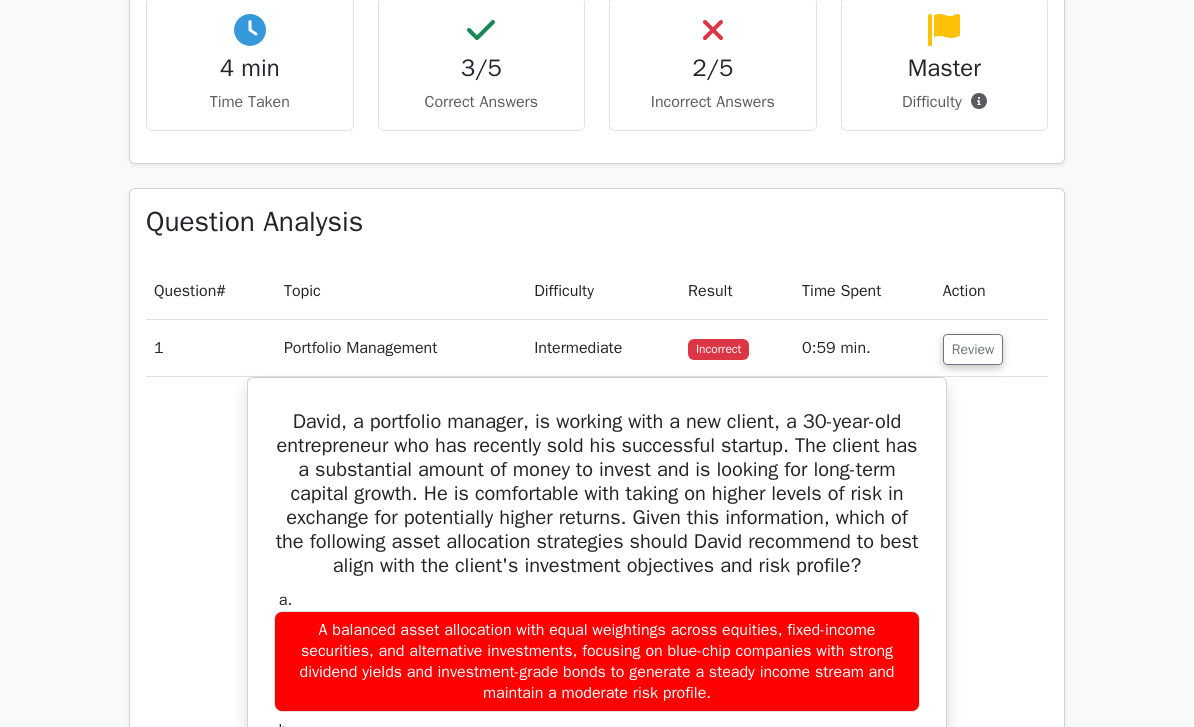click on "Review" at bounding box center (973, 349) 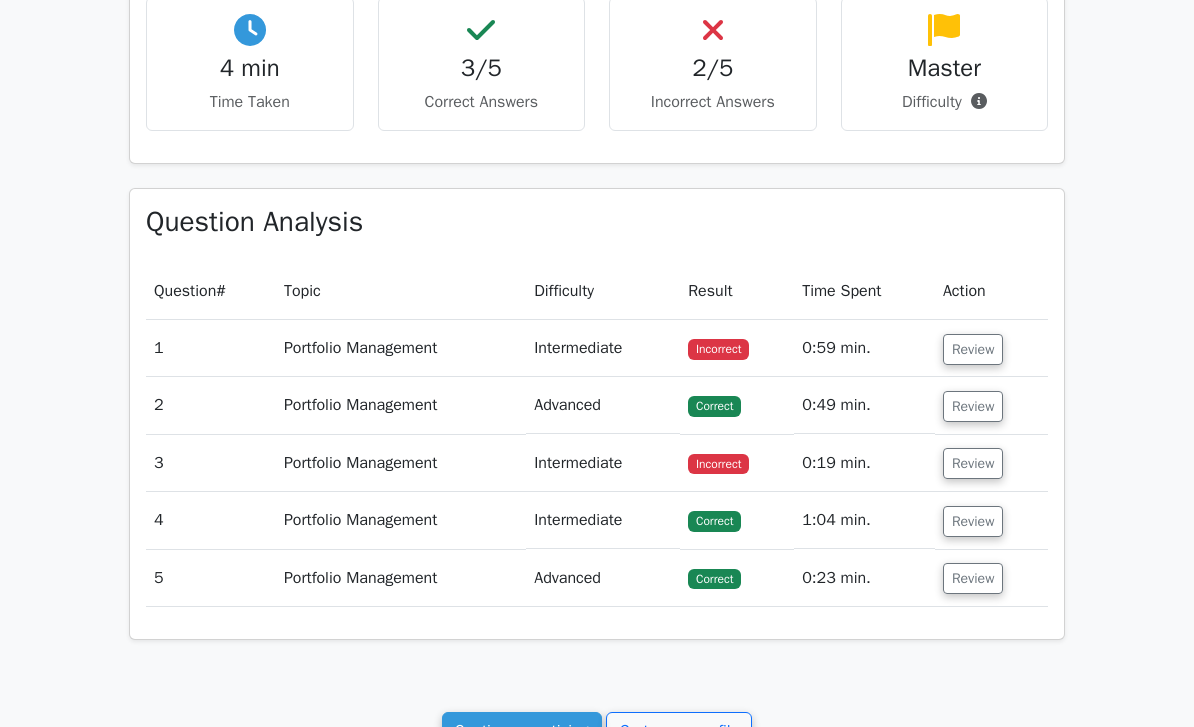 click on "Review" at bounding box center (973, 349) 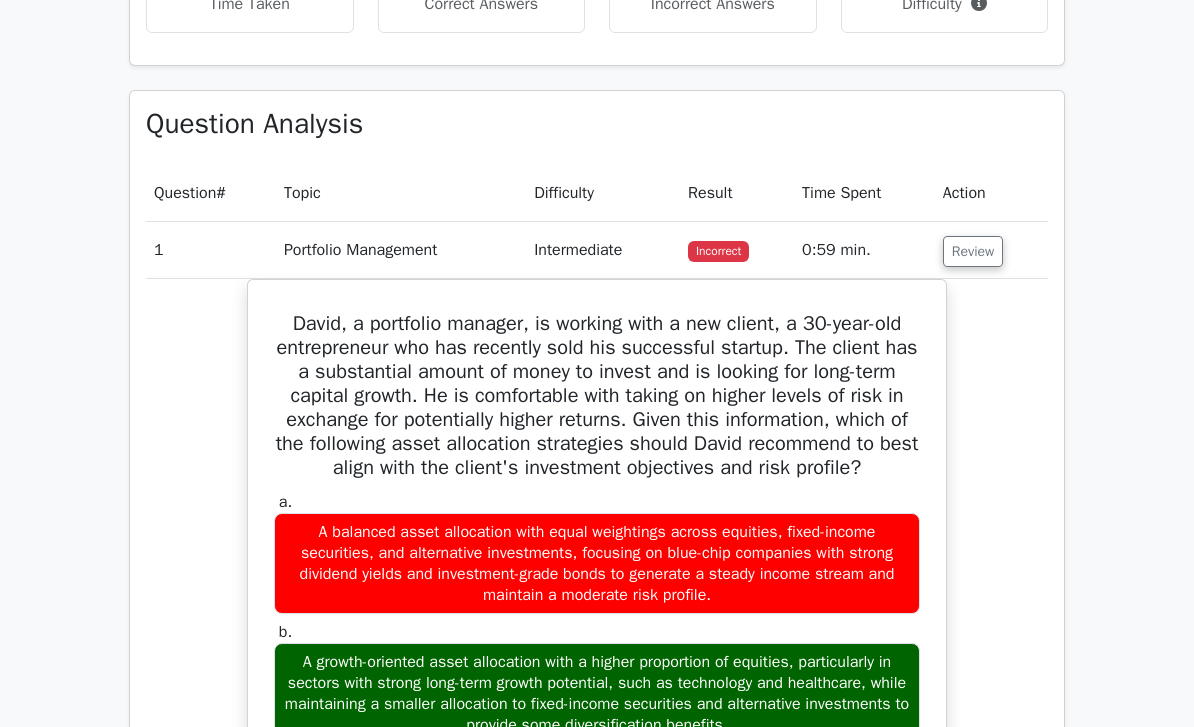 scroll, scrollTop: 803, scrollLeft: 0, axis: vertical 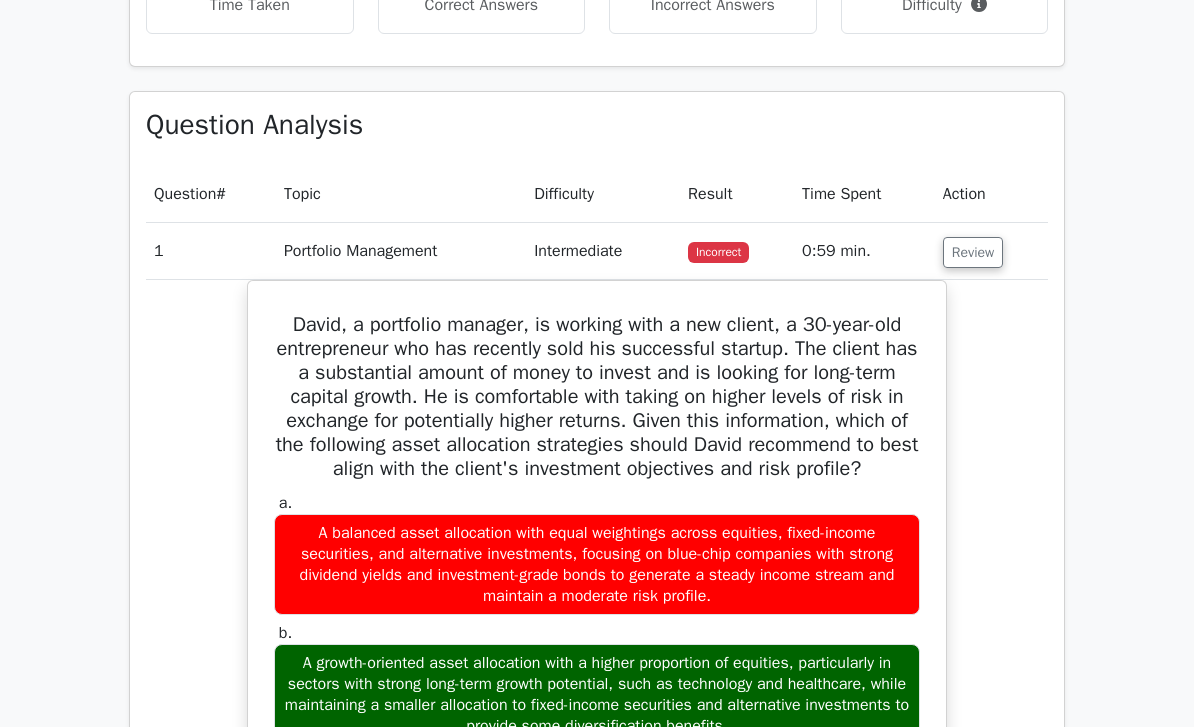 click on "Review" at bounding box center [973, 253] 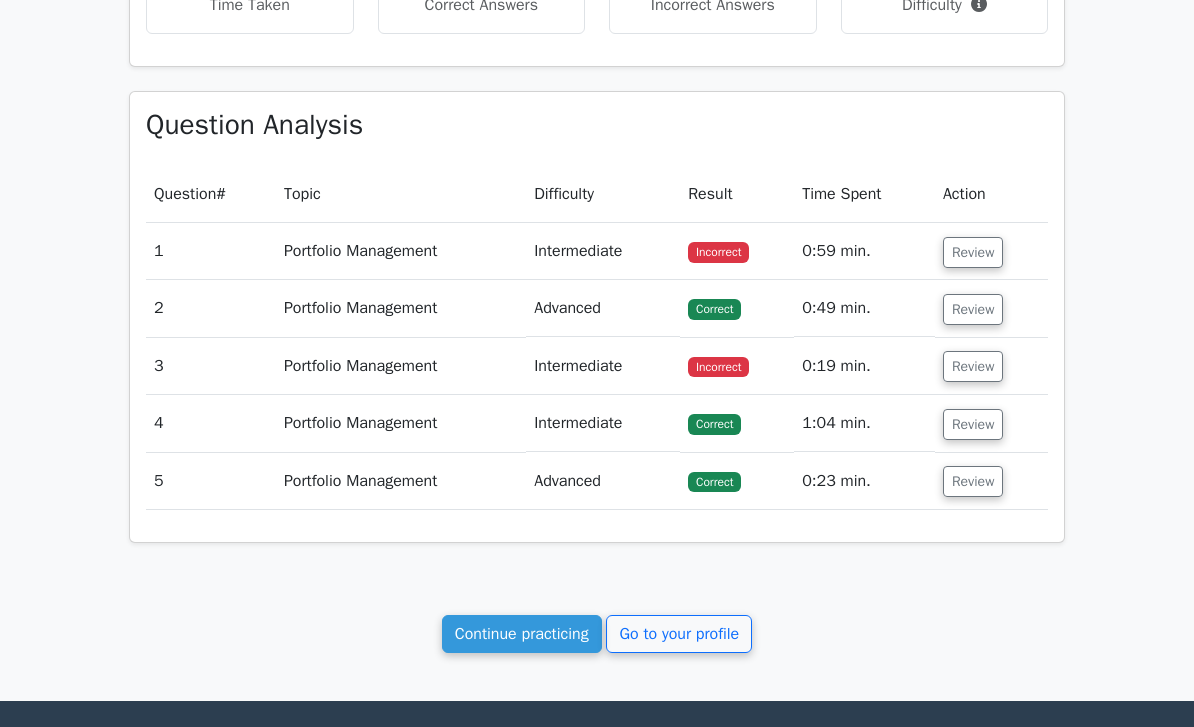 click on "Review" at bounding box center [973, 366] 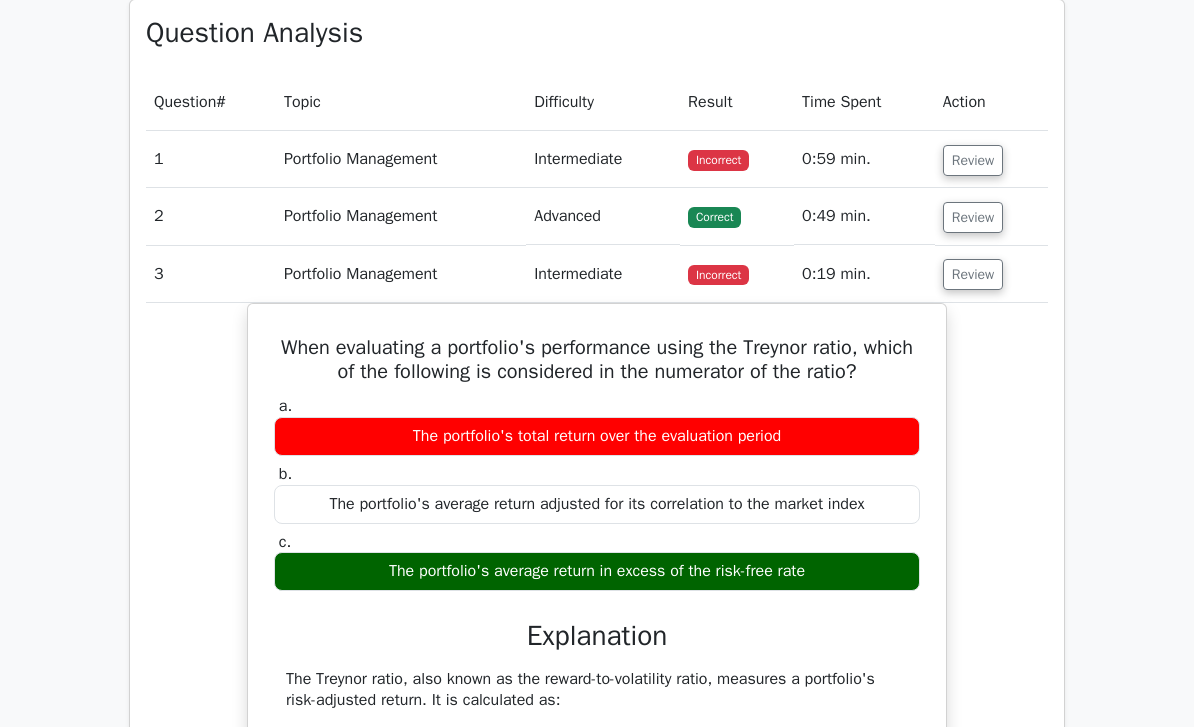scroll, scrollTop: 910, scrollLeft: 0, axis: vertical 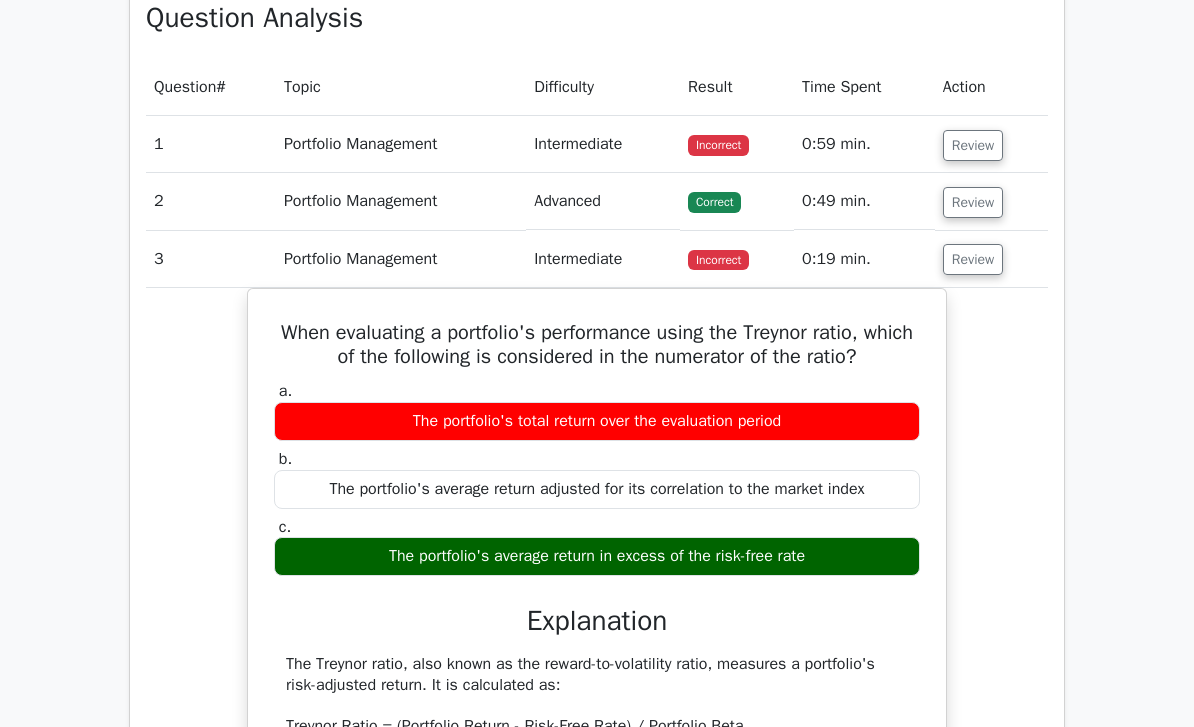 click on "Review" at bounding box center [973, 260] 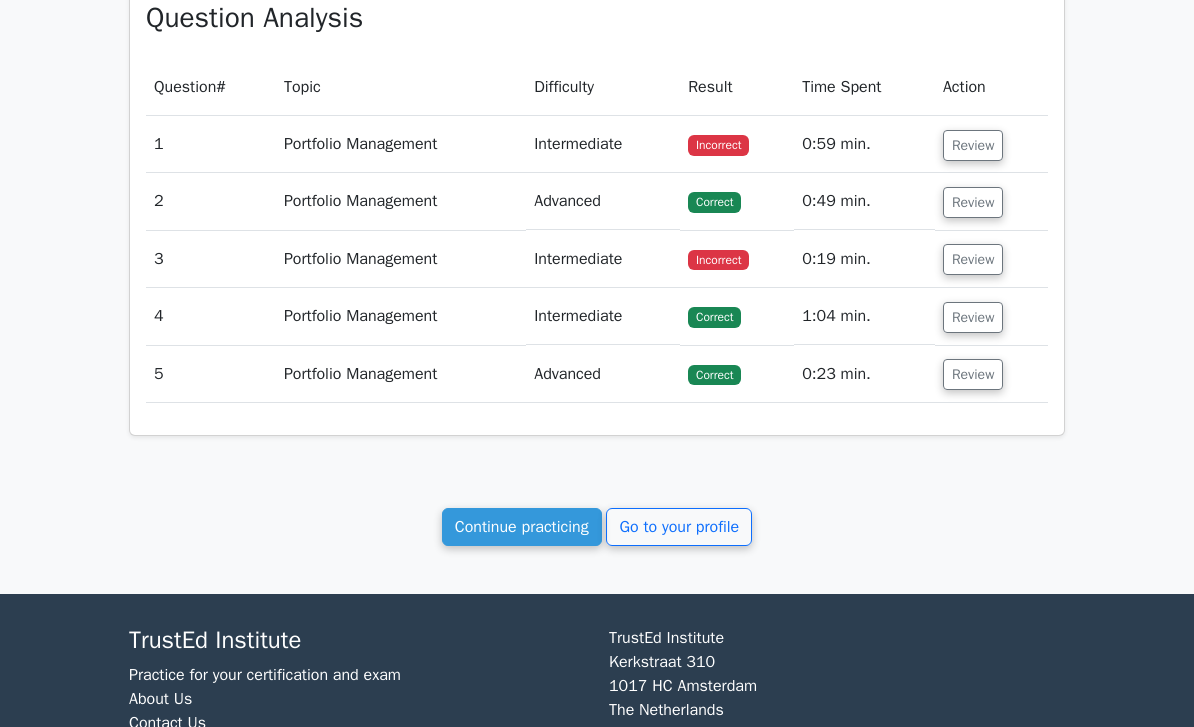 click on "Go to your profile" at bounding box center [679, 527] 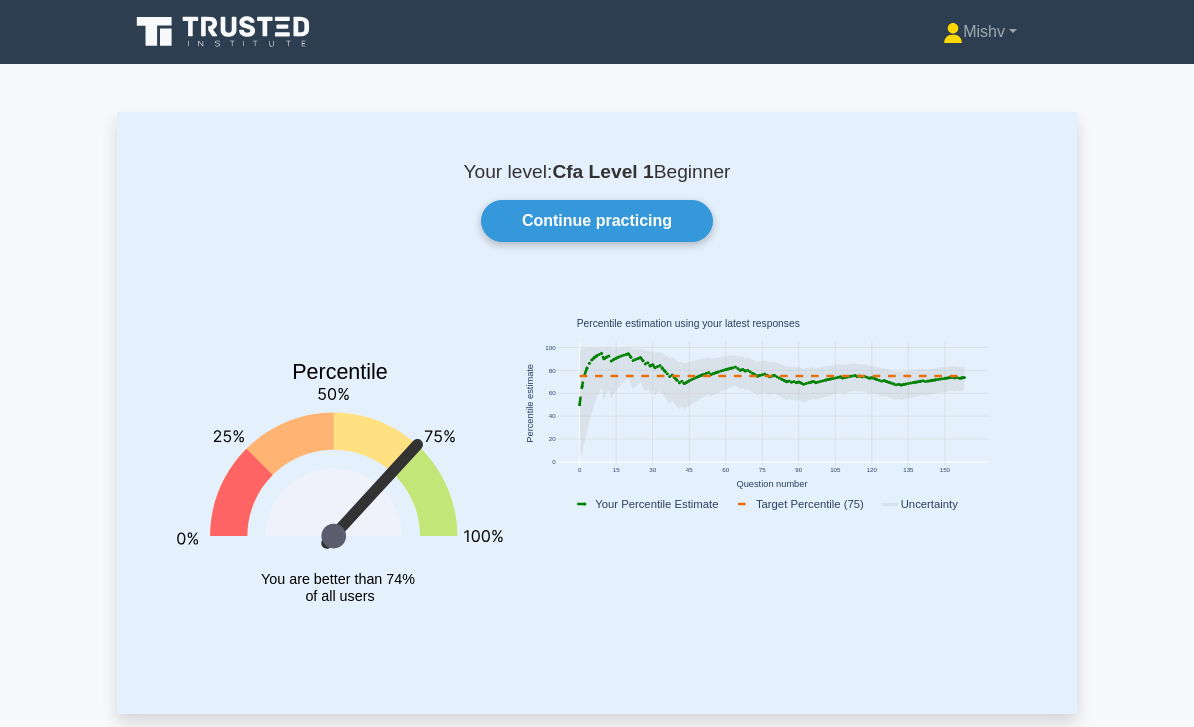 scroll, scrollTop: 0, scrollLeft: 0, axis: both 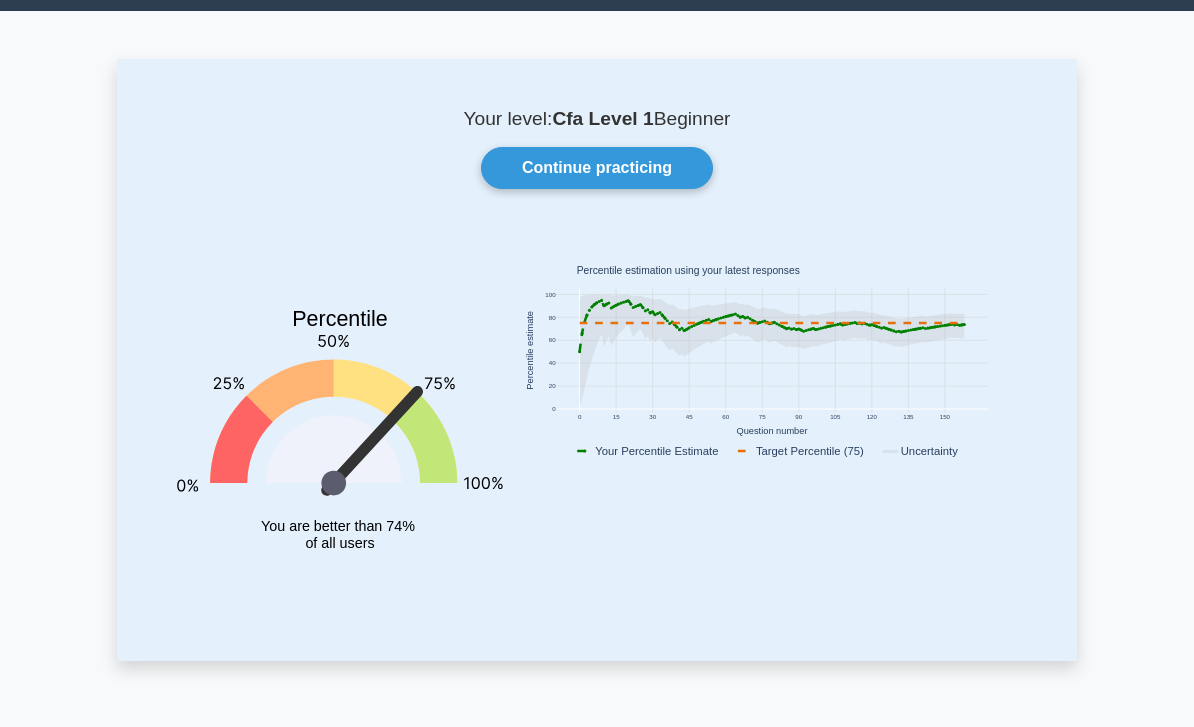 click on "Continue practicing" at bounding box center (597, 168) 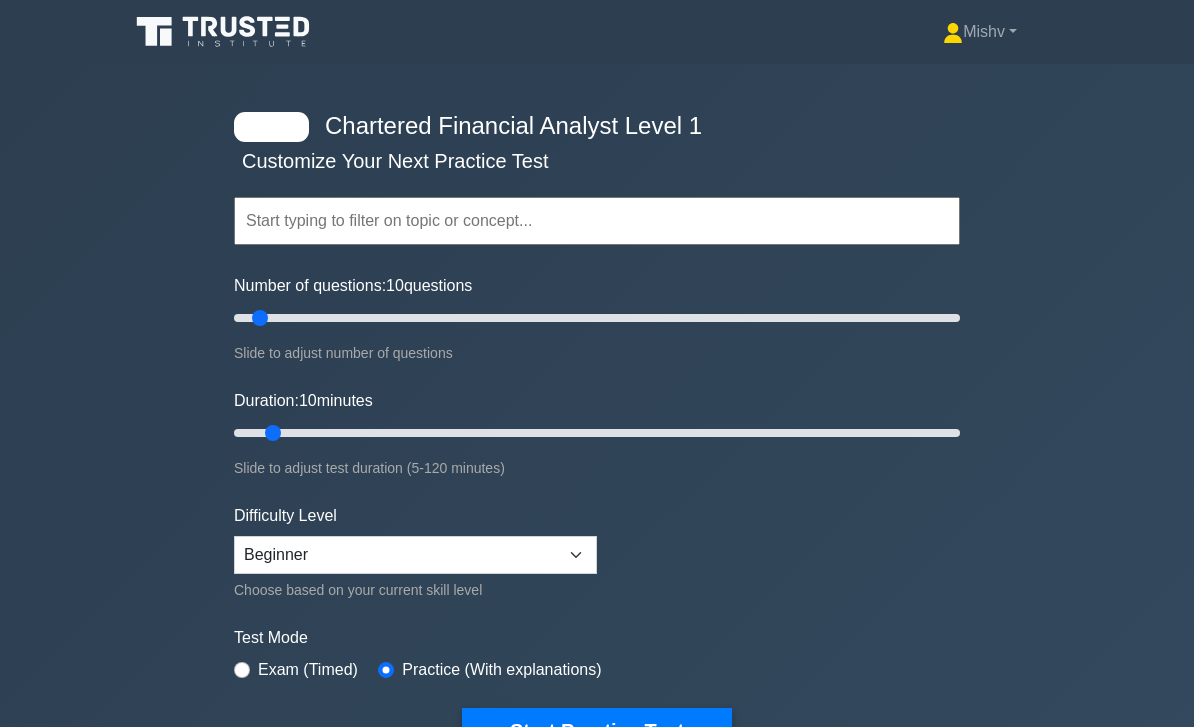 scroll, scrollTop: 763, scrollLeft: 0, axis: vertical 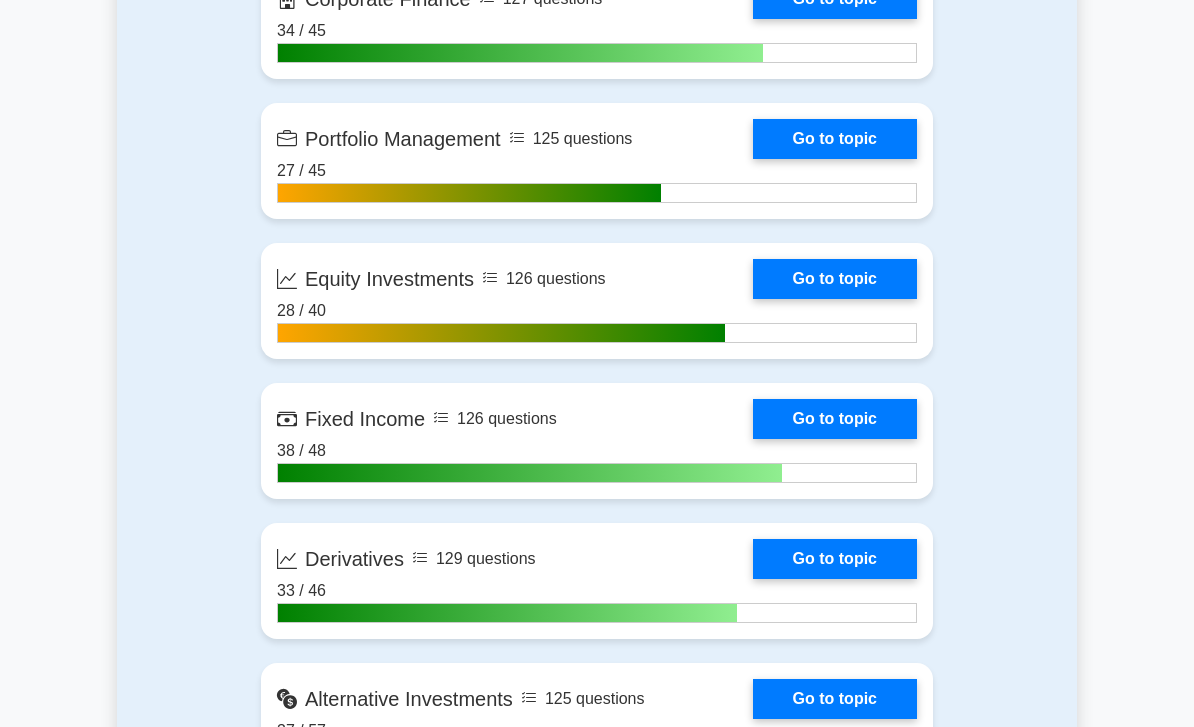 click on "Go to topic" at bounding box center [835, 279] 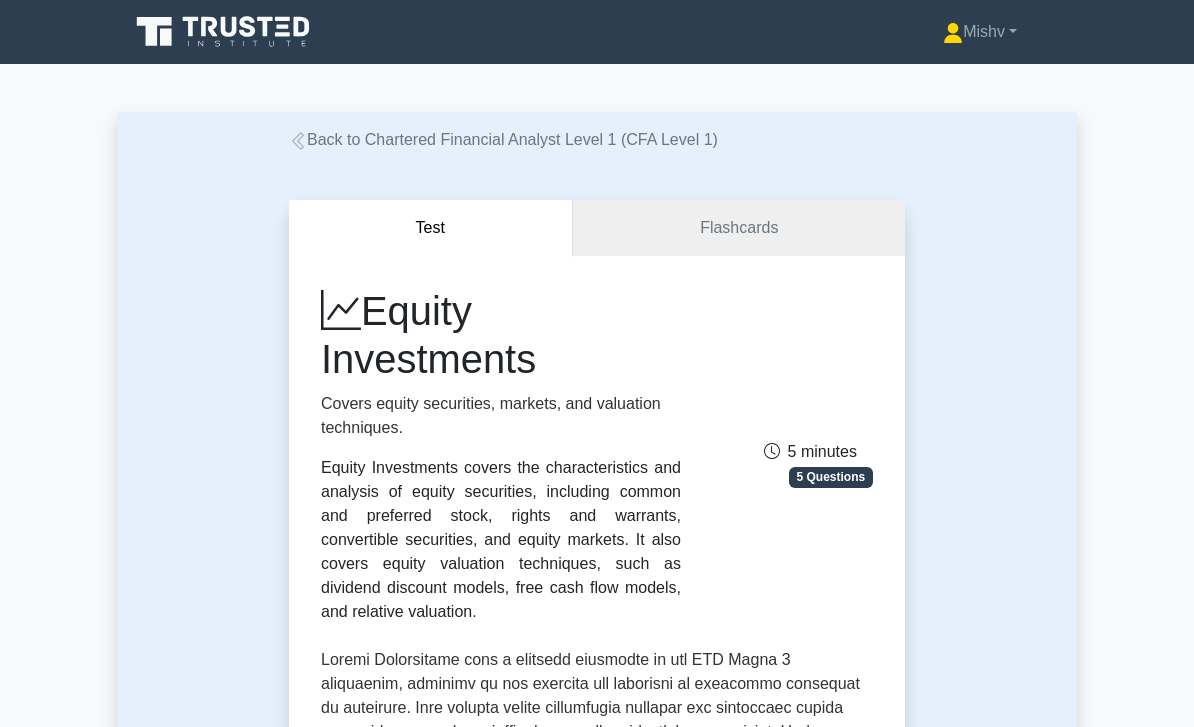 scroll, scrollTop: 240, scrollLeft: 0, axis: vertical 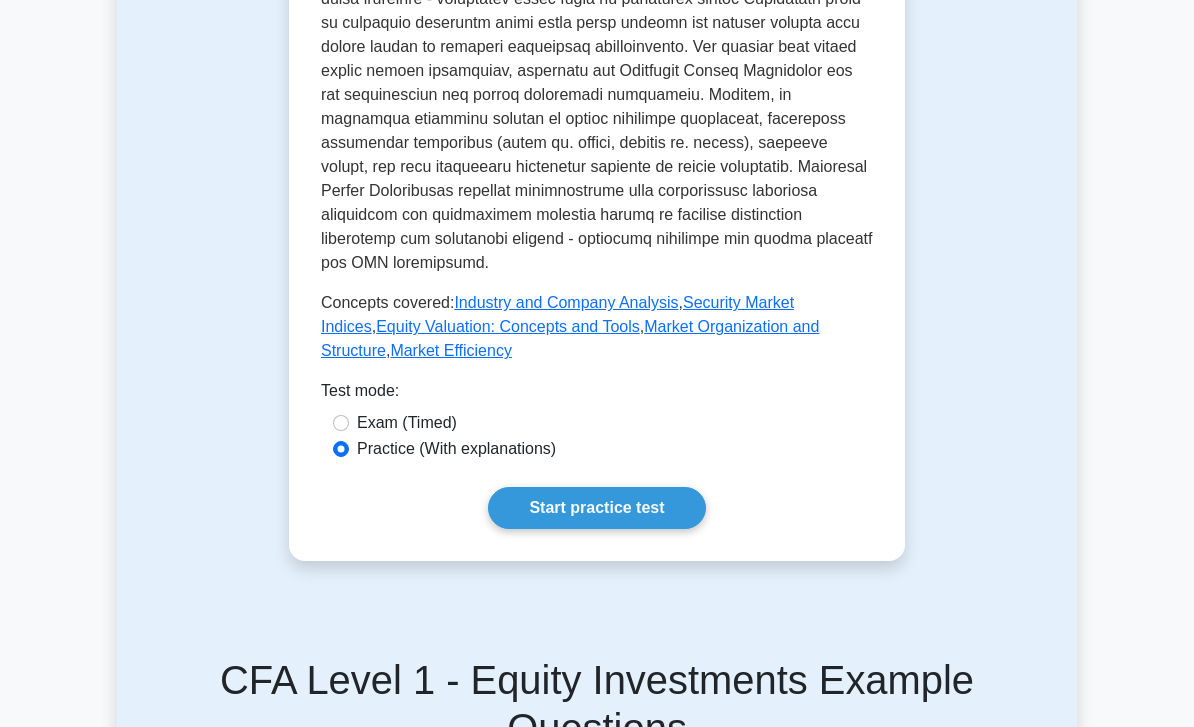 click on "Start practice test" at bounding box center [596, 508] 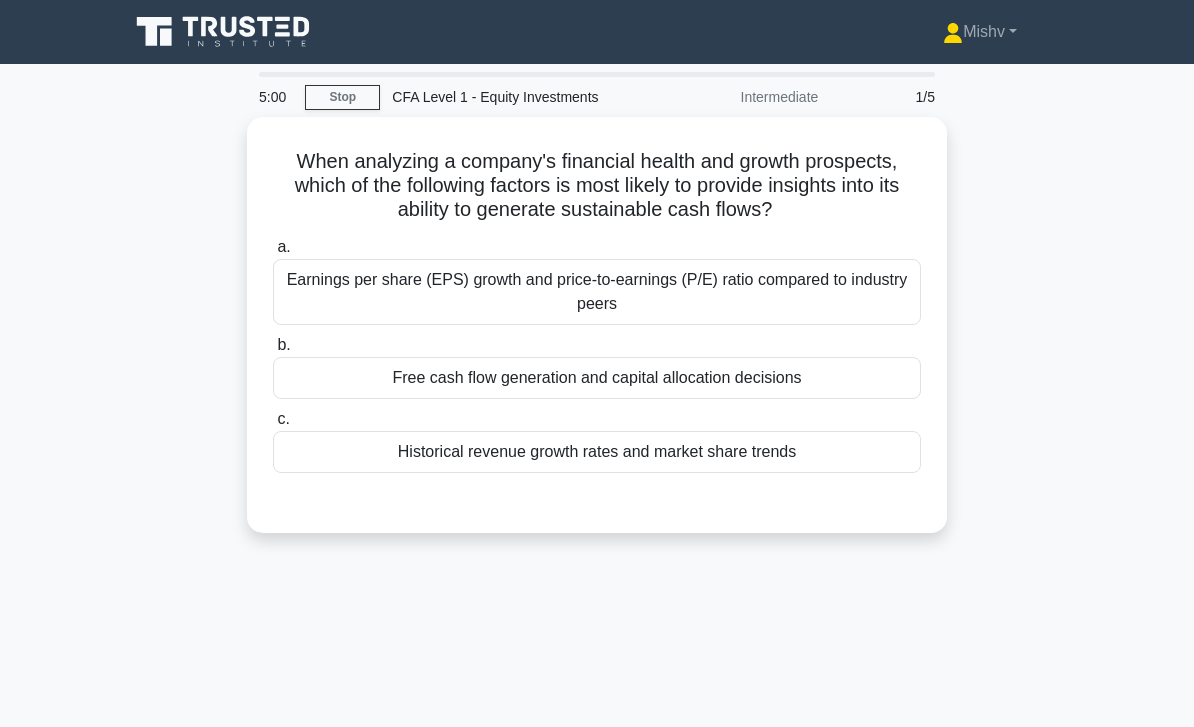 scroll, scrollTop: 0, scrollLeft: 0, axis: both 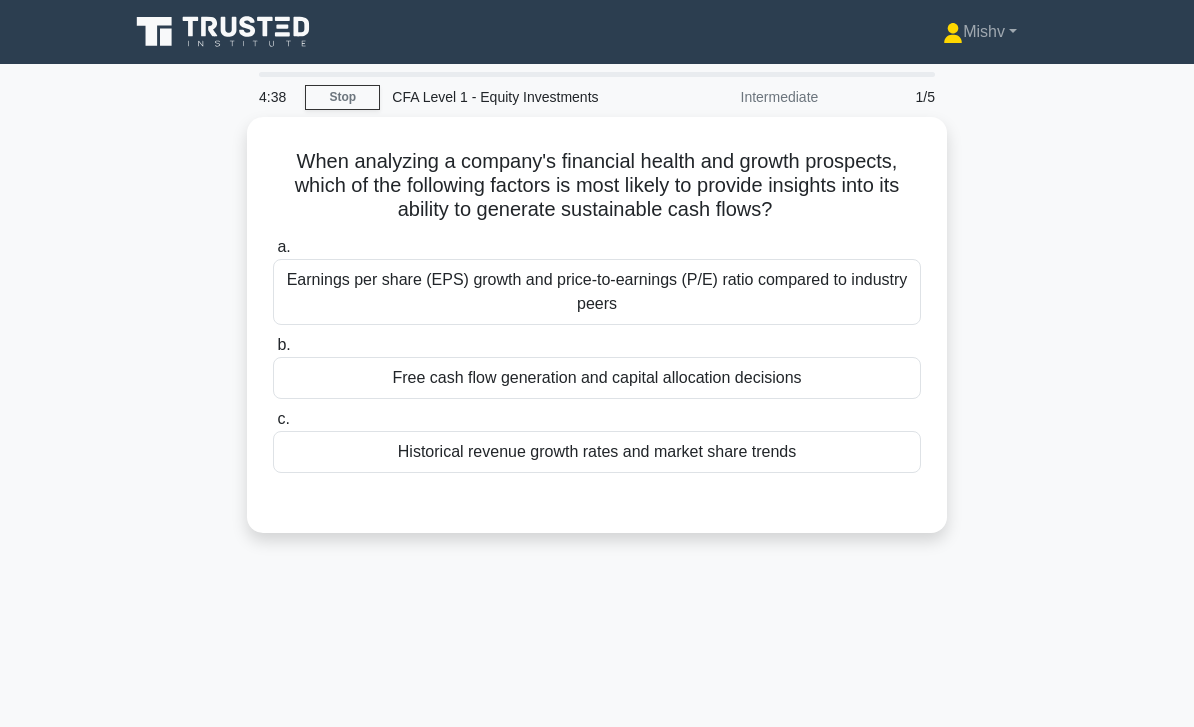 click on "Free cash flow generation and capital allocation decisions" at bounding box center [597, 378] 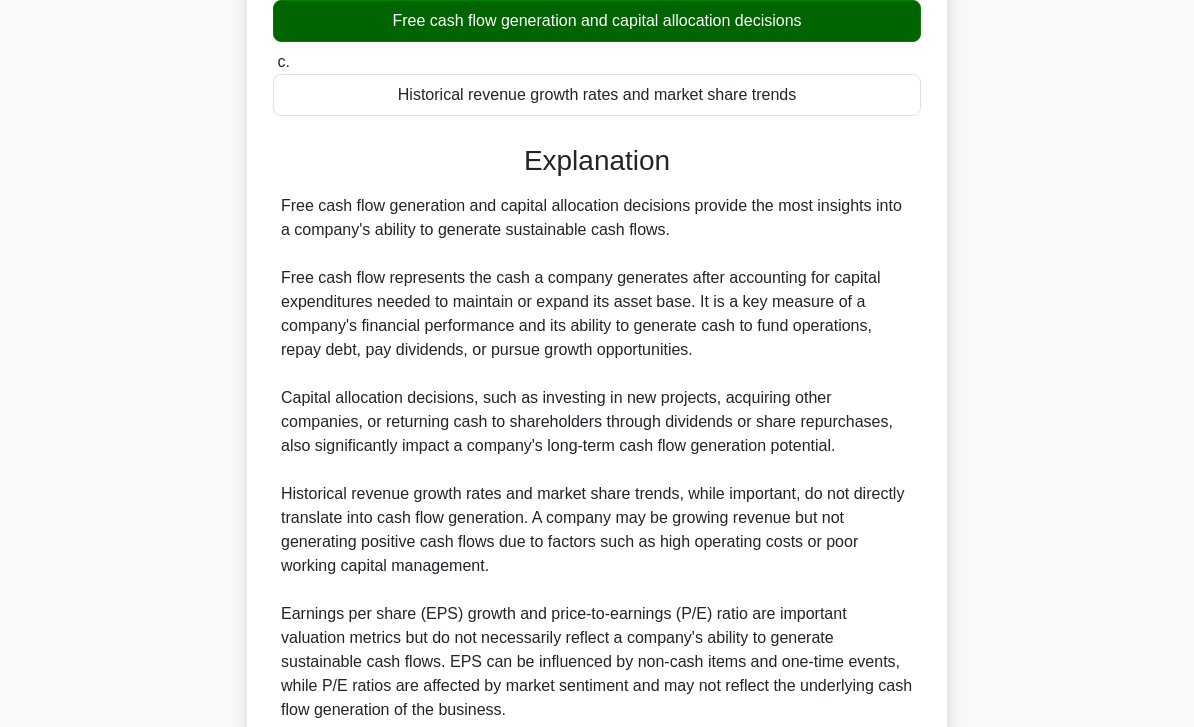 scroll, scrollTop: 536, scrollLeft: 0, axis: vertical 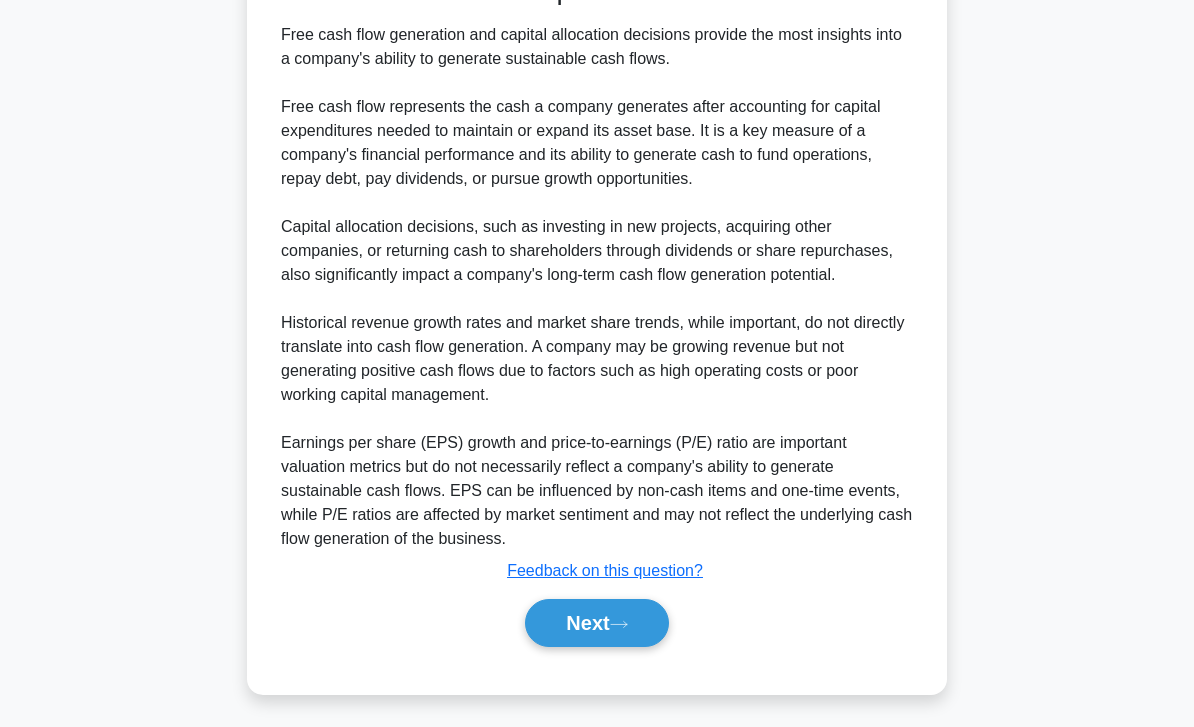 click 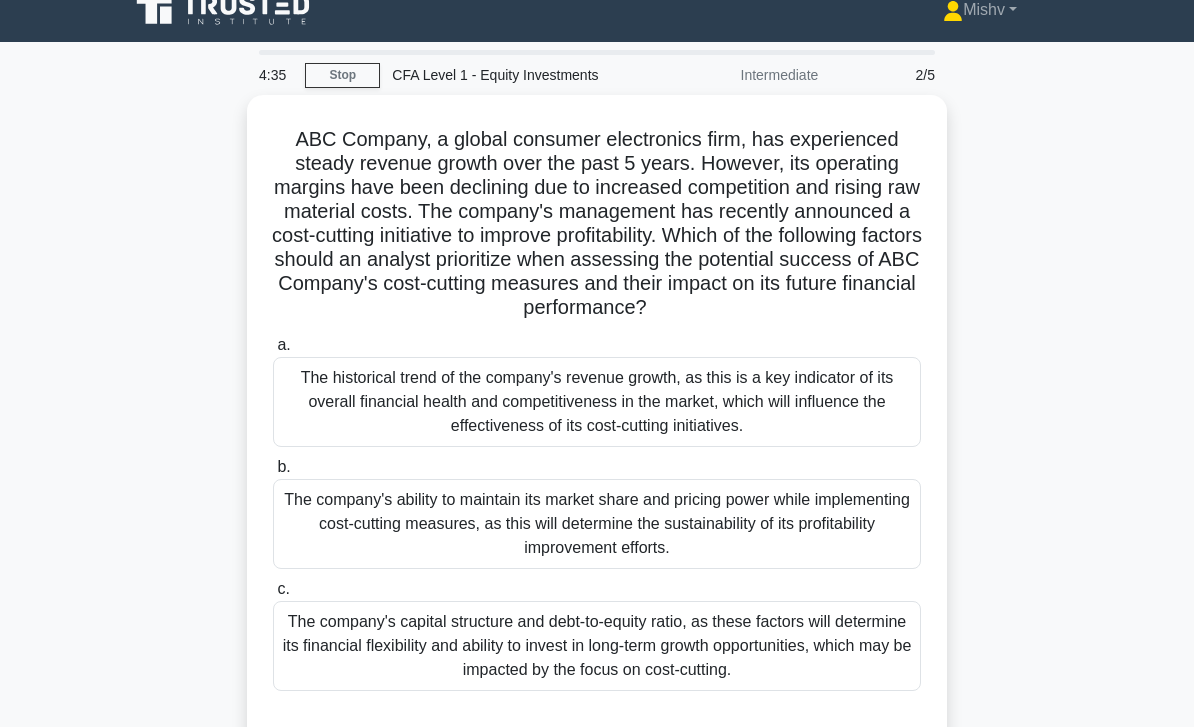 scroll, scrollTop: 0, scrollLeft: 0, axis: both 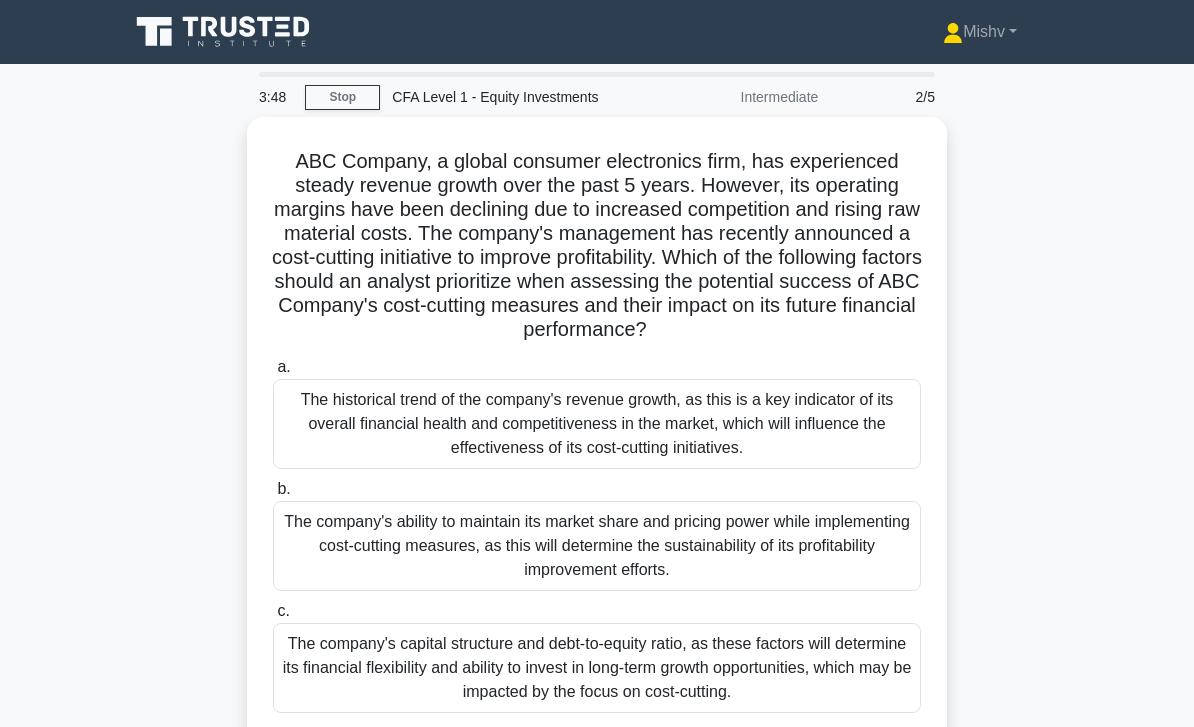 click on "The company's ability to maintain its market share and pricing power while implementing cost-cutting measures, as this will determine the sustainability of its profitability improvement efforts." at bounding box center [597, 546] 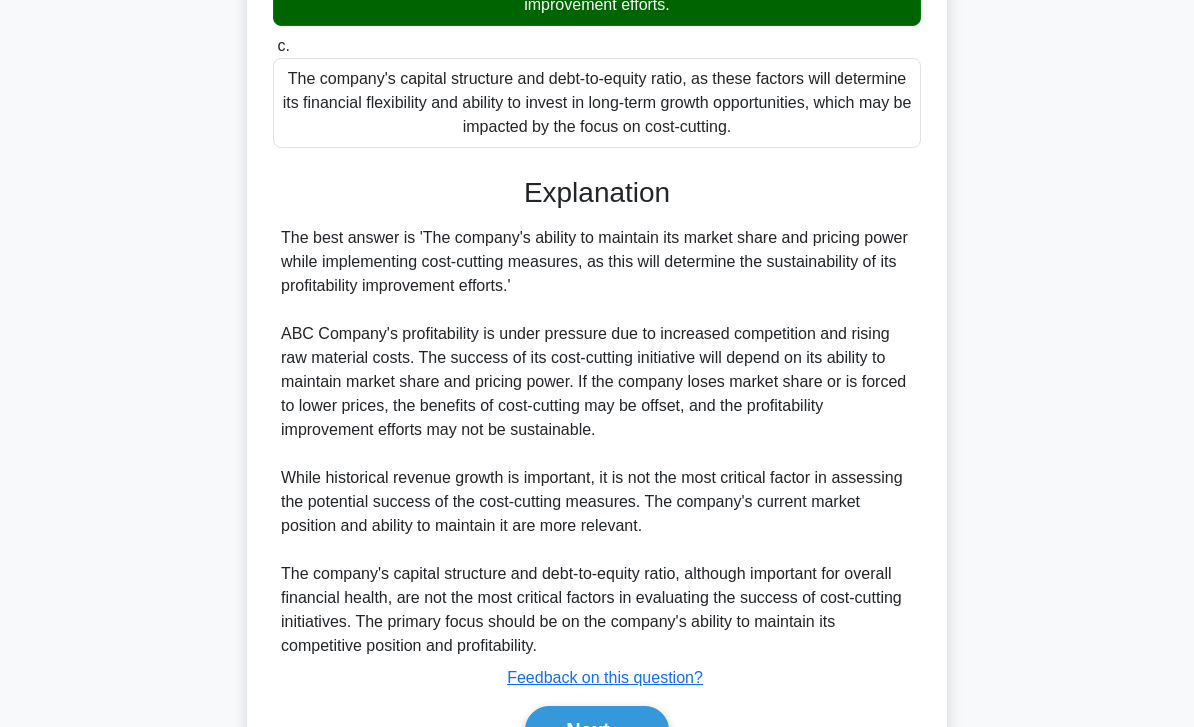 scroll, scrollTop: 680, scrollLeft: 0, axis: vertical 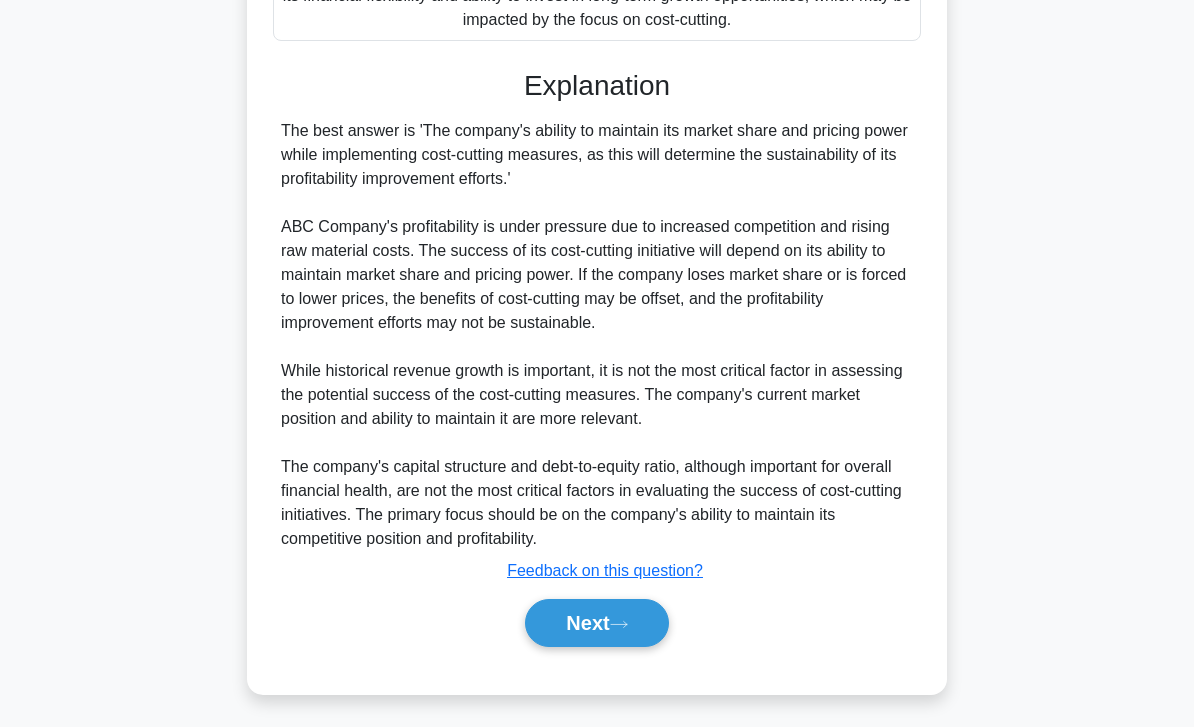 click on "Next" at bounding box center (596, 623) 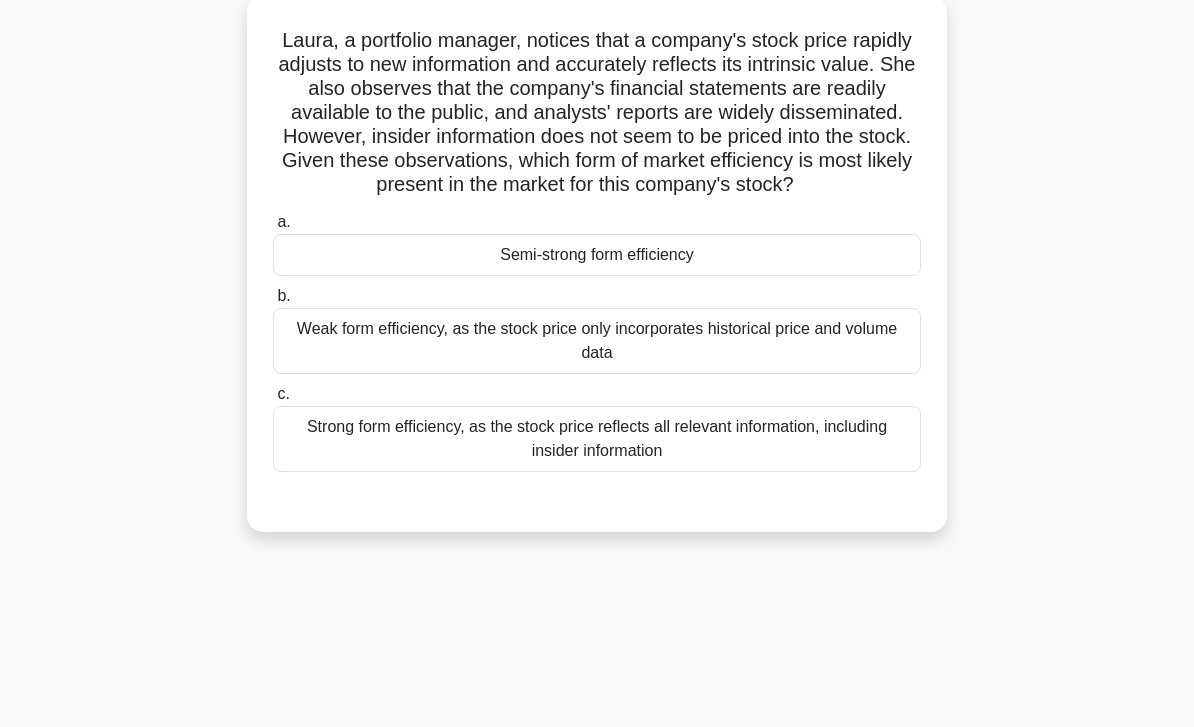 scroll, scrollTop: 0, scrollLeft: 0, axis: both 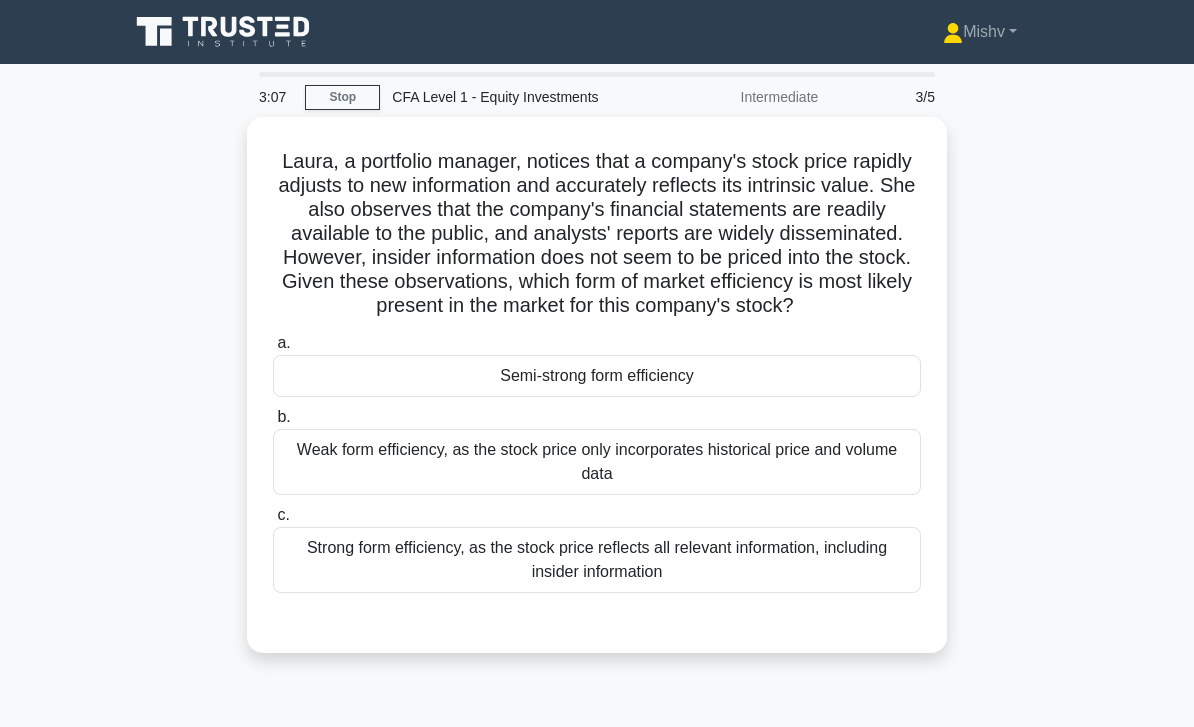 click on "Semi-strong form efficiency" at bounding box center (597, 376) 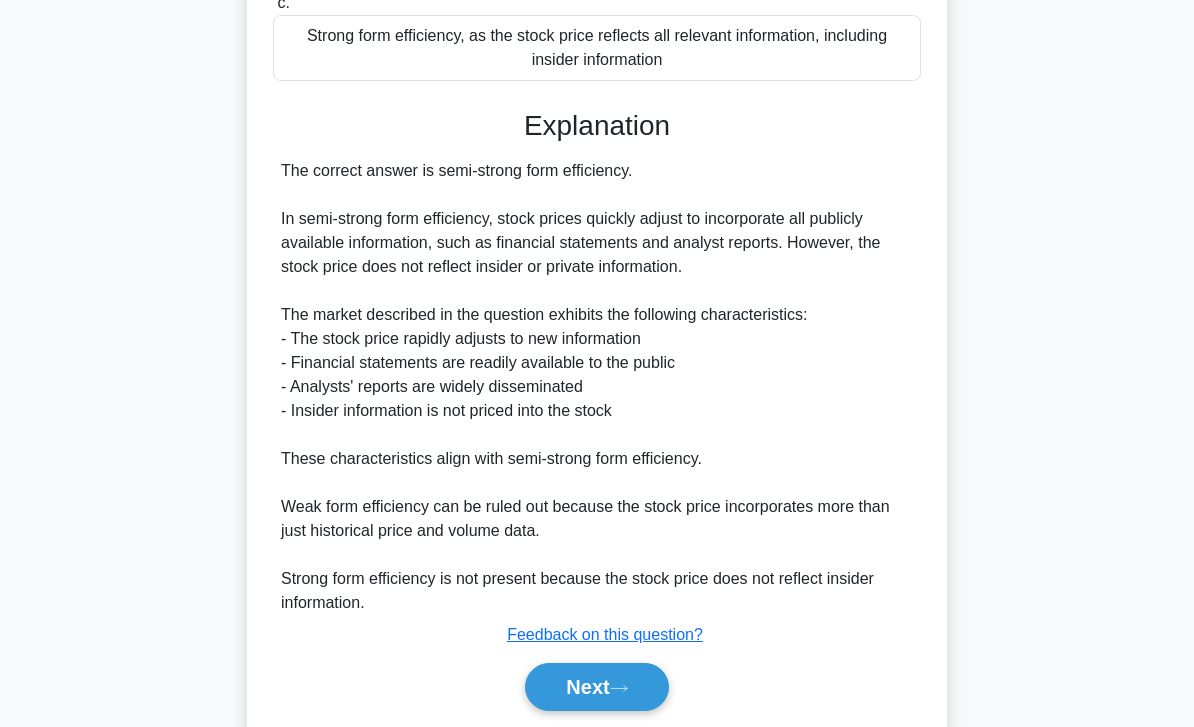 scroll, scrollTop: 560, scrollLeft: 0, axis: vertical 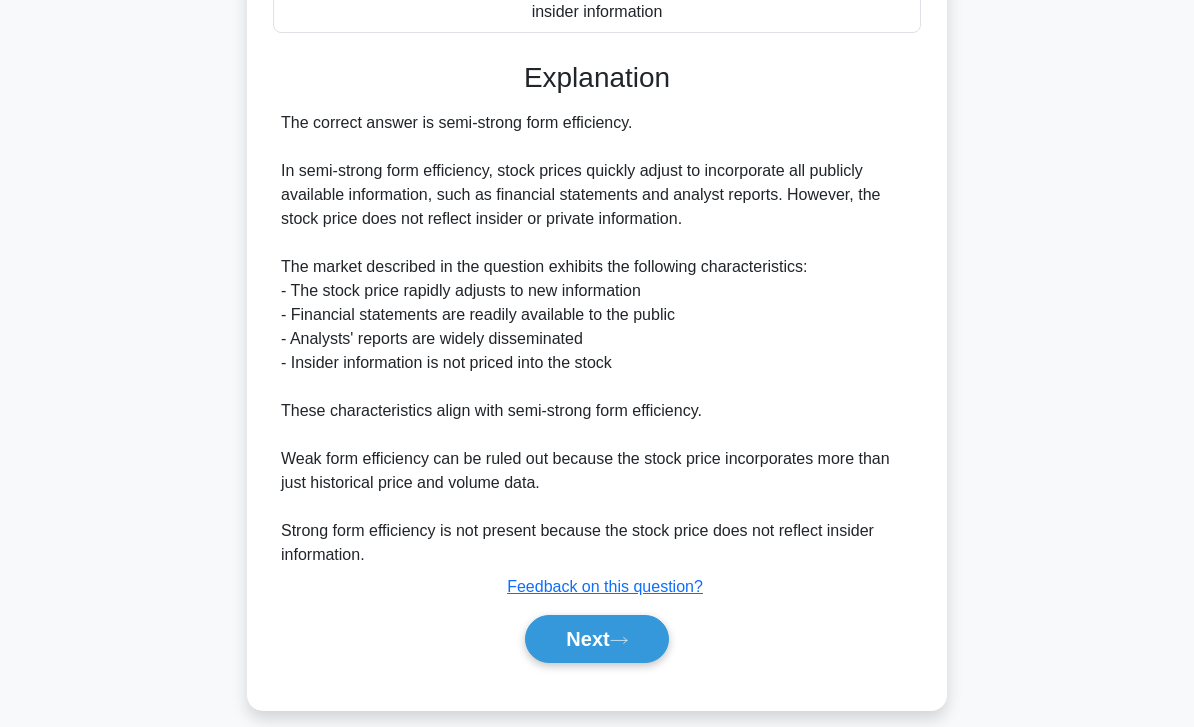 click on "Next" at bounding box center [596, 639] 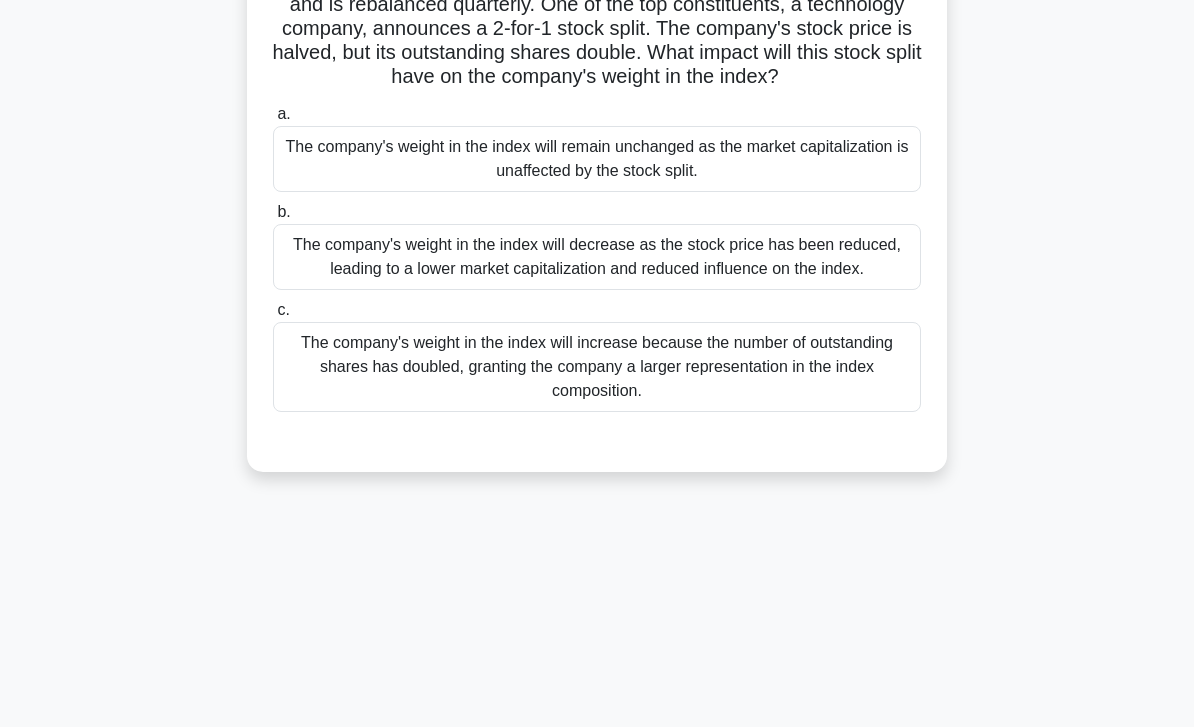 scroll, scrollTop: 0, scrollLeft: 0, axis: both 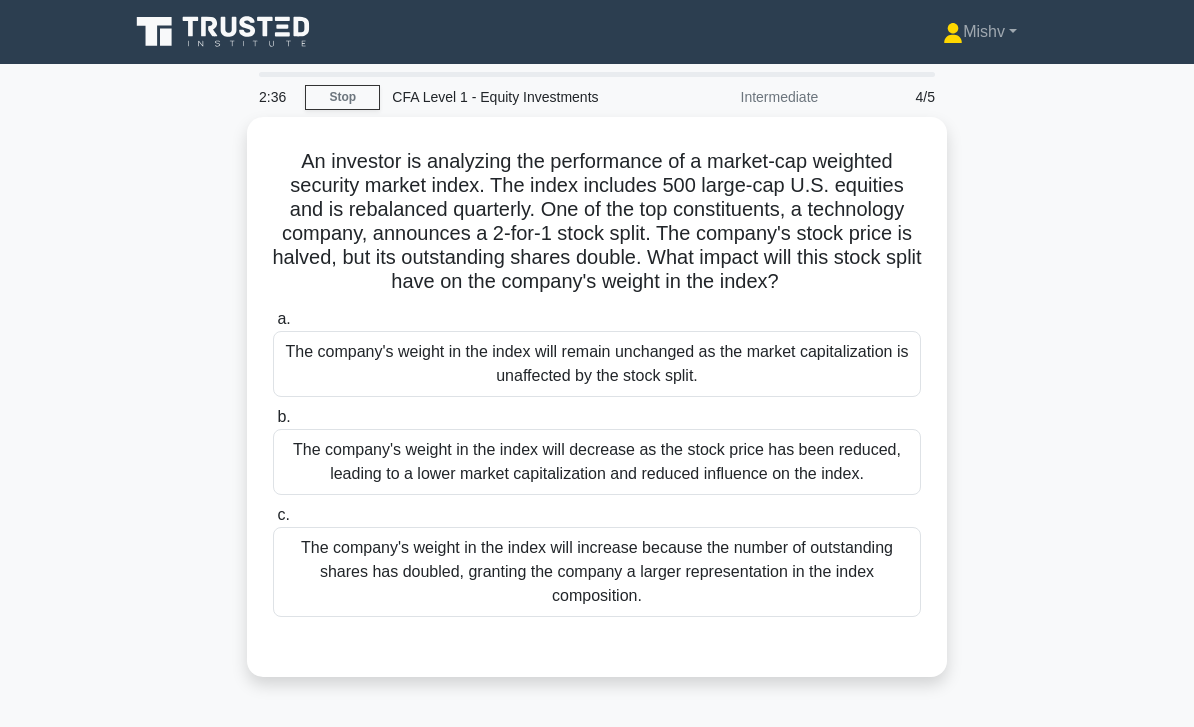 click on "The company's weight in the index will remain unchanged as the market capitalization is unaffected by the stock split." at bounding box center [597, 364] 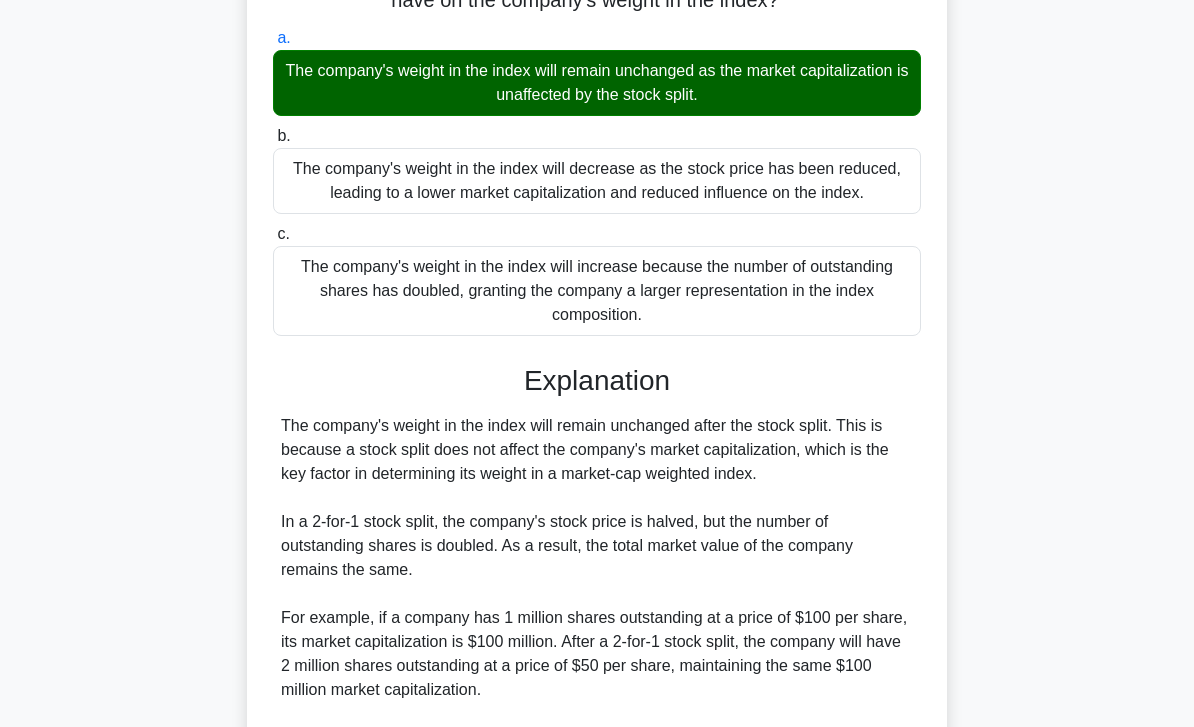 scroll, scrollTop: 536, scrollLeft: 0, axis: vertical 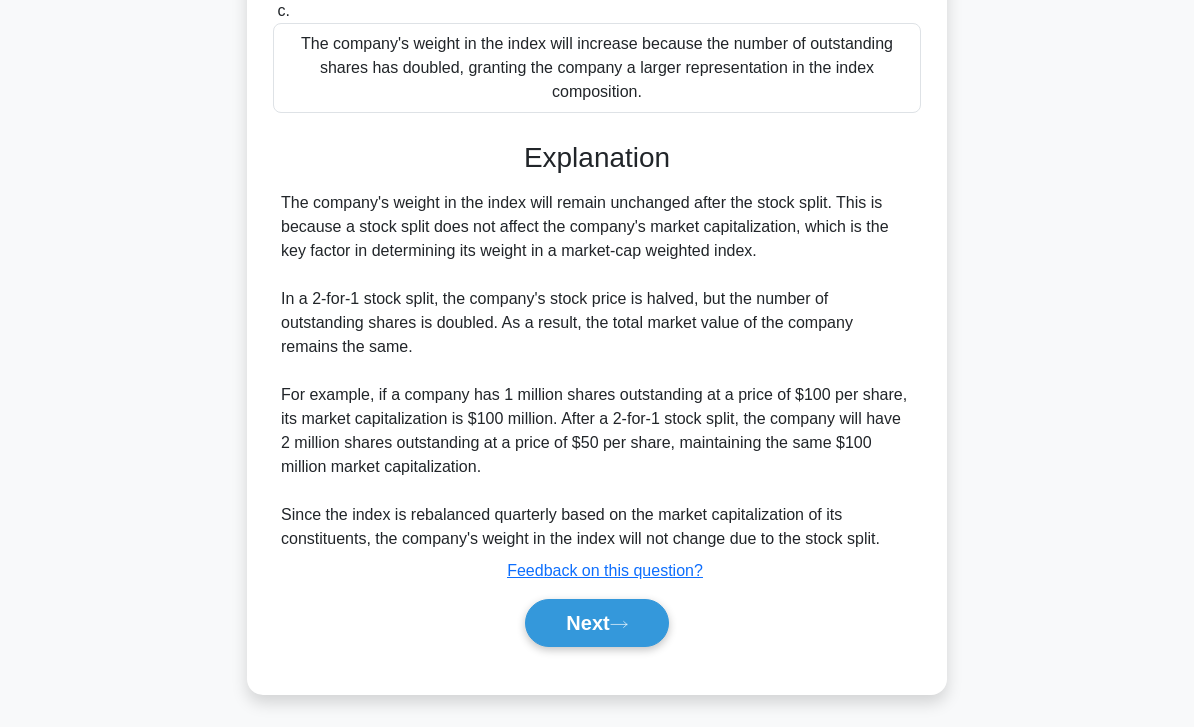 click 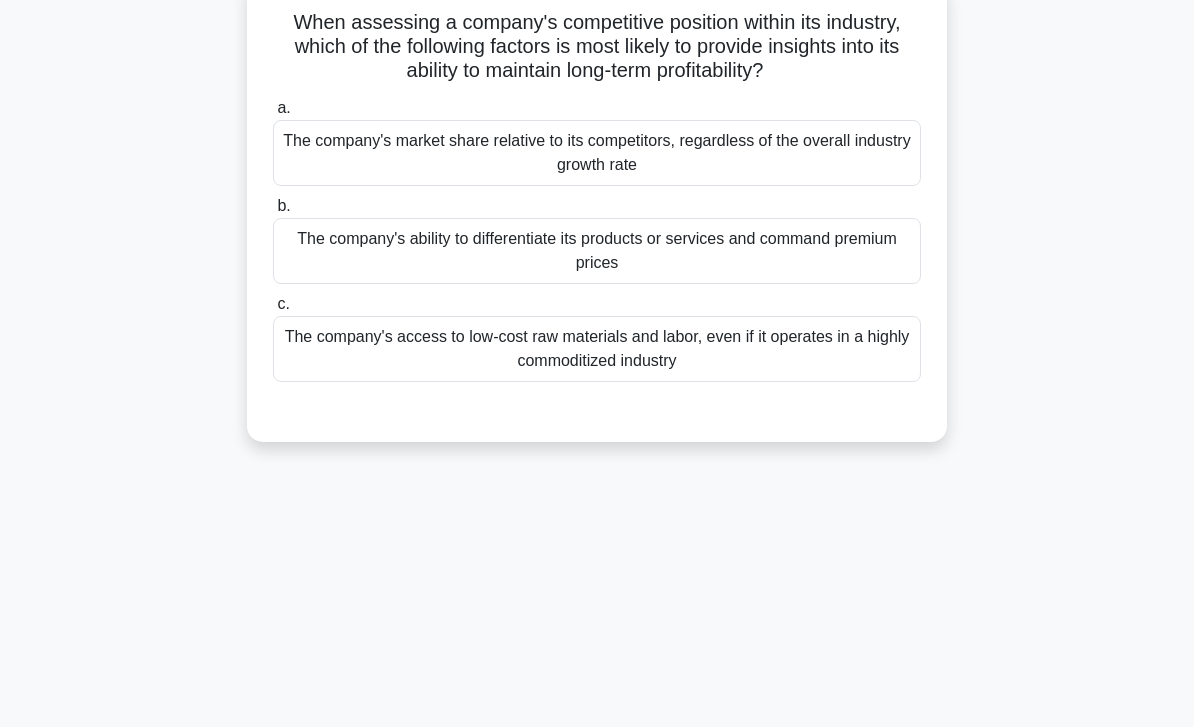 scroll, scrollTop: 0, scrollLeft: 0, axis: both 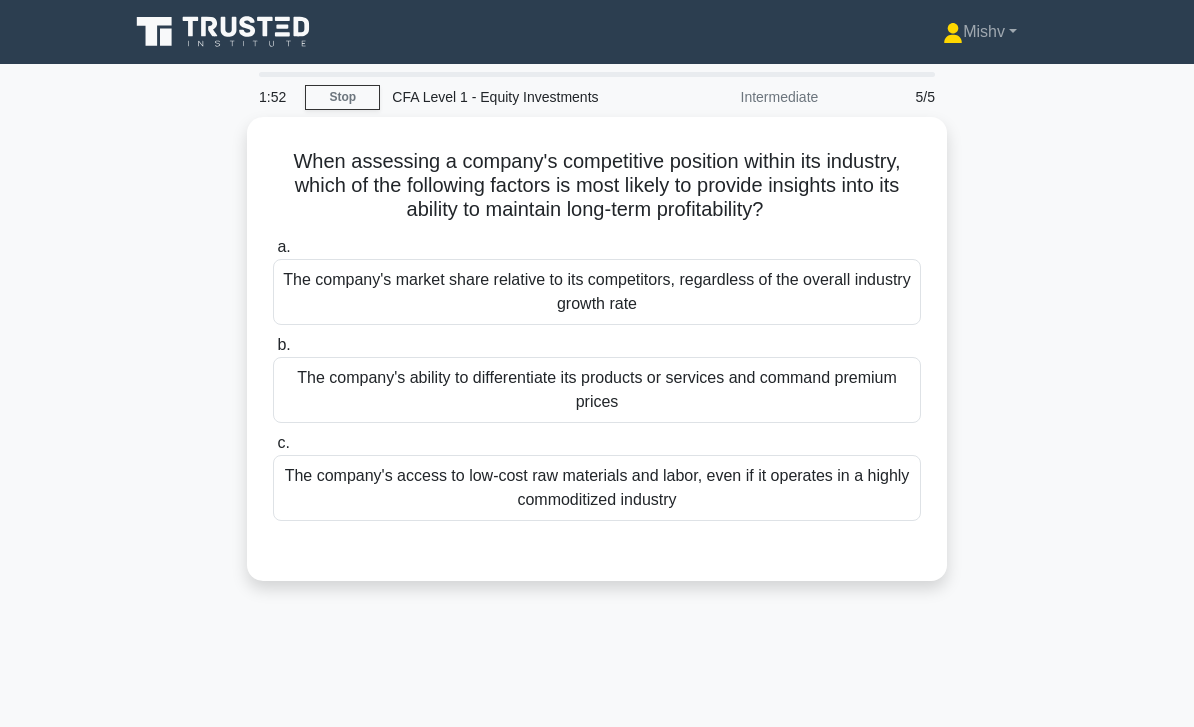 click on "a.
The company's market share relative to its competitors, regardless of the overall industry growth rate
b.
c." at bounding box center (597, 378) 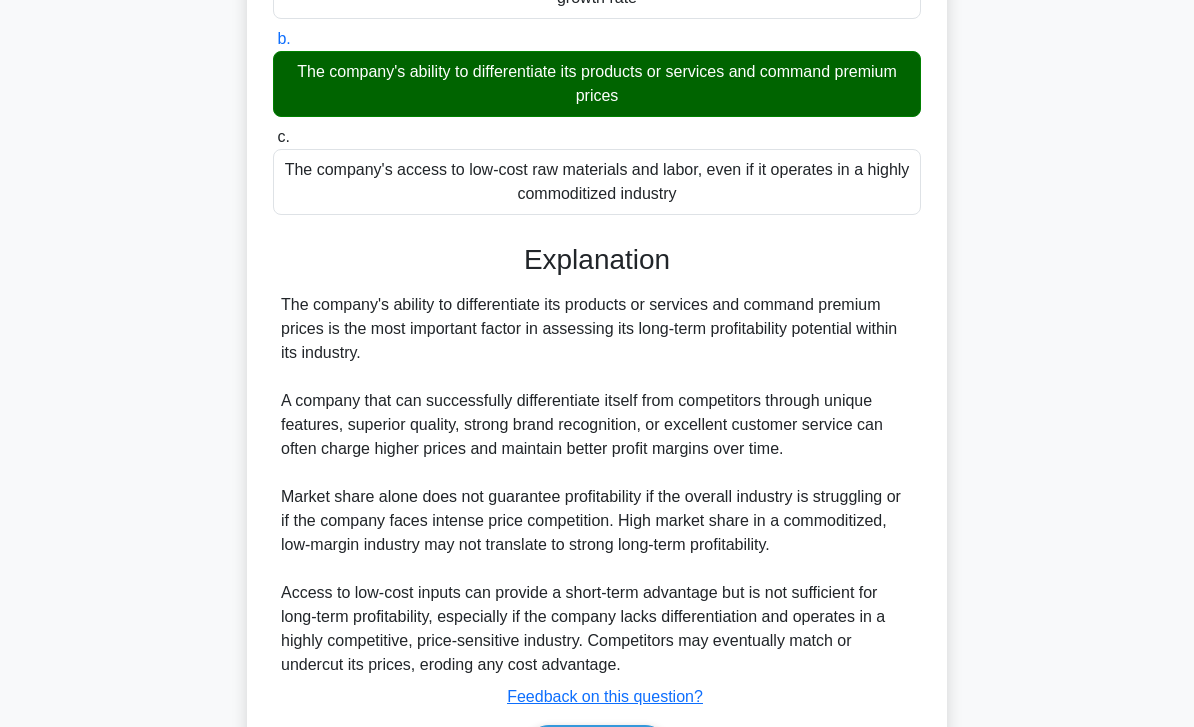 scroll, scrollTop: 440, scrollLeft: 0, axis: vertical 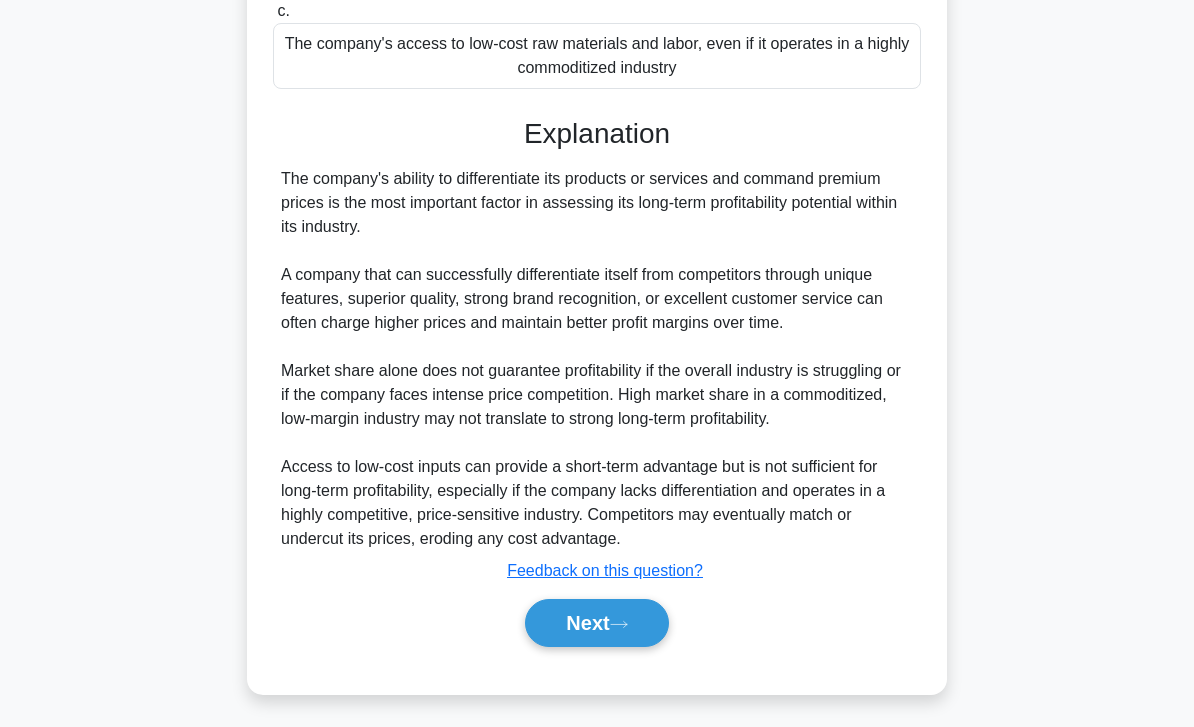 click on "Next" at bounding box center [596, 623] 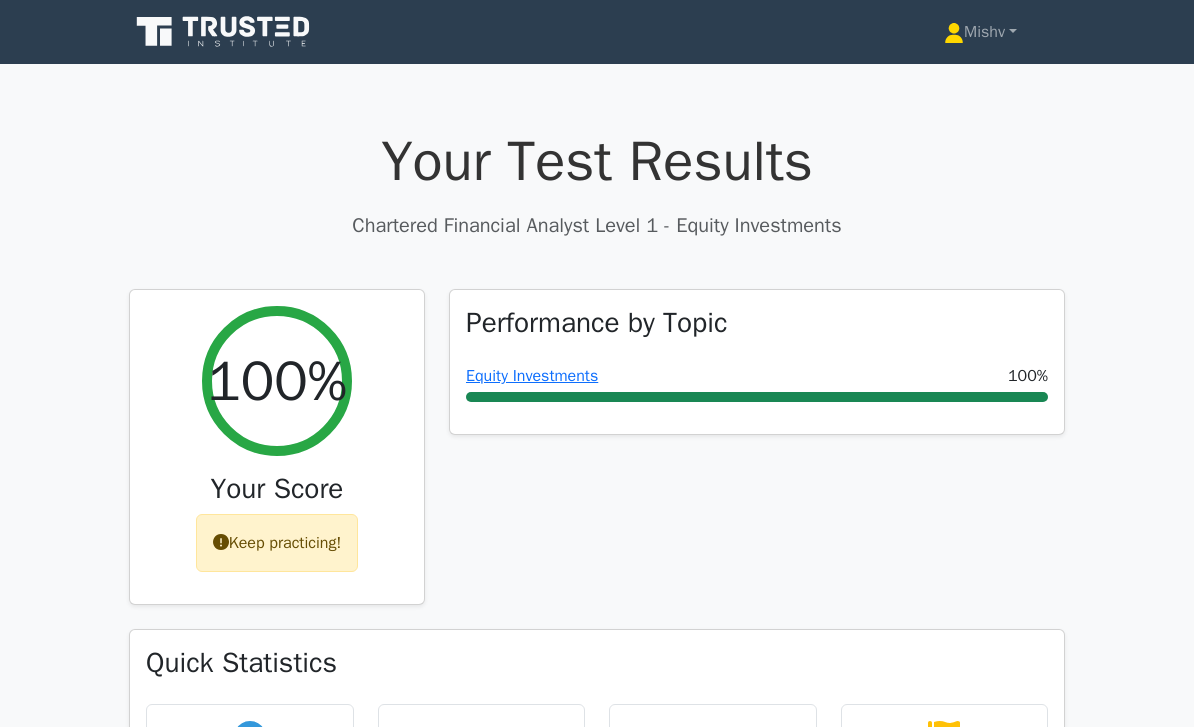 scroll, scrollTop: 0, scrollLeft: 0, axis: both 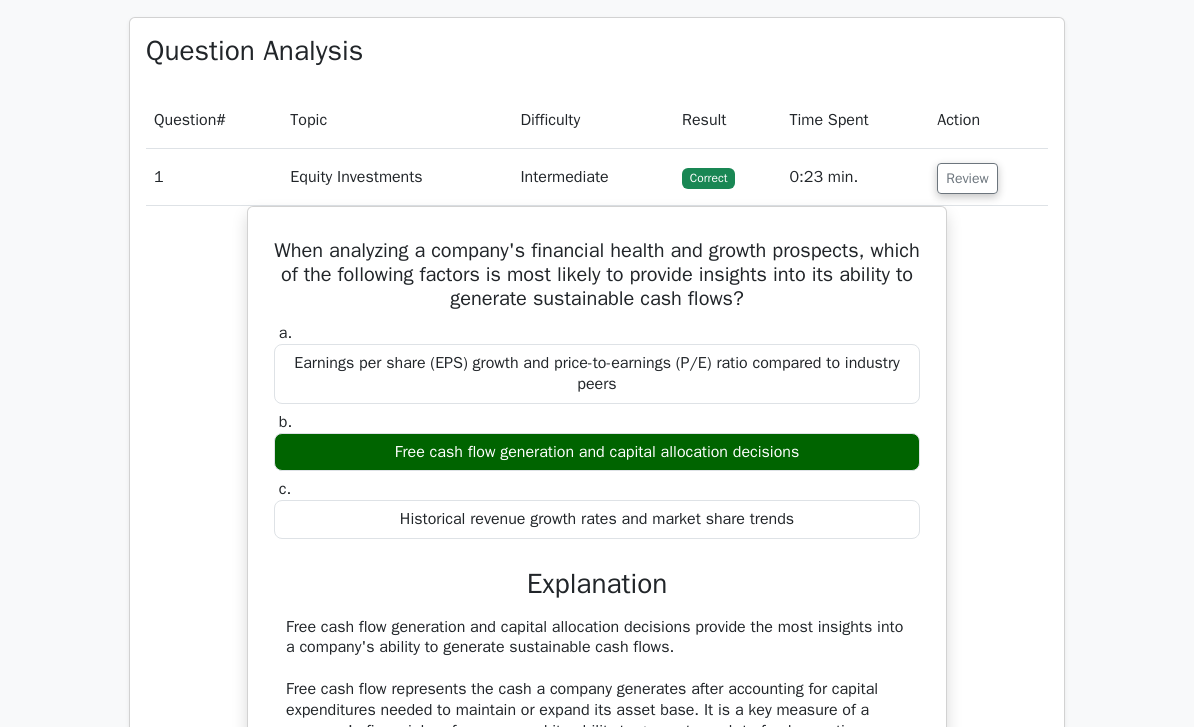 click on "Review" at bounding box center (967, 178) 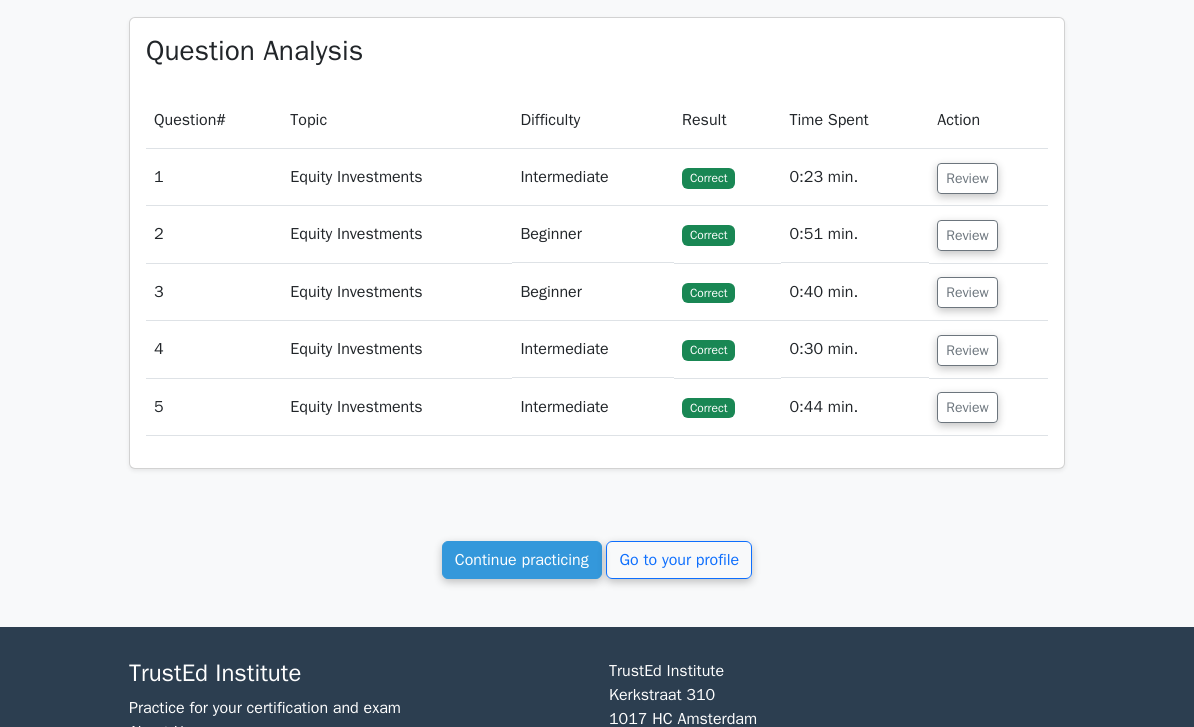click on "Go to your profile" at bounding box center (679, 560) 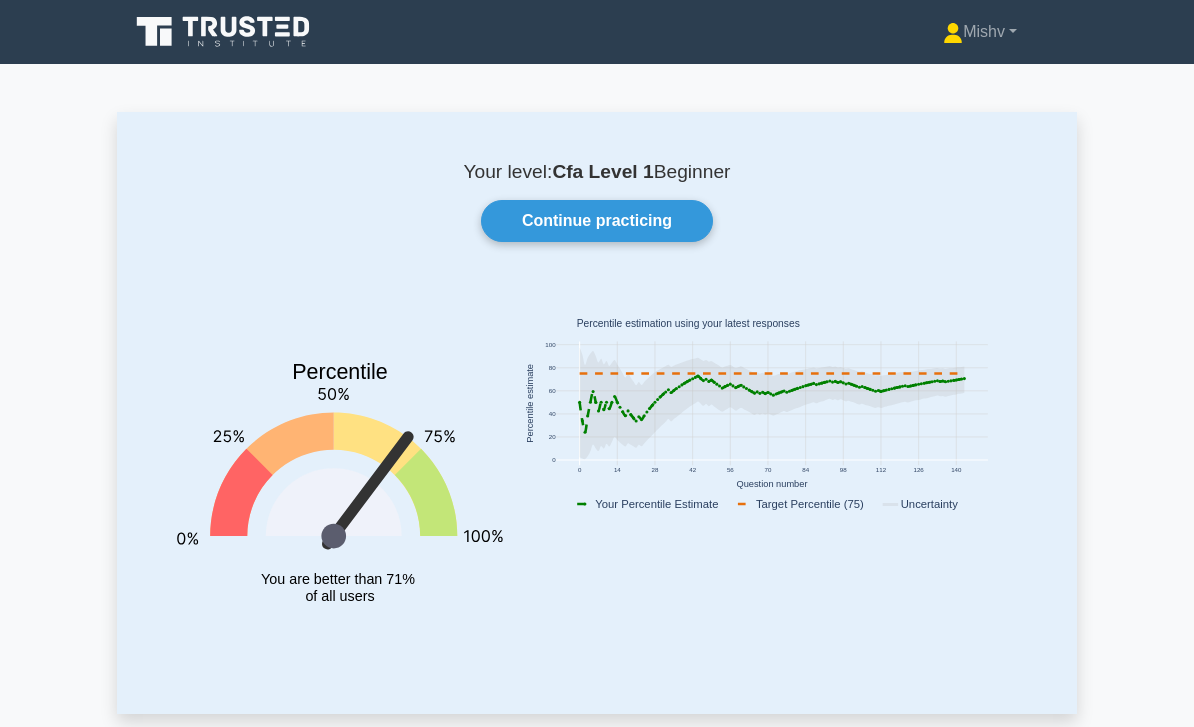 scroll, scrollTop: 0, scrollLeft: 0, axis: both 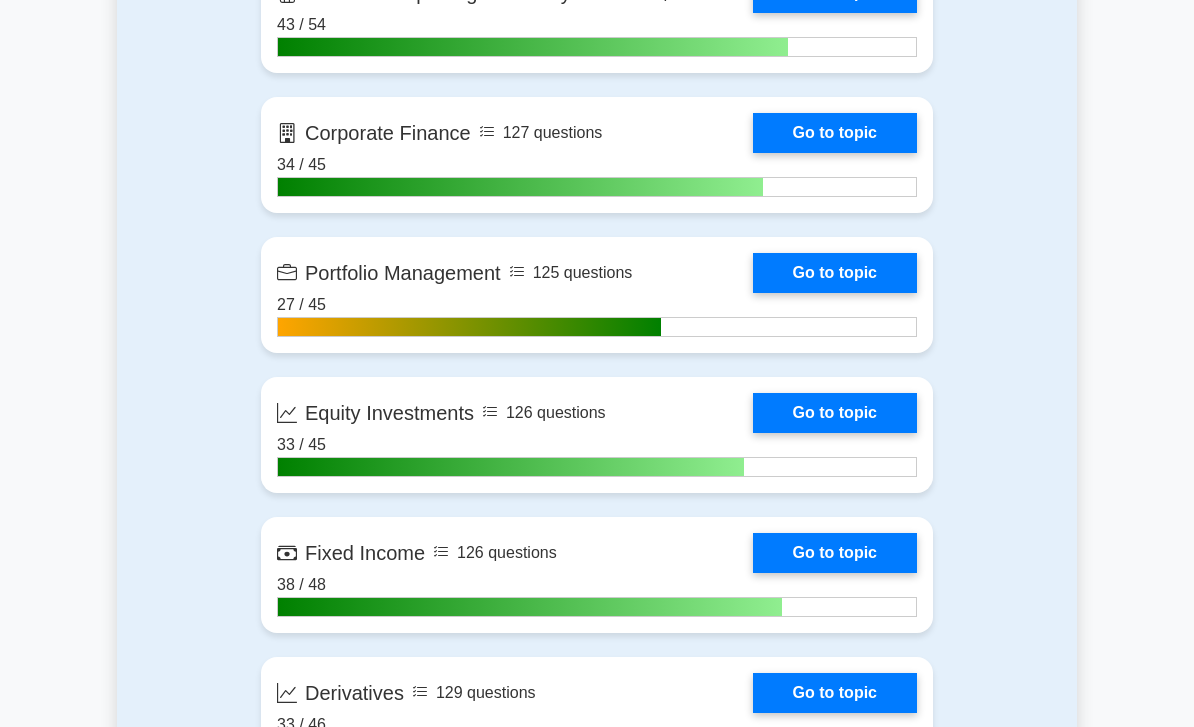 click on "Go to topic" at bounding box center [835, 273] 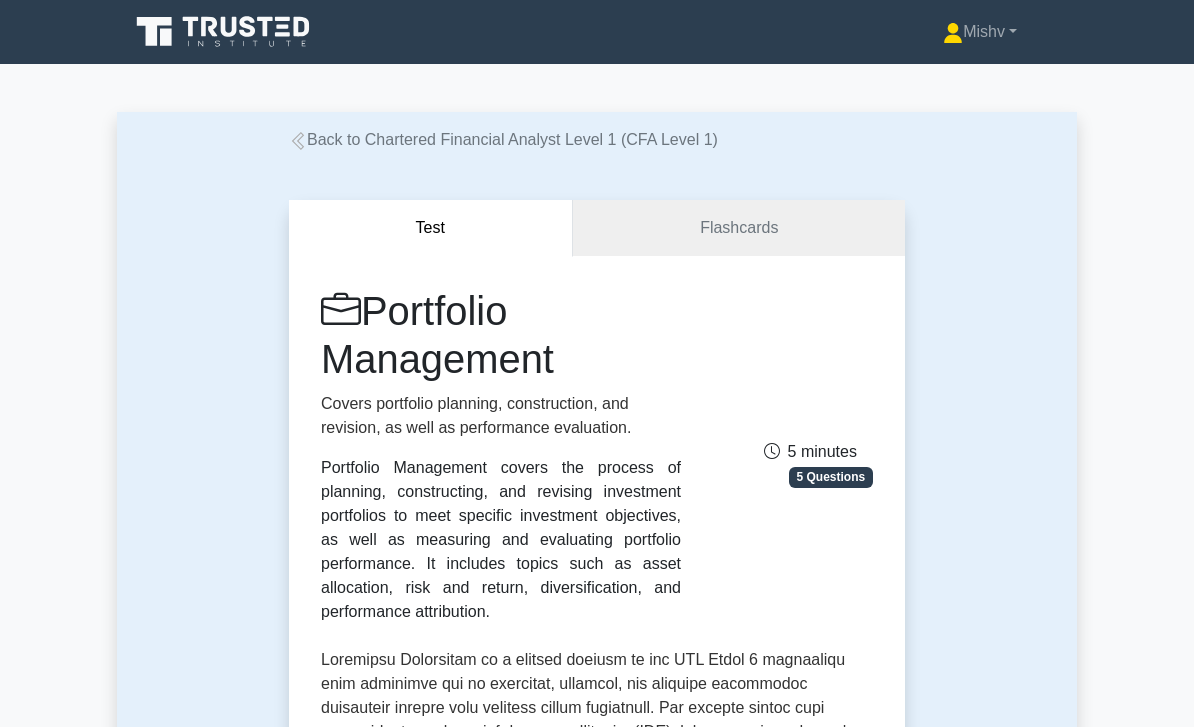 scroll, scrollTop: 0, scrollLeft: 0, axis: both 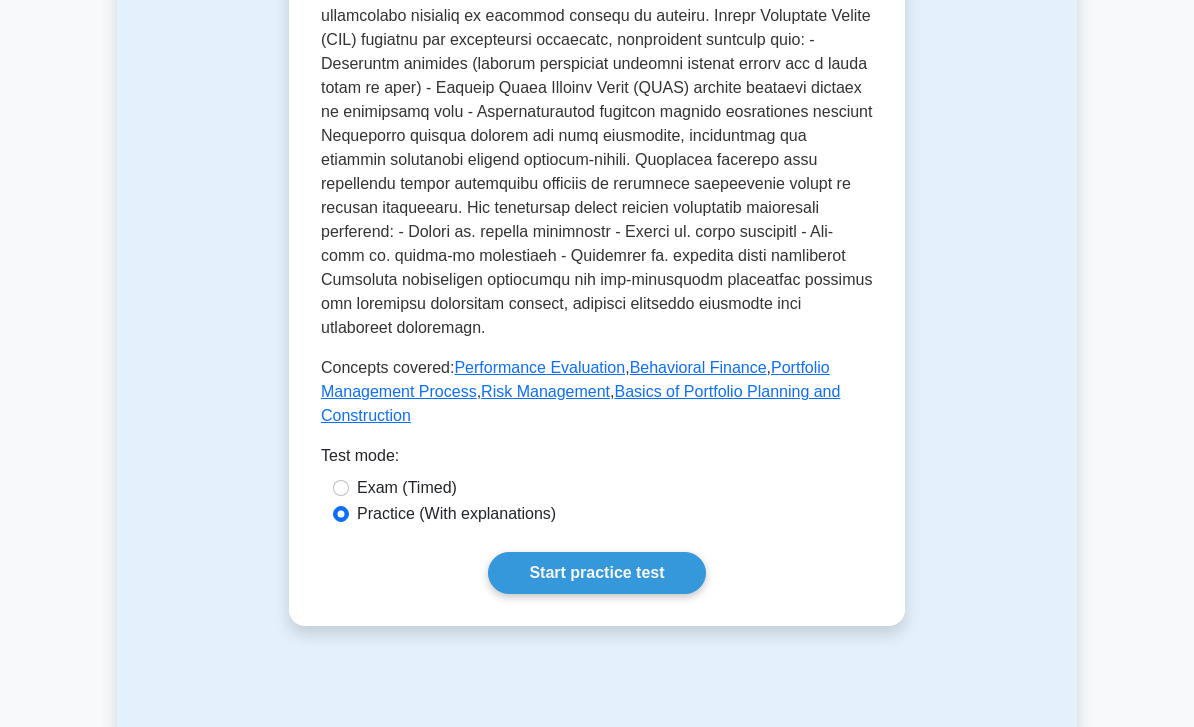 click on "Start practice test" at bounding box center [596, 574] 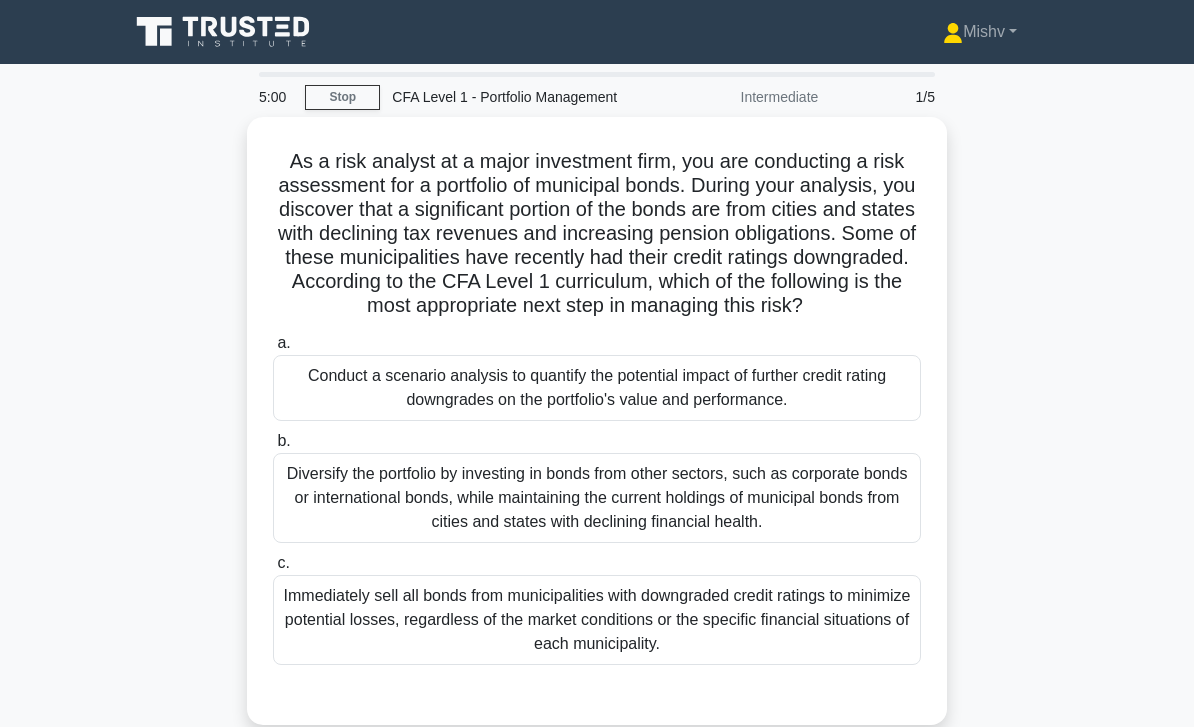 scroll, scrollTop: 0, scrollLeft: 0, axis: both 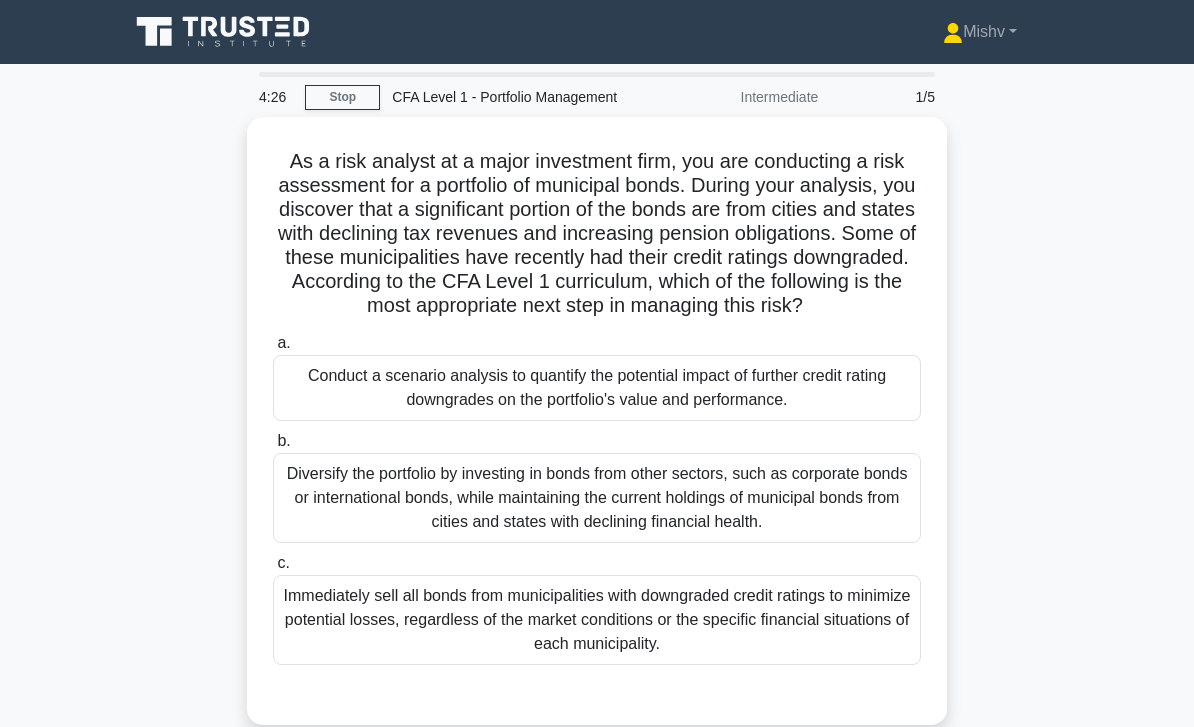click on "Conduct a scenario analysis to quantify the potential impact of further credit rating downgrades on the portfolio's value and performance." at bounding box center [597, 388] 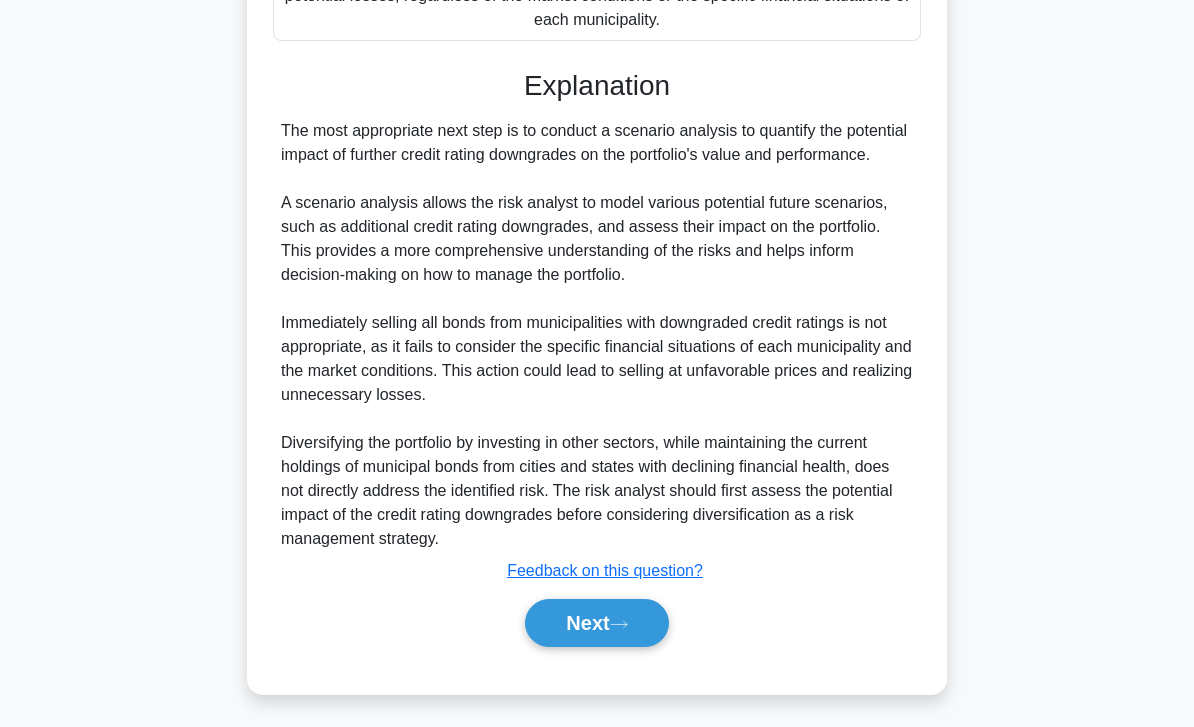 scroll, scrollTop: 680, scrollLeft: 0, axis: vertical 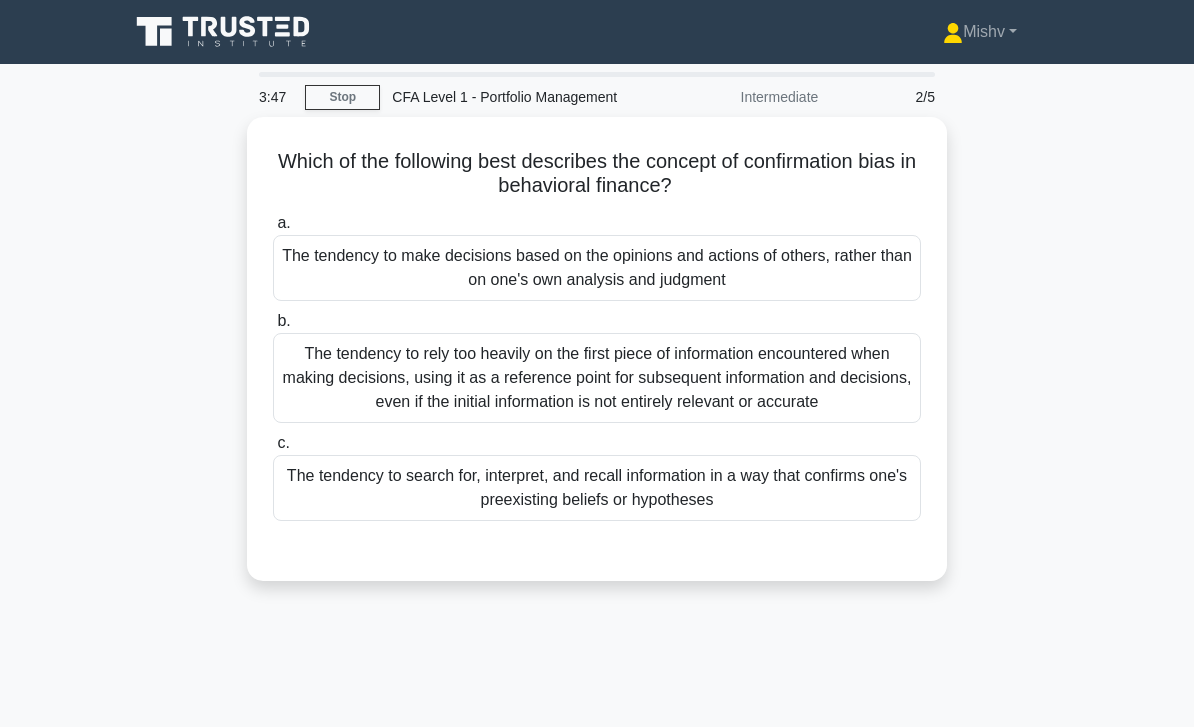 click on "The tendency to rely too heavily on the first piece of information encountered when making decisions, using it as a reference point for subsequent information and decisions, even if the initial information is not entirely relevant or accurate" at bounding box center (597, 378) 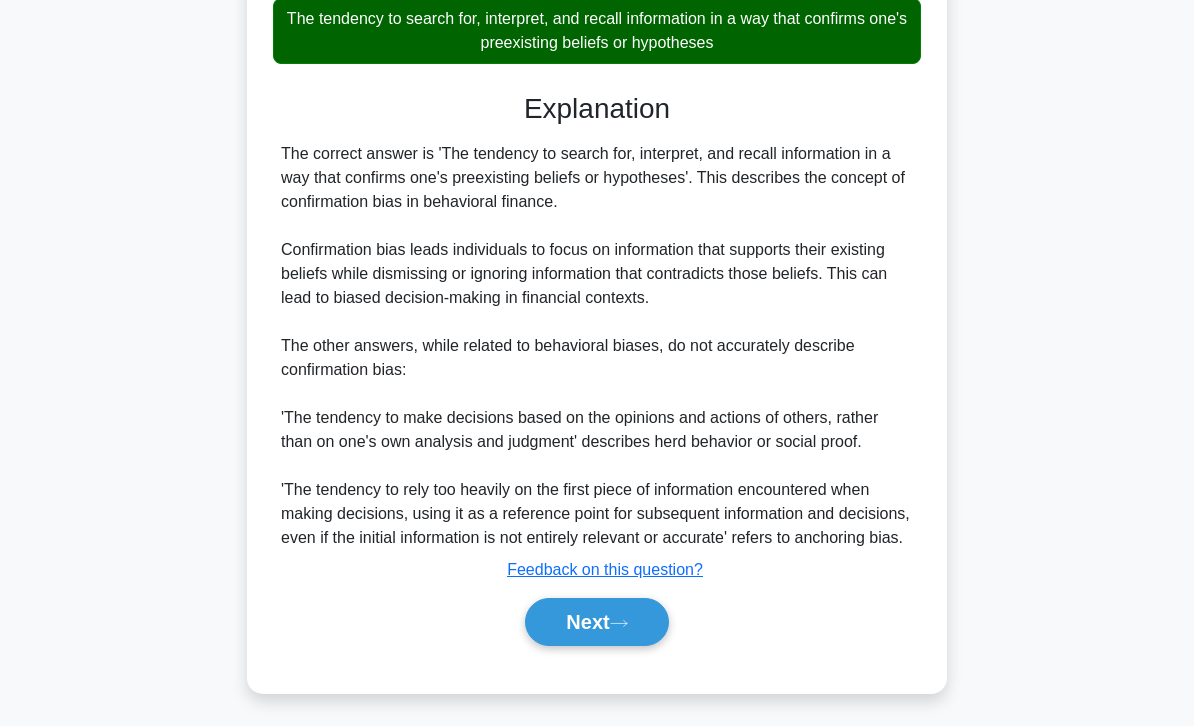 scroll, scrollTop: 472, scrollLeft: 0, axis: vertical 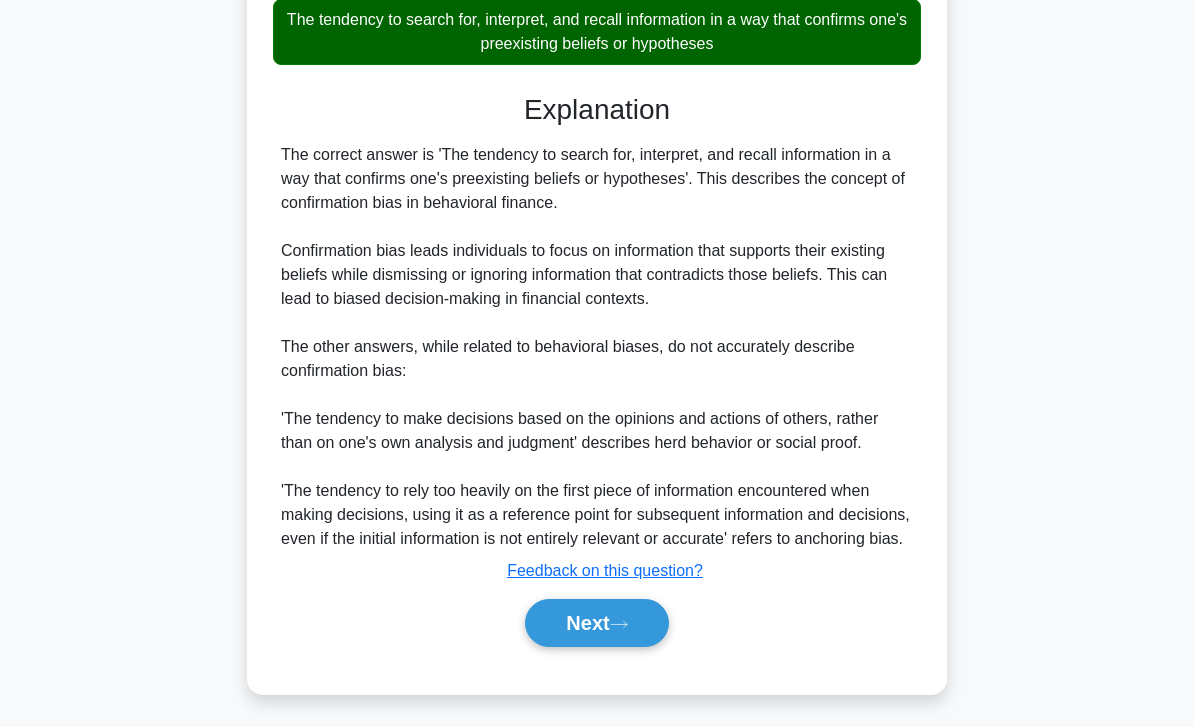 click on "Next" at bounding box center (596, 623) 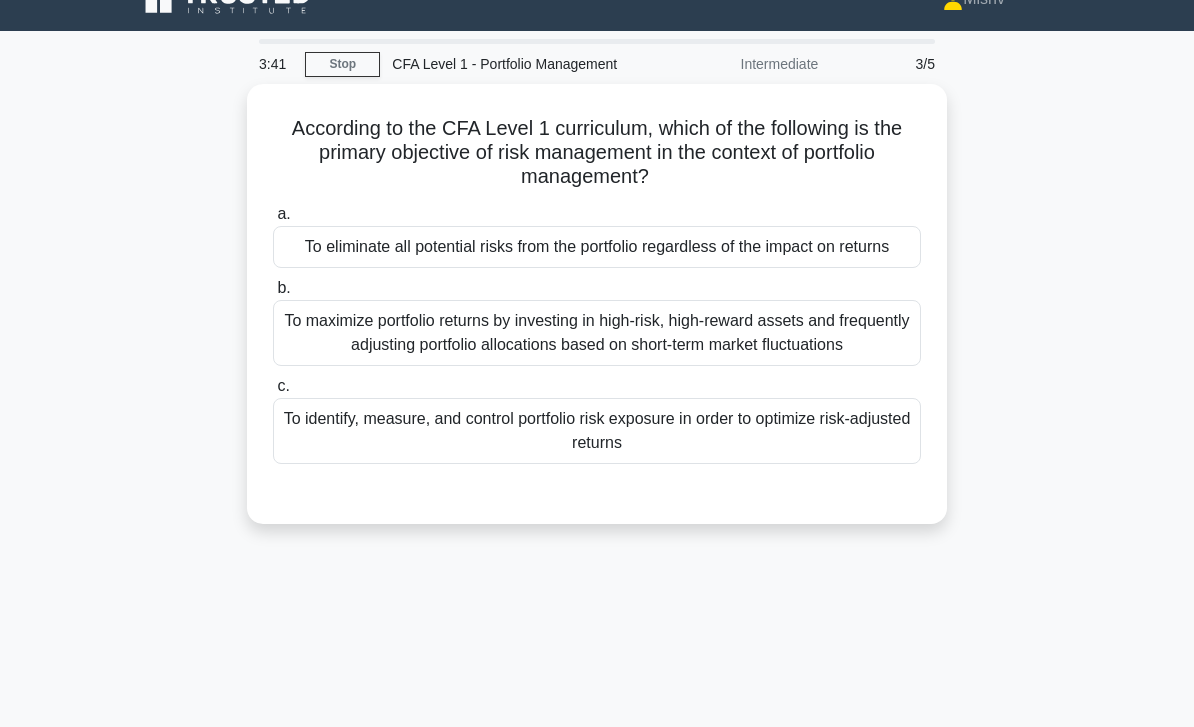 scroll, scrollTop: 0, scrollLeft: 0, axis: both 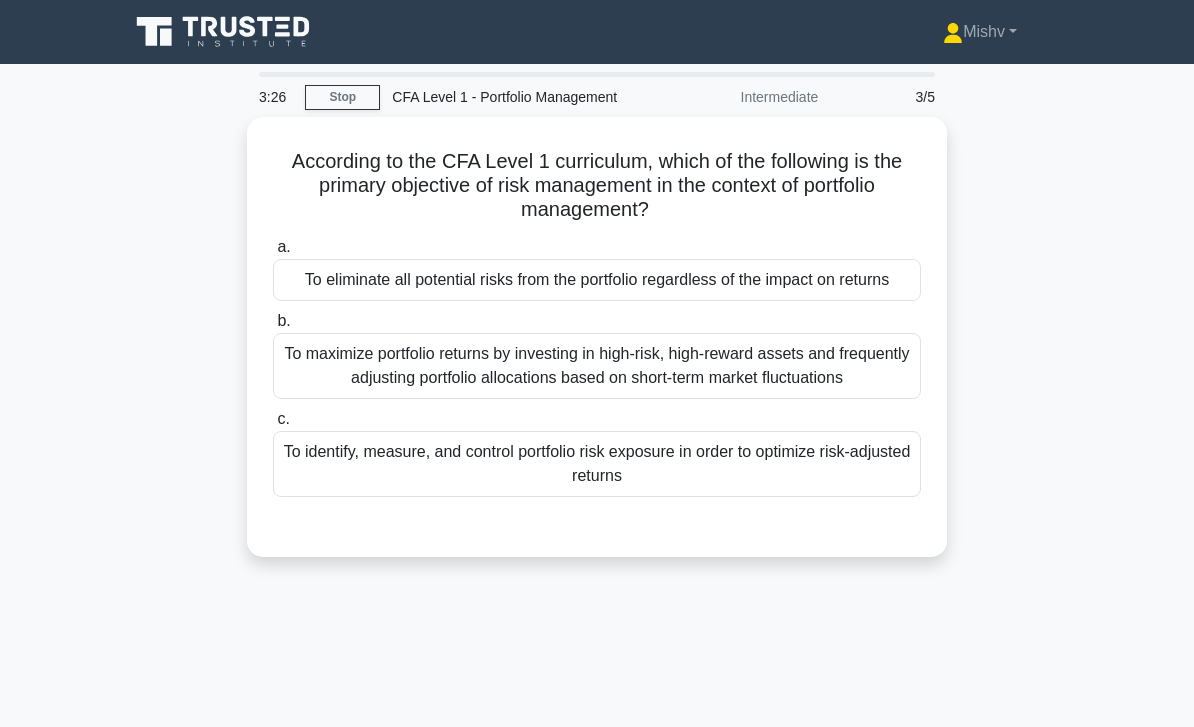 click on "To identify, measure, and control portfolio risk exposure in order to optimize risk-adjusted returns" at bounding box center [597, 464] 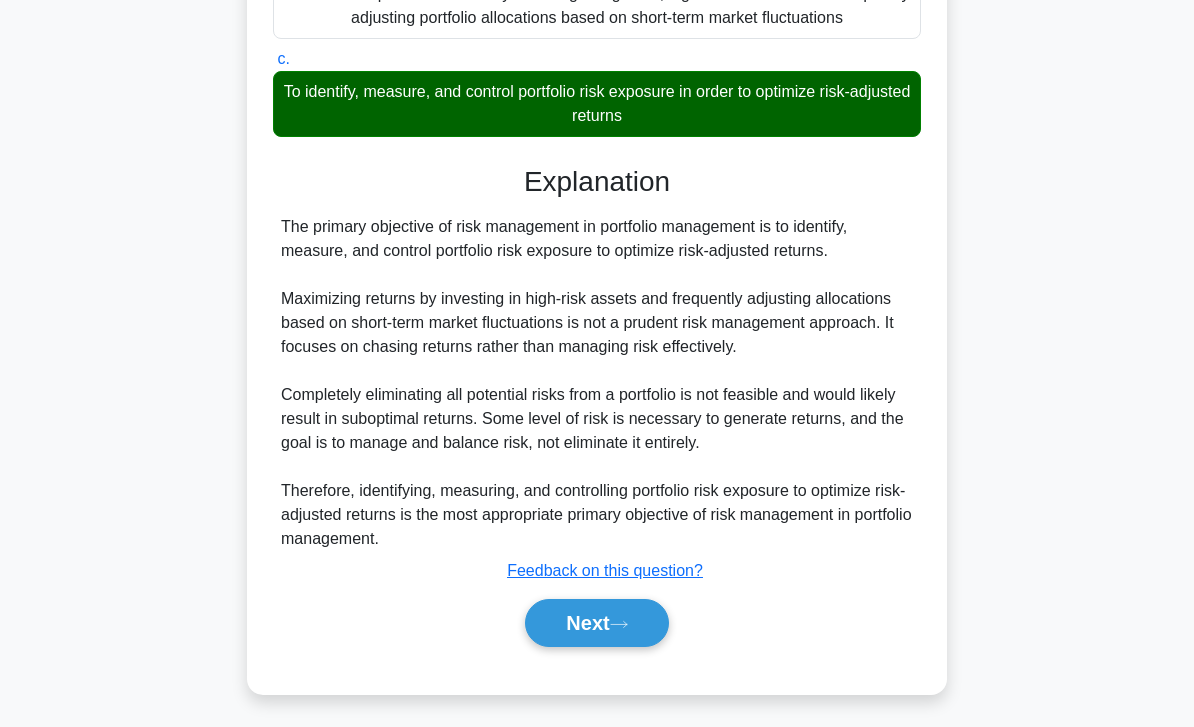 scroll, scrollTop: 440, scrollLeft: 0, axis: vertical 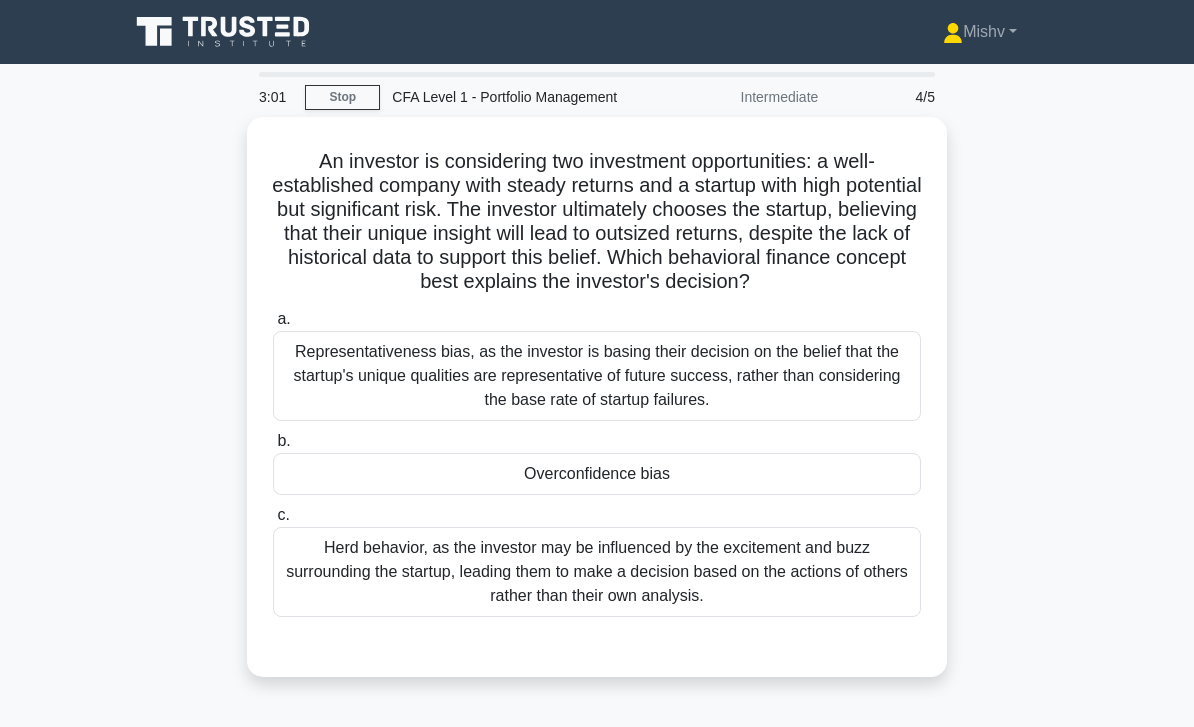 click on "Overconfidence bias" at bounding box center (597, 474) 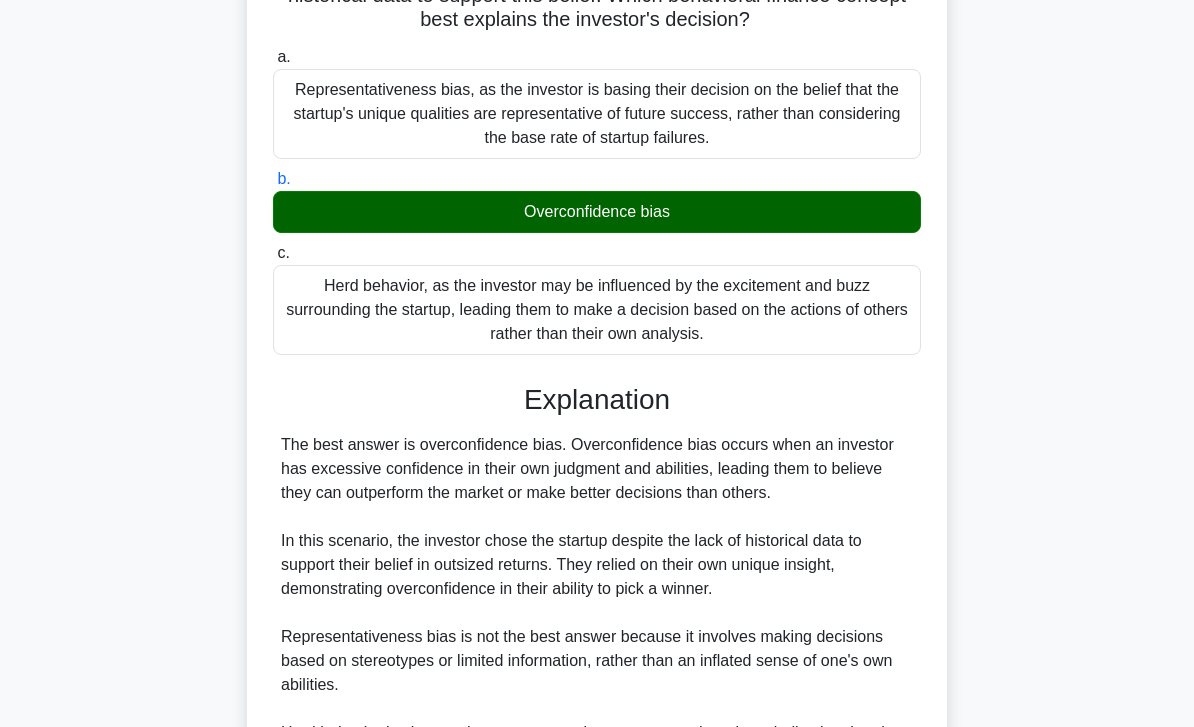 scroll, scrollTop: 536, scrollLeft: 0, axis: vertical 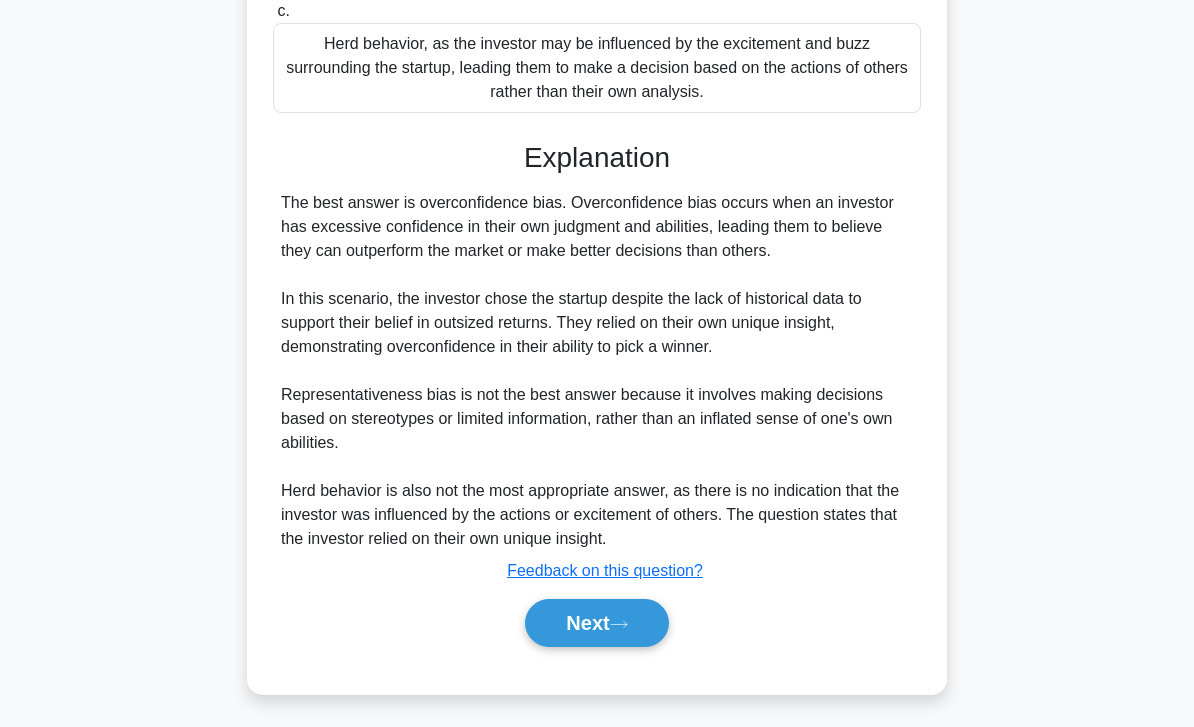 click on "Next" at bounding box center (596, 623) 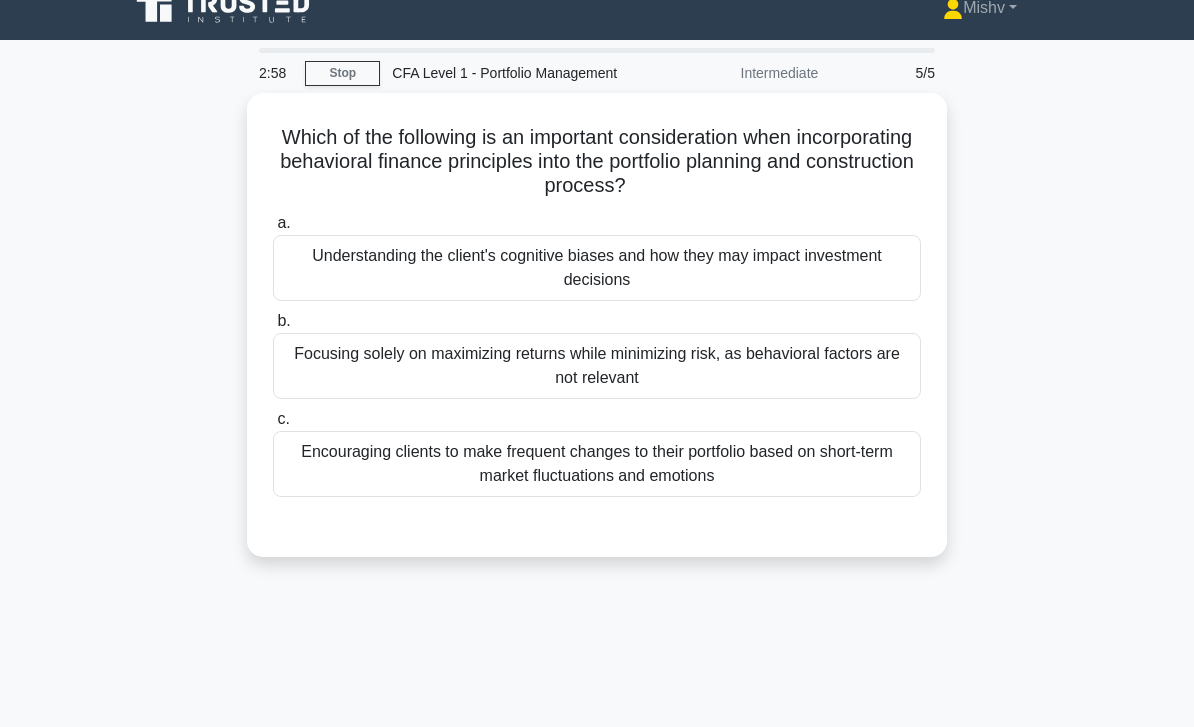 scroll, scrollTop: 0, scrollLeft: 0, axis: both 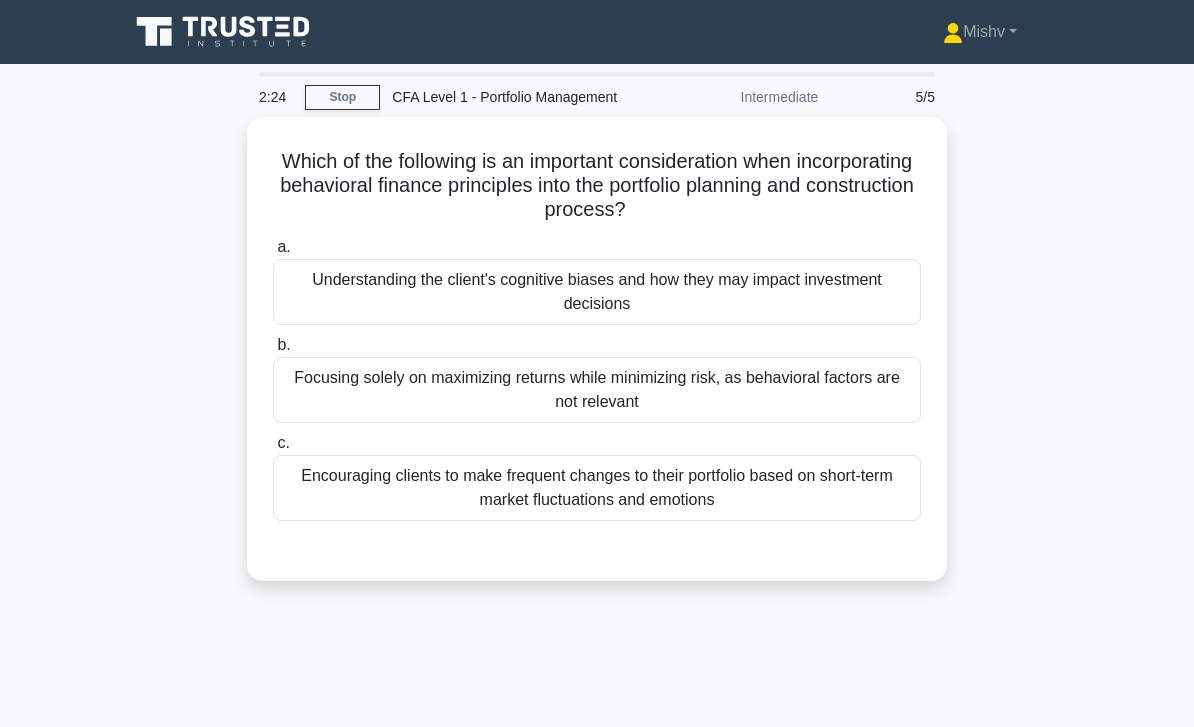 click on "Understanding the client's cognitive biases and how they may impact investment decisions" at bounding box center [597, 292] 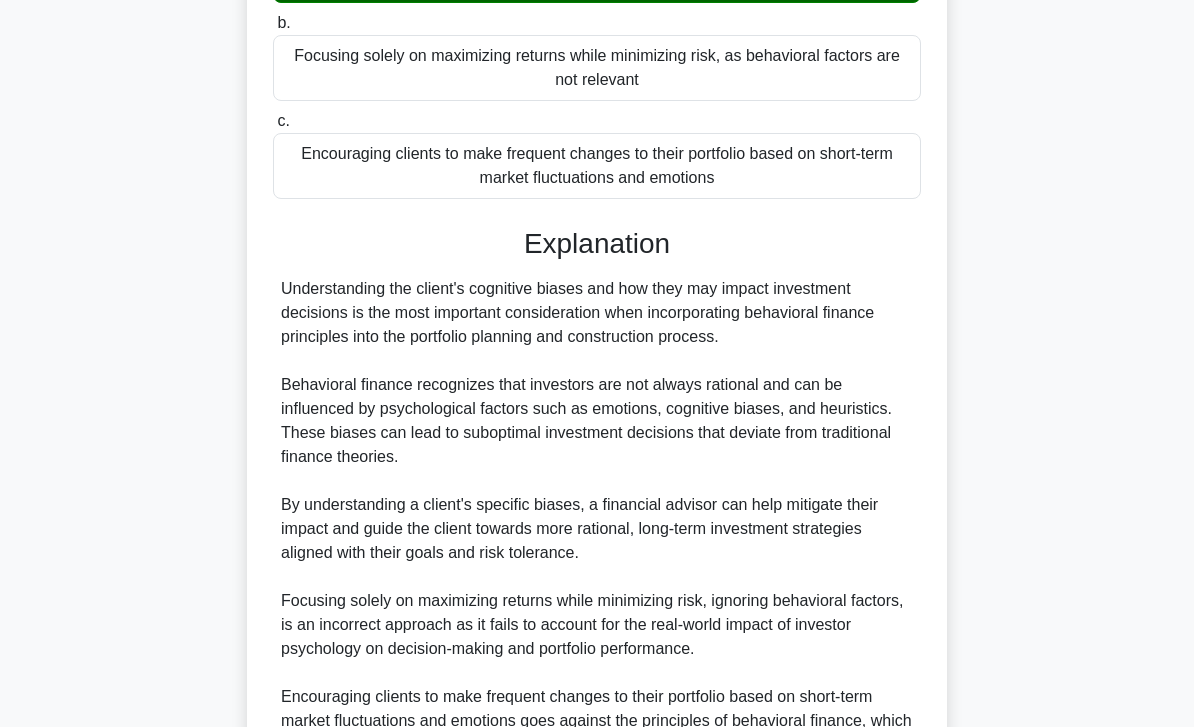 scroll, scrollTop: 560, scrollLeft: 0, axis: vertical 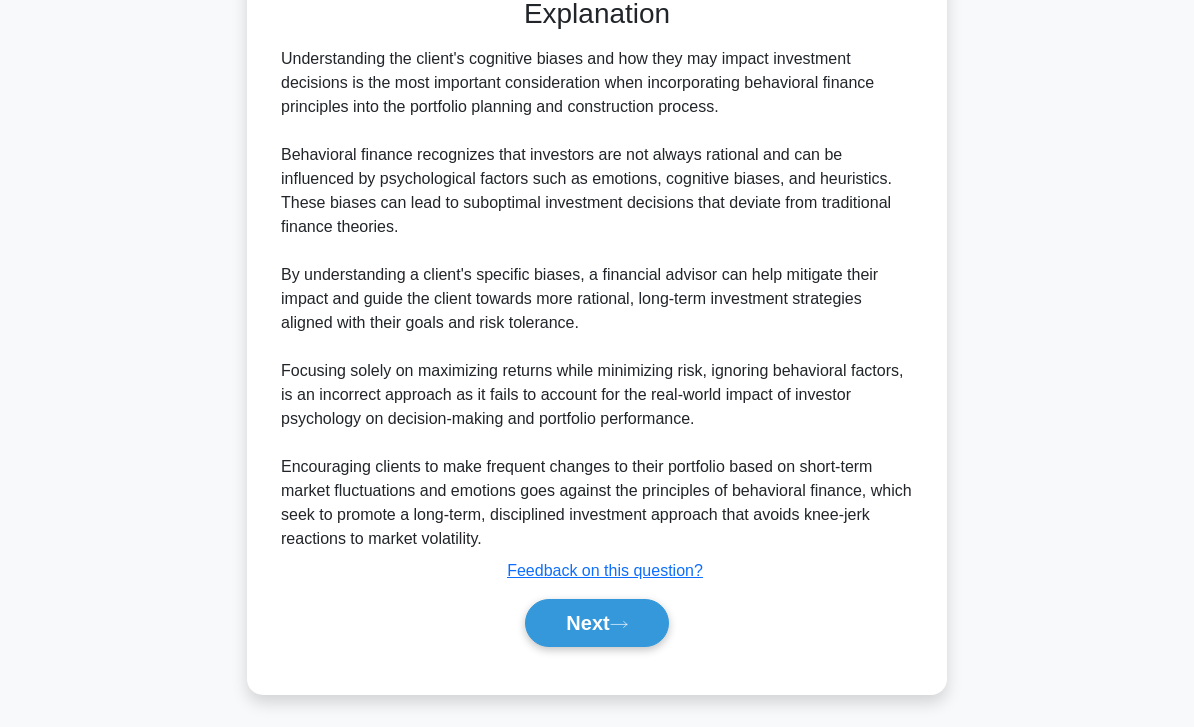 click on "Next" at bounding box center (596, 623) 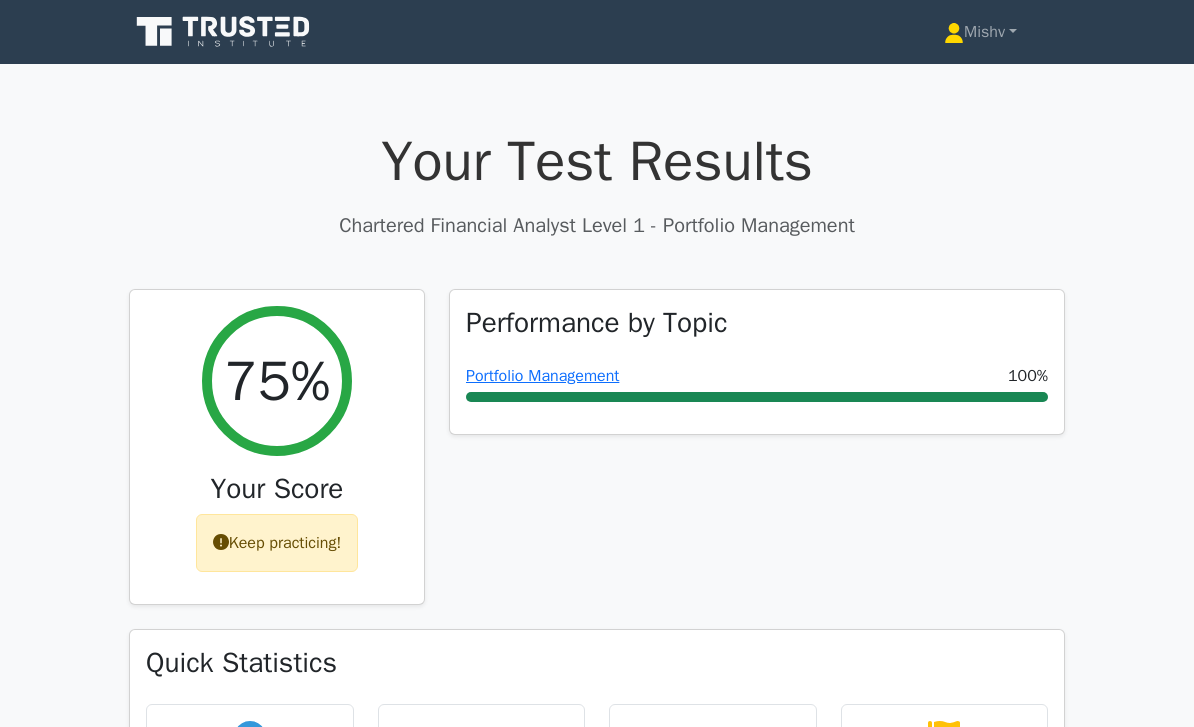 scroll, scrollTop: 0, scrollLeft: 0, axis: both 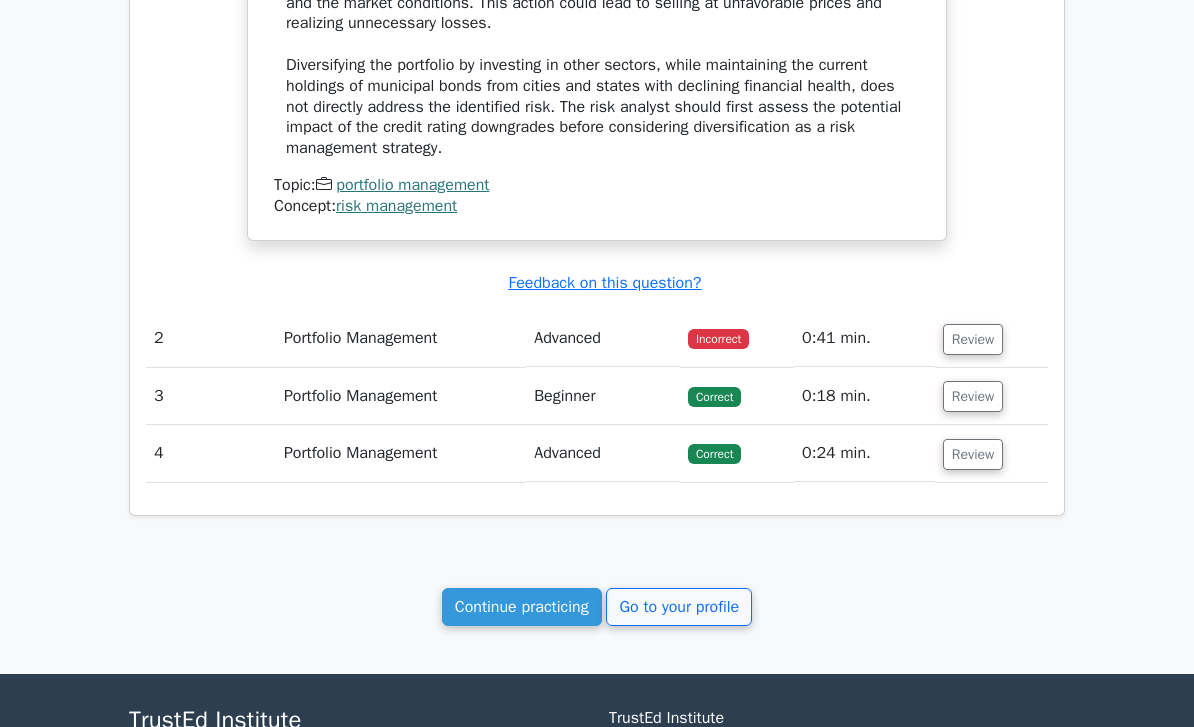 click on "Review" at bounding box center (973, 339) 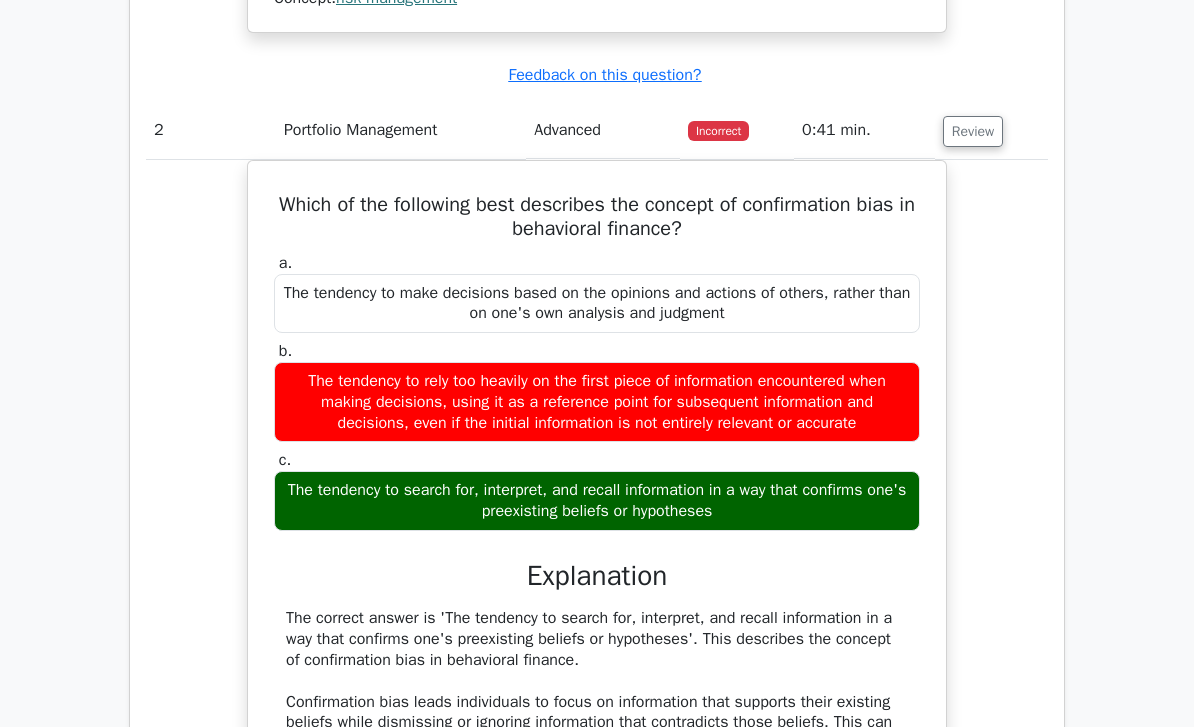 scroll, scrollTop: 2118, scrollLeft: 0, axis: vertical 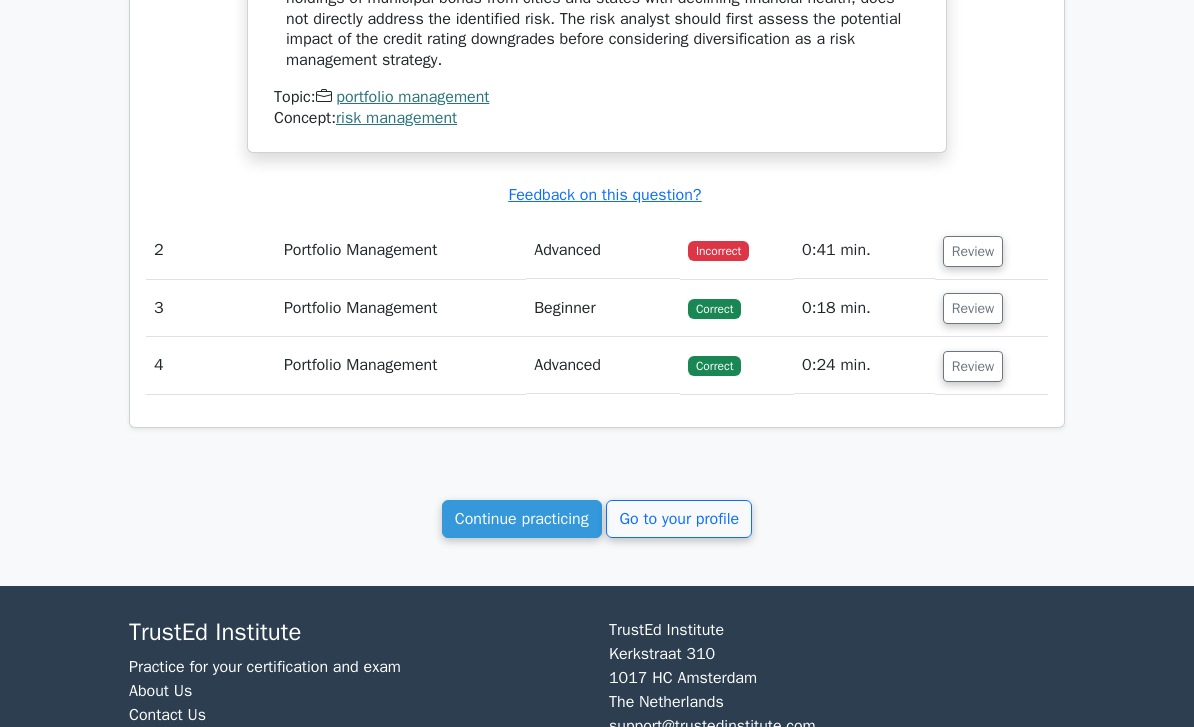 click on "Go to your profile" at bounding box center [679, 519] 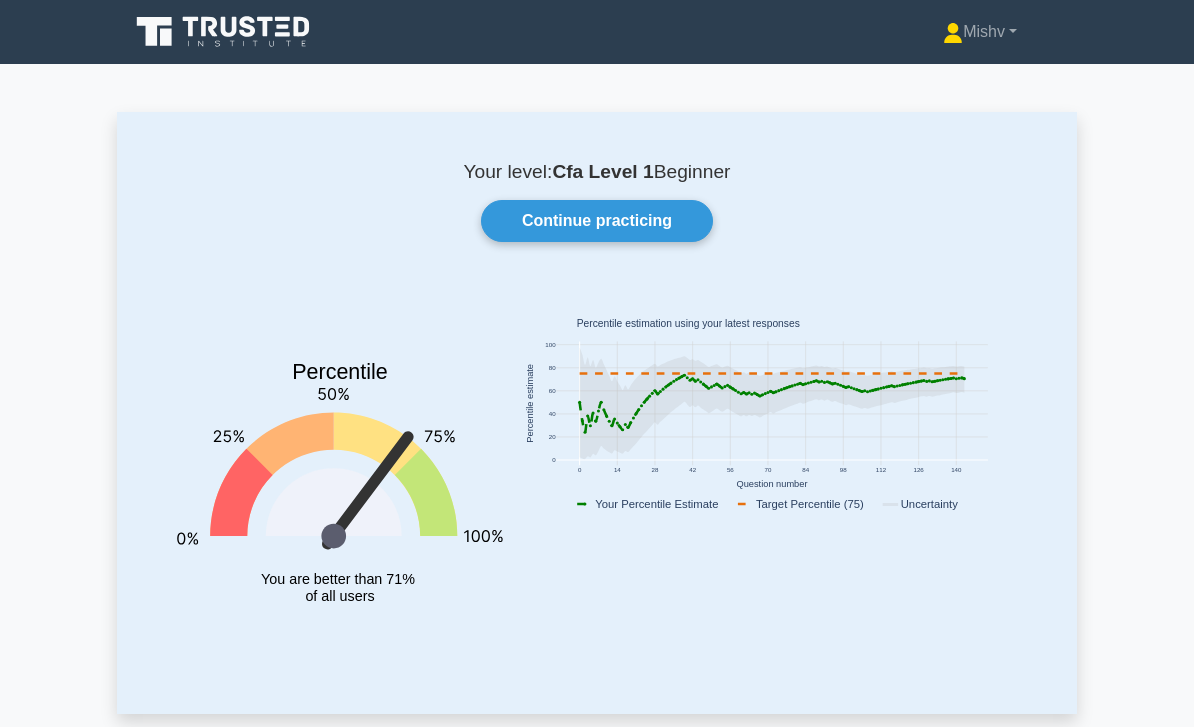 scroll, scrollTop: 0, scrollLeft: 0, axis: both 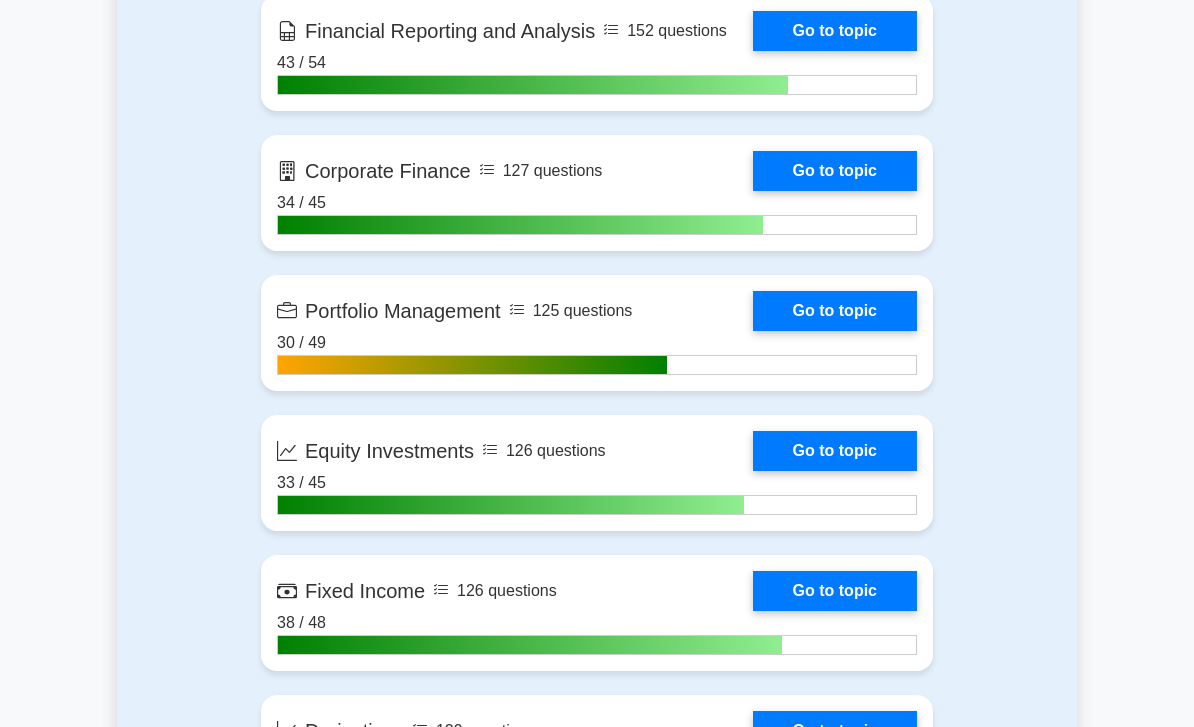 click on "Go to topic" at bounding box center [835, 451] 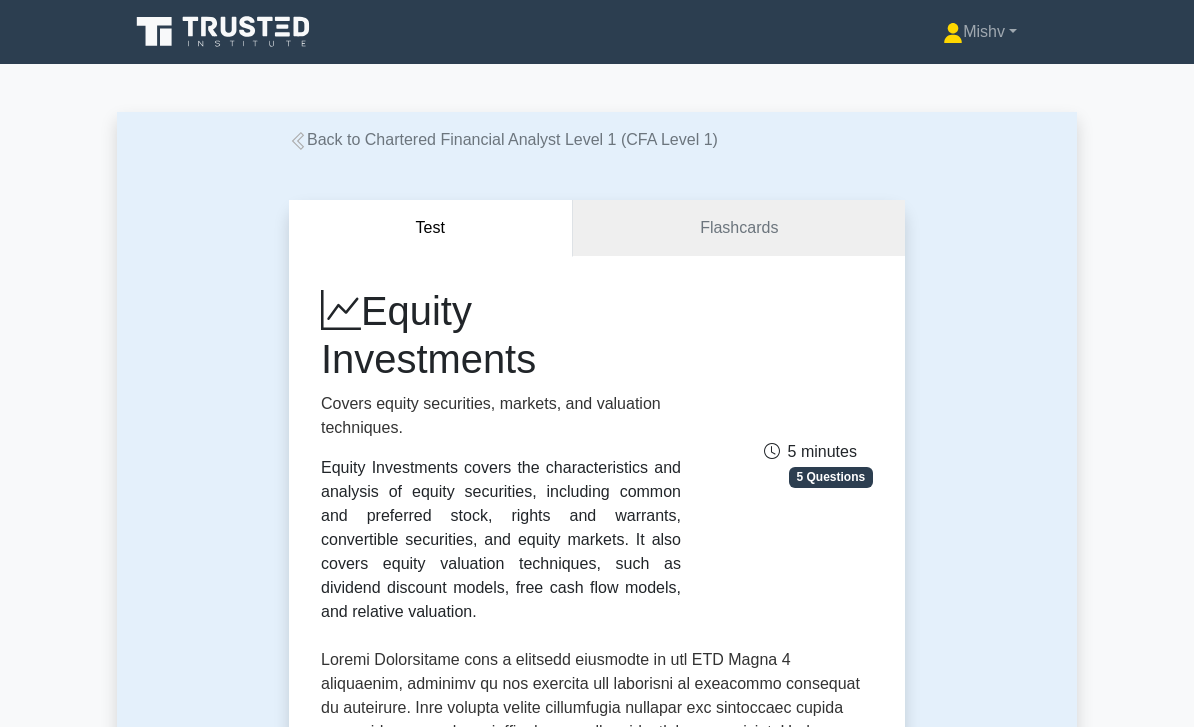 scroll, scrollTop: 157, scrollLeft: 0, axis: vertical 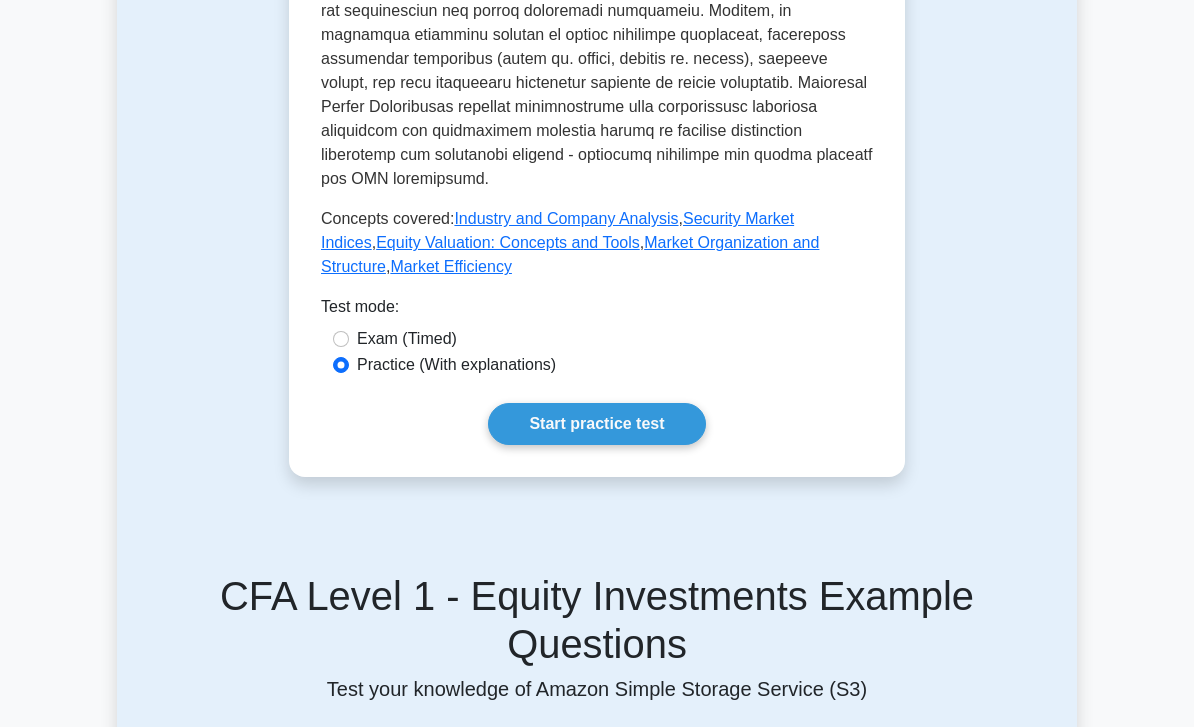 click on "Start practice test" at bounding box center [596, 425] 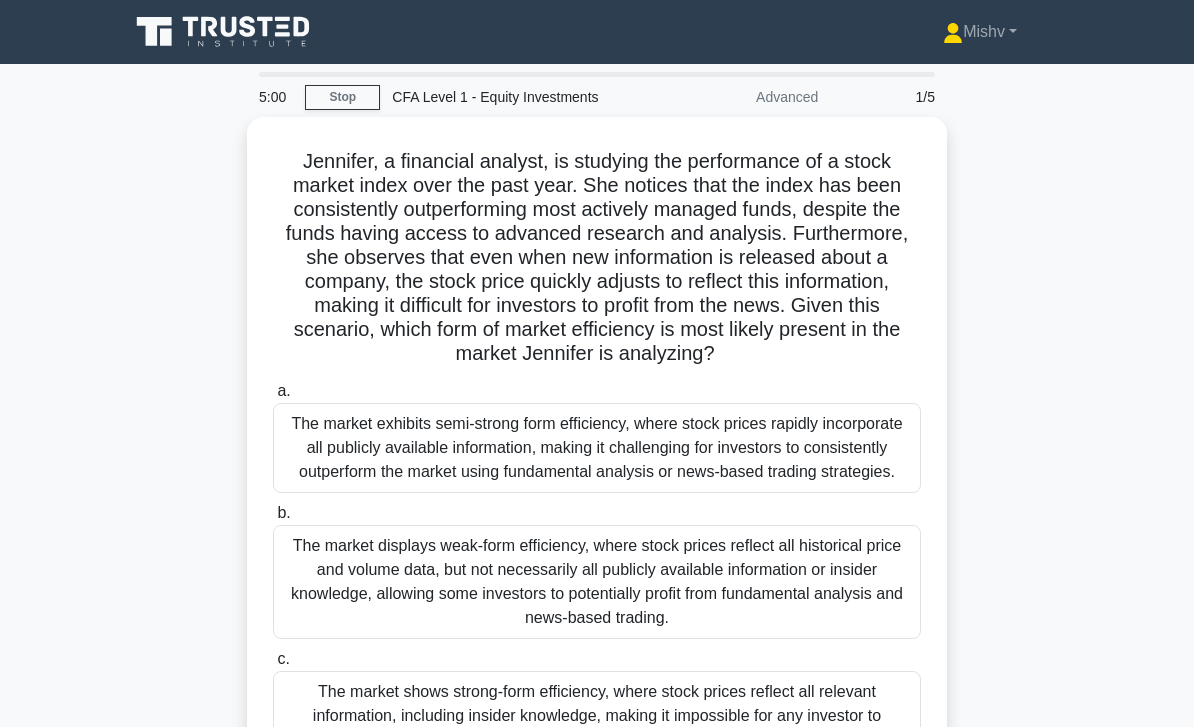 scroll, scrollTop: 0, scrollLeft: 0, axis: both 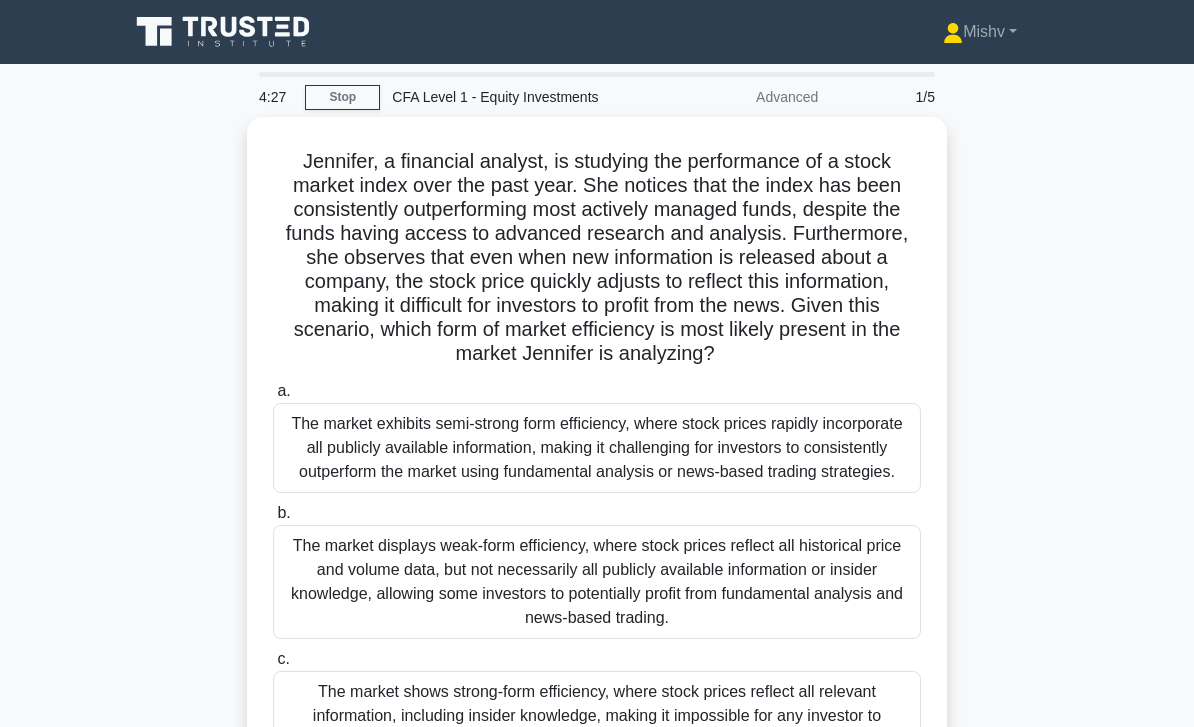 click on "The market exhibits semi-strong form efficiency, where stock prices rapidly incorporate all publicly available information, making it challenging for investors to consistently outperform the market using fundamental analysis or news-based trading strategies." at bounding box center [597, 448] 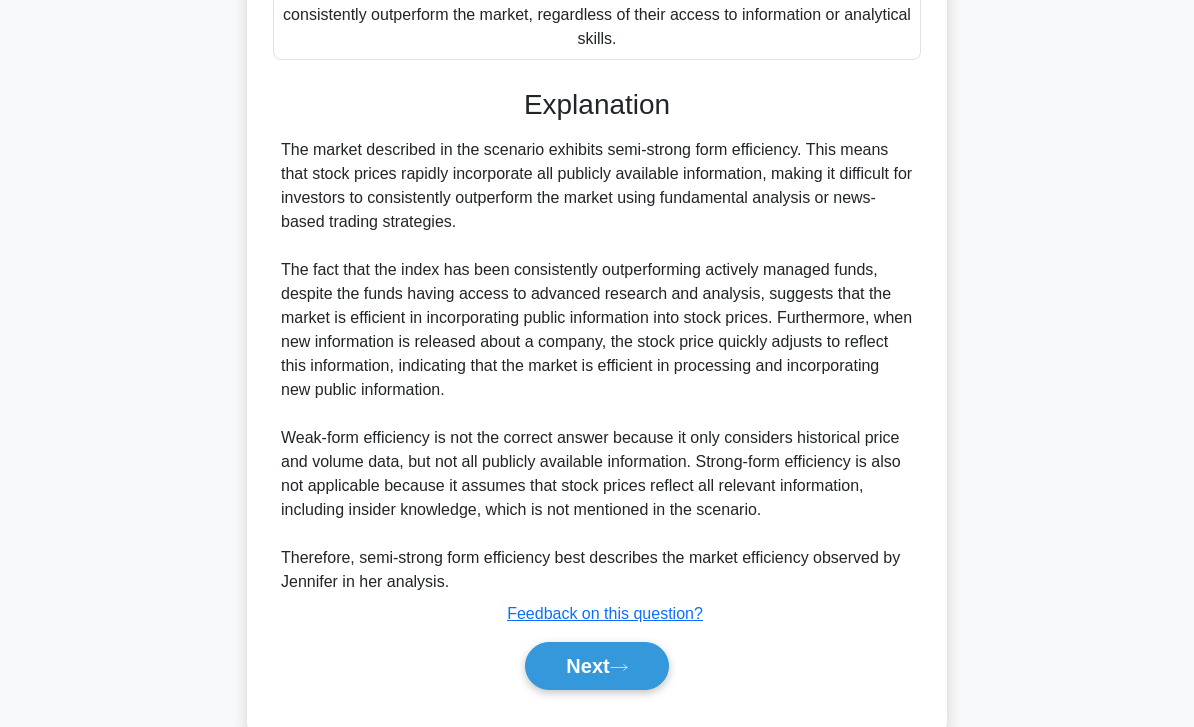 scroll, scrollTop: 800, scrollLeft: 0, axis: vertical 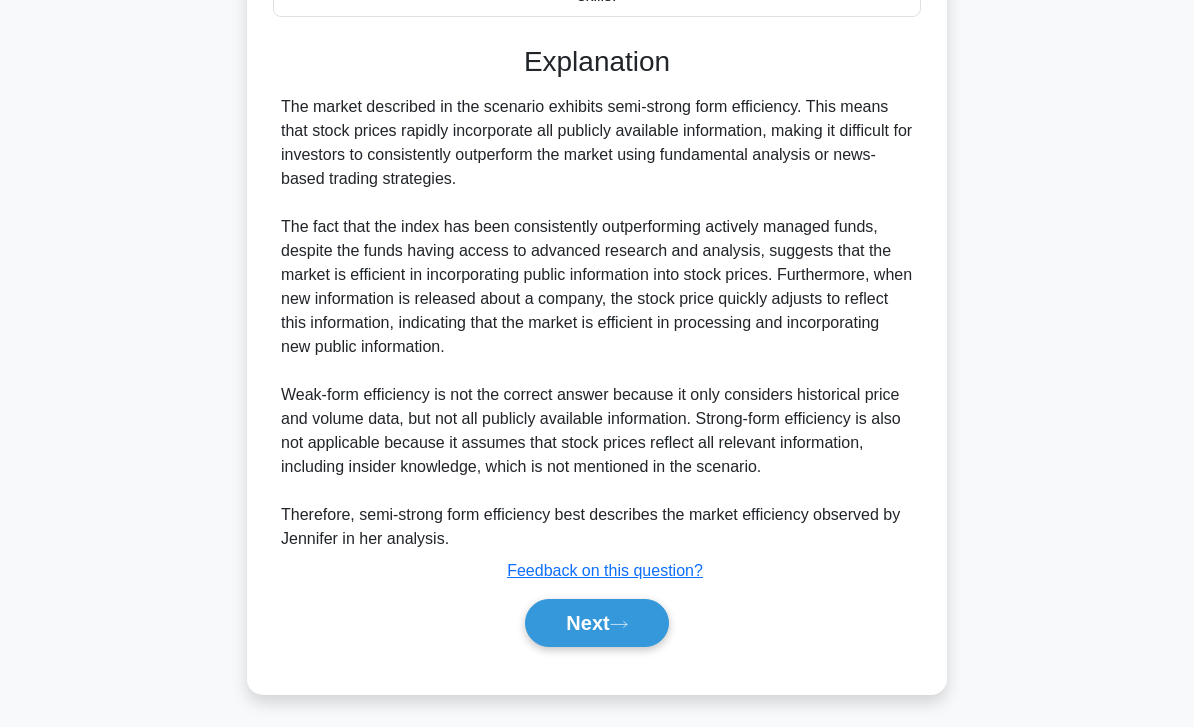 click 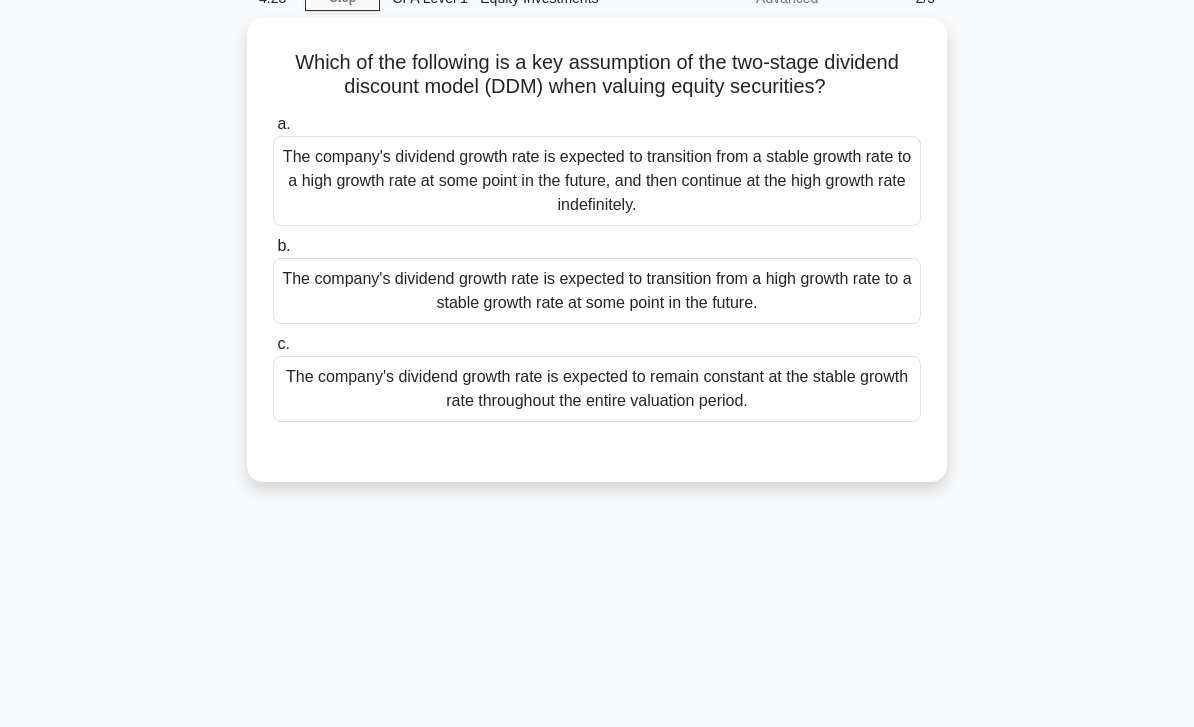 scroll, scrollTop: 0, scrollLeft: 0, axis: both 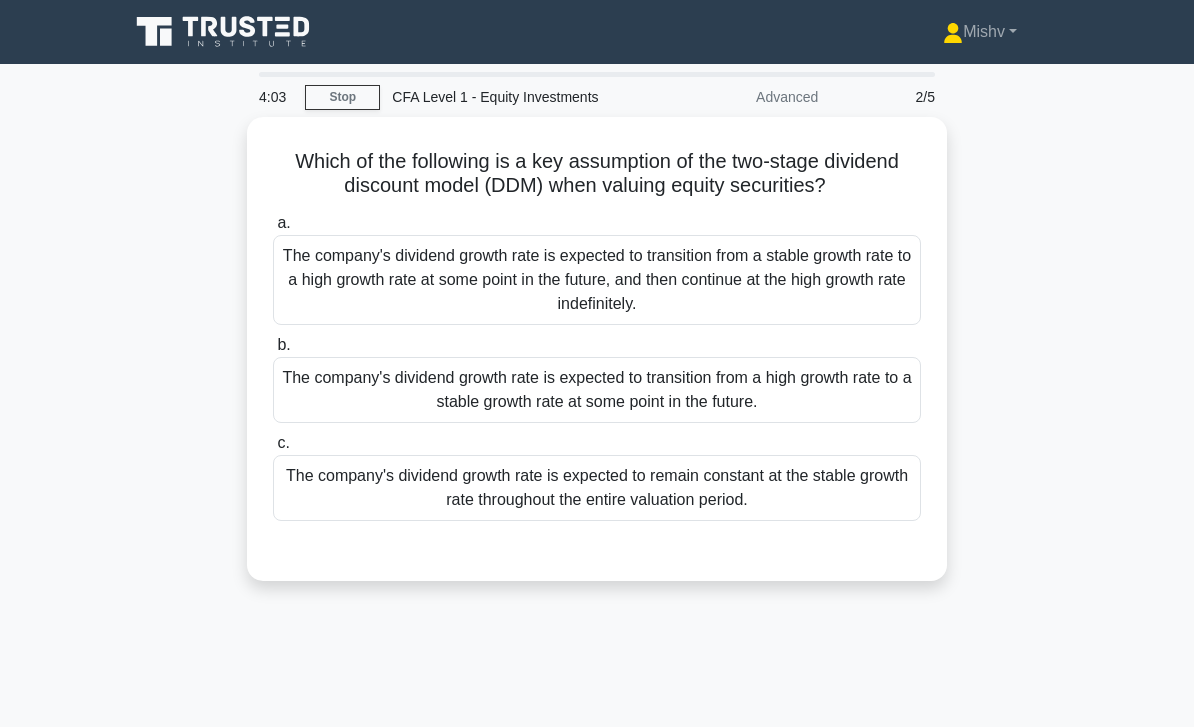 click on "The company's dividend growth rate is expected to transition from a high growth rate to a stable growth rate at some point in the future." at bounding box center [597, 390] 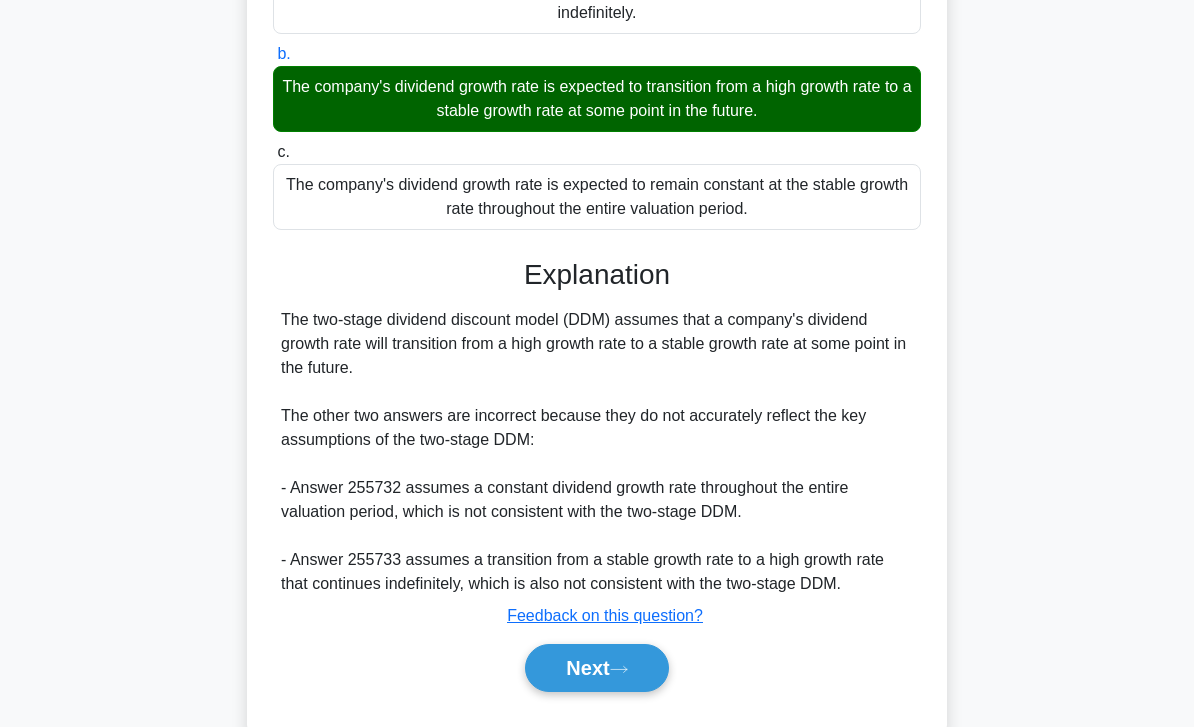 scroll, scrollTop: 320, scrollLeft: 0, axis: vertical 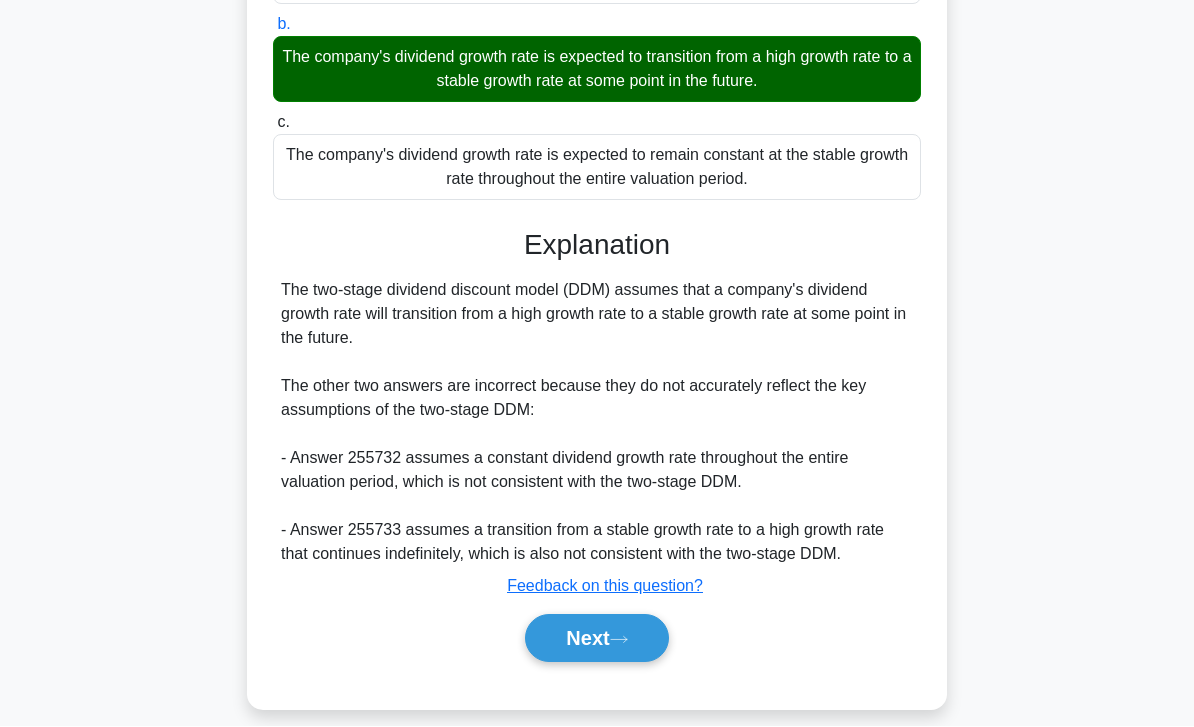 click on "Next" at bounding box center [596, 639] 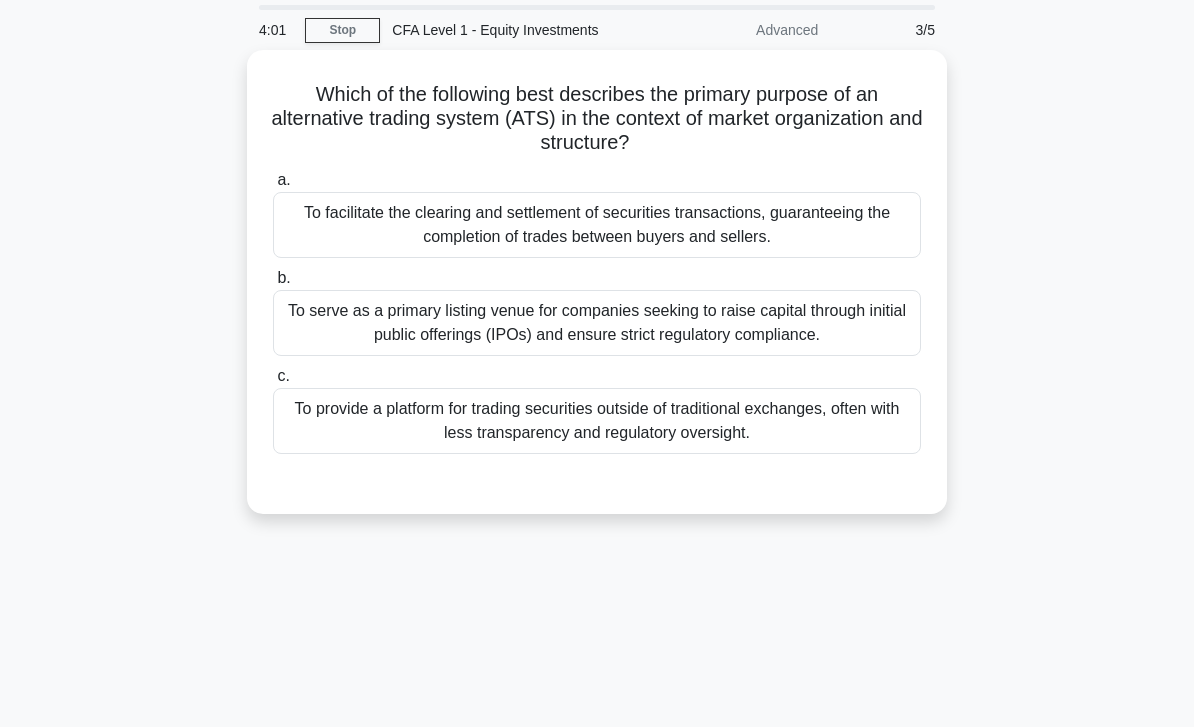 scroll, scrollTop: 0, scrollLeft: 0, axis: both 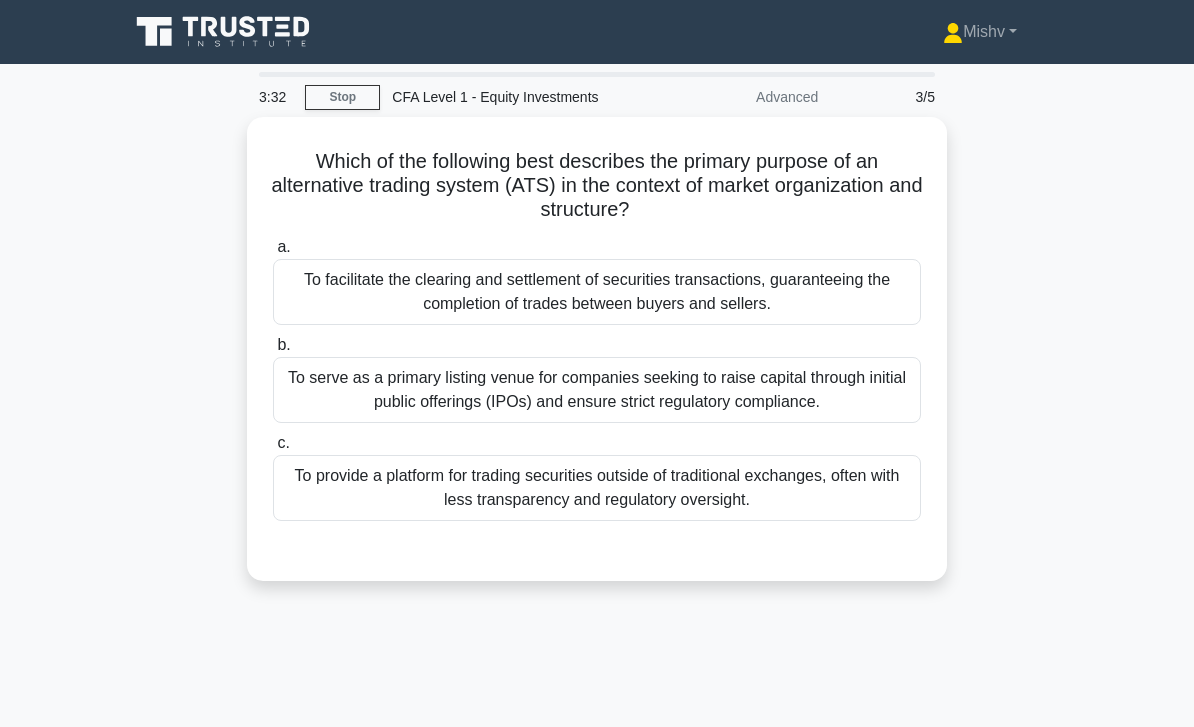 click on "To provide a platform for trading securities outside of traditional exchanges, often with less transparency and regulatory oversight." at bounding box center (597, 488) 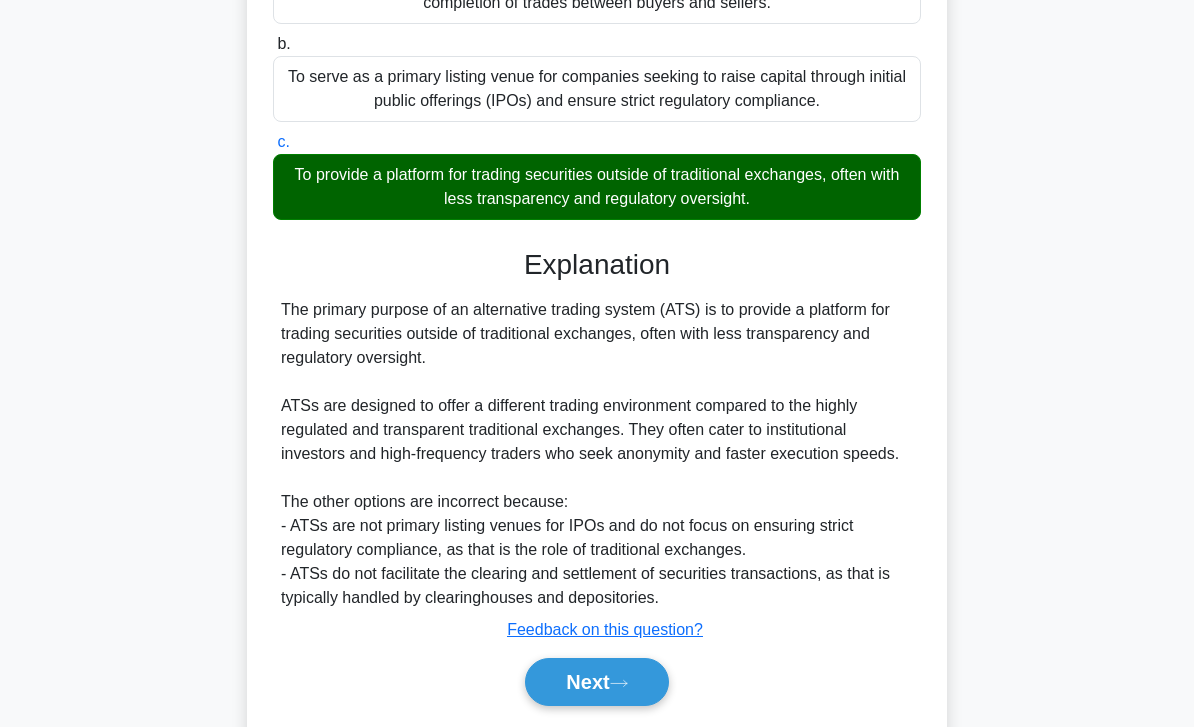 scroll, scrollTop: 320, scrollLeft: 0, axis: vertical 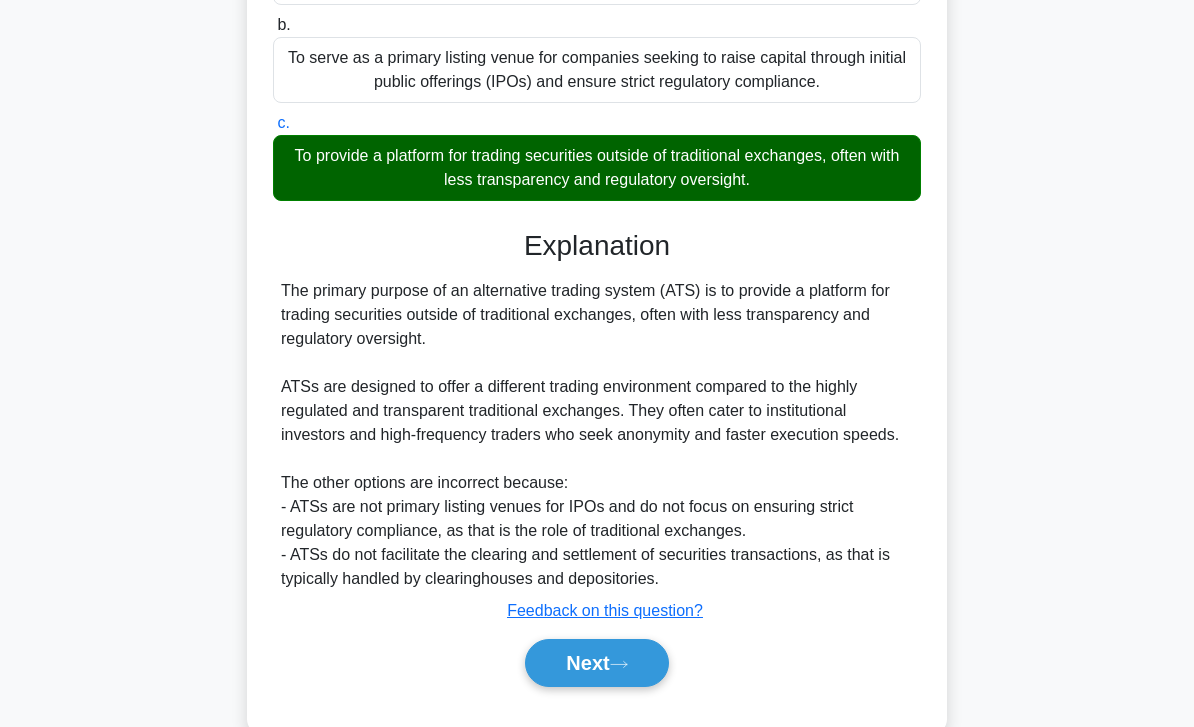 click on "Next" at bounding box center (596, 663) 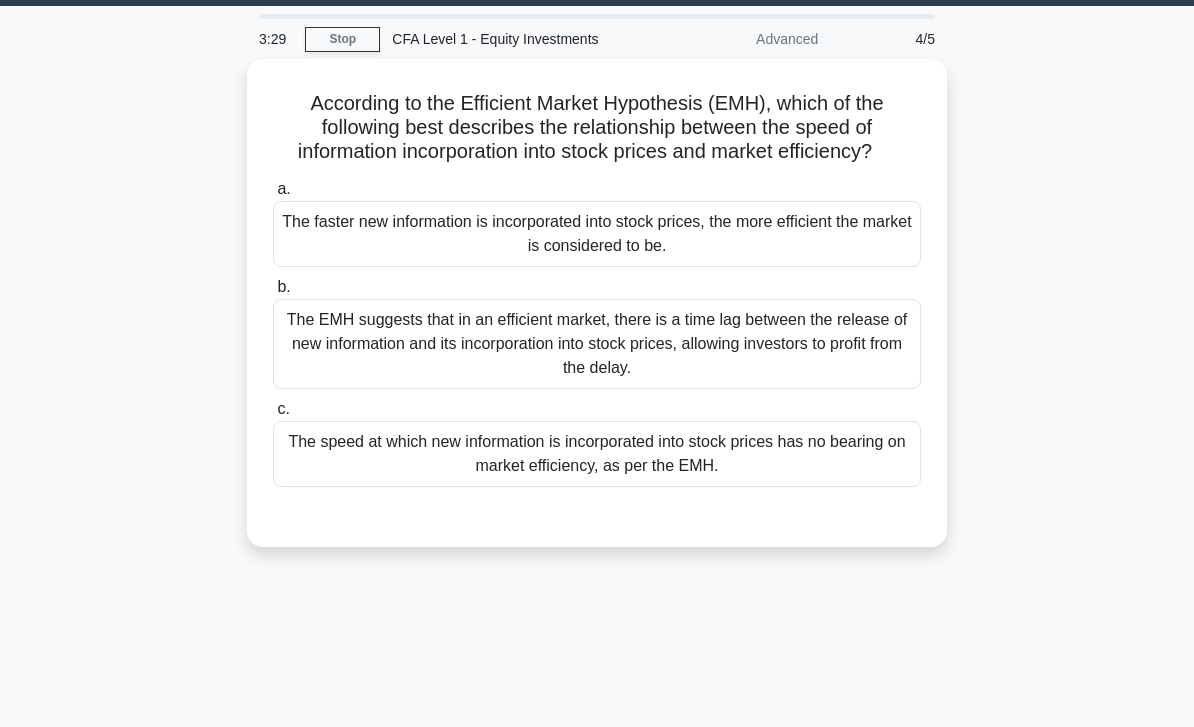scroll, scrollTop: 0, scrollLeft: 0, axis: both 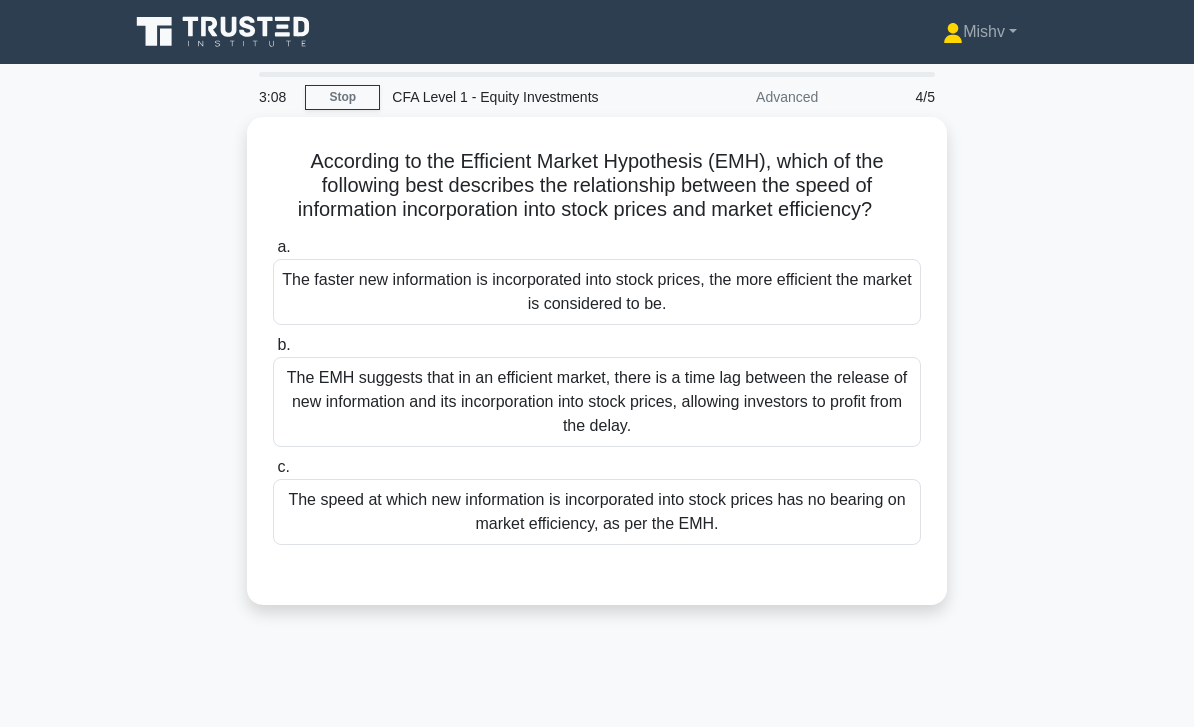 click on "The faster new information is incorporated into stock prices, the more efficient the market is considered to be." at bounding box center (597, 292) 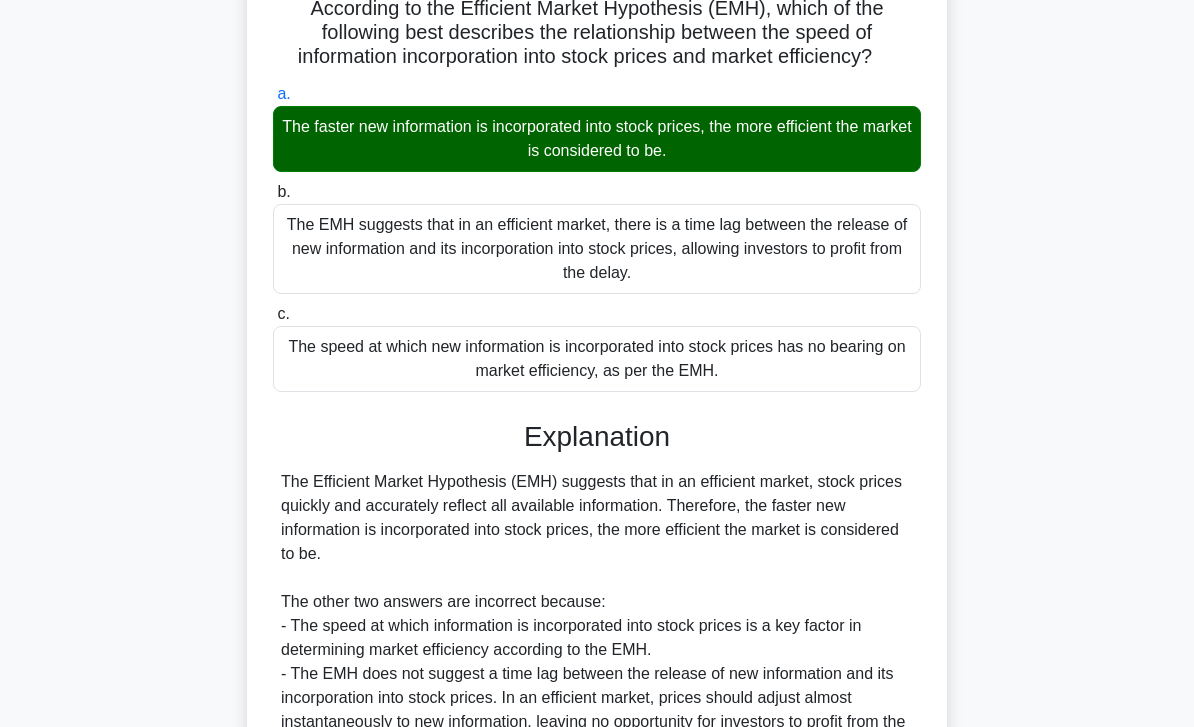scroll, scrollTop: 320, scrollLeft: 0, axis: vertical 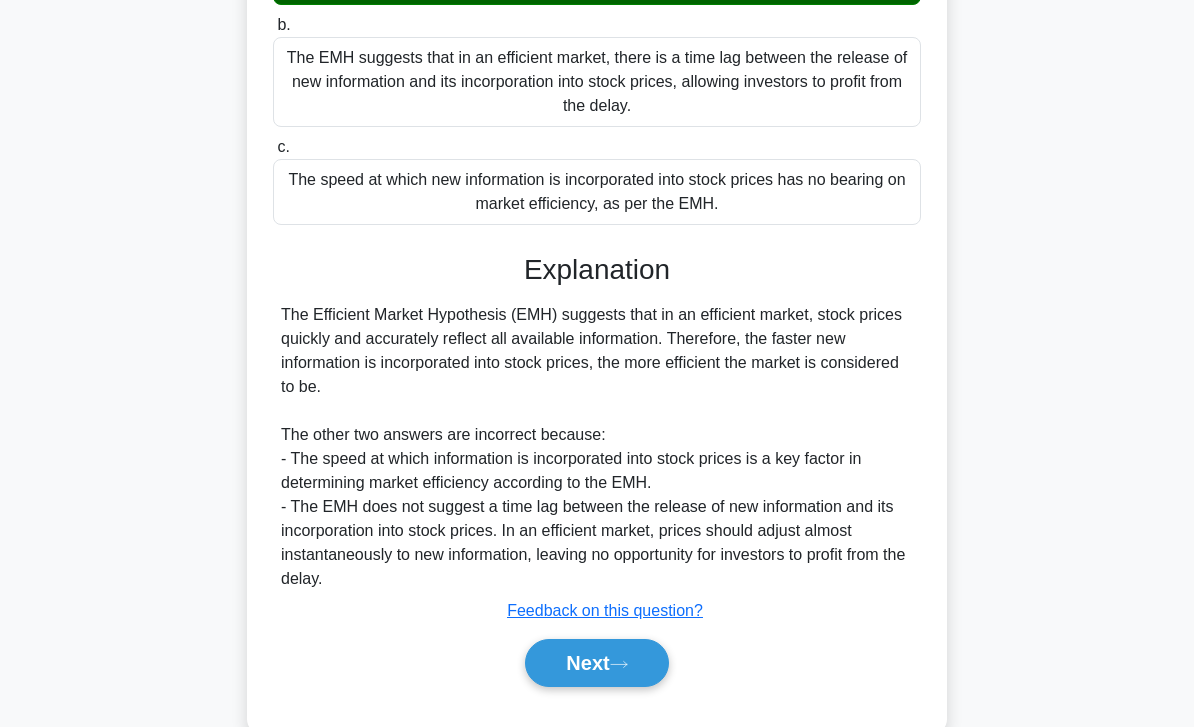 click on "Next" at bounding box center [596, 663] 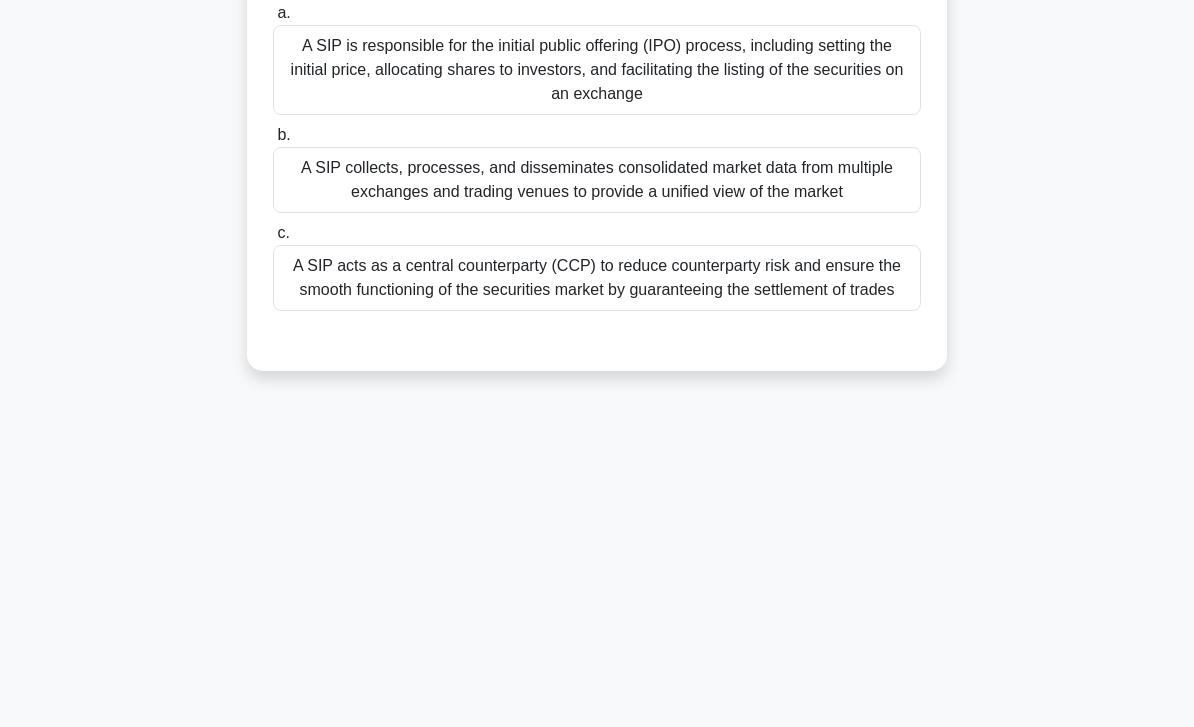 scroll, scrollTop: 0, scrollLeft: 0, axis: both 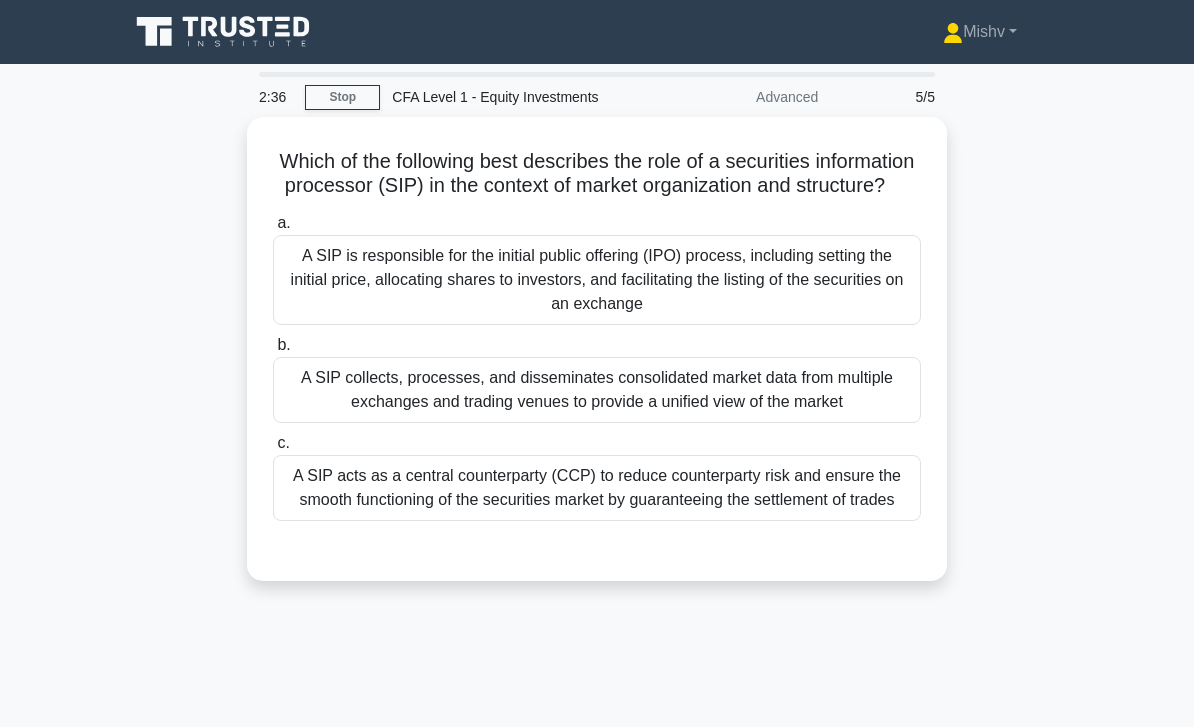click on "A SIP collects, processes, and disseminates consolidated market data from multiple exchanges and trading venues to provide a unified view of the market" at bounding box center (597, 390) 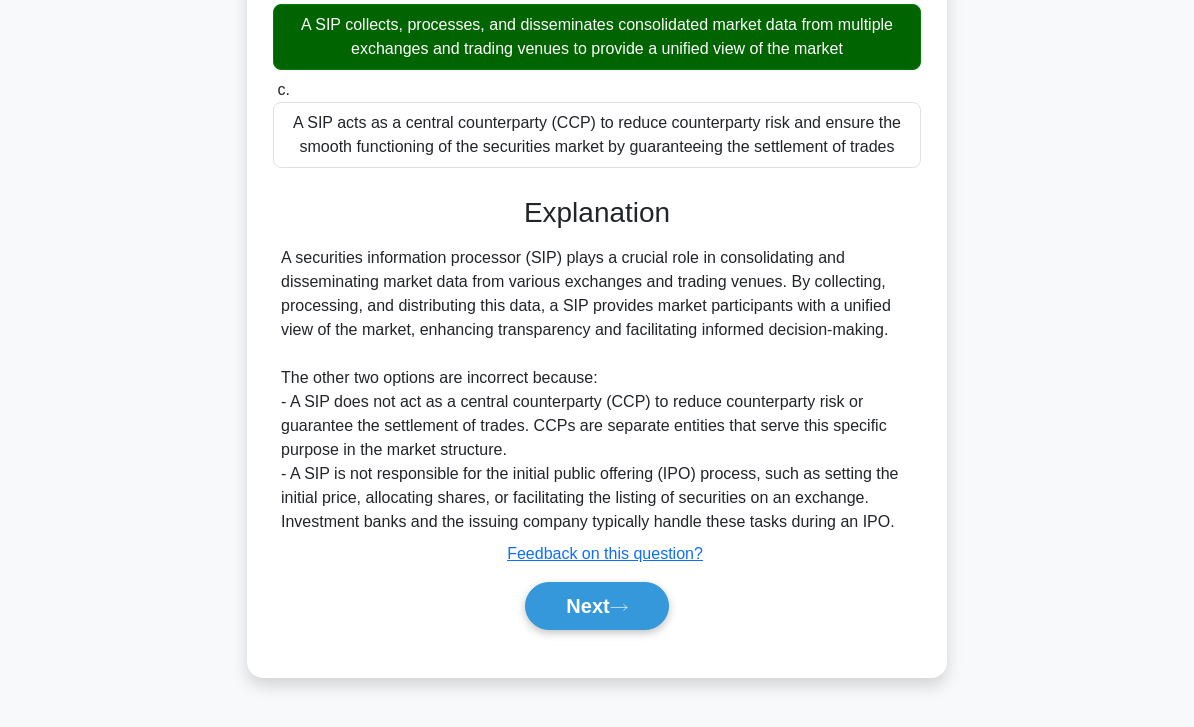scroll, scrollTop: 392, scrollLeft: 0, axis: vertical 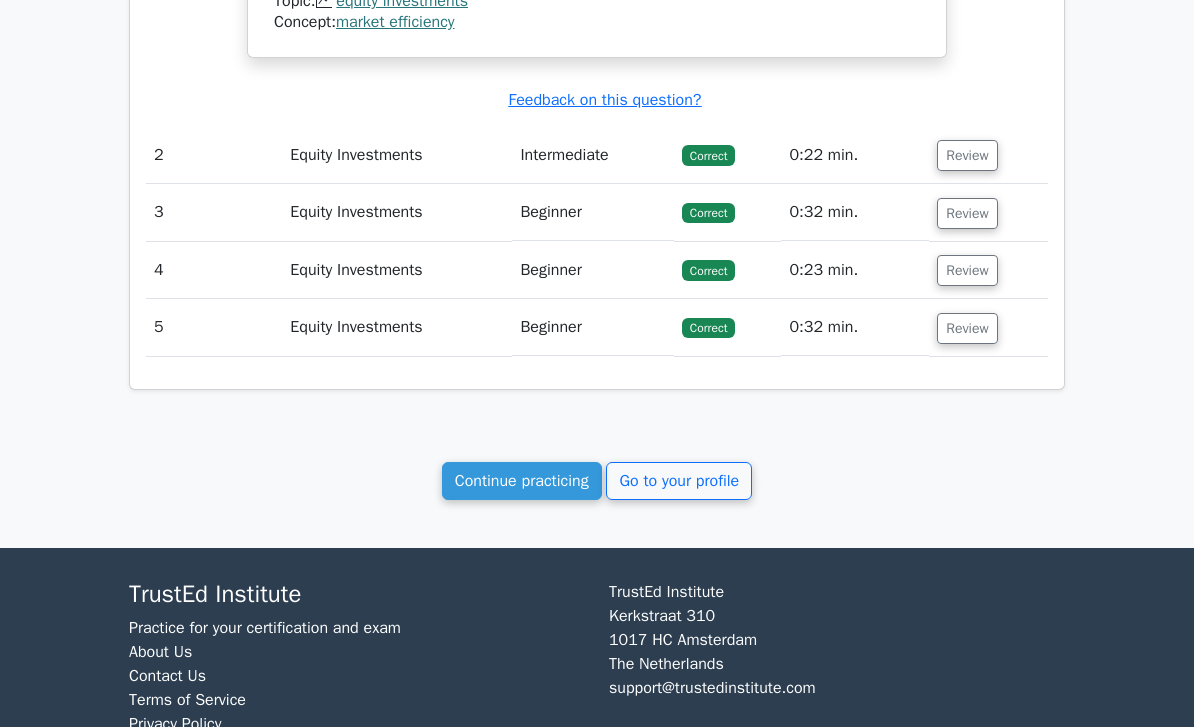 click on "Go to your profile" at bounding box center (679, 481) 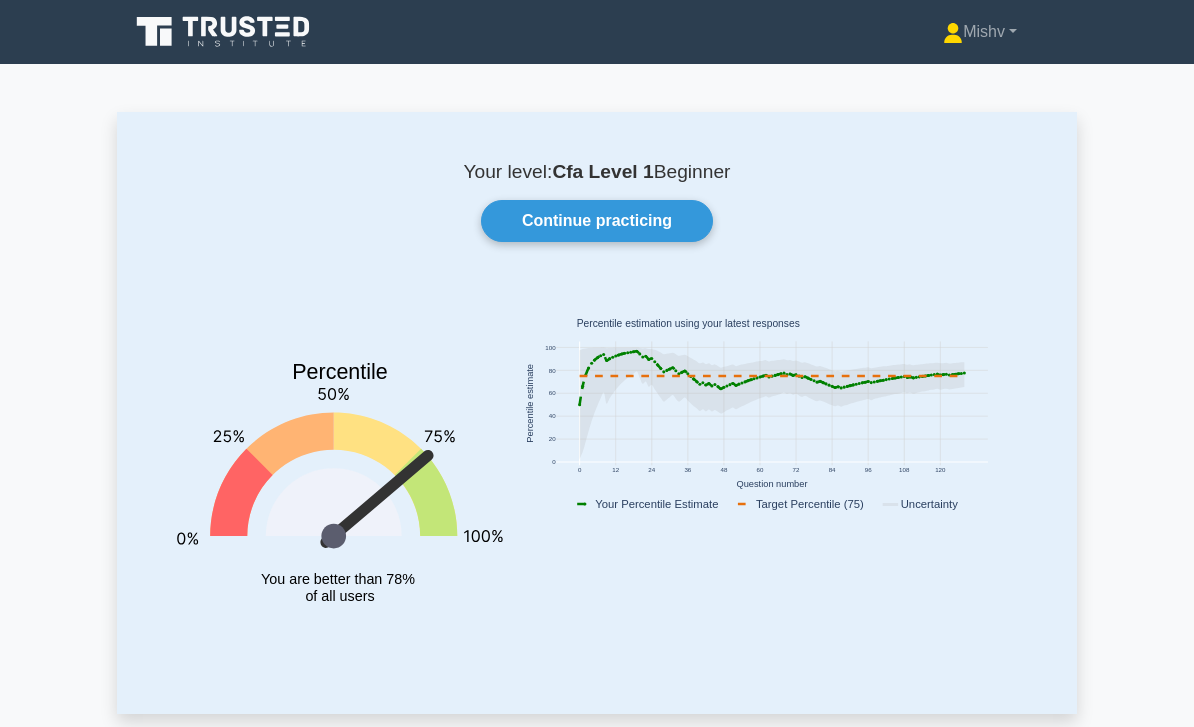 scroll, scrollTop: 0, scrollLeft: 0, axis: both 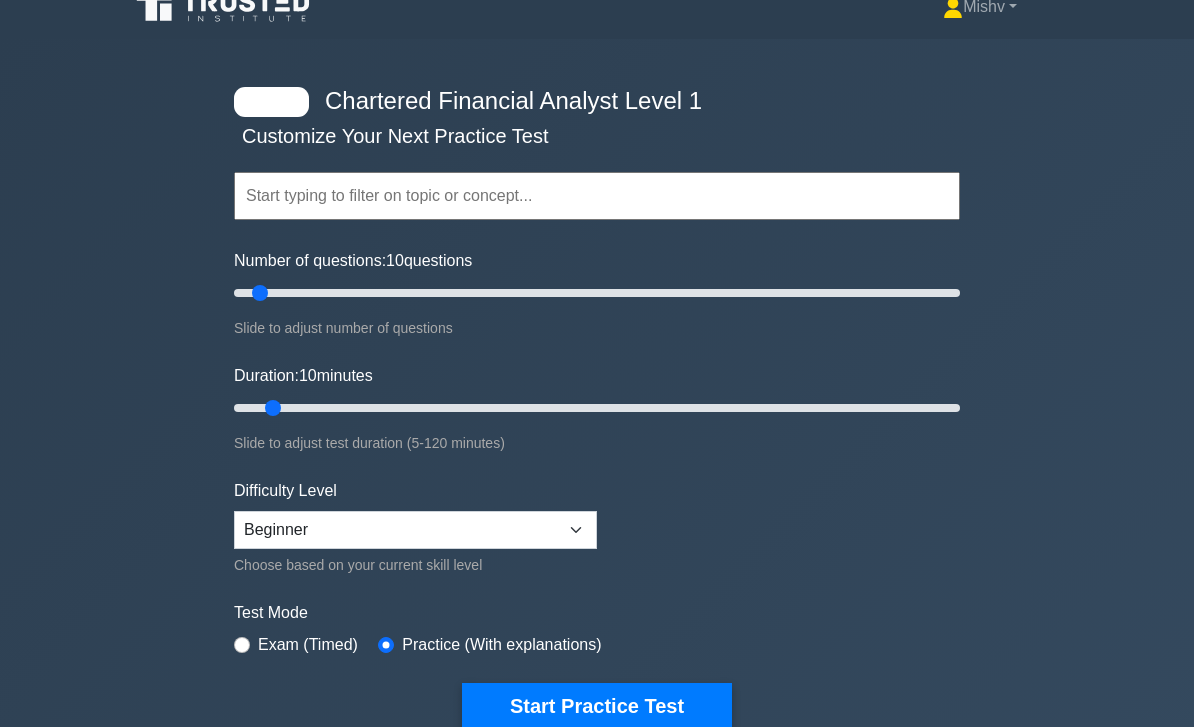 click on "Mishv" at bounding box center [980, 7] 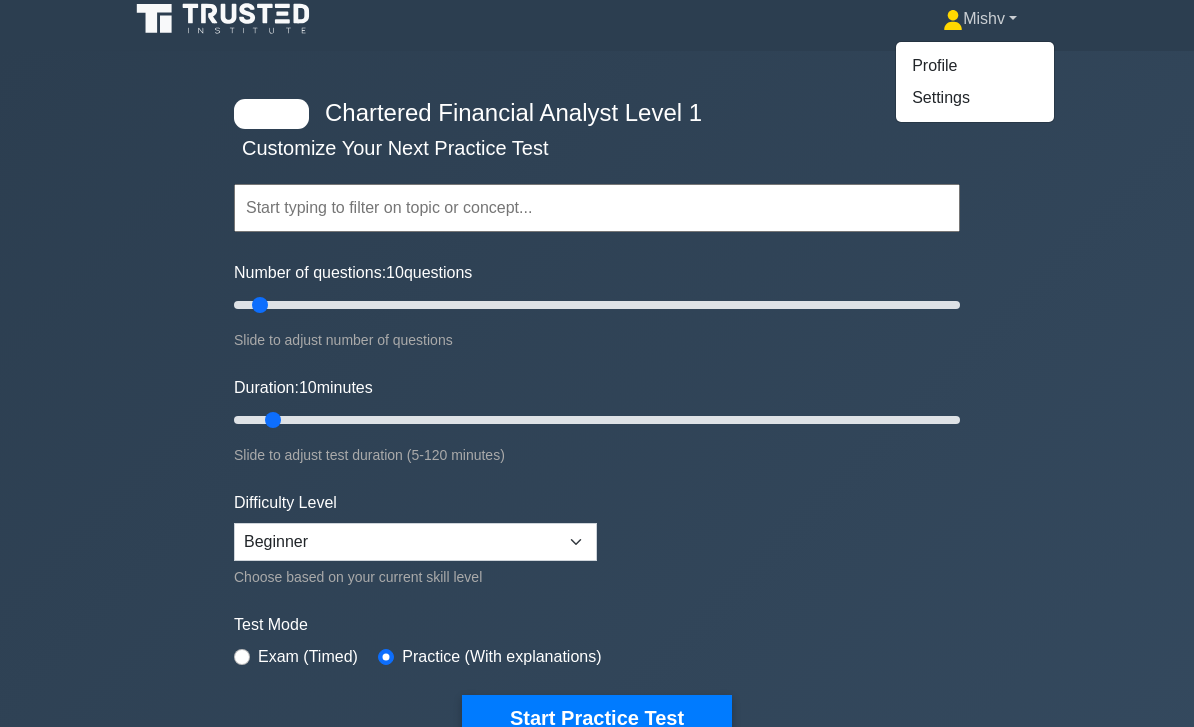 scroll, scrollTop: 12, scrollLeft: 0, axis: vertical 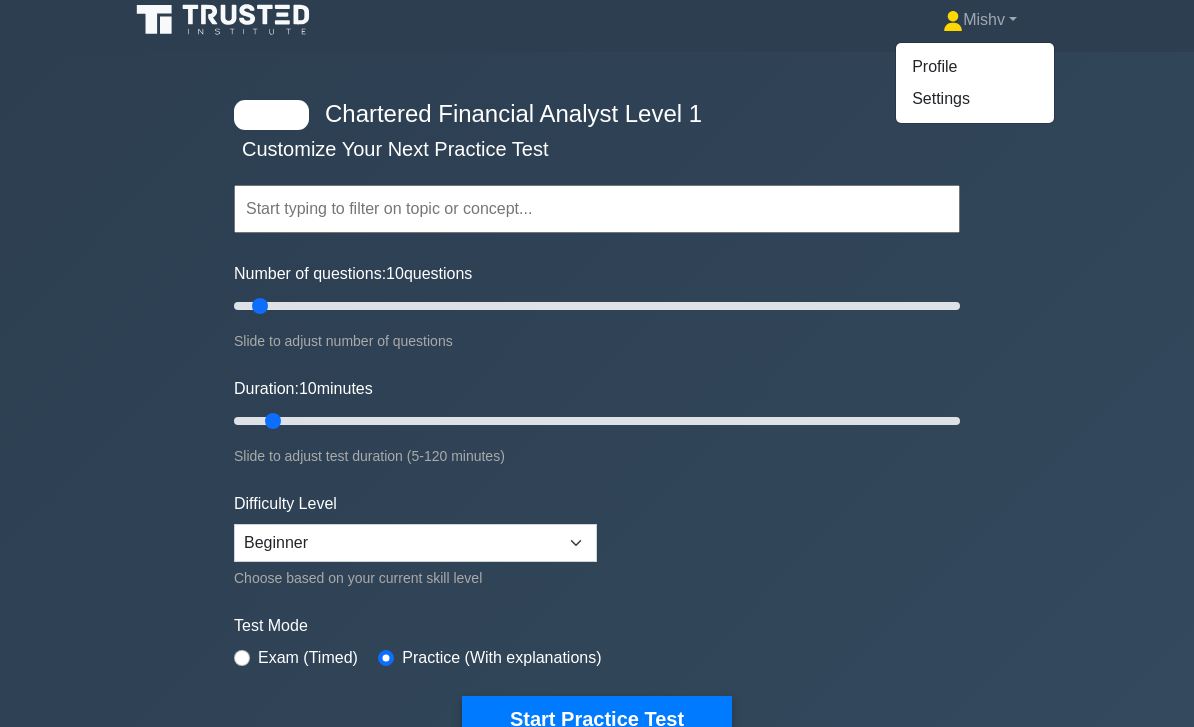 click on "Profile" at bounding box center [975, 67] 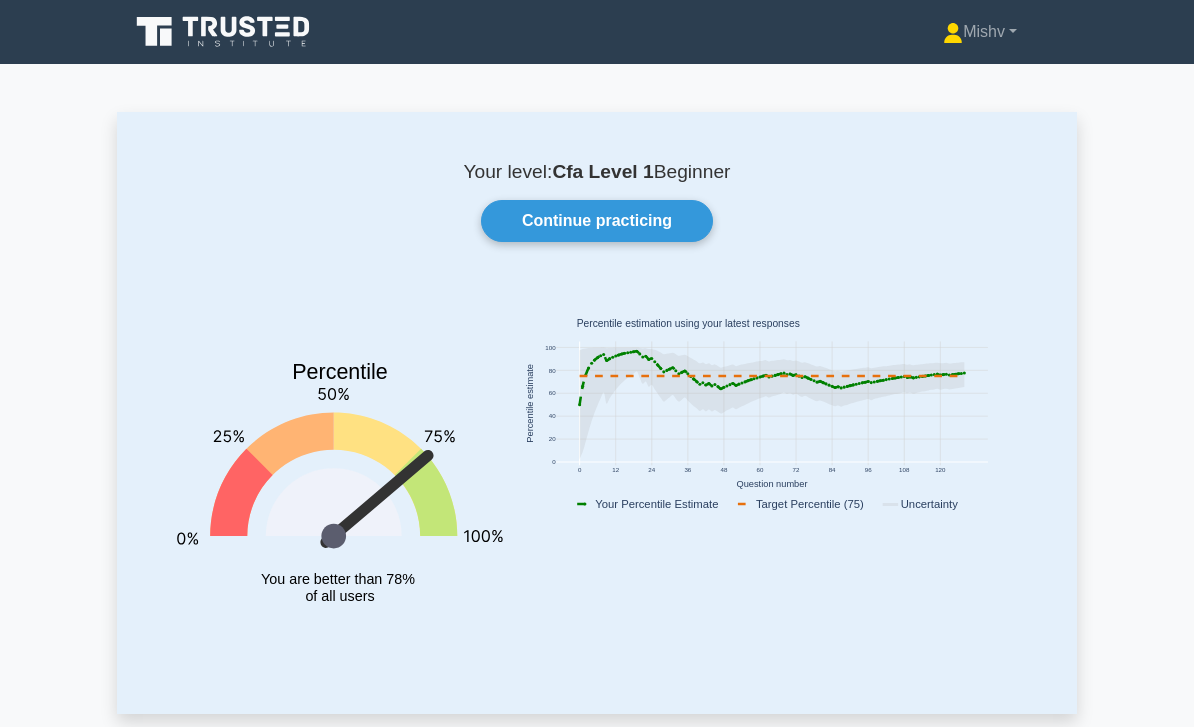 scroll, scrollTop: 0, scrollLeft: 0, axis: both 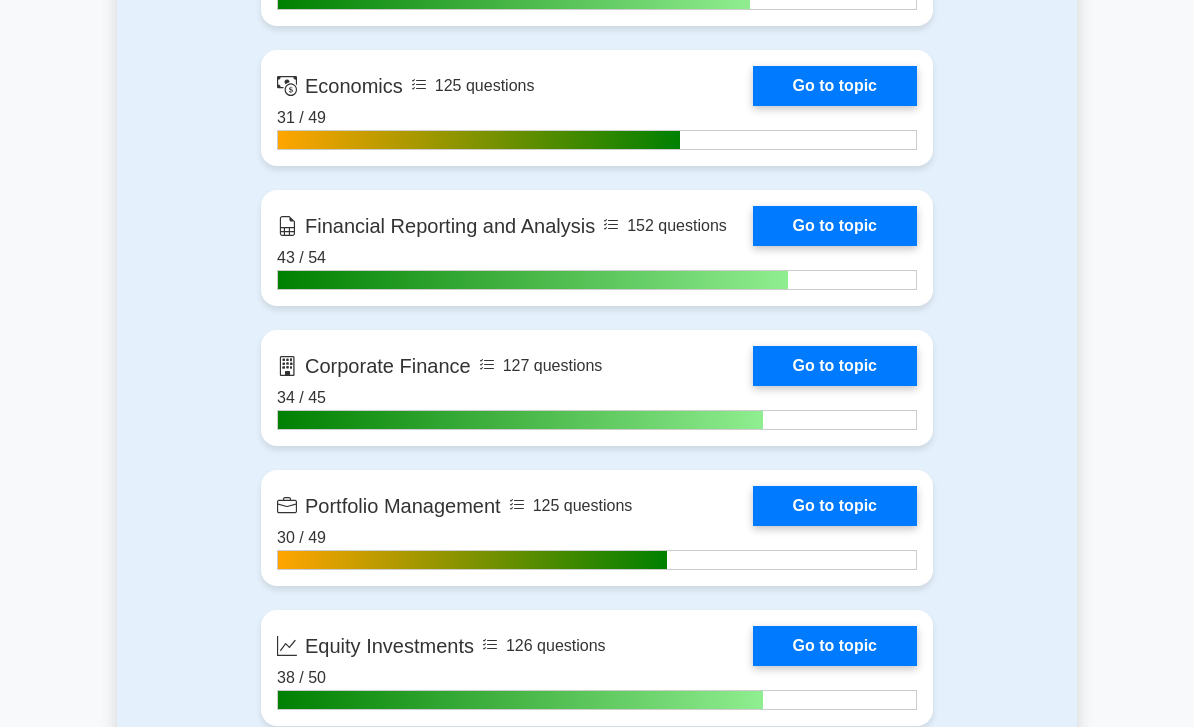 click on "Go to topic" at bounding box center (835, 366) 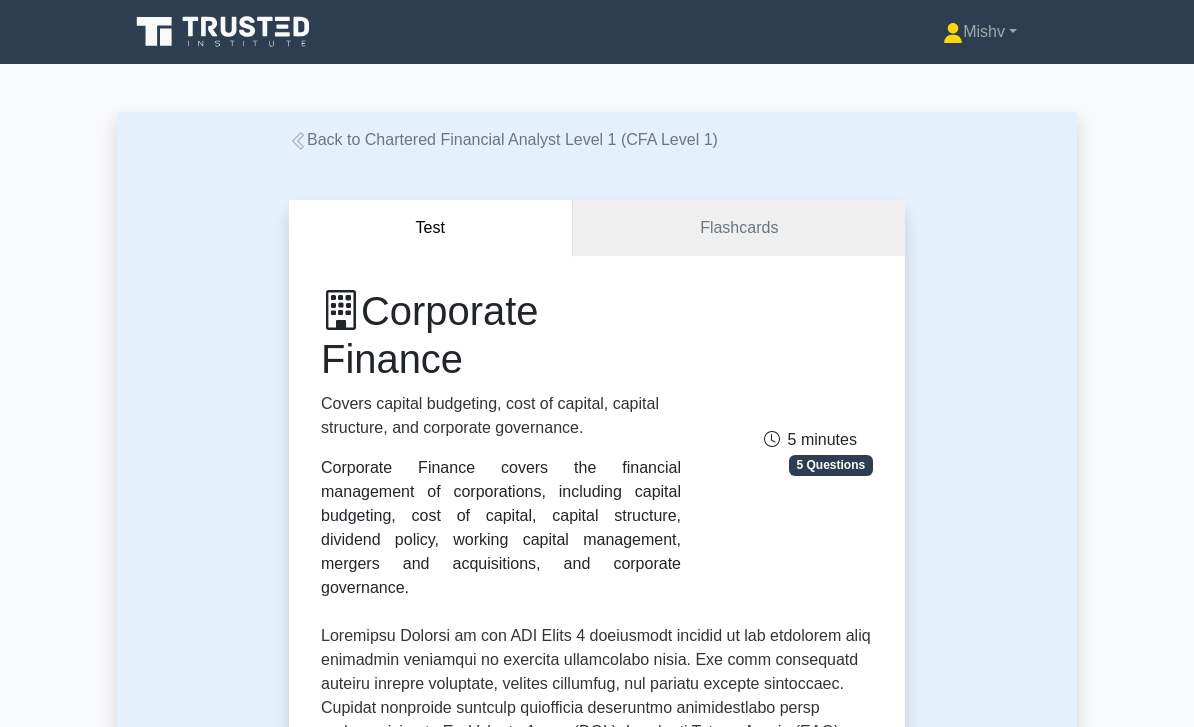 scroll, scrollTop: 0, scrollLeft: 0, axis: both 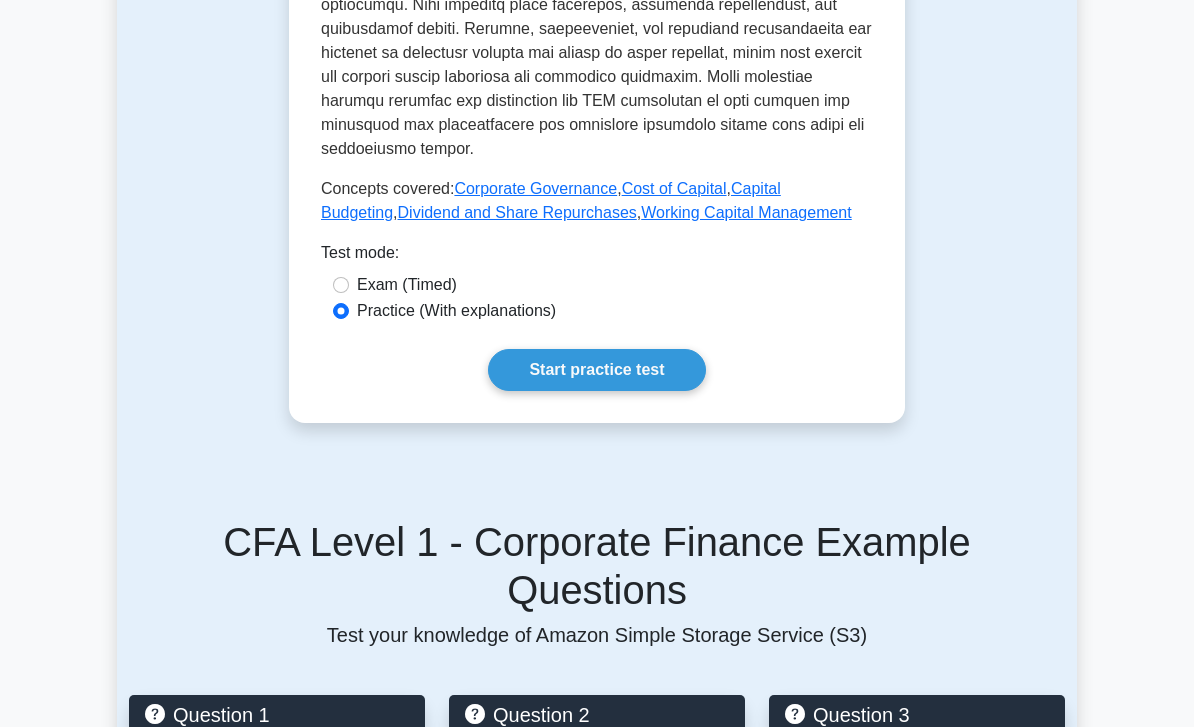 click on "Start practice test" at bounding box center (596, 370) 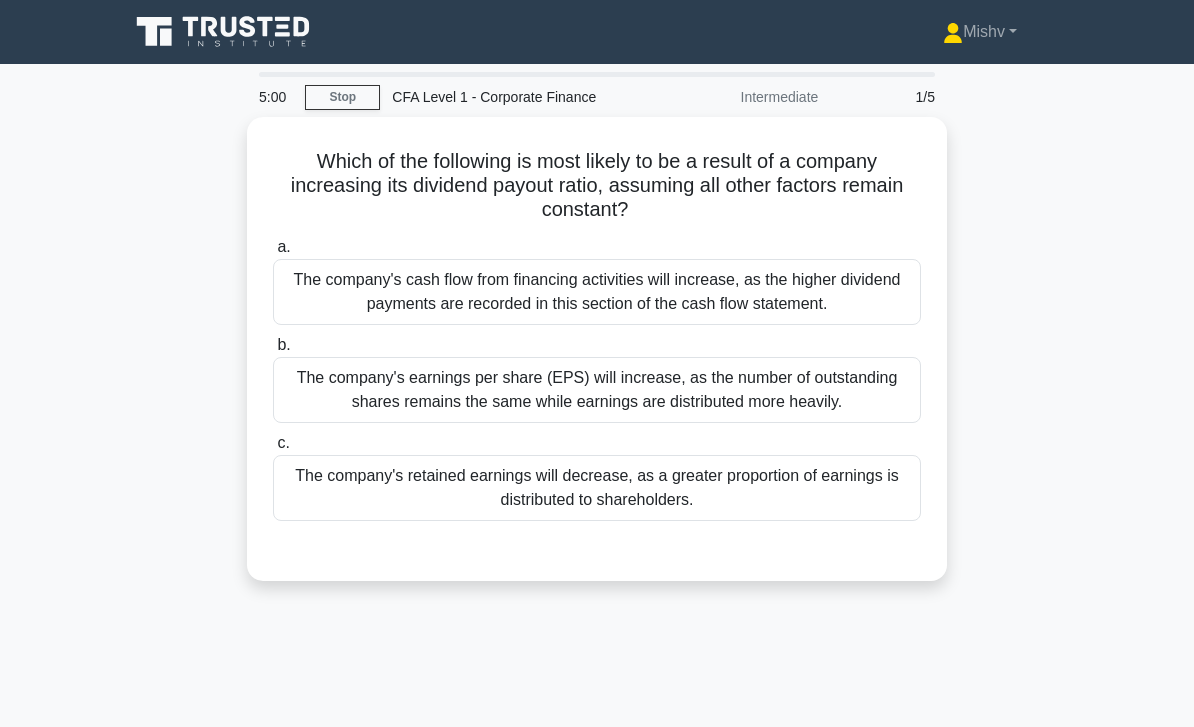 scroll, scrollTop: 0, scrollLeft: 0, axis: both 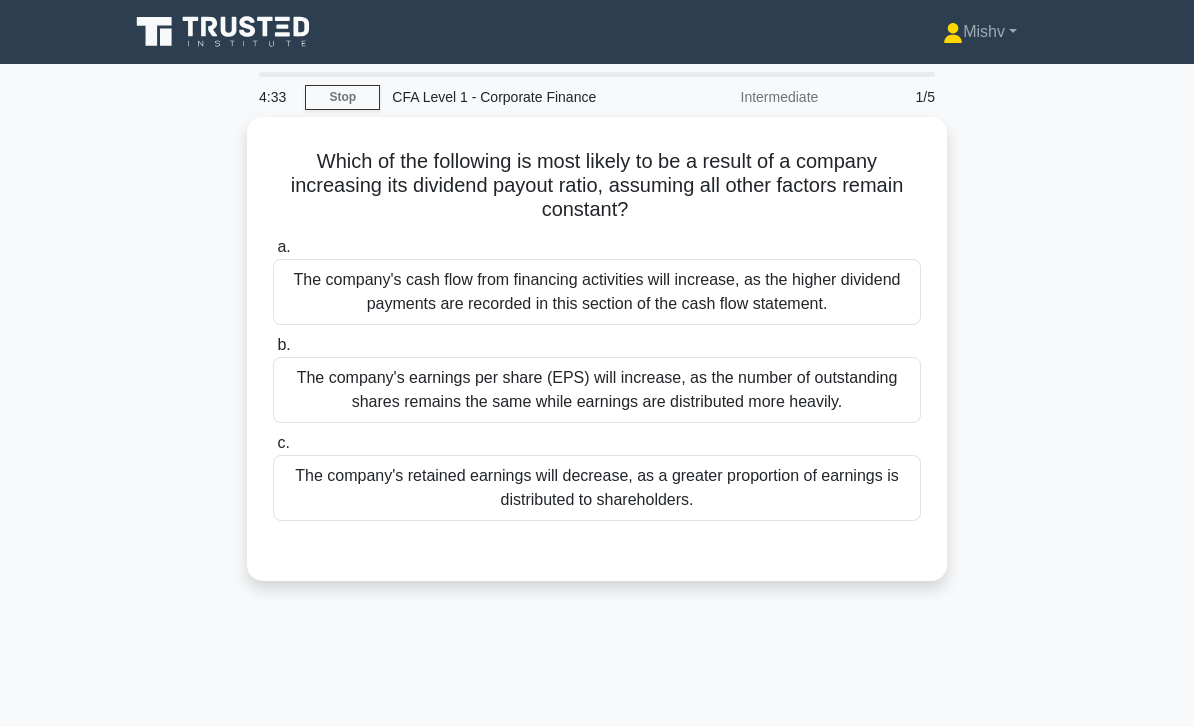 click on "The company's retained earnings will decrease, as a greater proportion of earnings is distributed to shareholders." at bounding box center [597, 488] 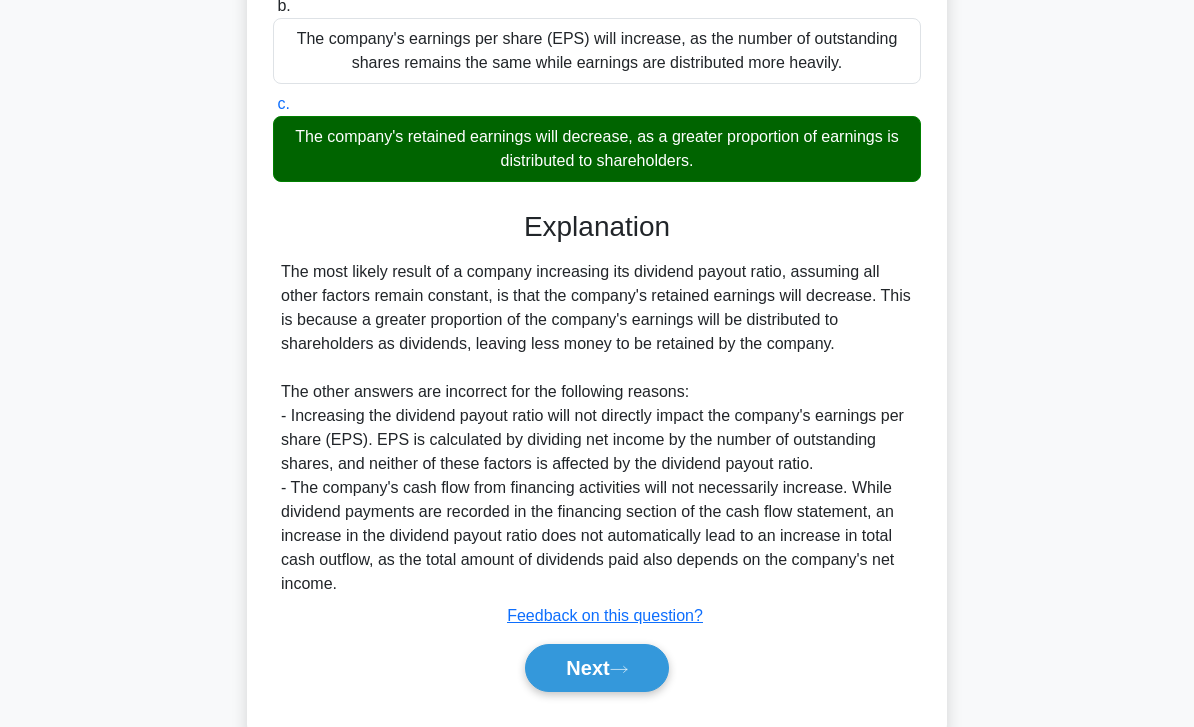 scroll, scrollTop: 392, scrollLeft: 0, axis: vertical 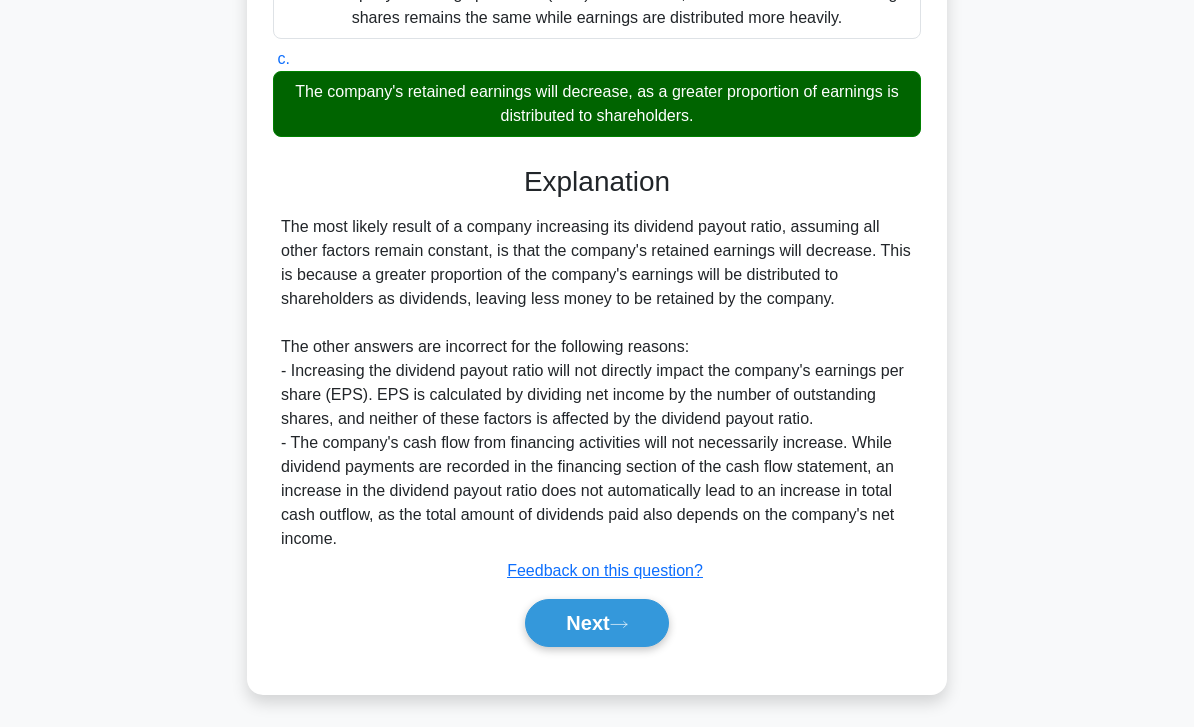 click on "Next" at bounding box center (596, 623) 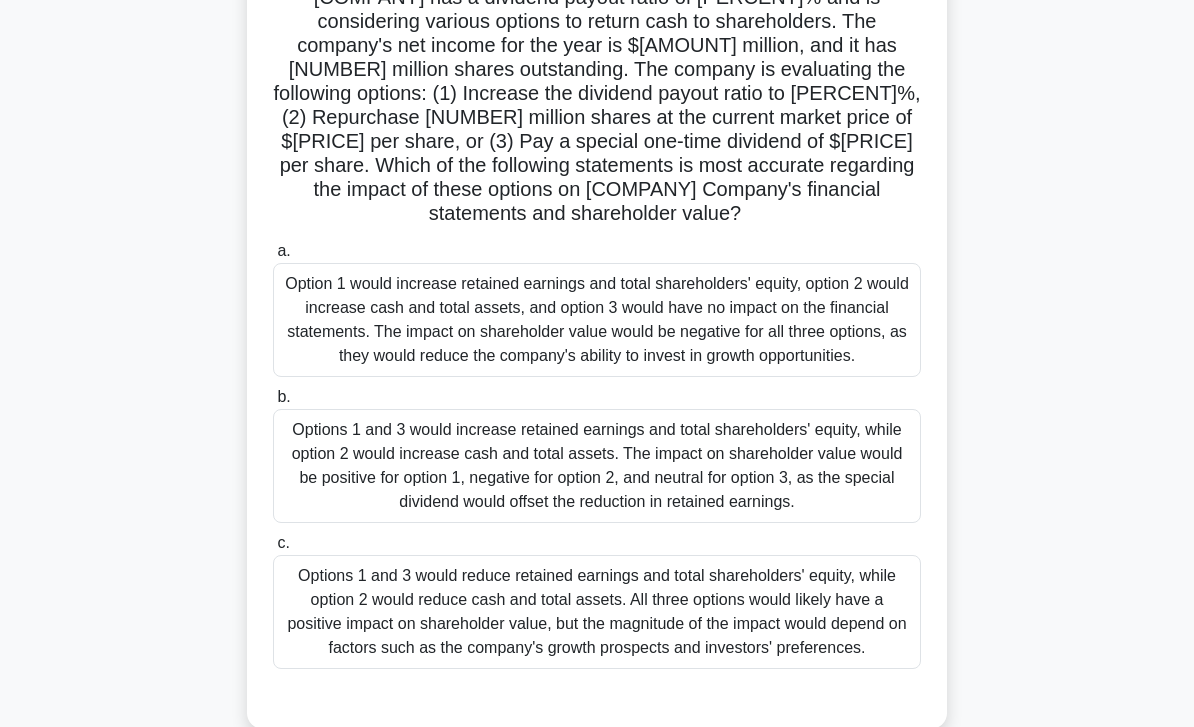 scroll, scrollTop: 190, scrollLeft: 0, axis: vertical 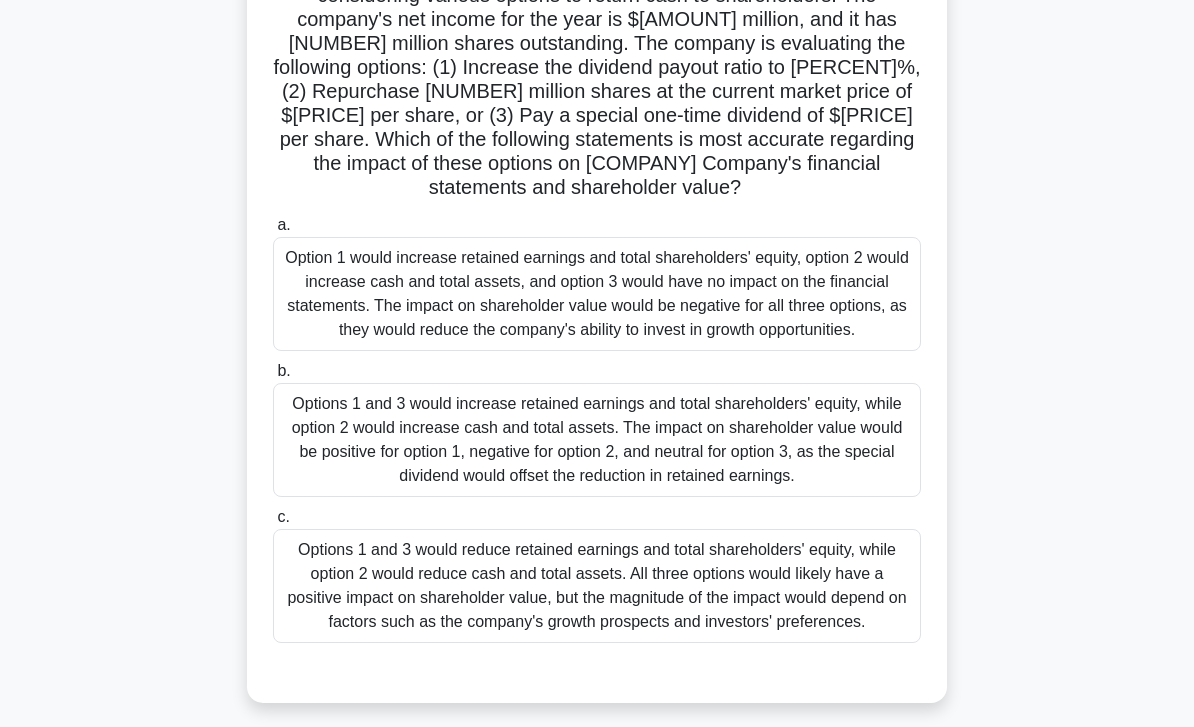 click on "Options 1 and 3 would reduce retained earnings and total shareholders' equity, while option 2 would reduce cash and total assets. All three options would likely have a positive impact on shareholder value, but the magnitude of the impact would depend on factors such as the company's growth prospects and investors' preferences." at bounding box center [597, 586] 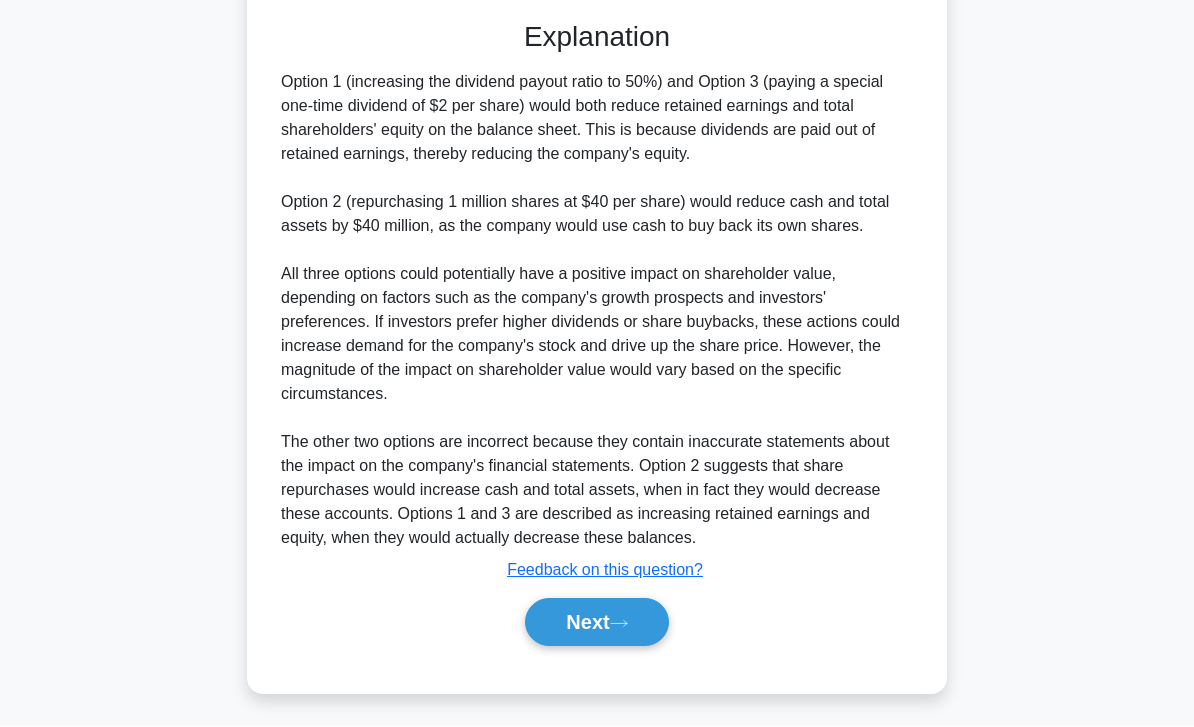 scroll, scrollTop: 920, scrollLeft: 0, axis: vertical 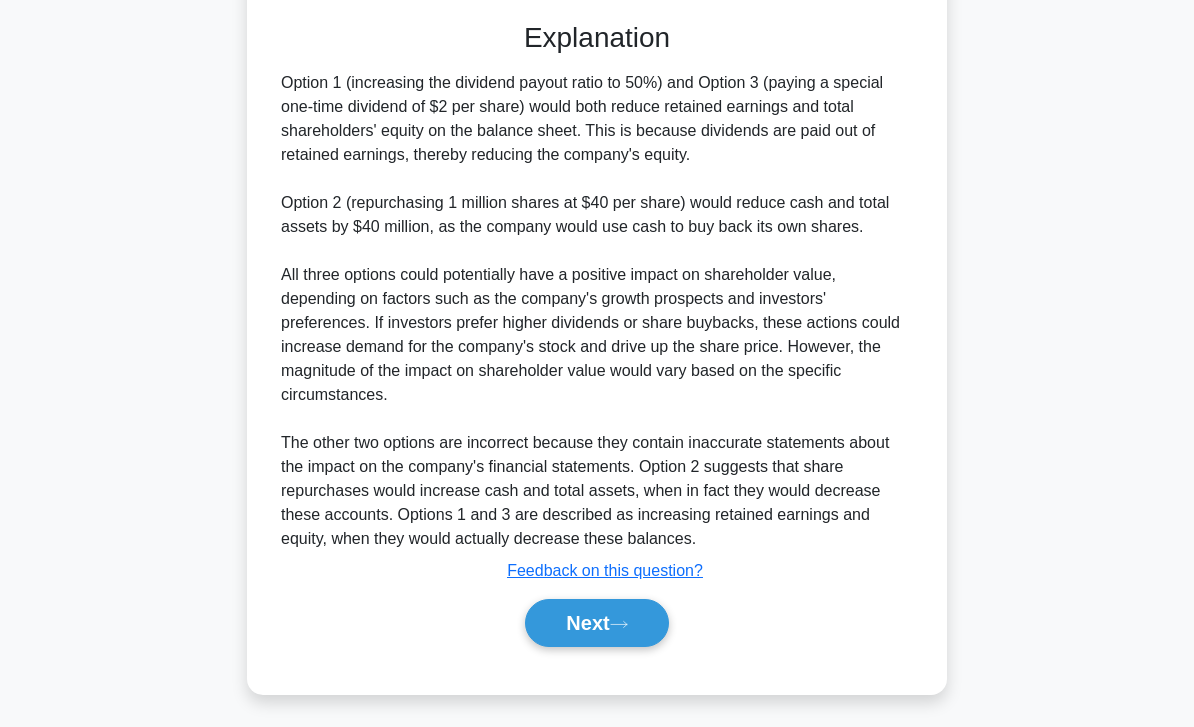 click on "Next" at bounding box center (596, 623) 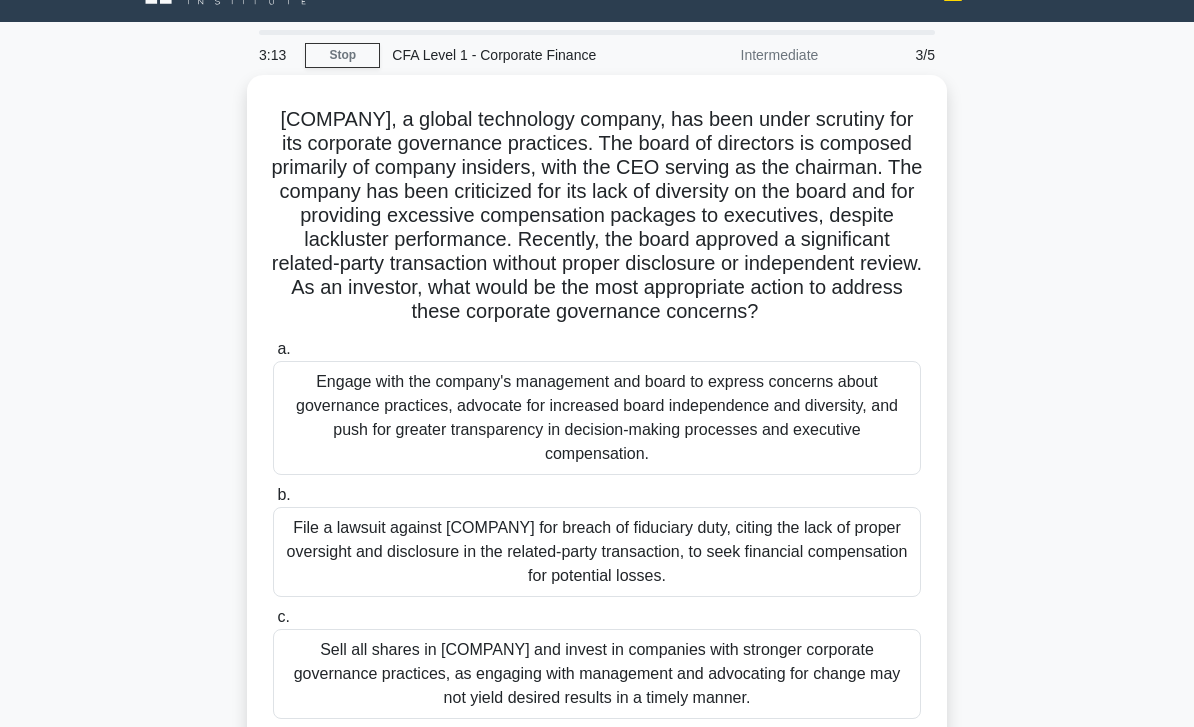 scroll, scrollTop: 48, scrollLeft: 0, axis: vertical 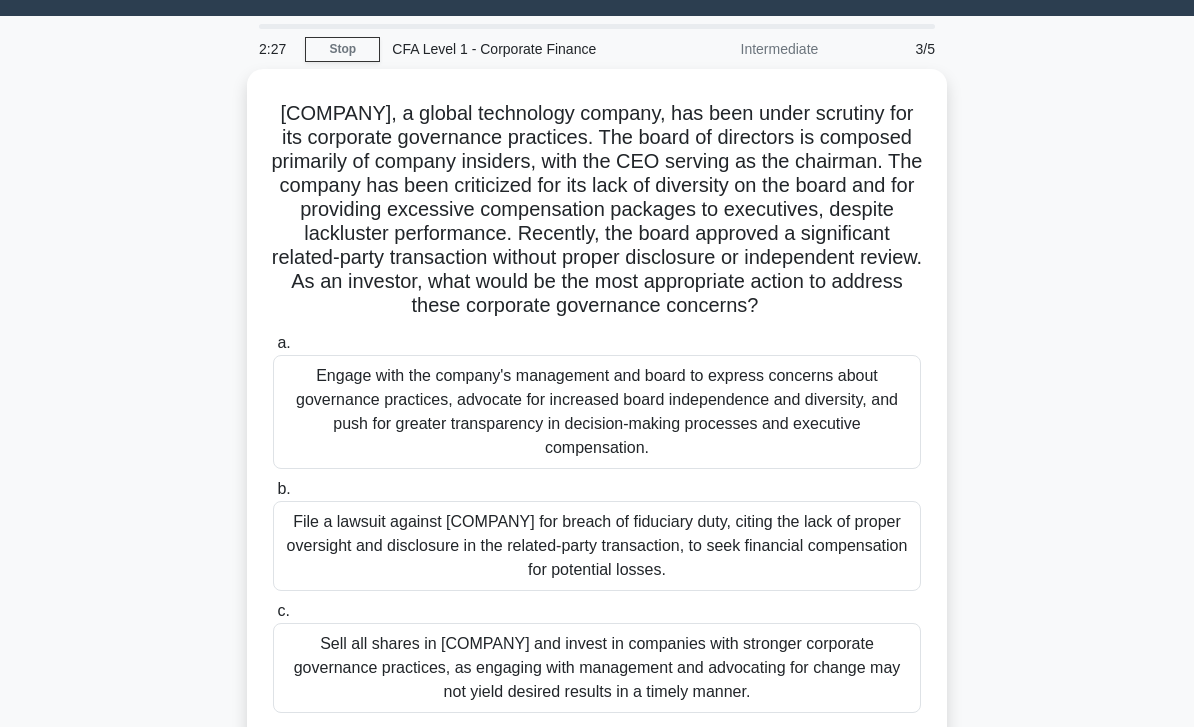 click on "File a lawsuit against Nexus Corporation for breach of fiduciary duty, citing the lack of proper oversight and disclosure in the related-party transaction, to seek financial compensation for potential losses." at bounding box center (597, 546) 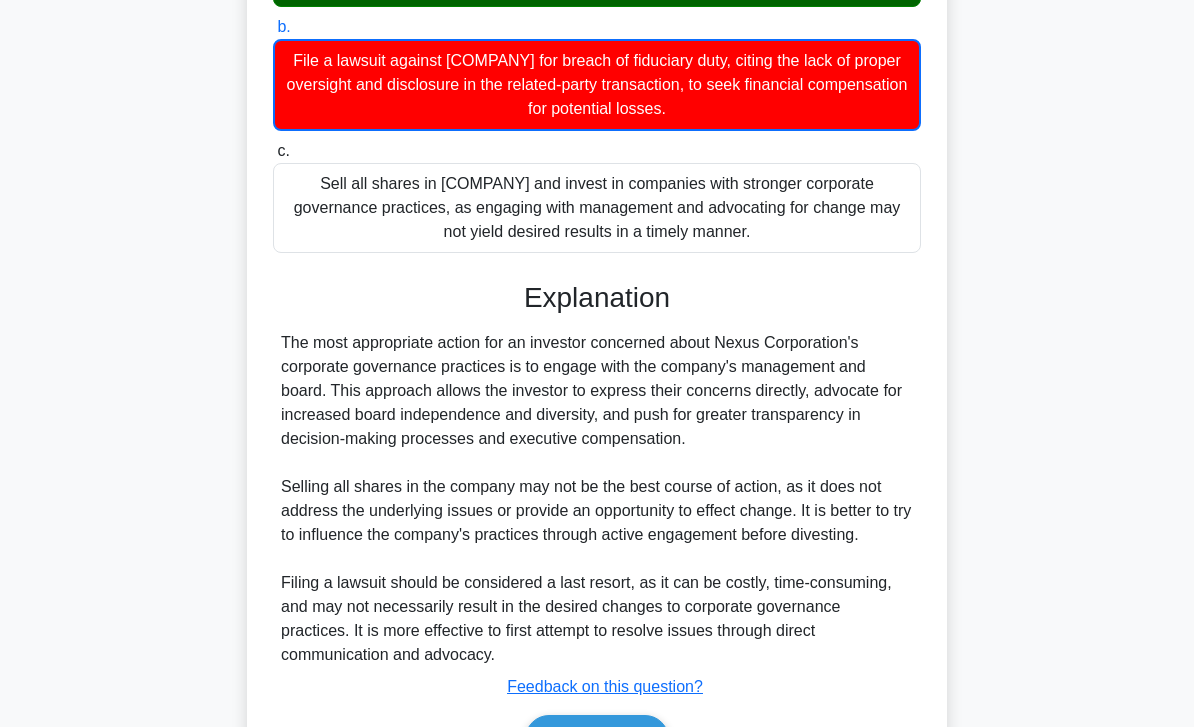 scroll, scrollTop: 634, scrollLeft: 0, axis: vertical 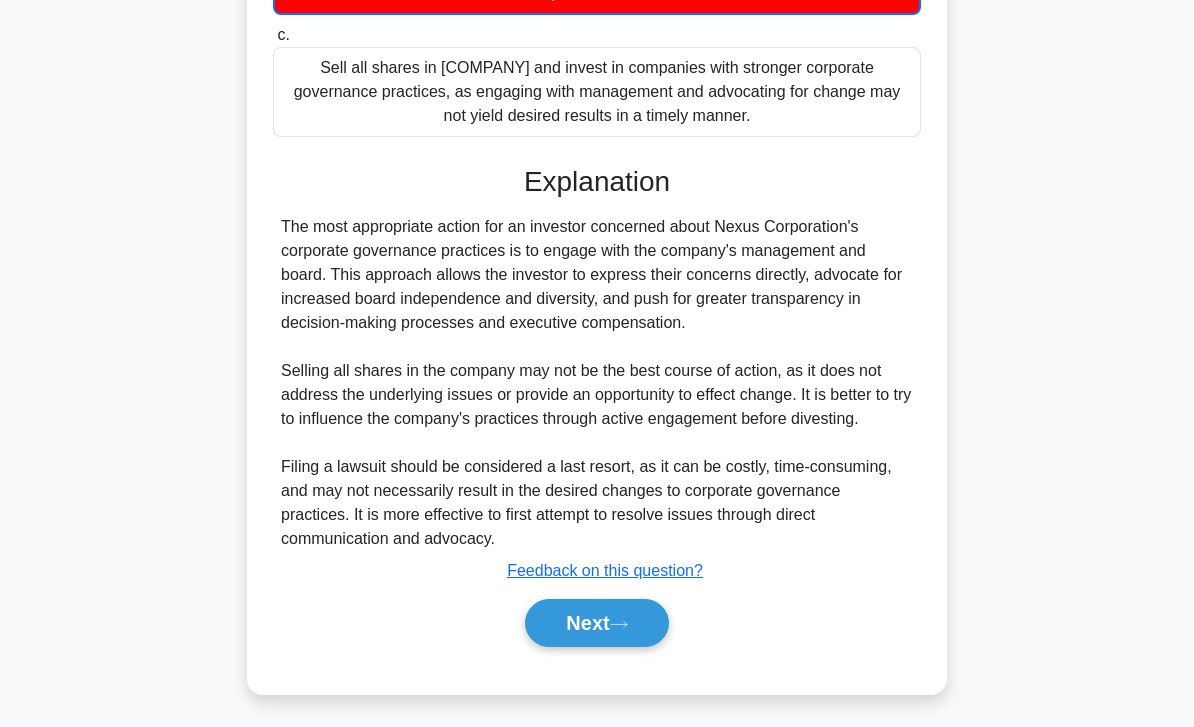 click on "Next" at bounding box center (596, 623) 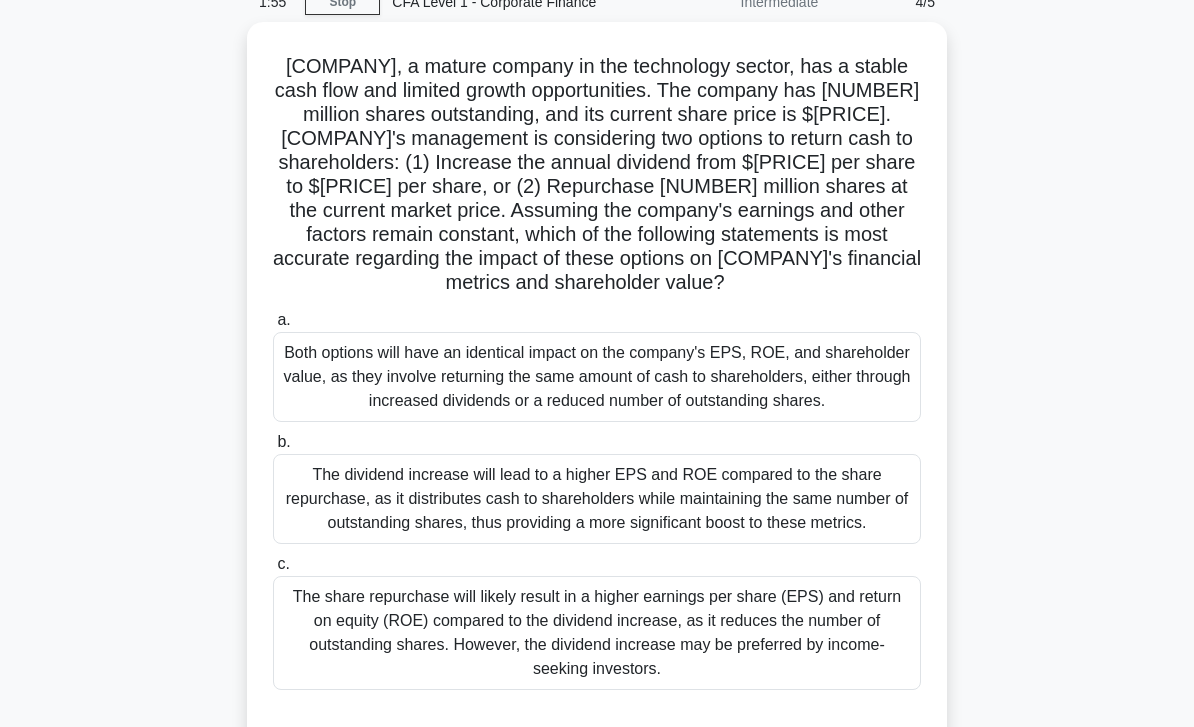 scroll, scrollTop: 91, scrollLeft: 0, axis: vertical 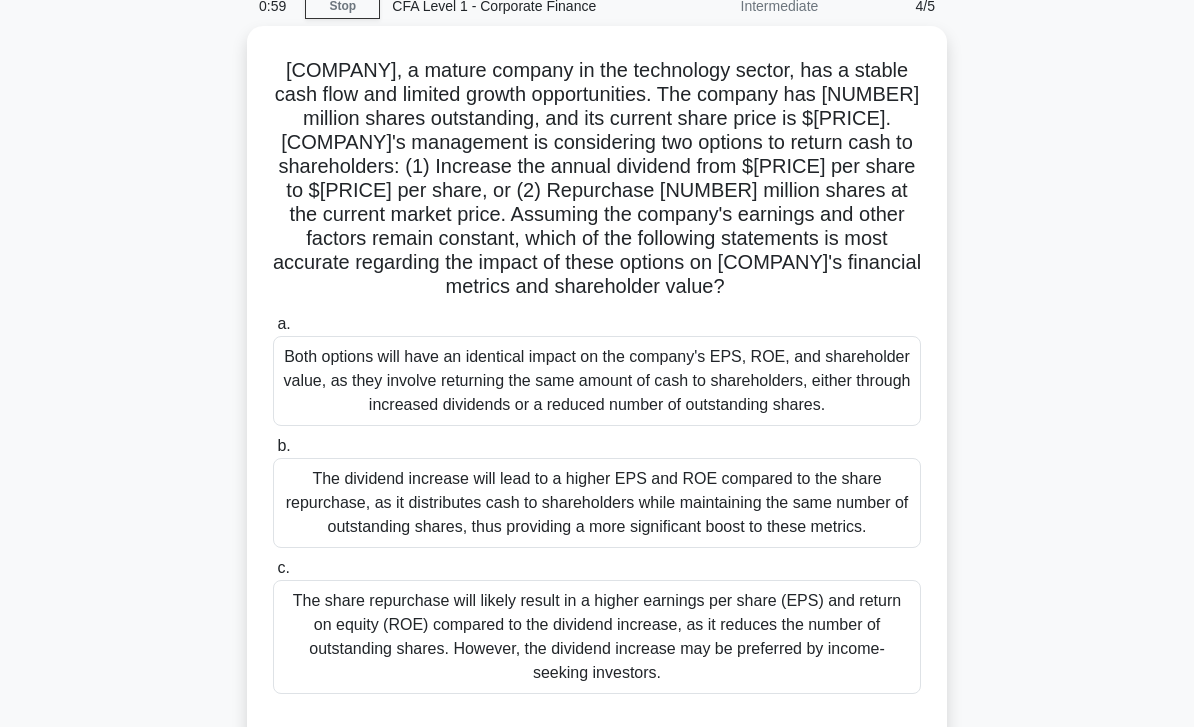 click on "The dividend increase will lead to a higher EPS and ROE compared to the share repurchase, as it distributes cash to shareholders while maintaining the same number of outstanding shares, thus providing a more significant boost to these metrics." at bounding box center (597, 503) 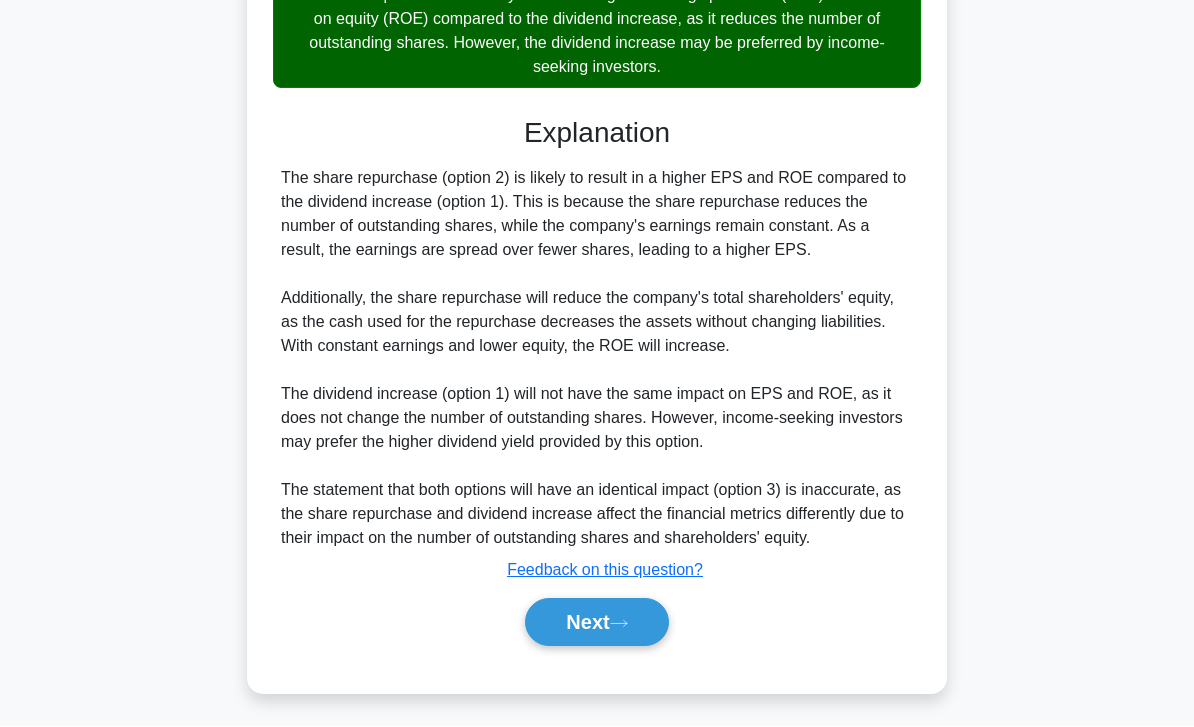 scroll, scrollTop: 802, scrollLeft: 0, axis: vertical 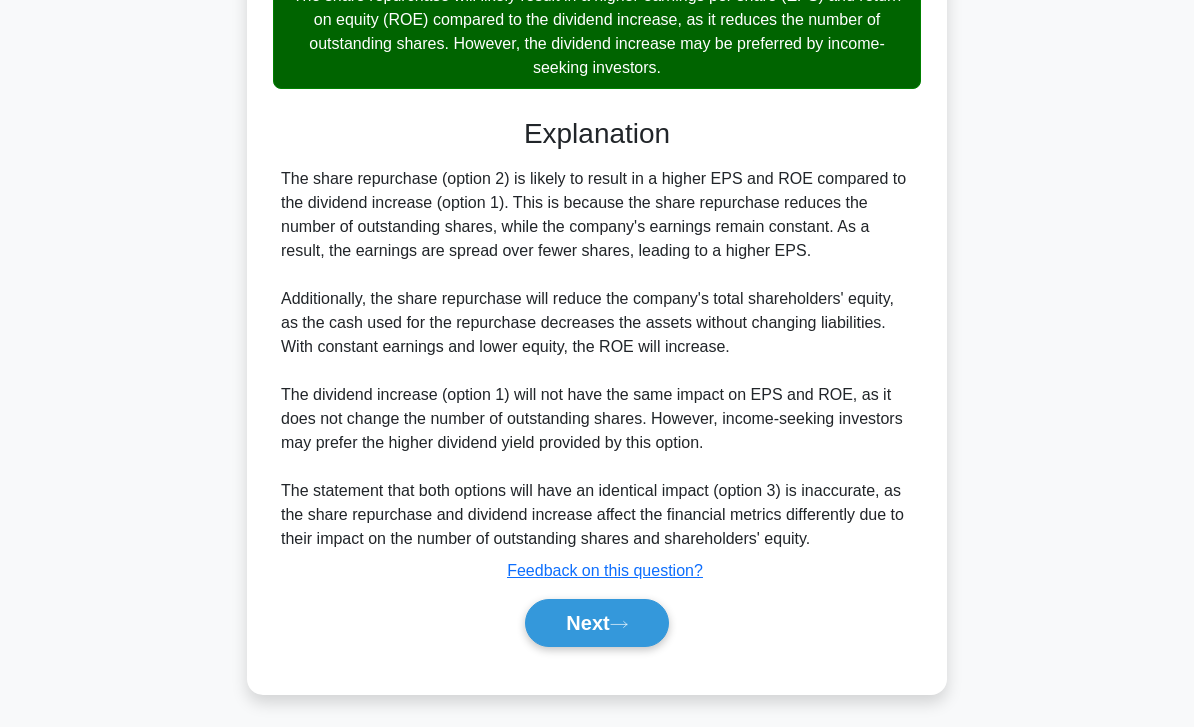 click on "Next" at bounding box center (596, 623) 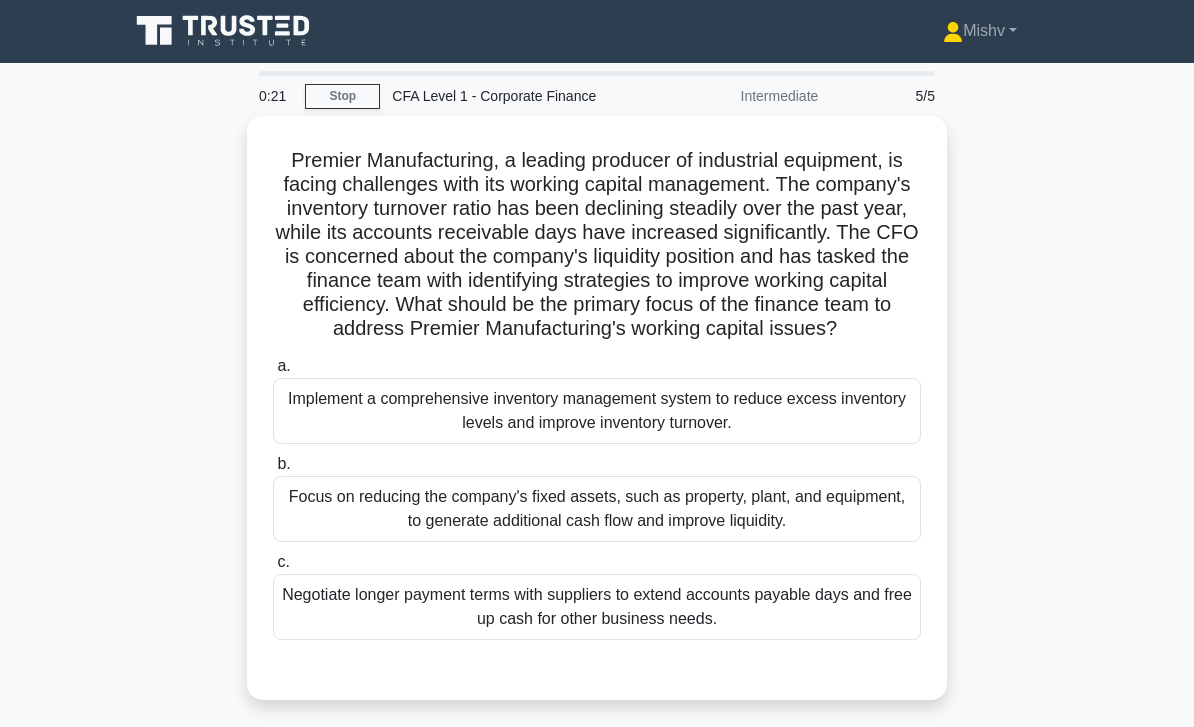 scroll, scrollTop: 44, scrollLeft: 0, axis: vertical 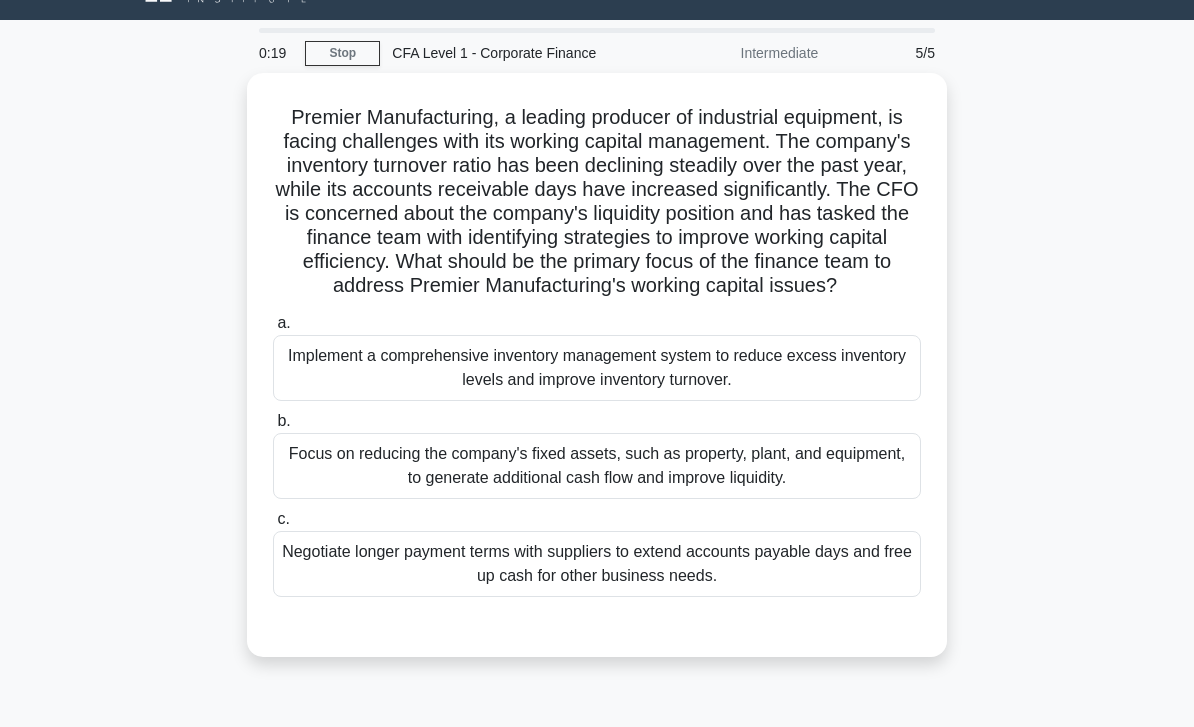 click on "Implement a comprehensive inventory management system to reduce excess inventory levels and improve inventory turnover." at bounding box center [597, 368] 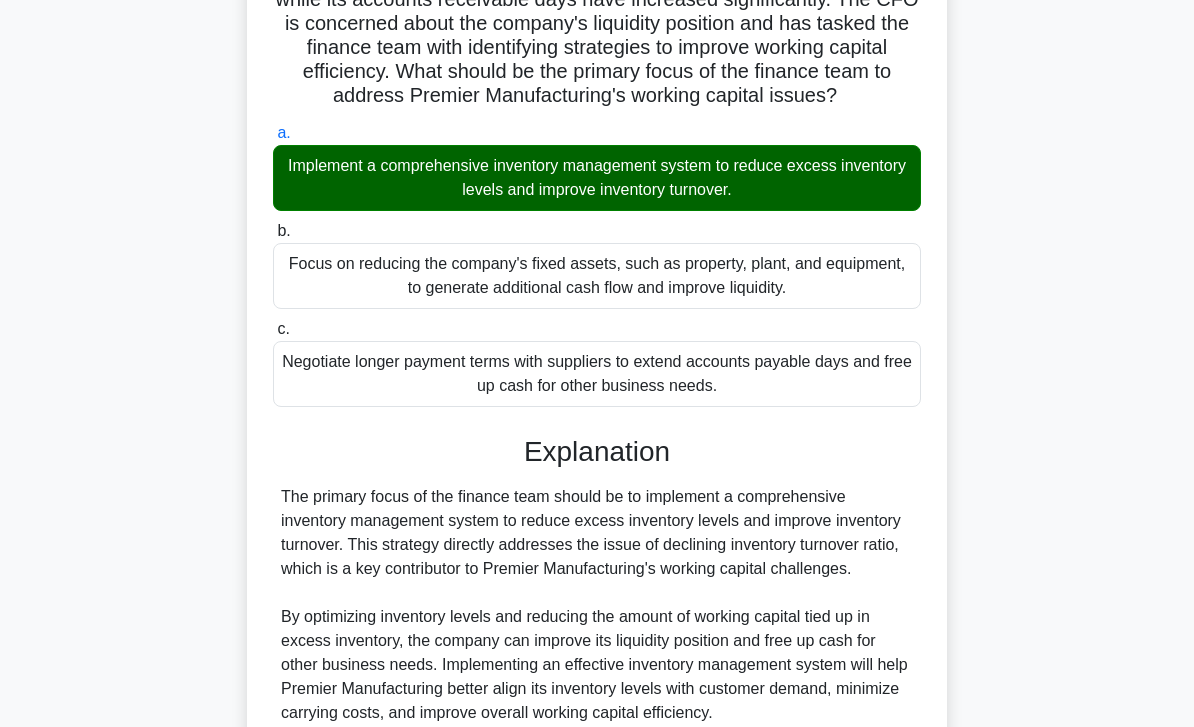 scroll, scrollTop: 632, scrollLeft: 0, axis: vertical 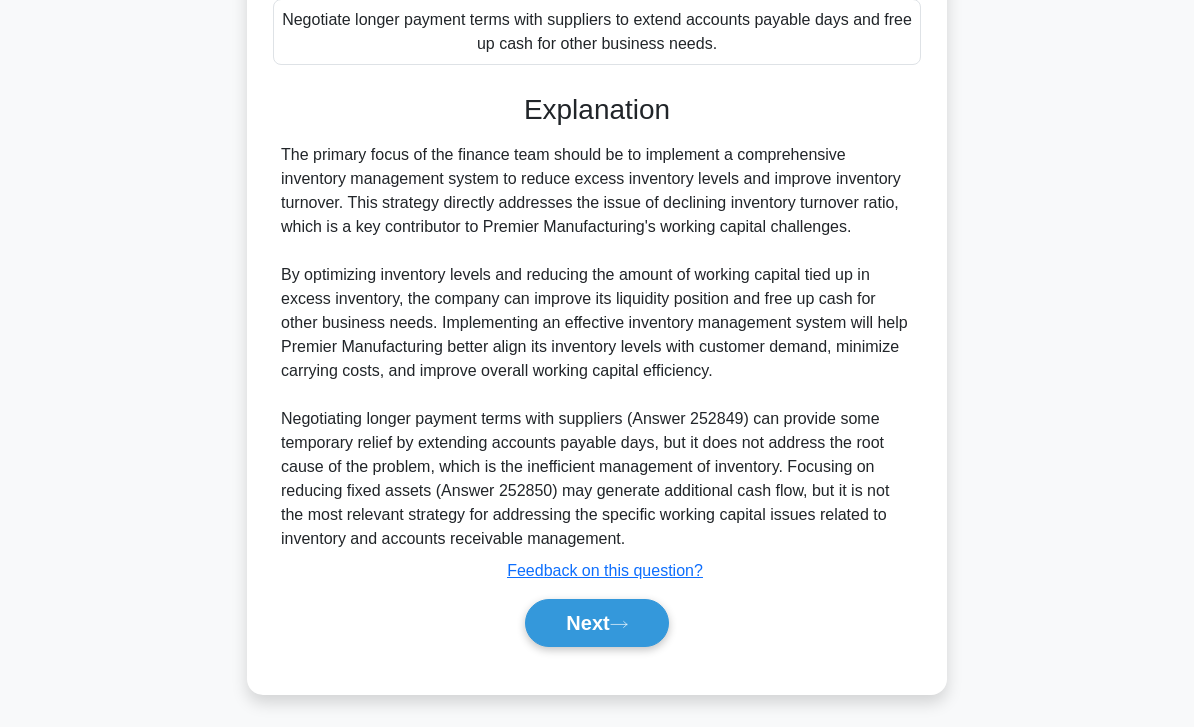click on "Next" at bounding box center [596, 623] 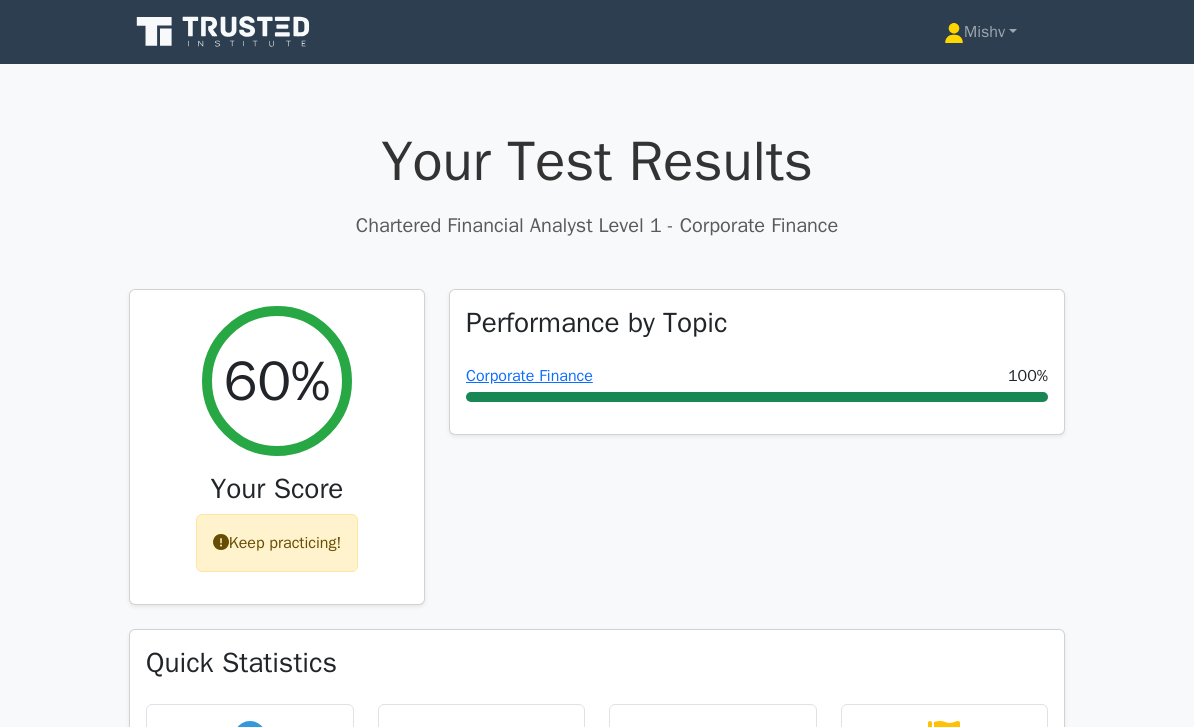 scroll, scrollTop: 444, scrollLeft: 0, axis: vertical 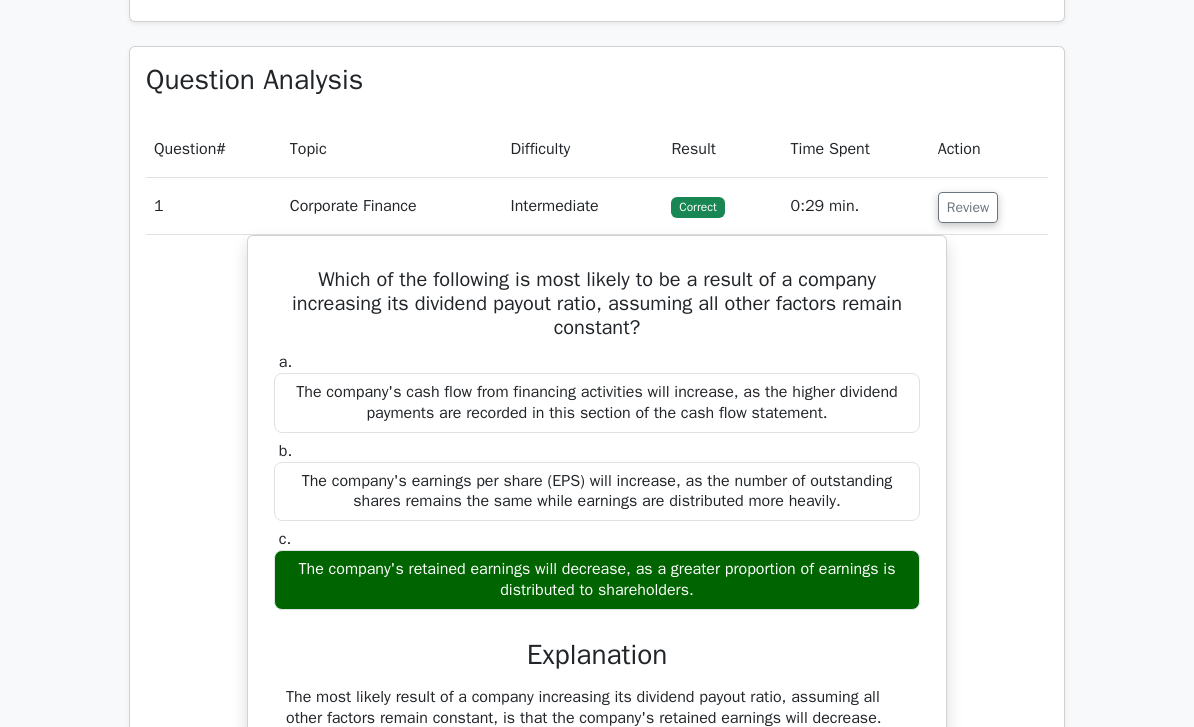 click on "Review" at bounding box center [968, 207] 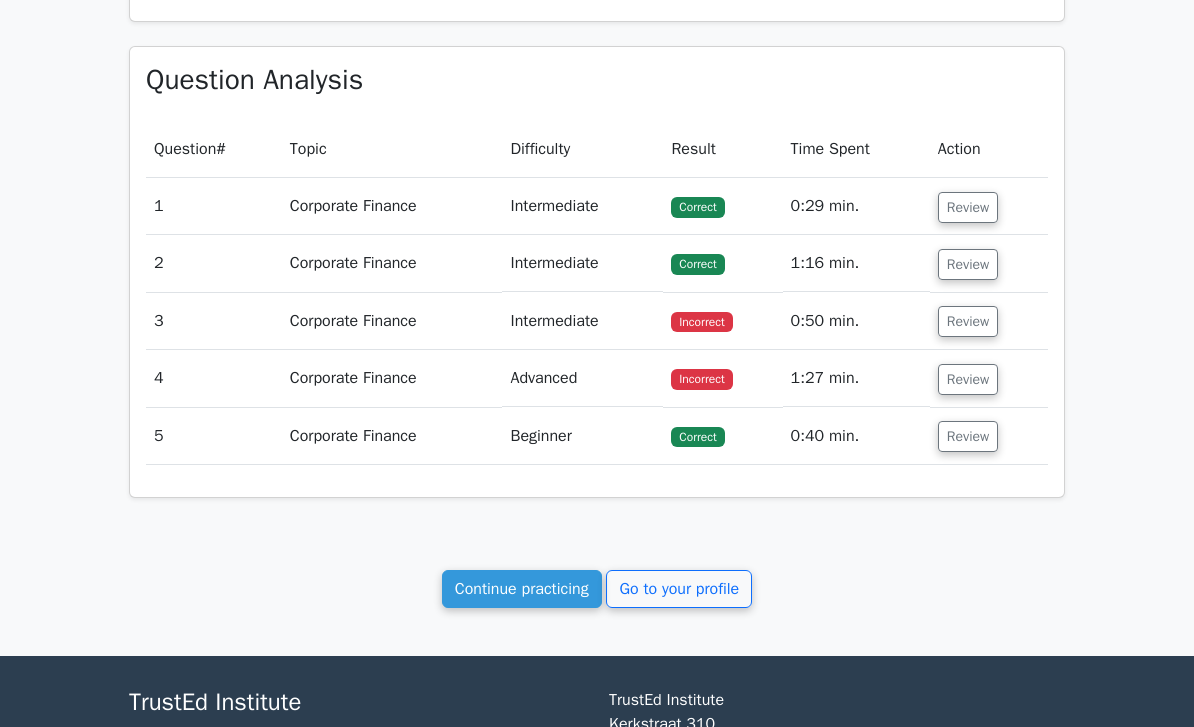 click on "Review" at bounding box center [968, 321] 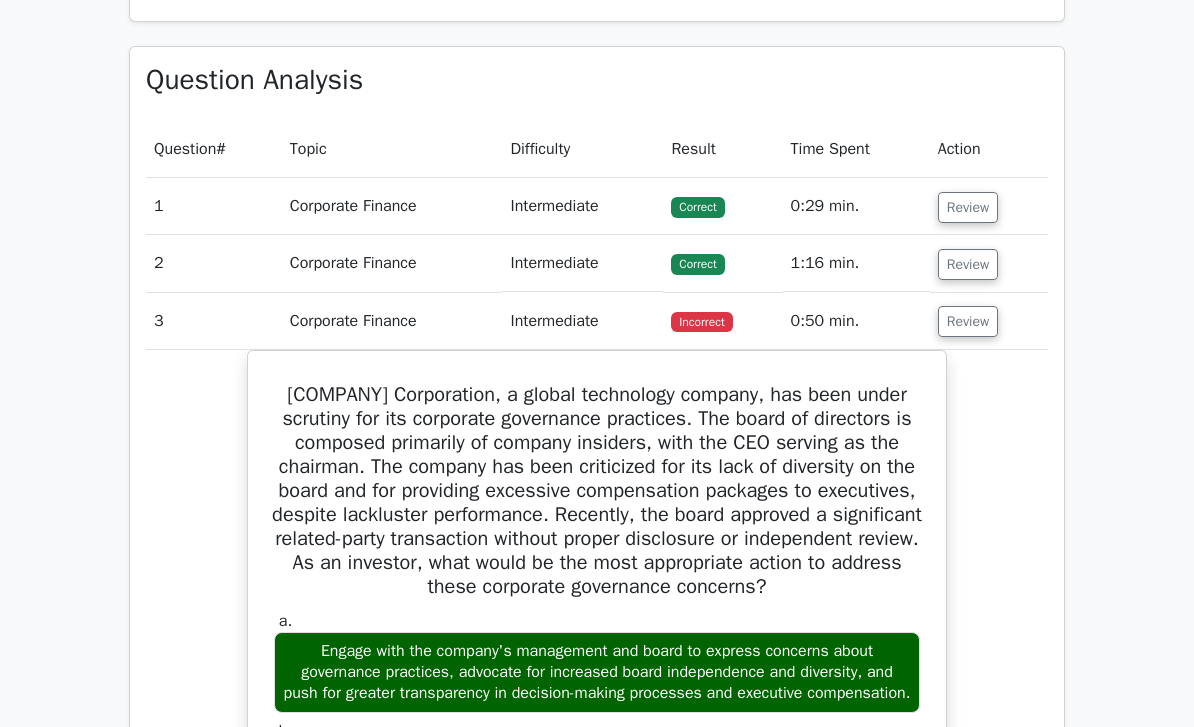 click on "Review" at bounding box center [968, 321] 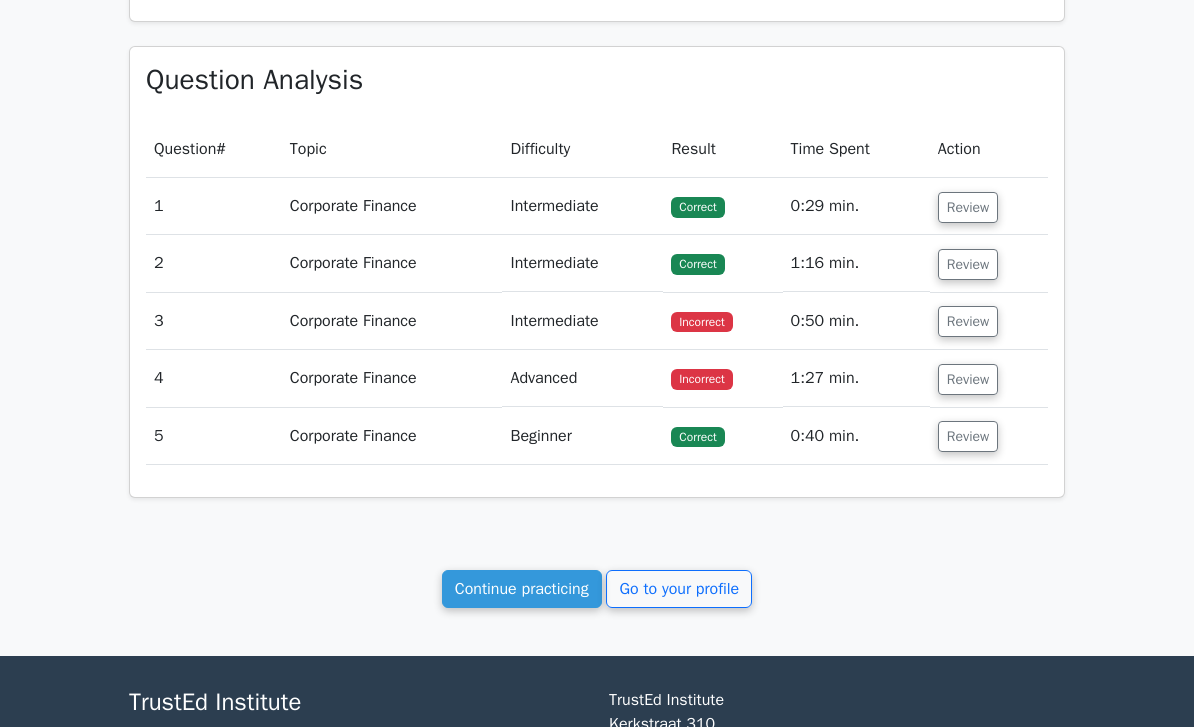 click on "Review" at bounding box center (968, 321) 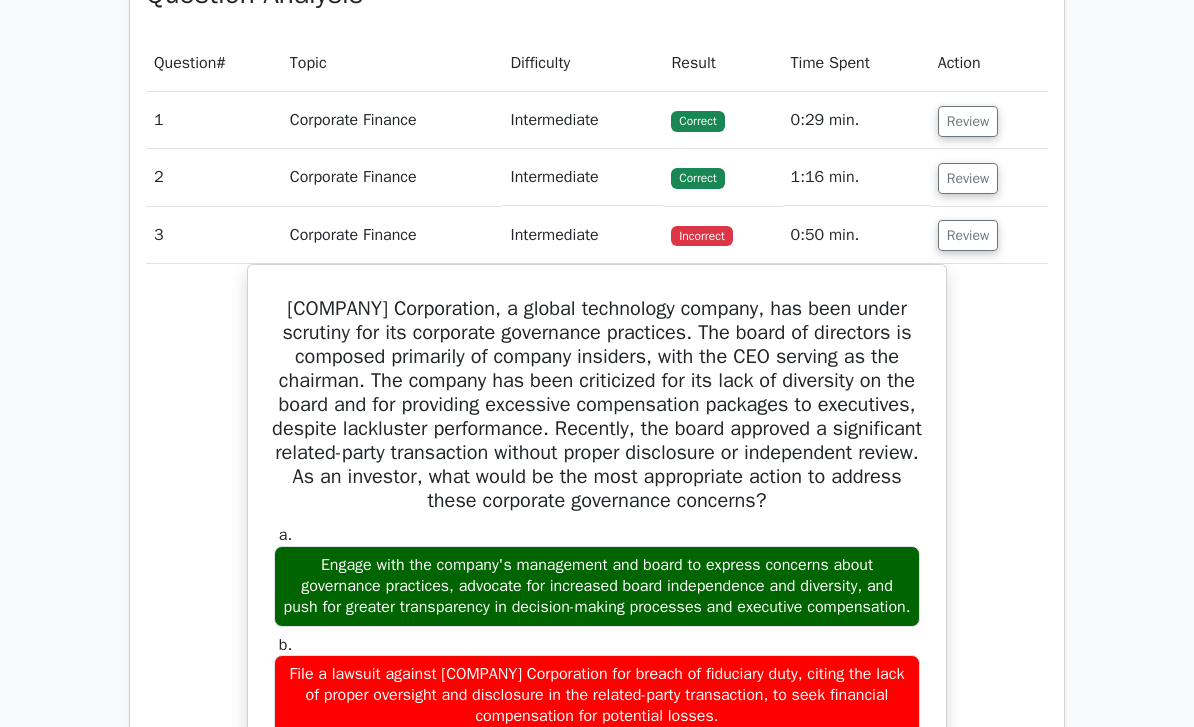 scroll, scrollTop: 935, scrollLeft: 0, axis: vertical 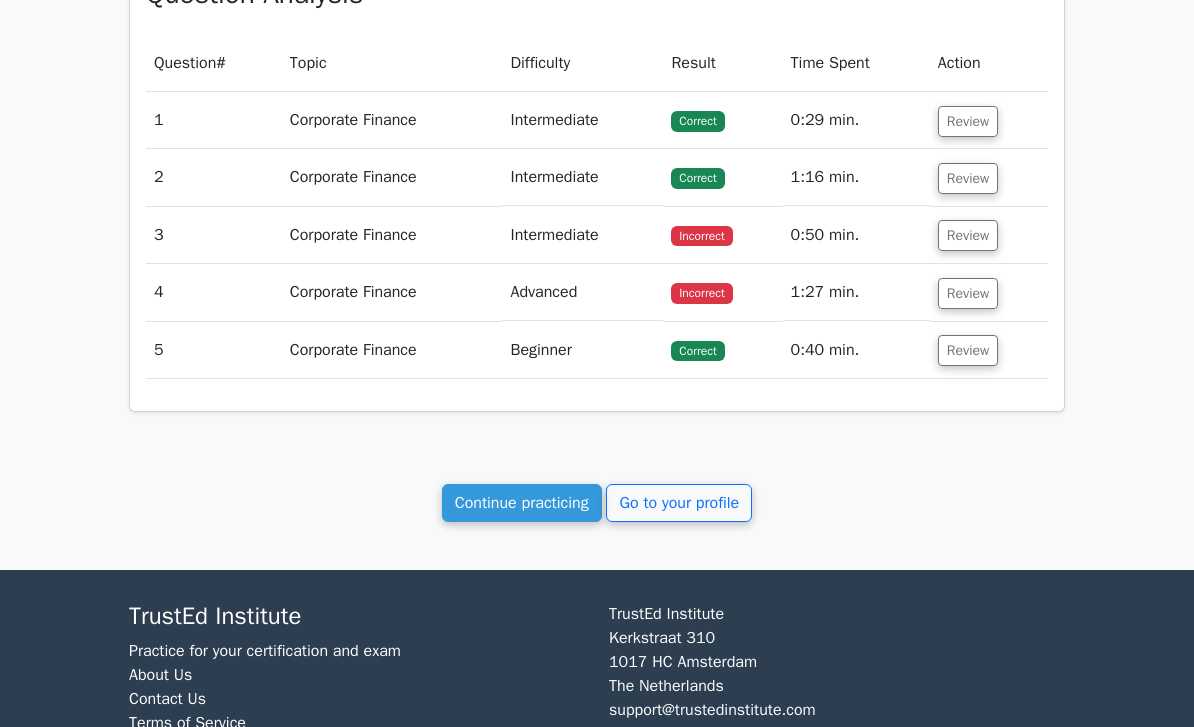 click on "Review" at bounding box center [968, 293] 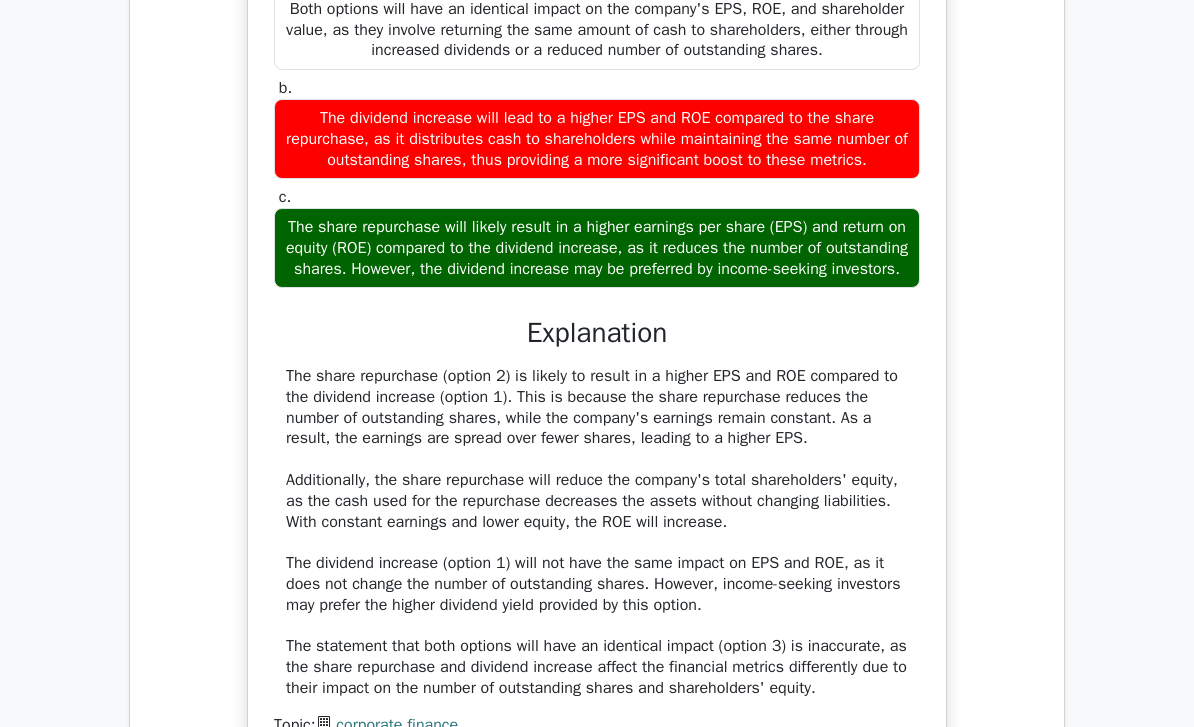 scroll, scrollTop: 1574, scrollLeft: 0, axis: vertical 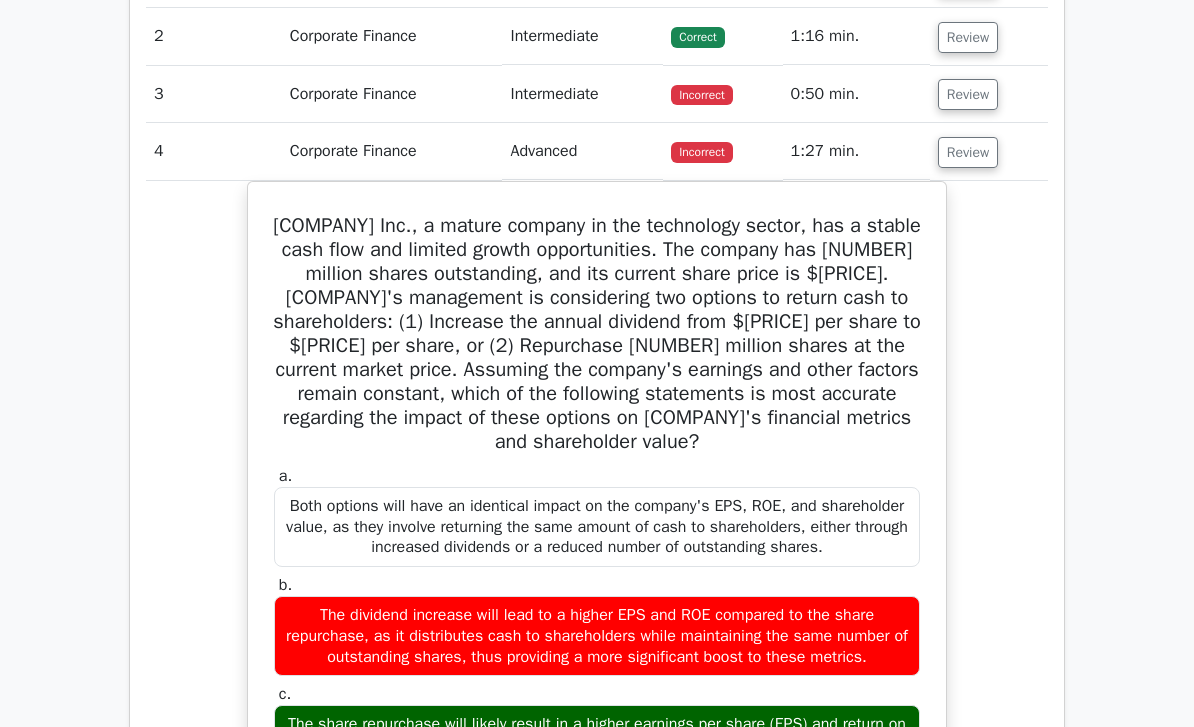 click on "Review" at bounding box center [968, 153] 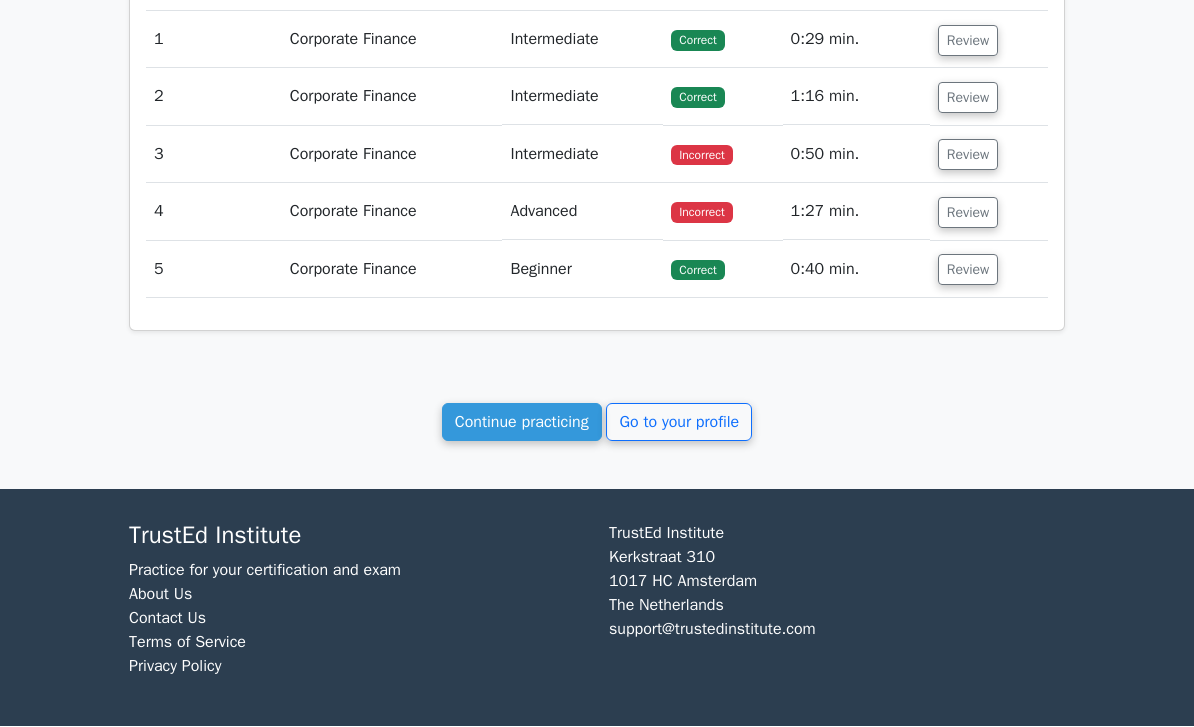 scroll, scrollTop: 947, scrollLeft: 0, axis: vertical 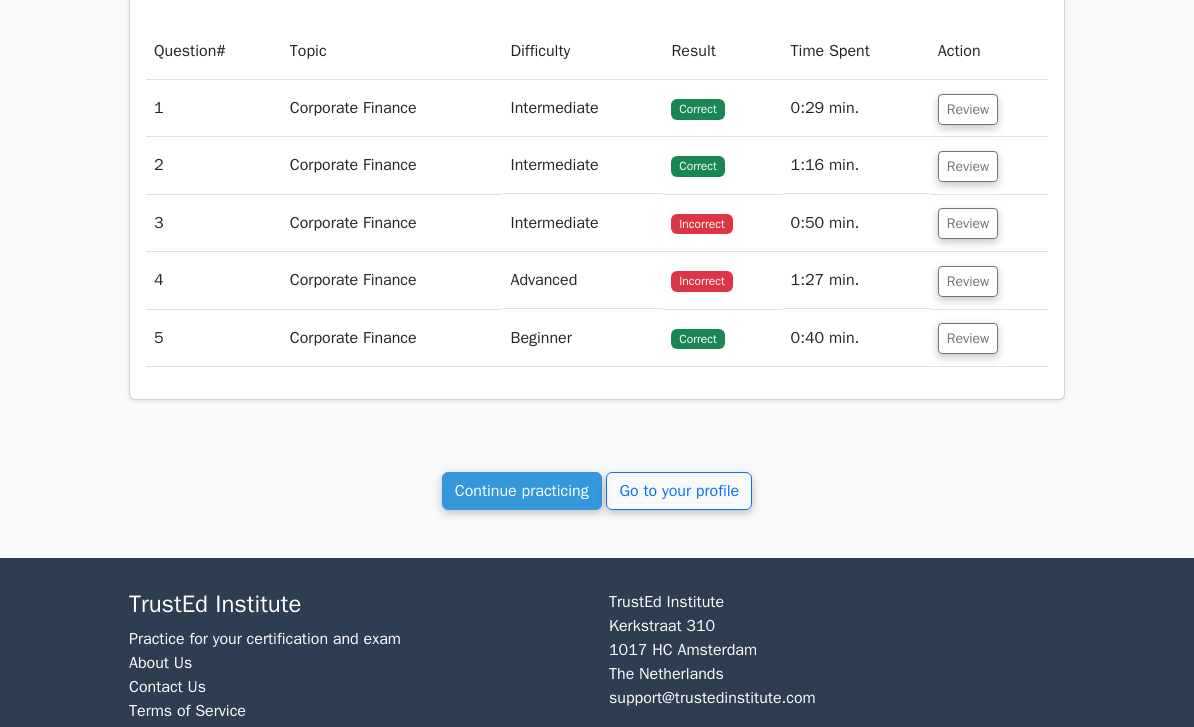 click on "Go to your profile" at bounding box center [679, 491] 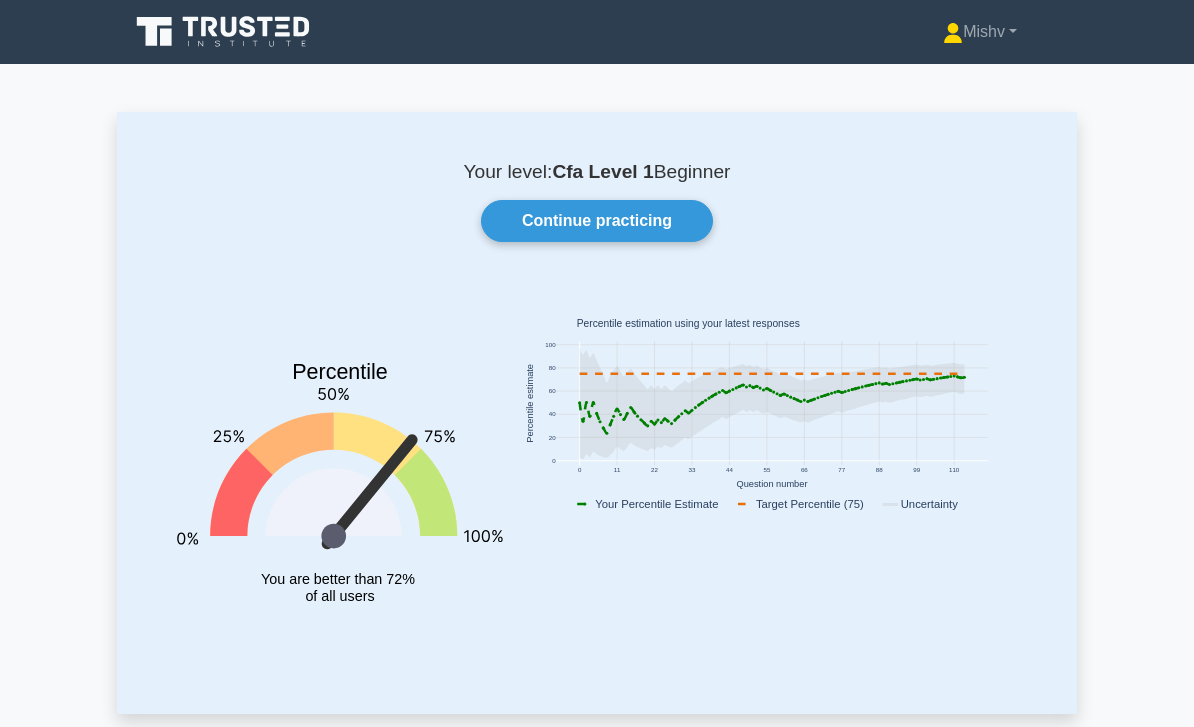 scroll, scrollTop: 0, scrollLeft: 0, axis: both 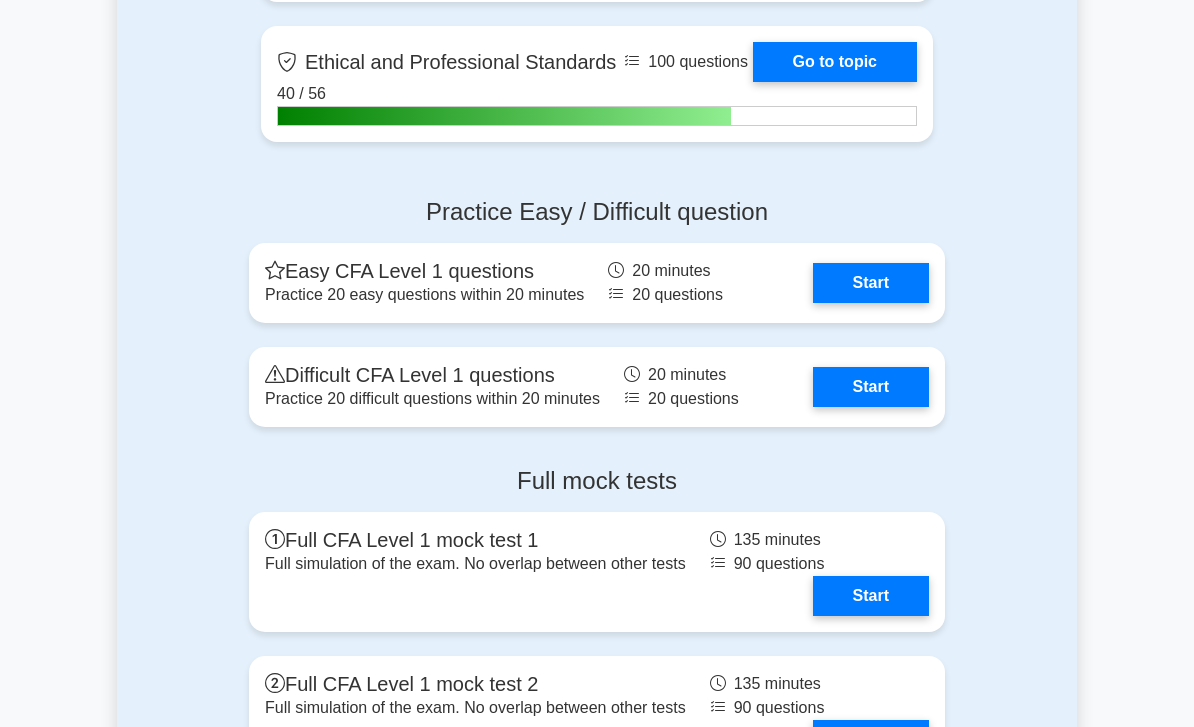click on "Start" at bounding box center [871, 283] 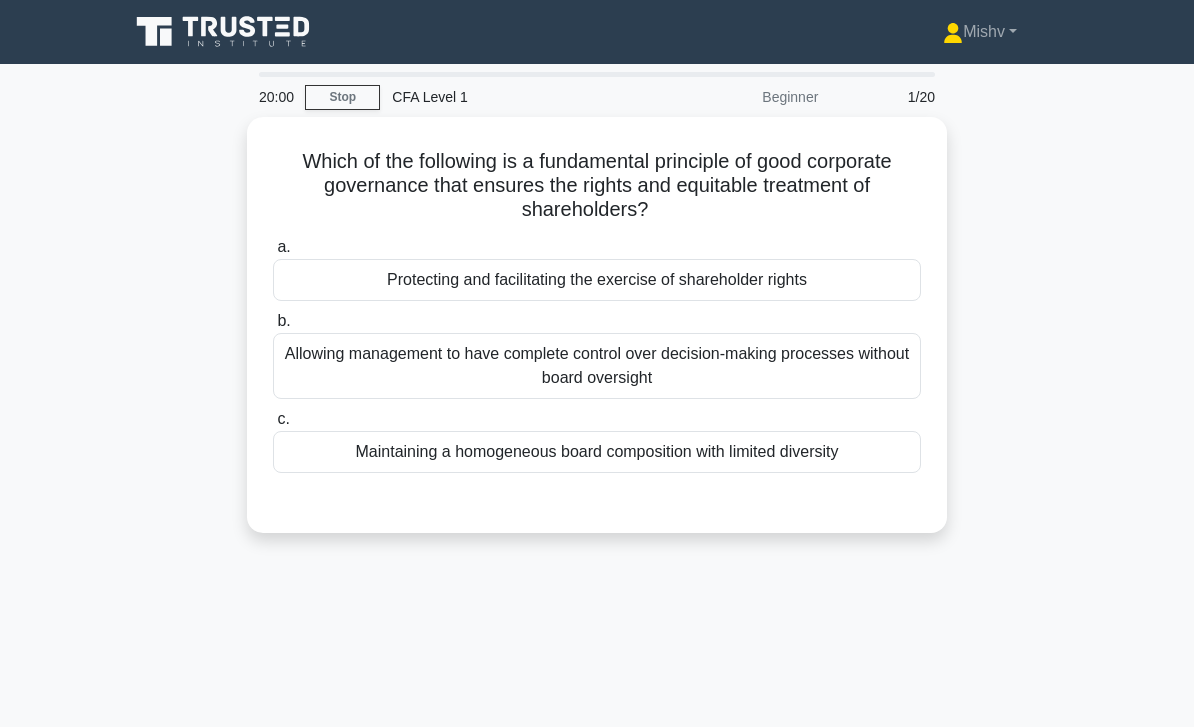 scroll, scrollTop: 0, scrollLeft: 0, axis: both 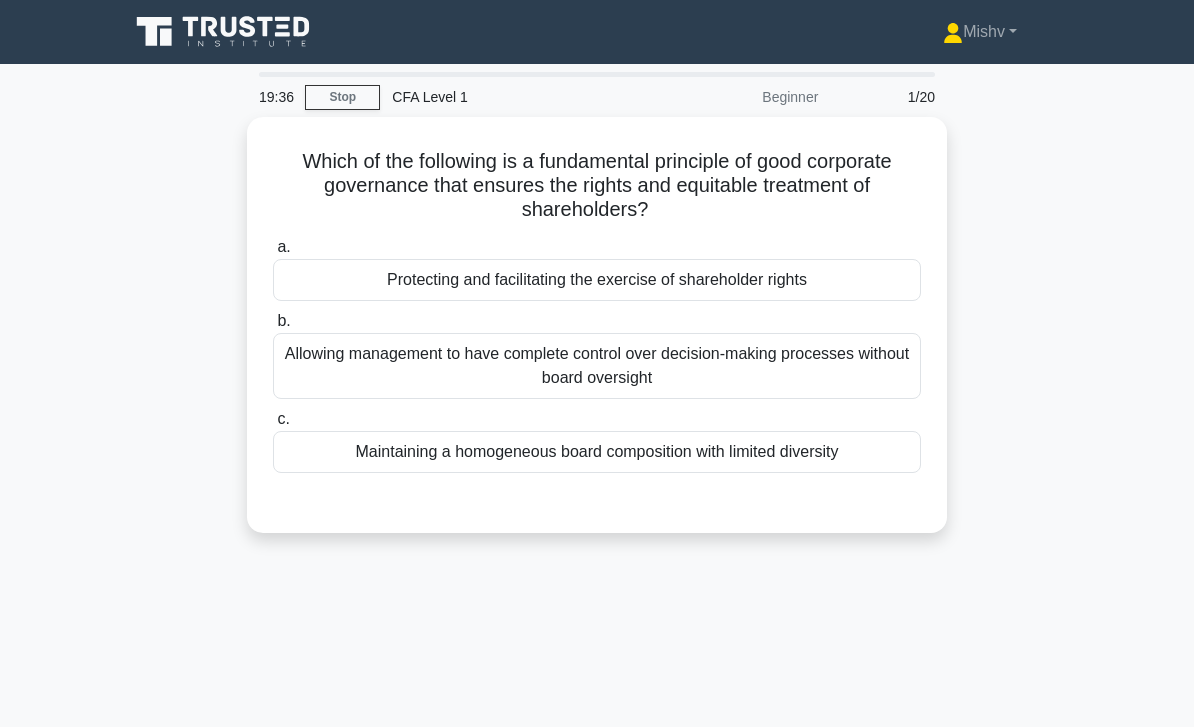 click on "Protecting and facilitating the exercise of shareholder rights" at bounding box center (597, 280) 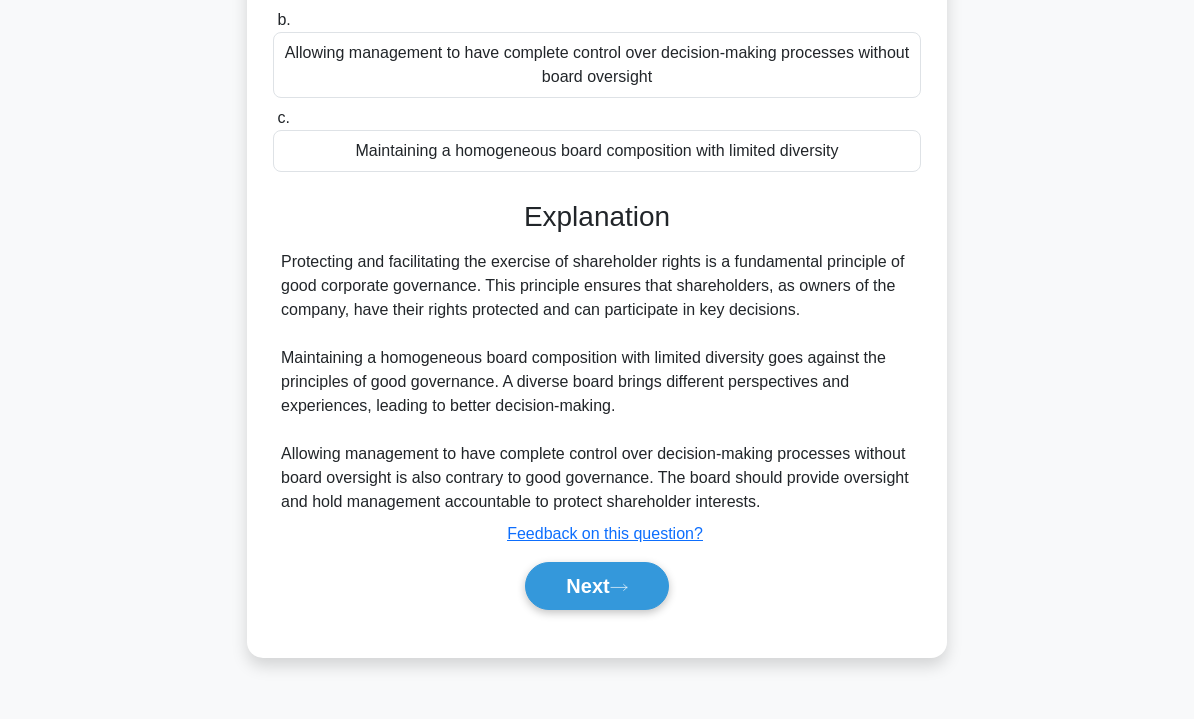 scroll, scrollTop: 289, scrollLeft: 0, axis: vertical 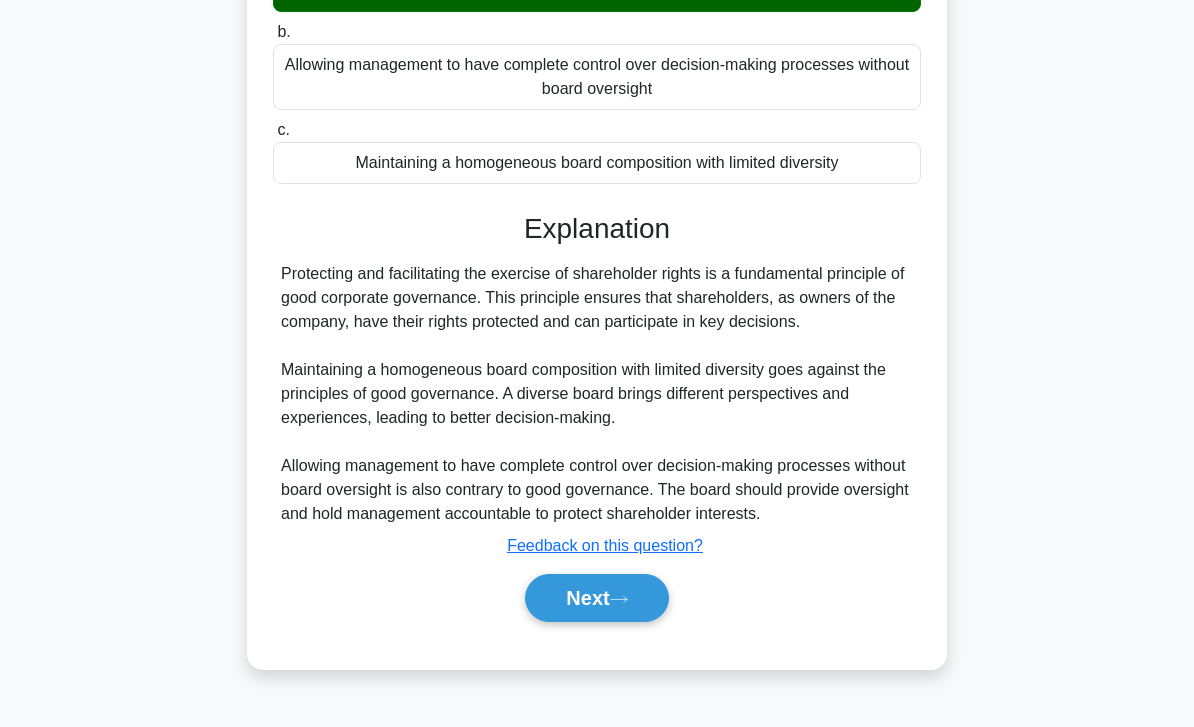 click on "Next" at bounding box center [596, 598] 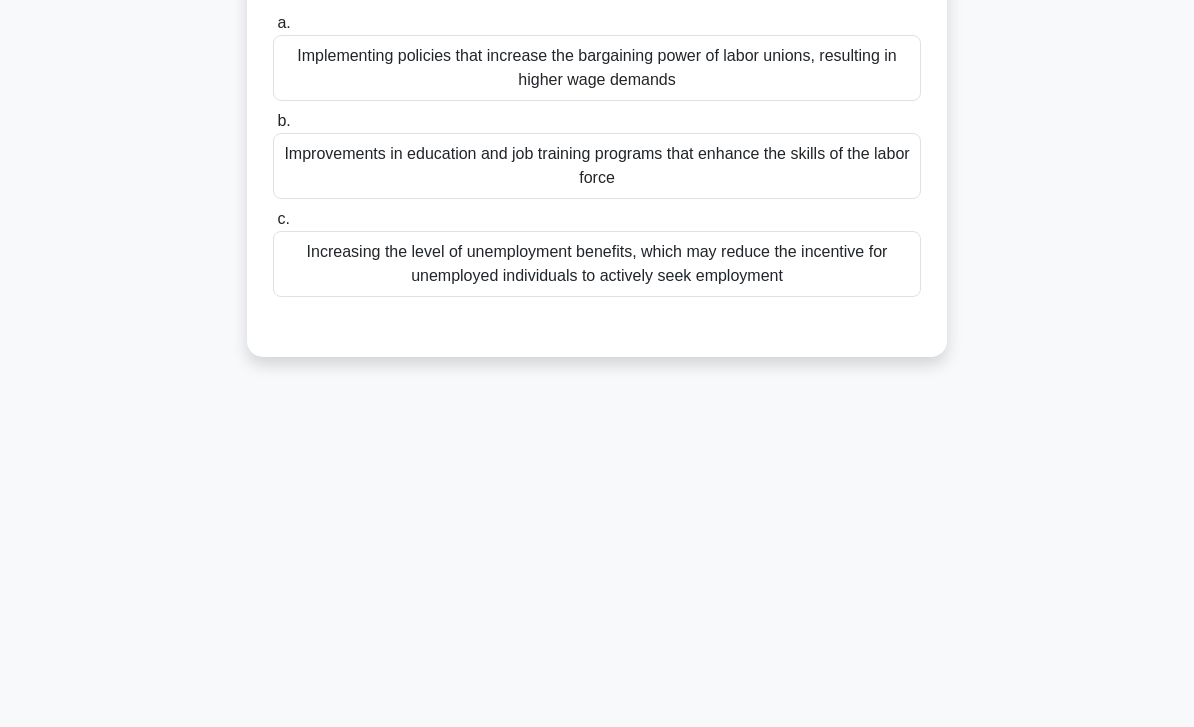 scroll, scrollTop: 0, scrollLeft: 0, axis: both 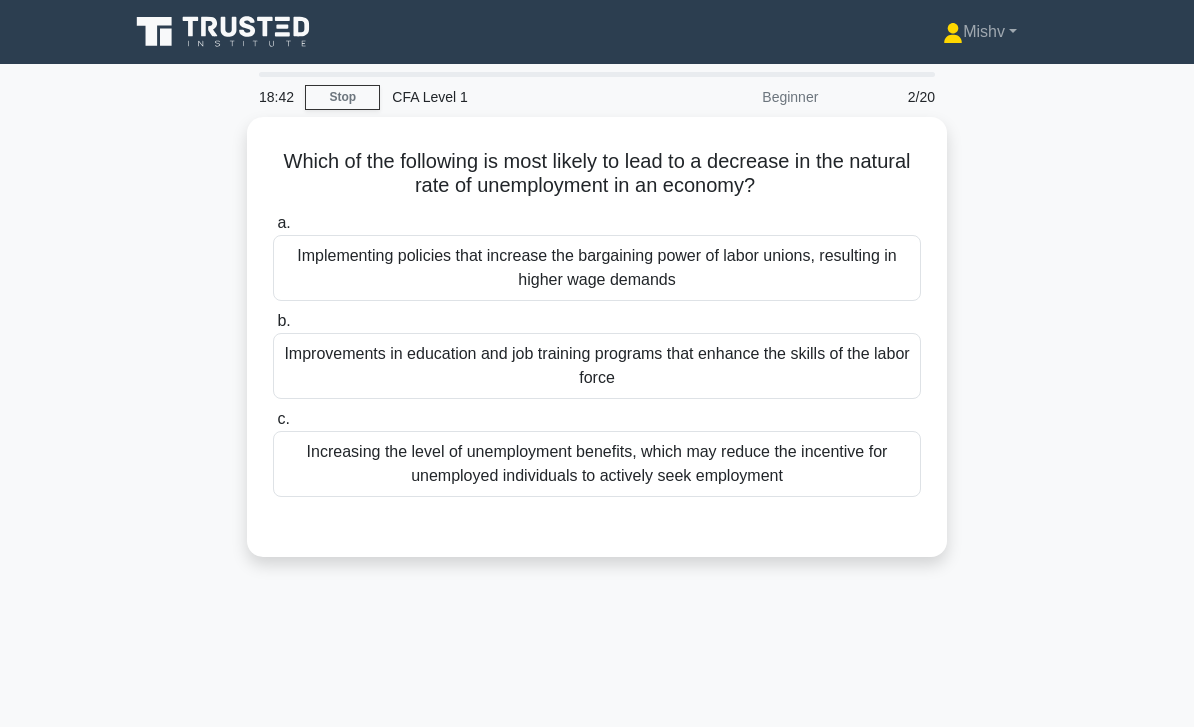 click on "Improvements in education and job training programs that enhance the skills of the labor force" at bounding box center [597, 366] 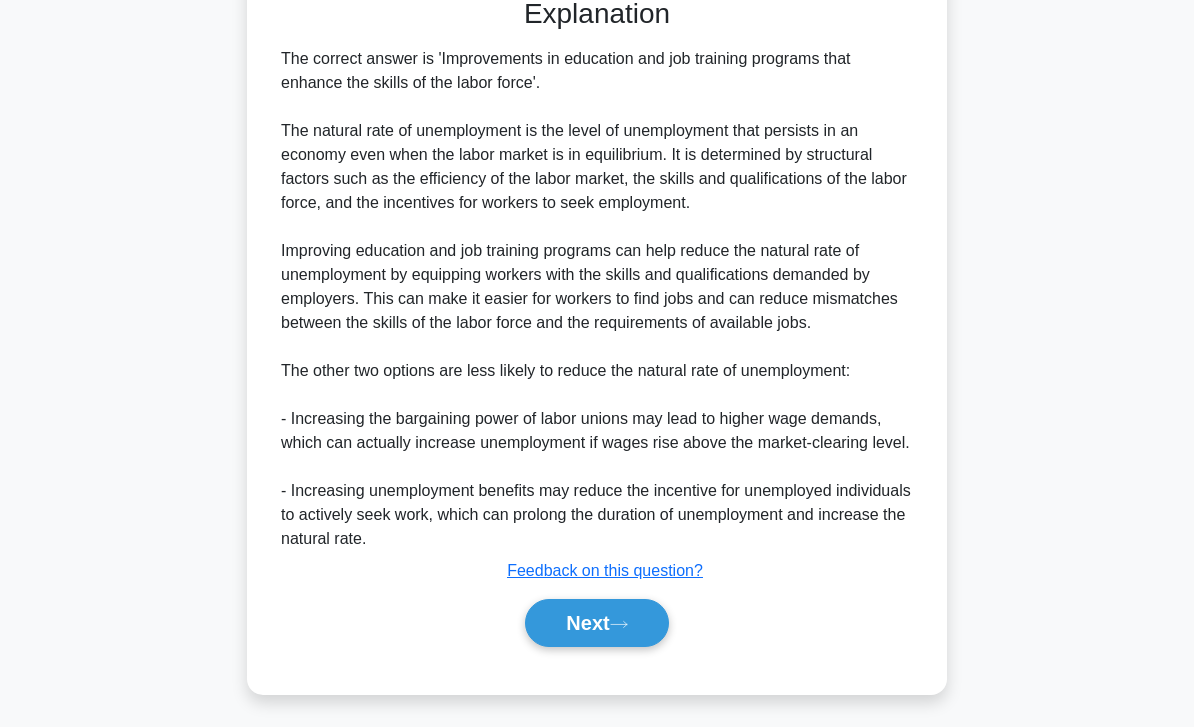 scroll, scrollTop: 560, scrollLeft: 0, axis: vertical 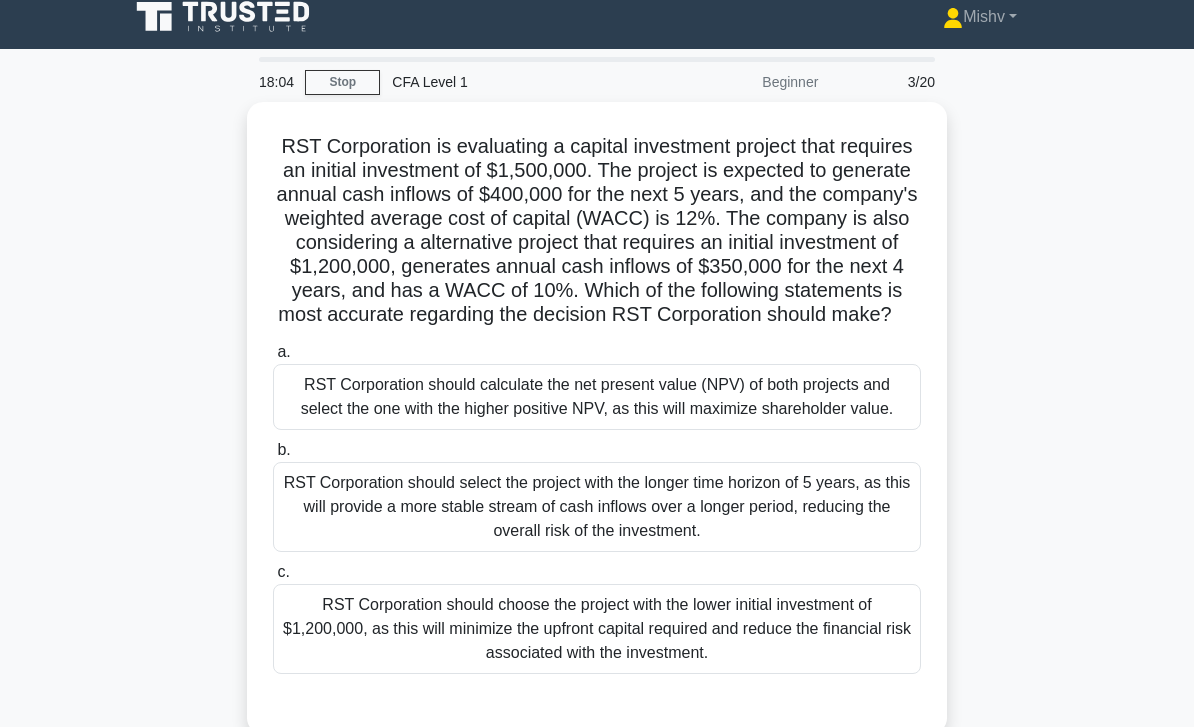 click on "RST Corporation should calculate the net present value (NPV) of both projects and select the one with the higher positive NPV, as this will maximize shareholder value." at bounding box center (597, 397) 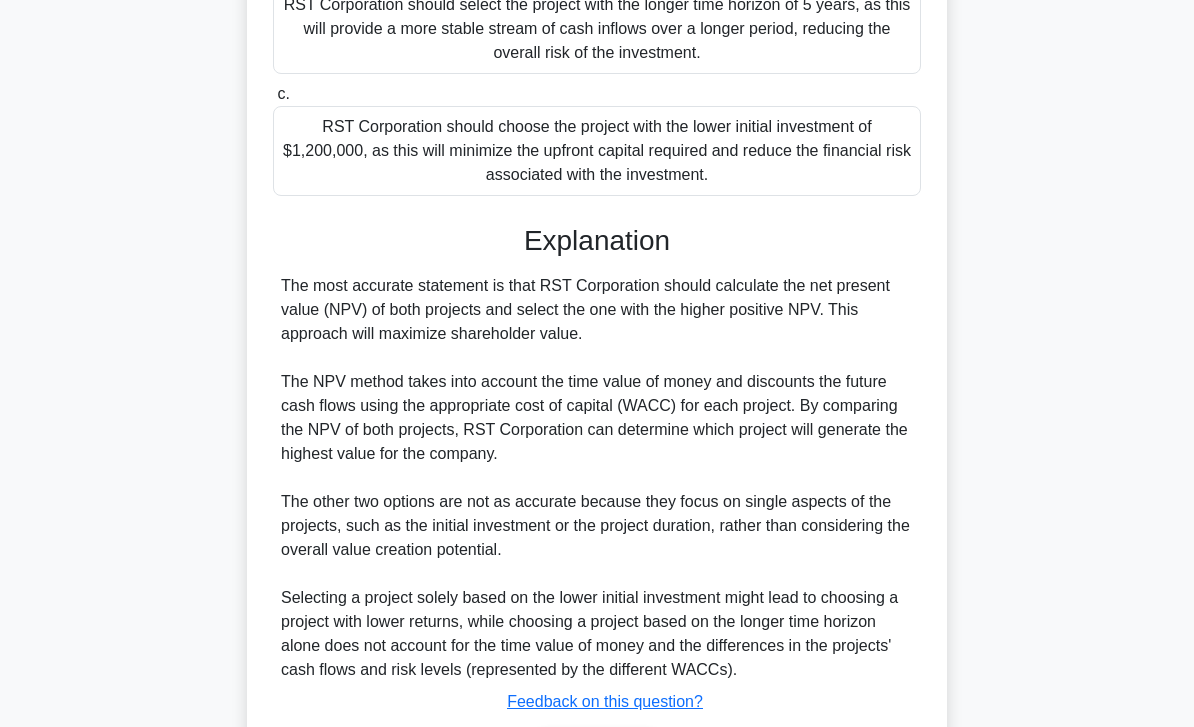 scroll, scrollTop: 656, scrollLeft: 0, axis: vertical 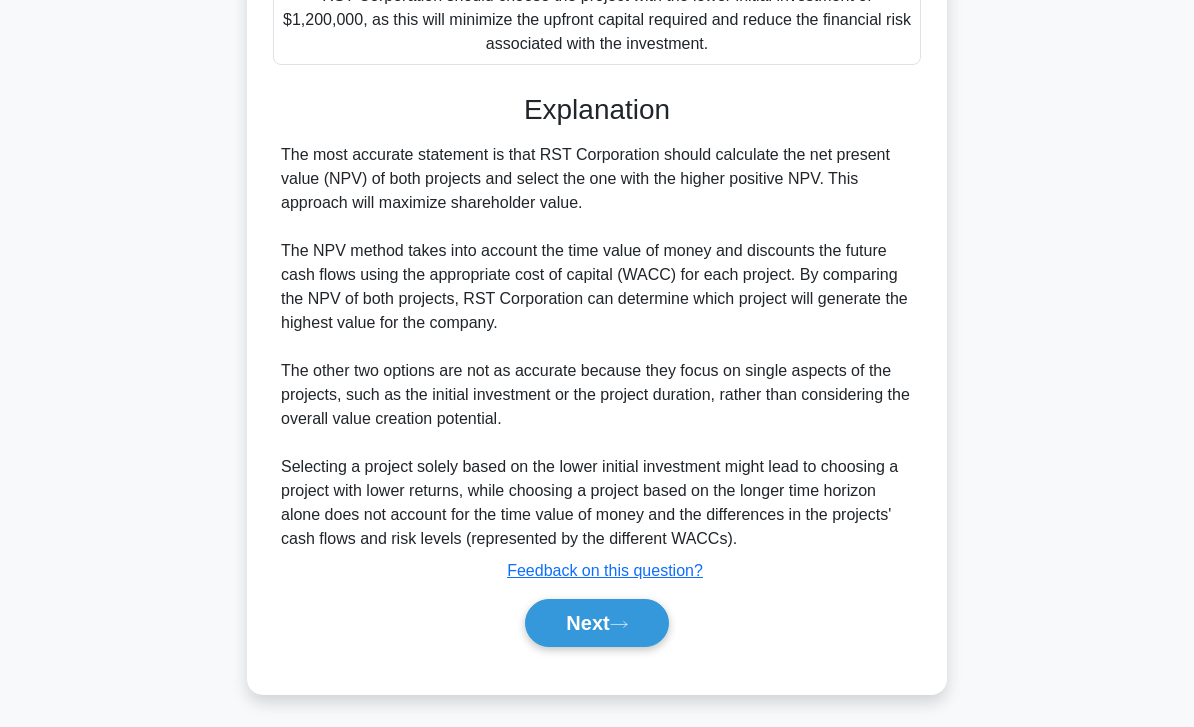 click on "Next" at bounding box center [596, 623] 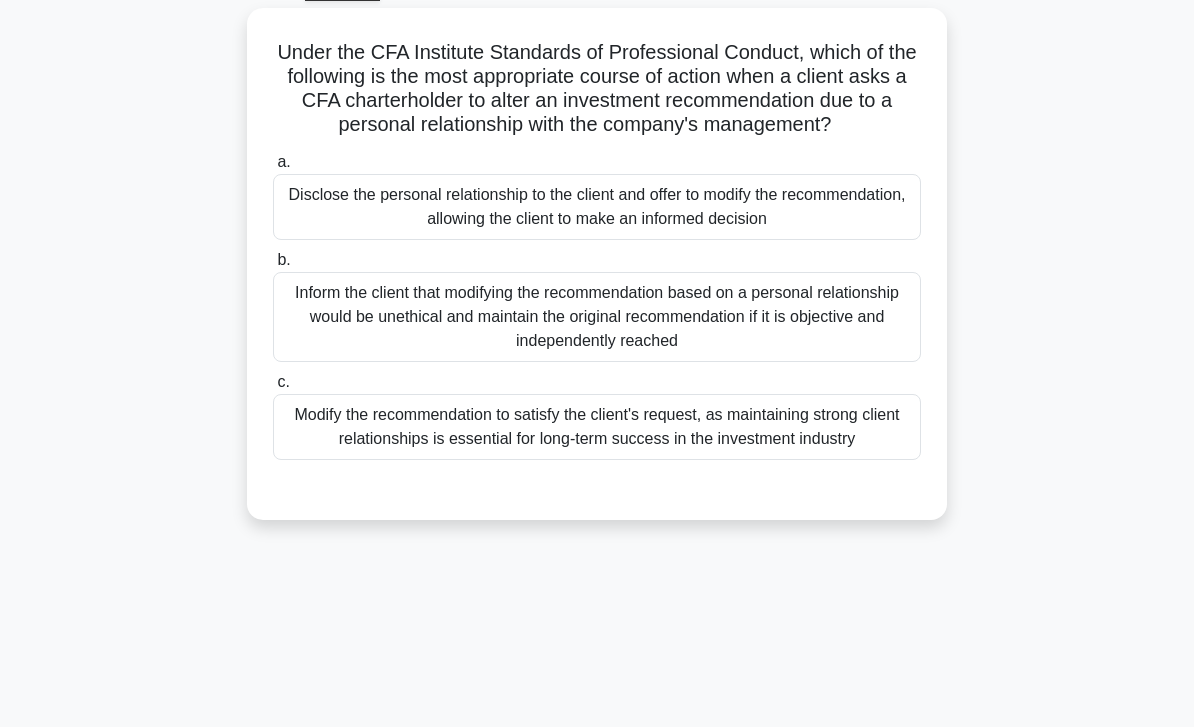 scroll, scrollTop: 0, scrollLeft: 0, axis: both 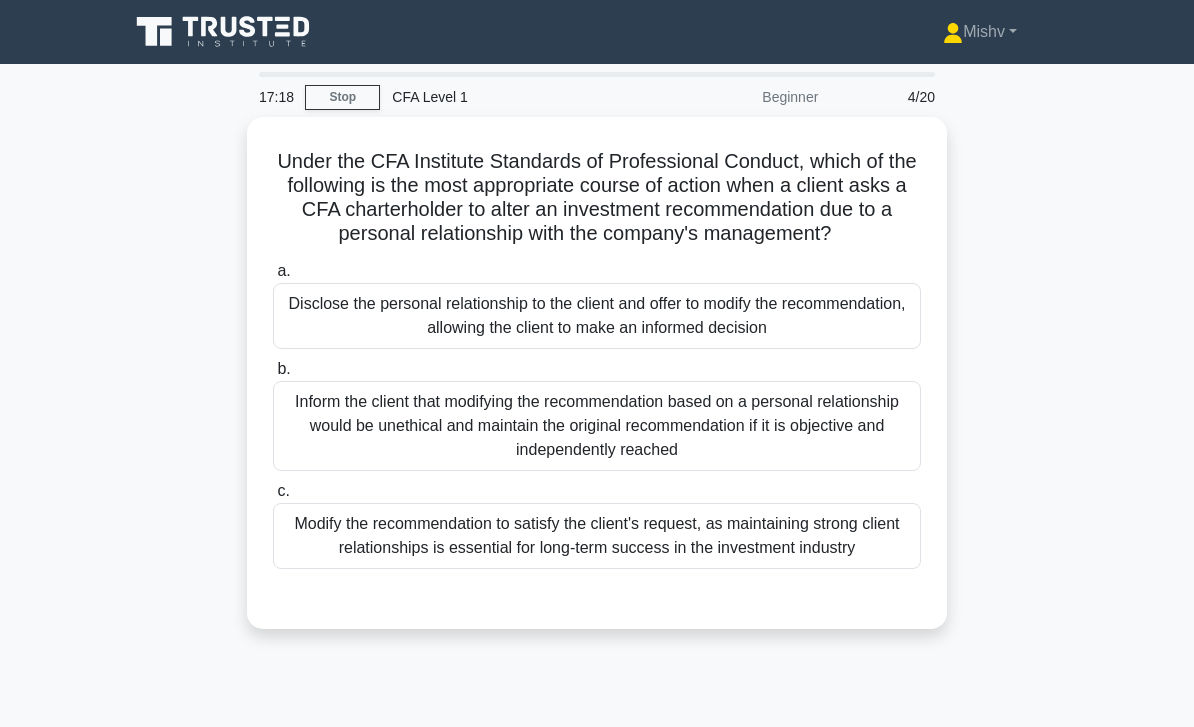 click on "Inform the client that modifying the recommendation based on a personal relationship would be unethical and maintain the original recommendation if it is objective and independently reached" at bounding box center [597, 426] 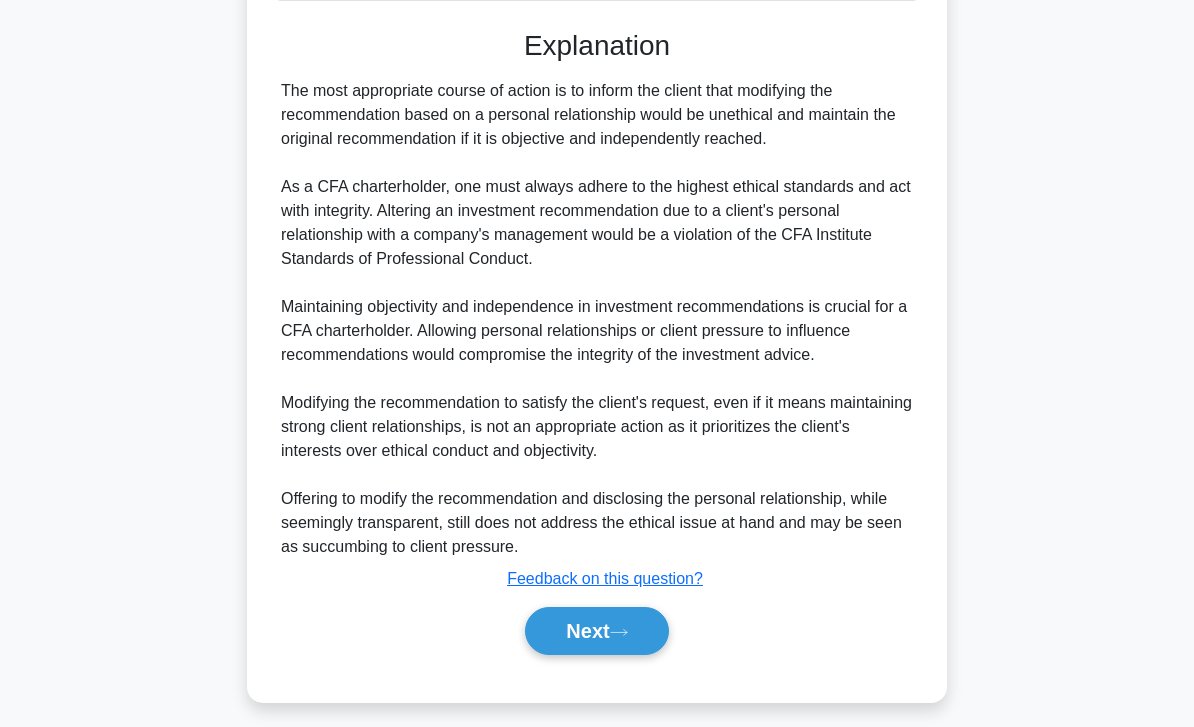 scroll, scrollTop: 608, scrollLeft: 0, axis: vertical 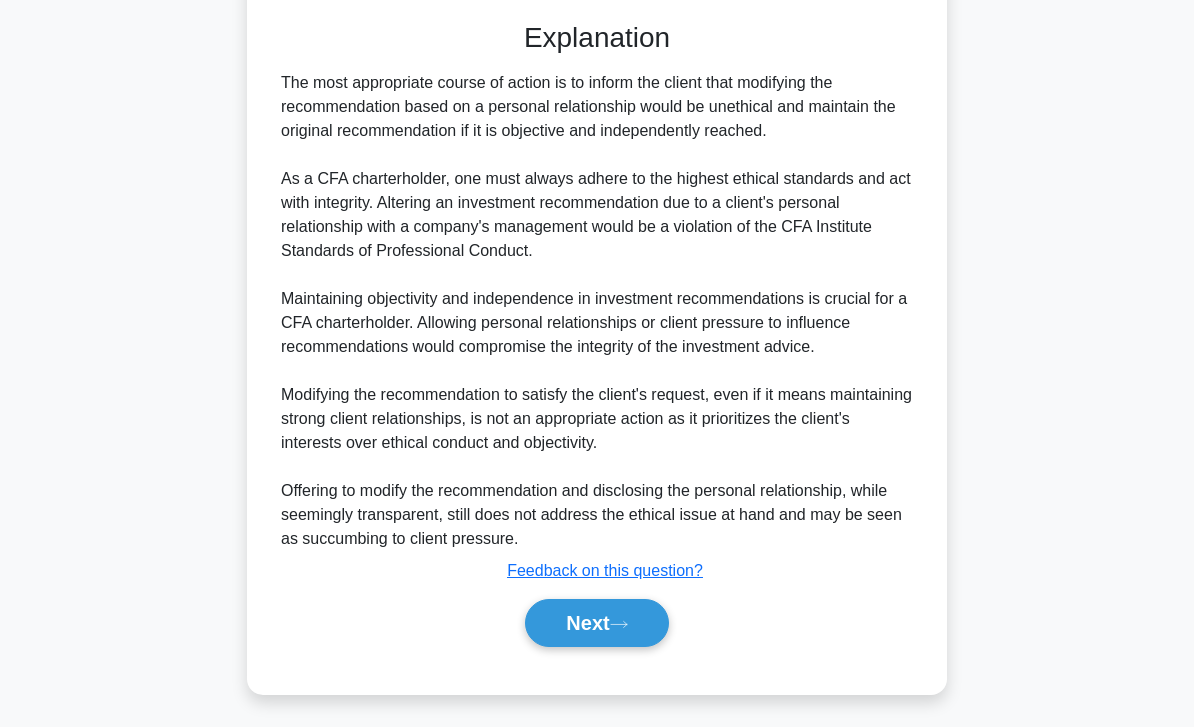 click on "Next" at bounding box center (596, 623) 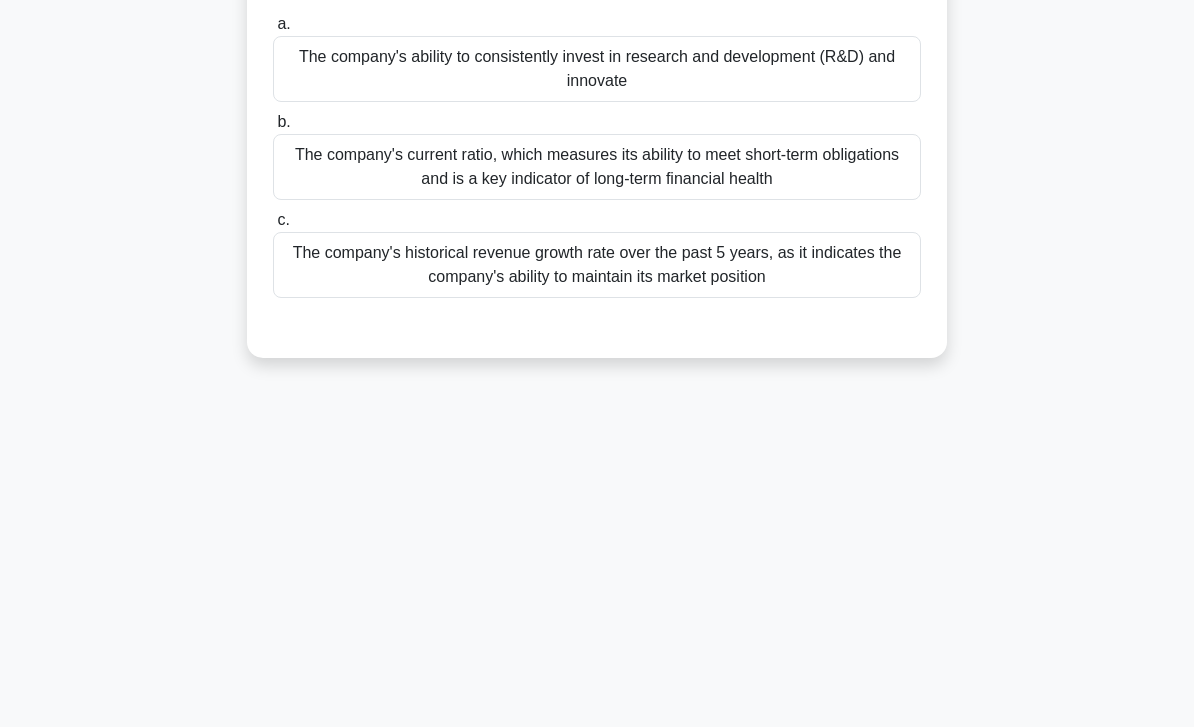 scroll, scrollTop: 0, scrollLeft: 0, axis: both 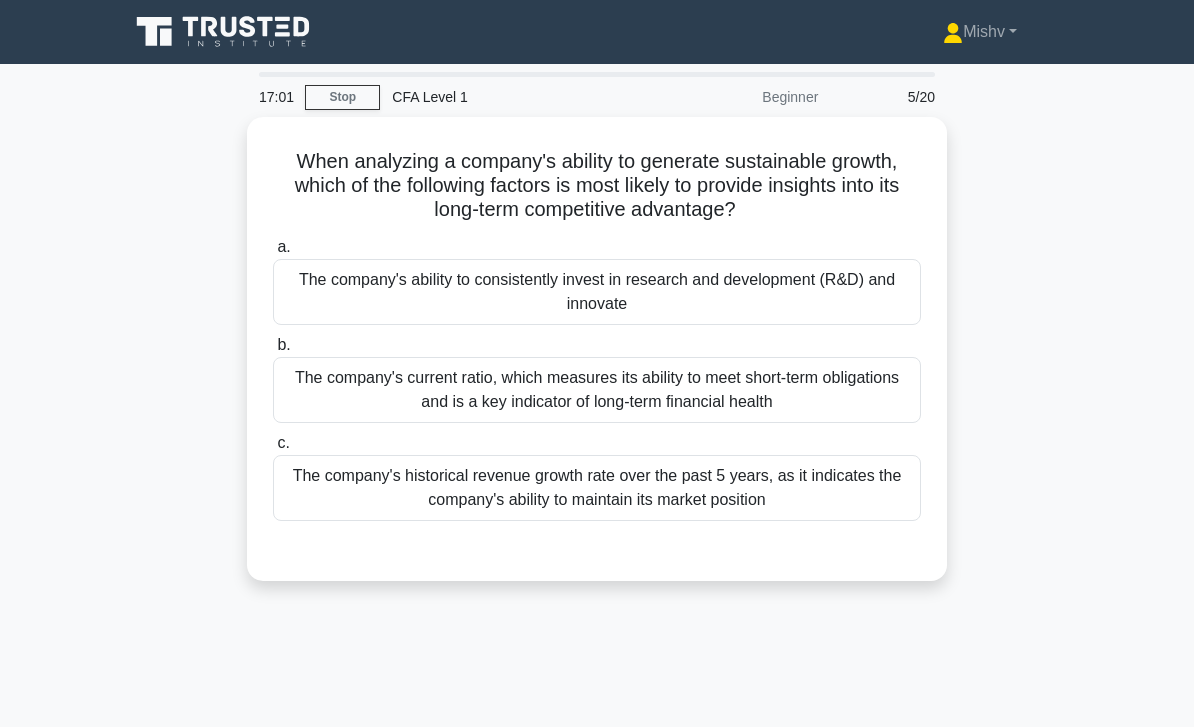 click on "The company's ability to consistently invest in research and development (R&D) and innovate" at bounding box center [597, 292] 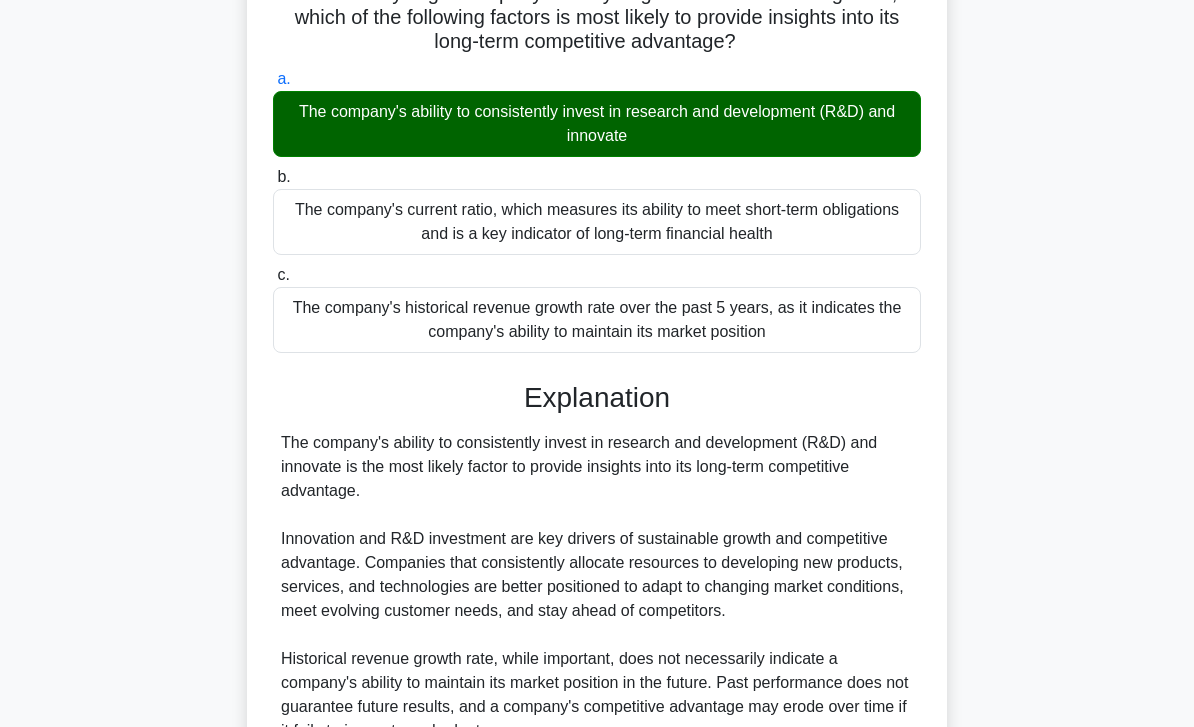 scroll, scrollTop: 440, scrollLeft: 0, axis: vertical 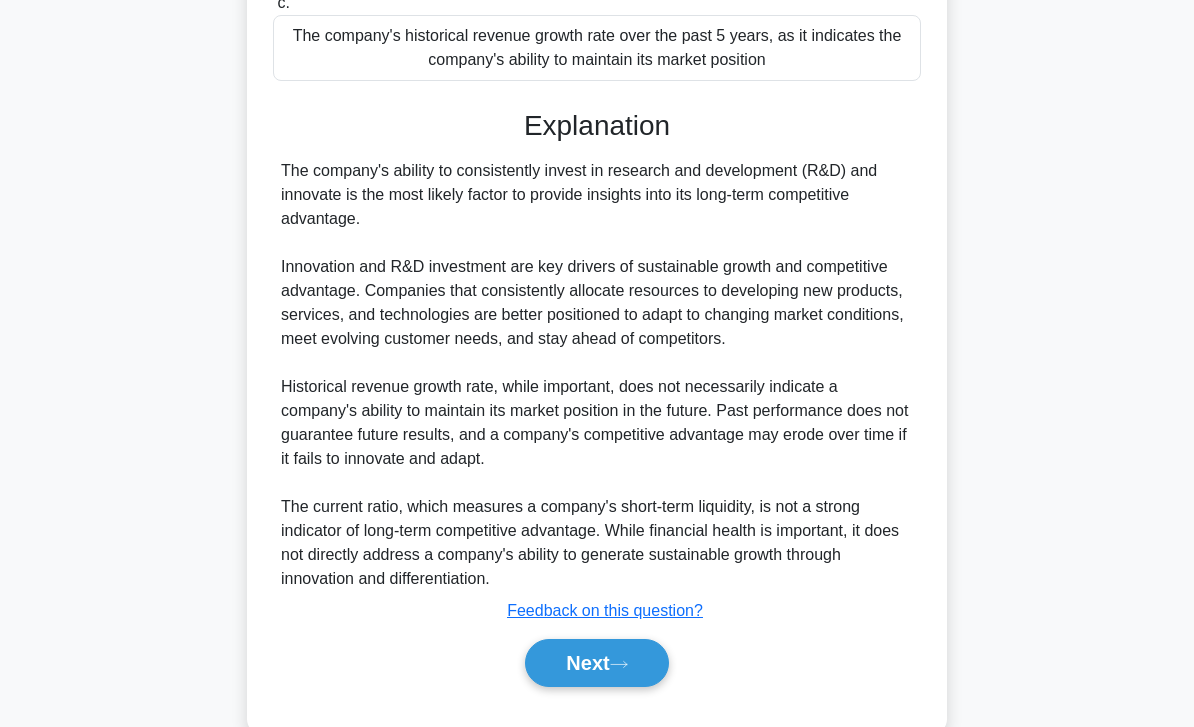 click on "Next" at bounding box center [596, 663] 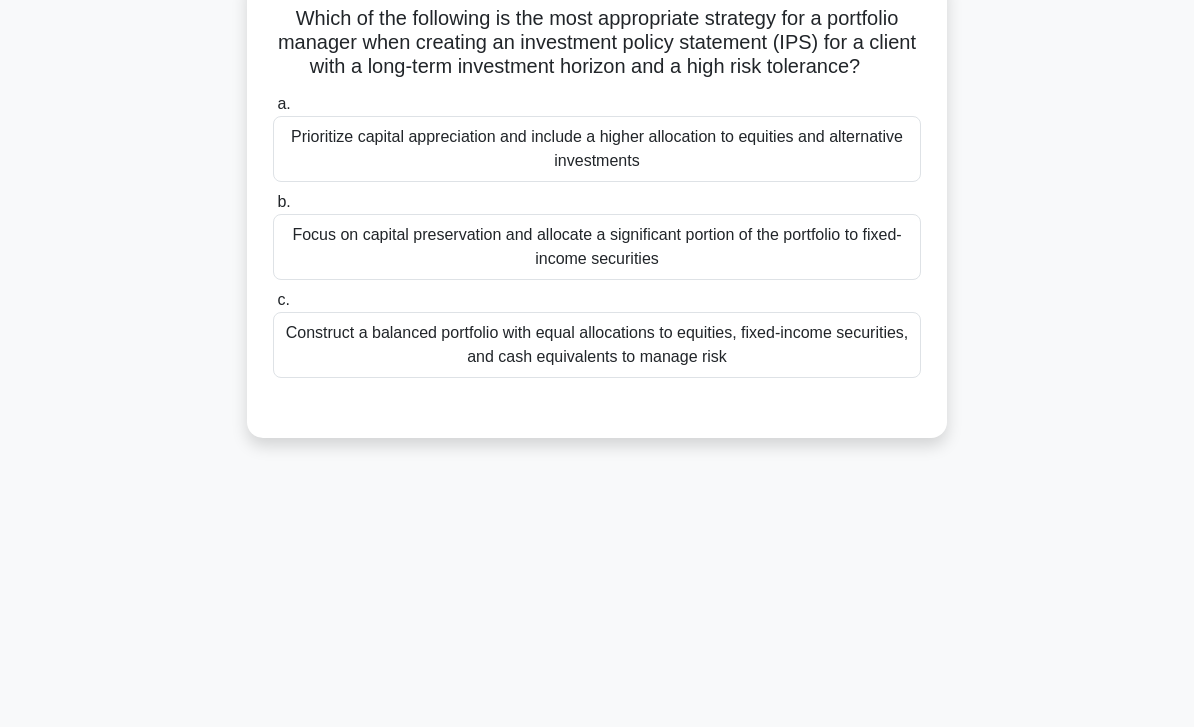scroll, scrollTop: 0, scrollLeft: 0, axis: both 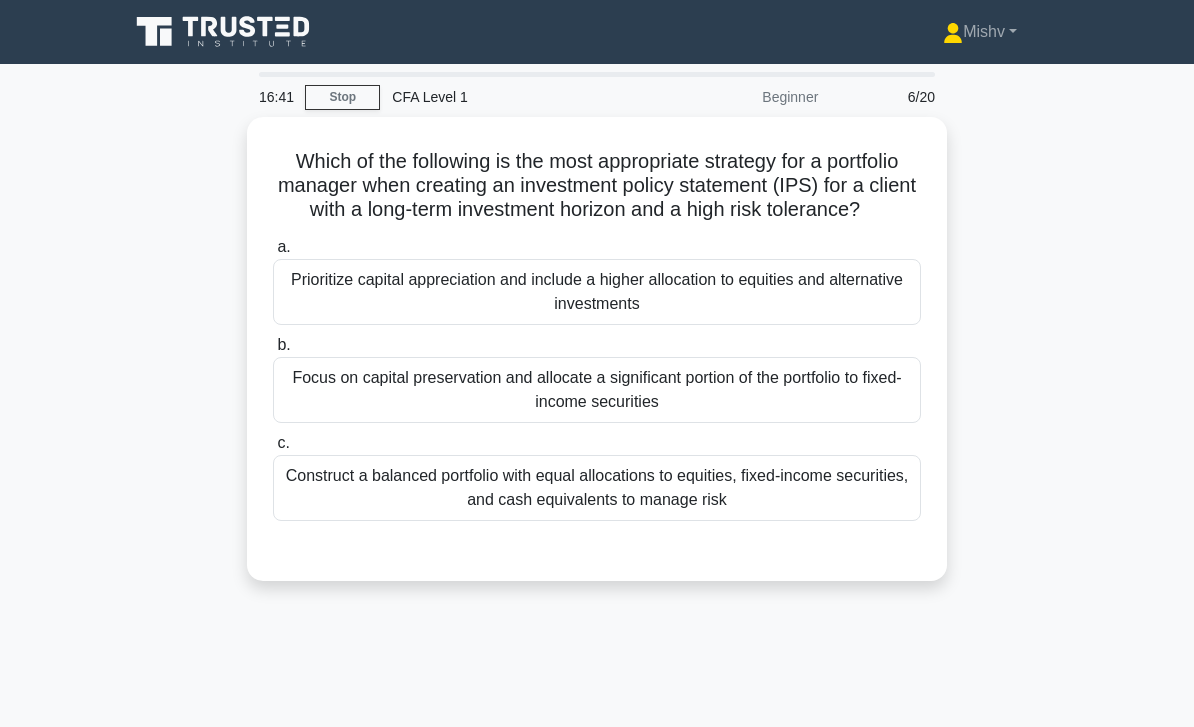click on "Prioritize capital appreciation and include a higher allocation to equities and alternative investments" at bounding box center [597, 292] 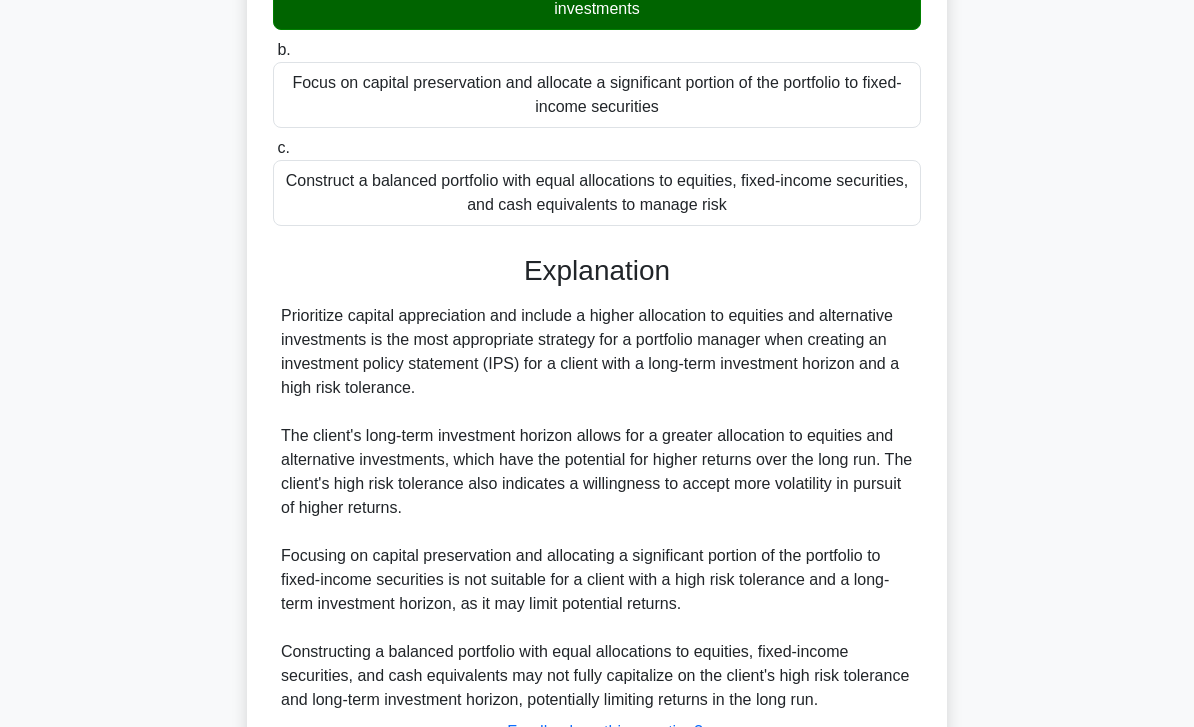 scroll, scrollTop: 464, scrollLeft: 0, axis: vertical 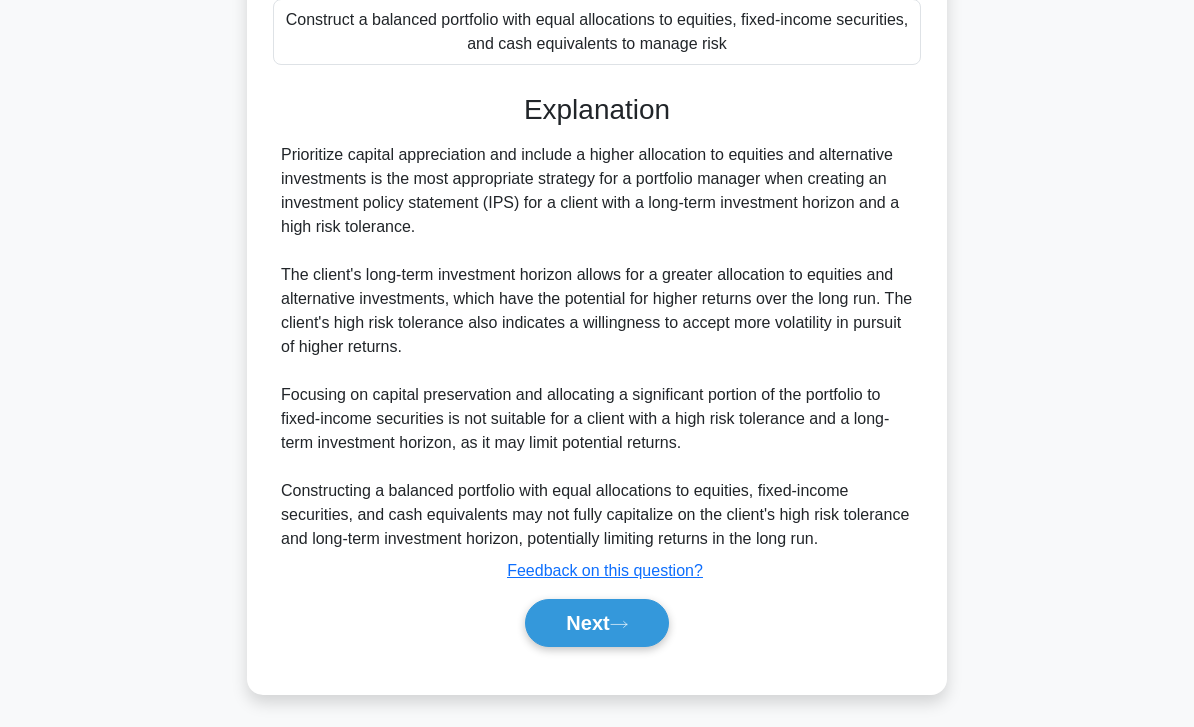 click 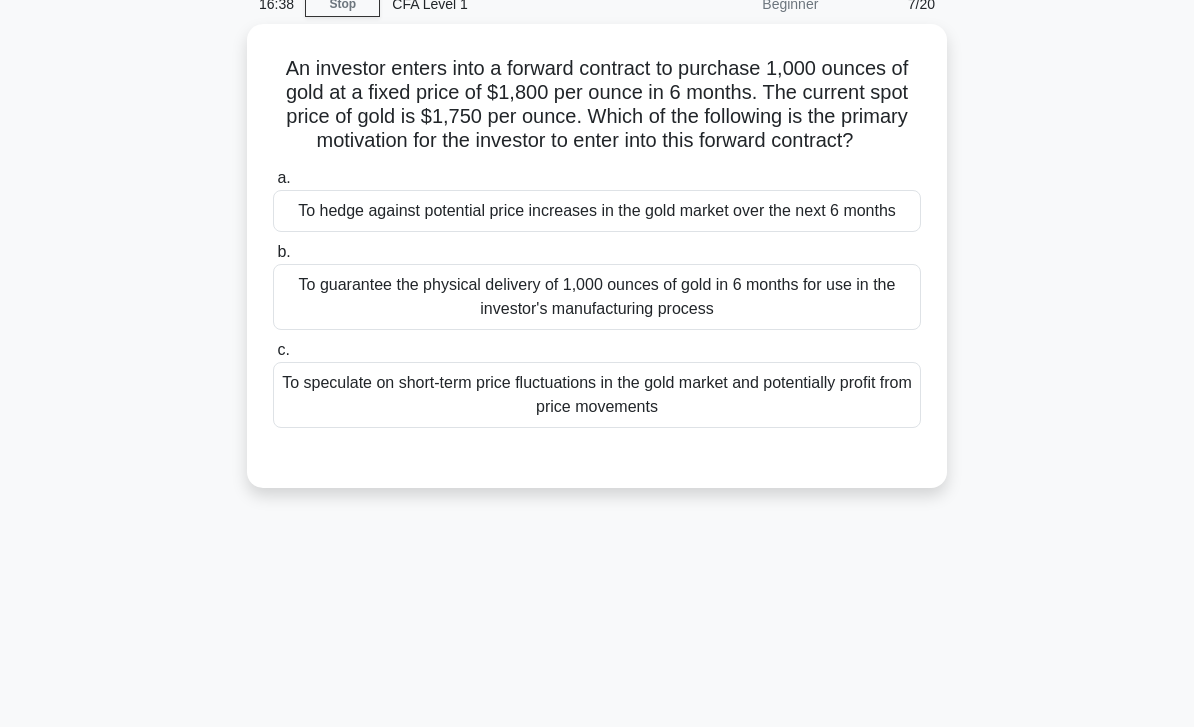 scroll, scrollTop: 0, scrollLeft: 0, axis: both 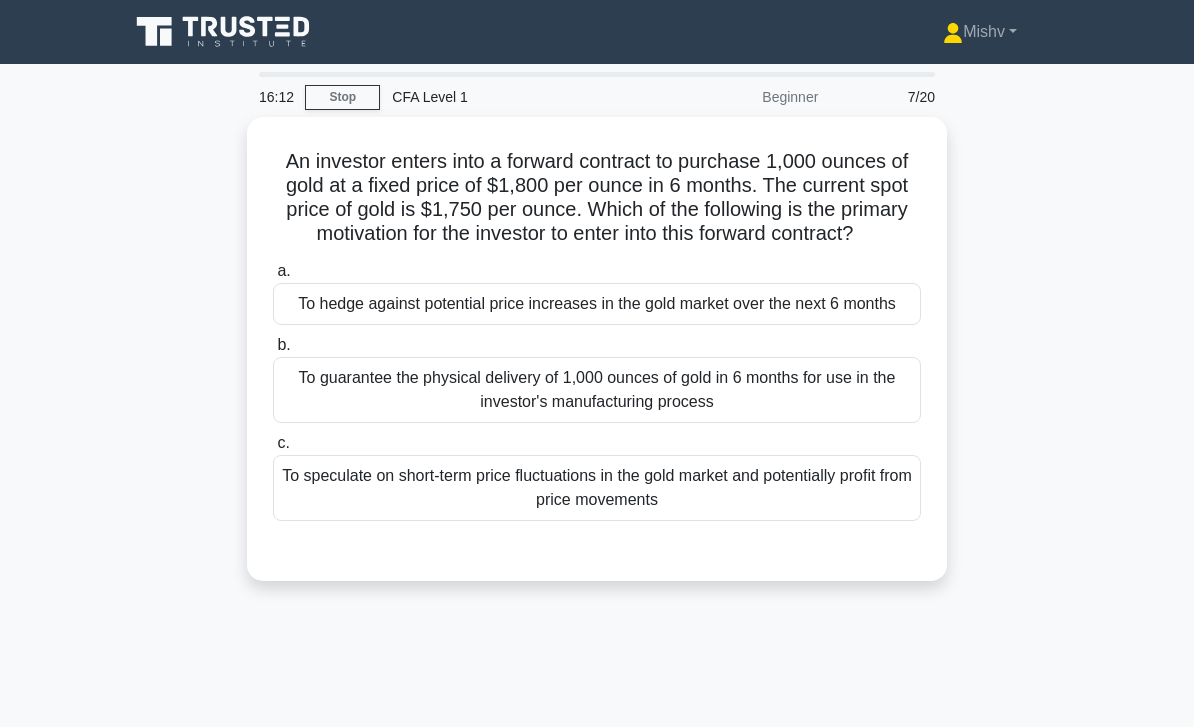click on "To hedge against potential price increases in the gold market over the next 6 months" at bounding box center [597, 304] 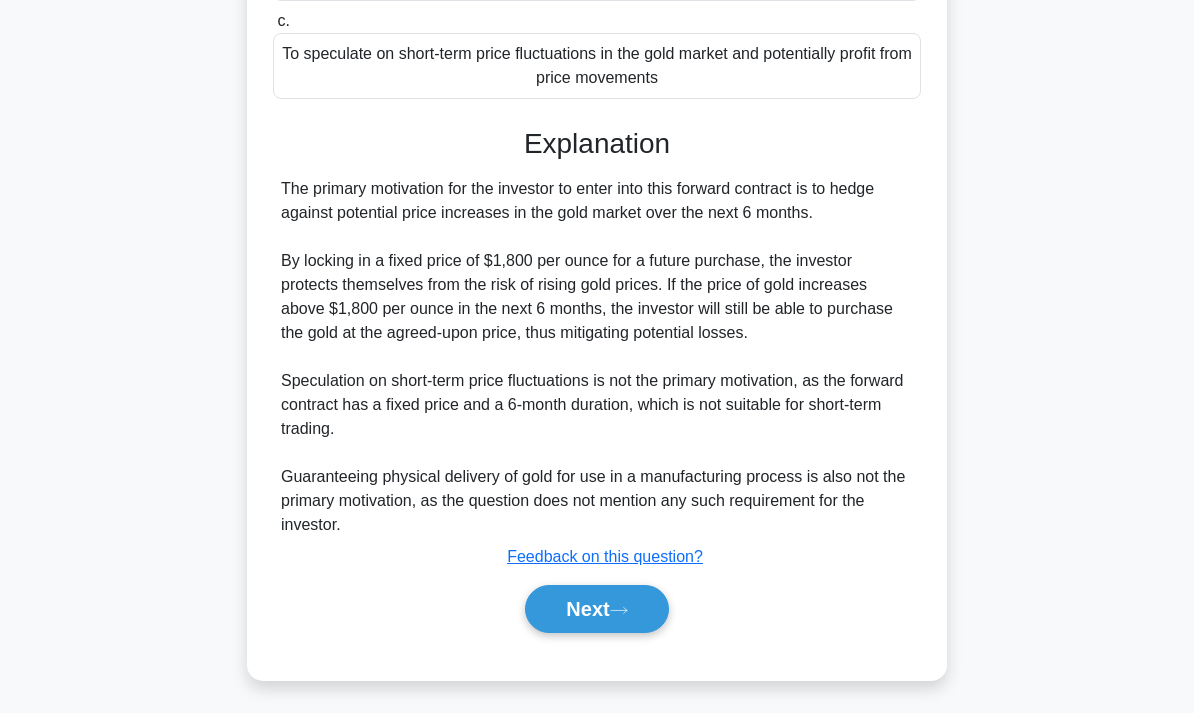 scroll, scrollTop: 440, scrollLeft: 0, axis: vertical 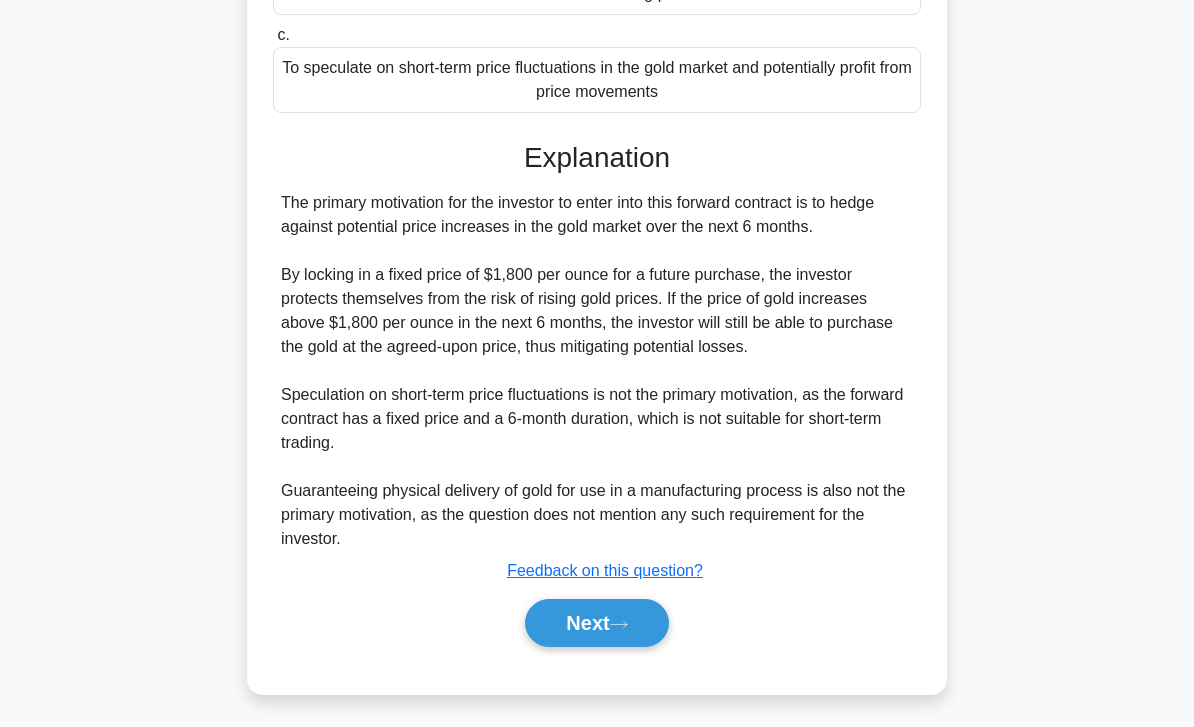 click on "Next" at bounding box center (596, 623) 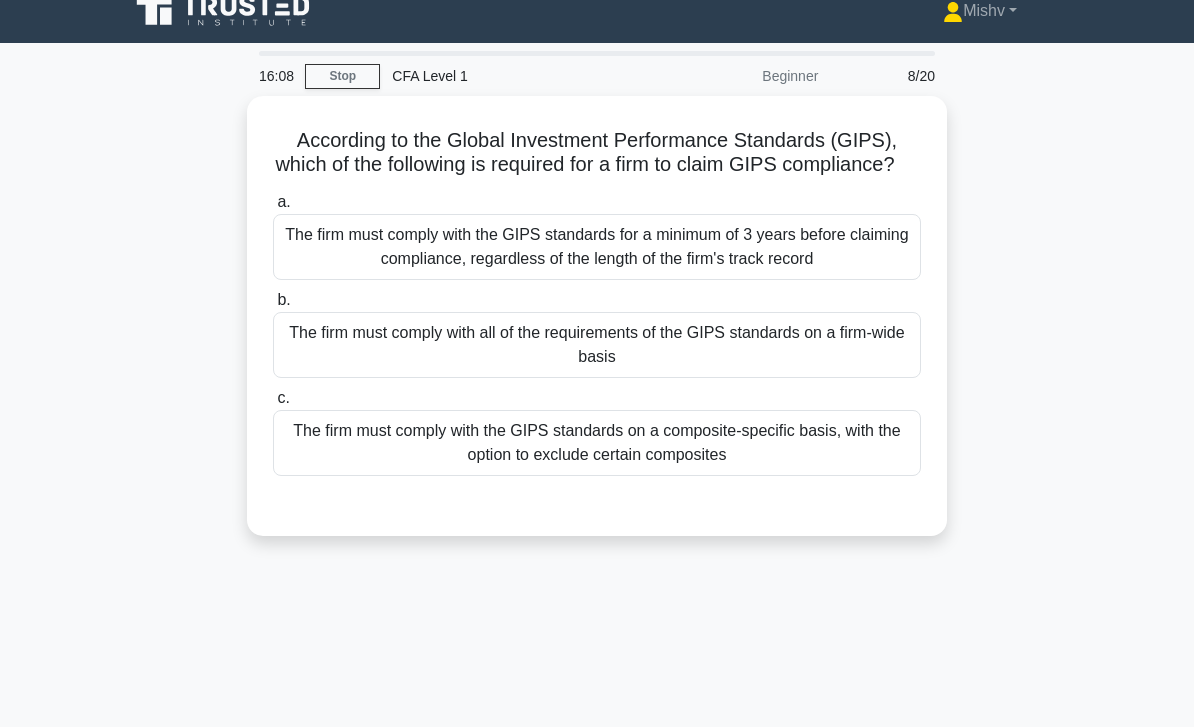 scroll, scrollTop: 0, scrollLeft: 0, axis: both 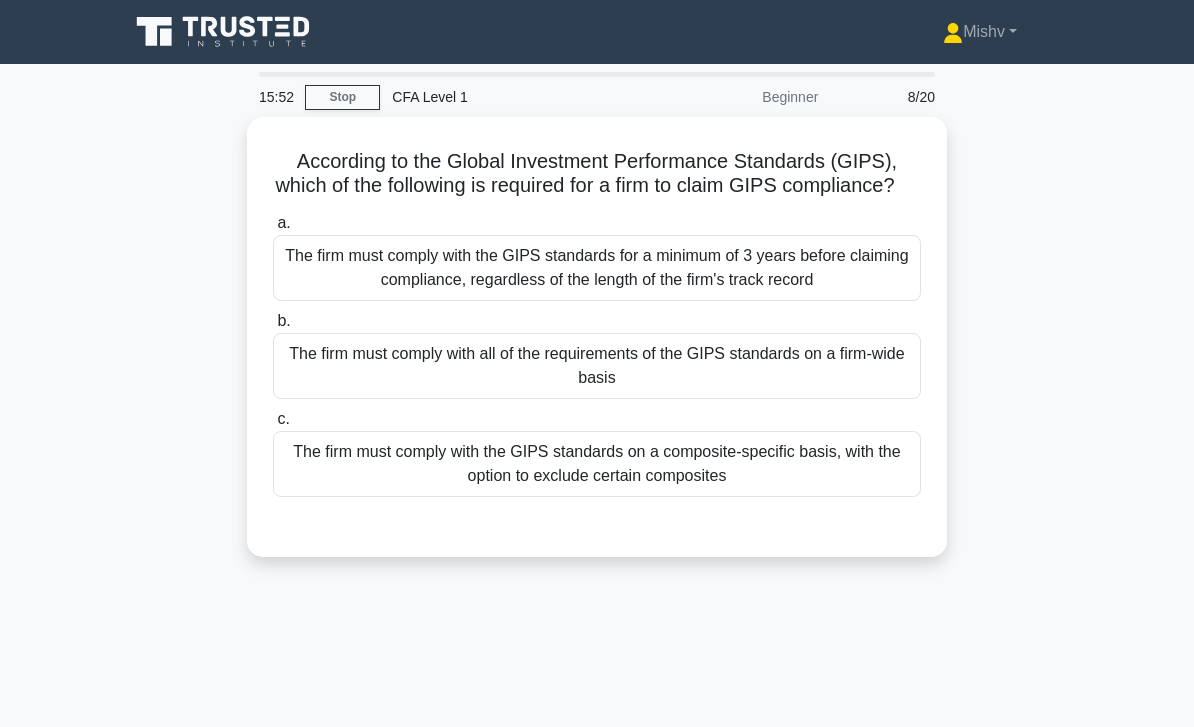 click on "The firm must comply with all of the requirements of the GIPS standards on a firm-wide basis" at bounding box center [597, 366] 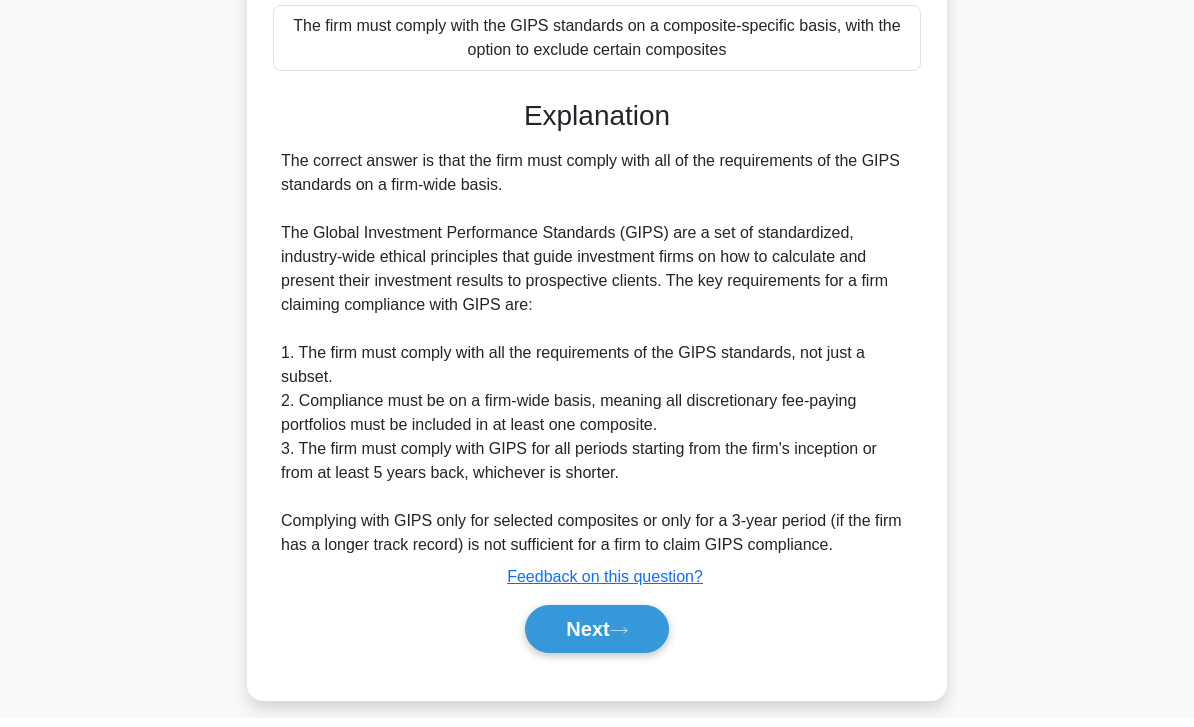 scroll, scrollTop: 416, scrollLeft: 0, axis: vertical 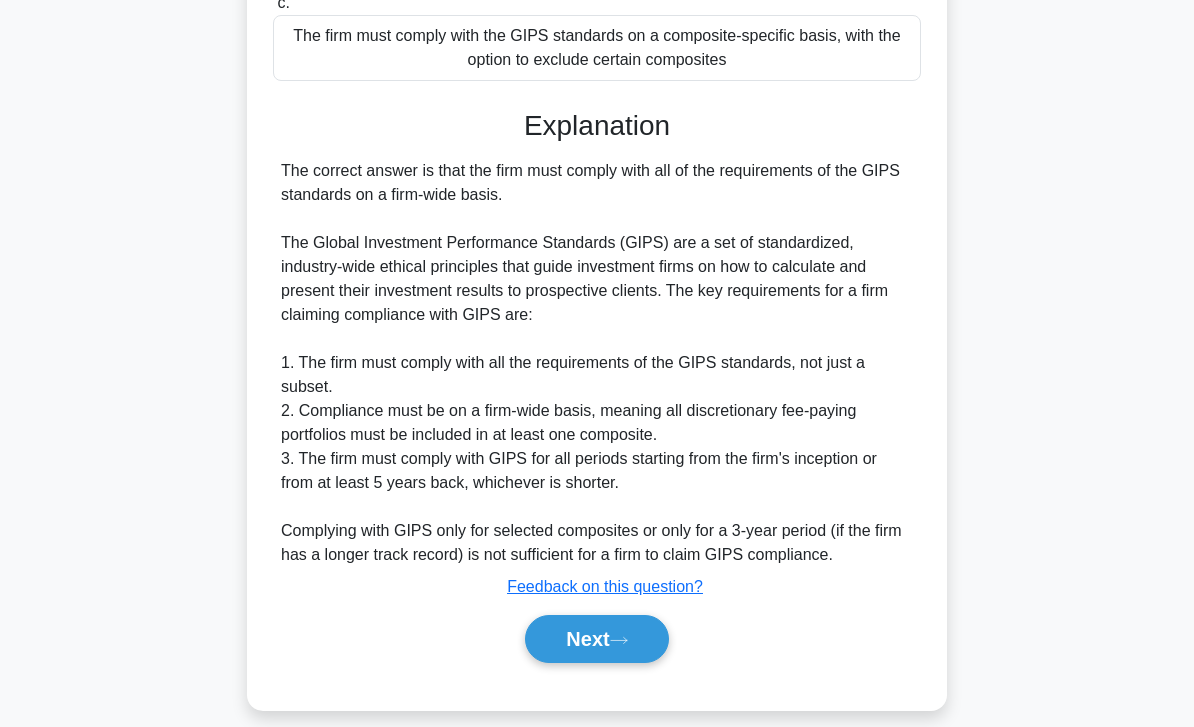 click on "Next" at bounding box center [596, 639] 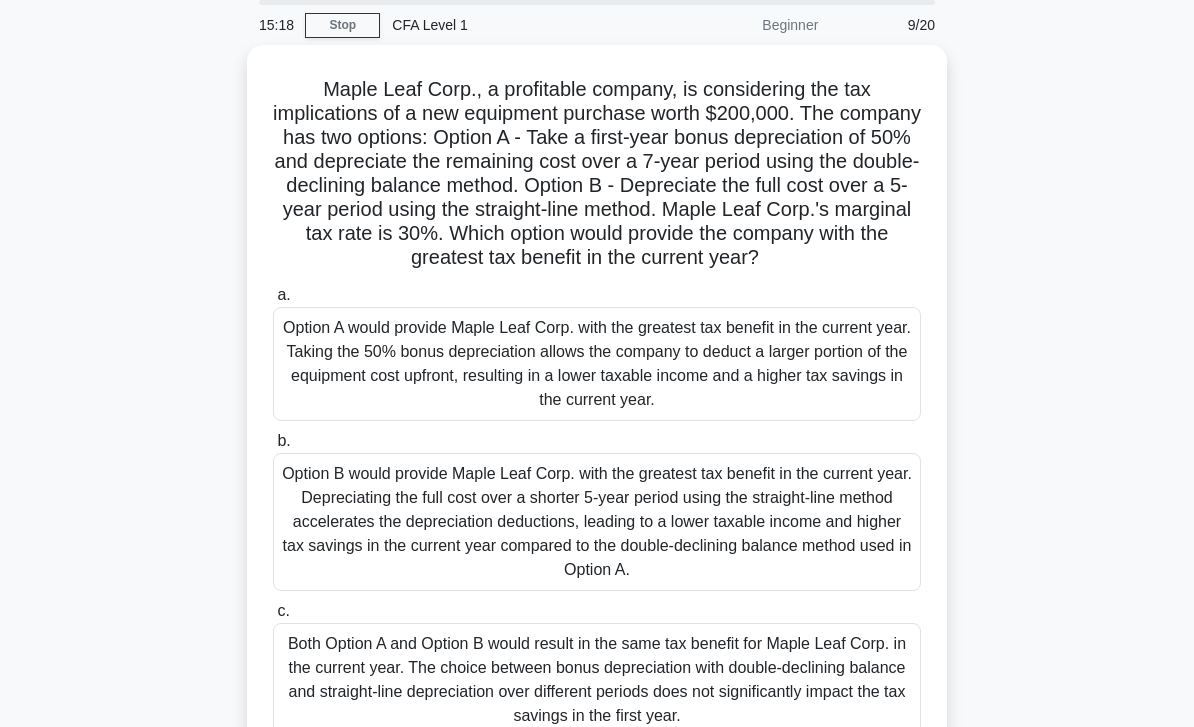 scroll, scrollTop: 73, scrollLeft: 0, axis: vertical 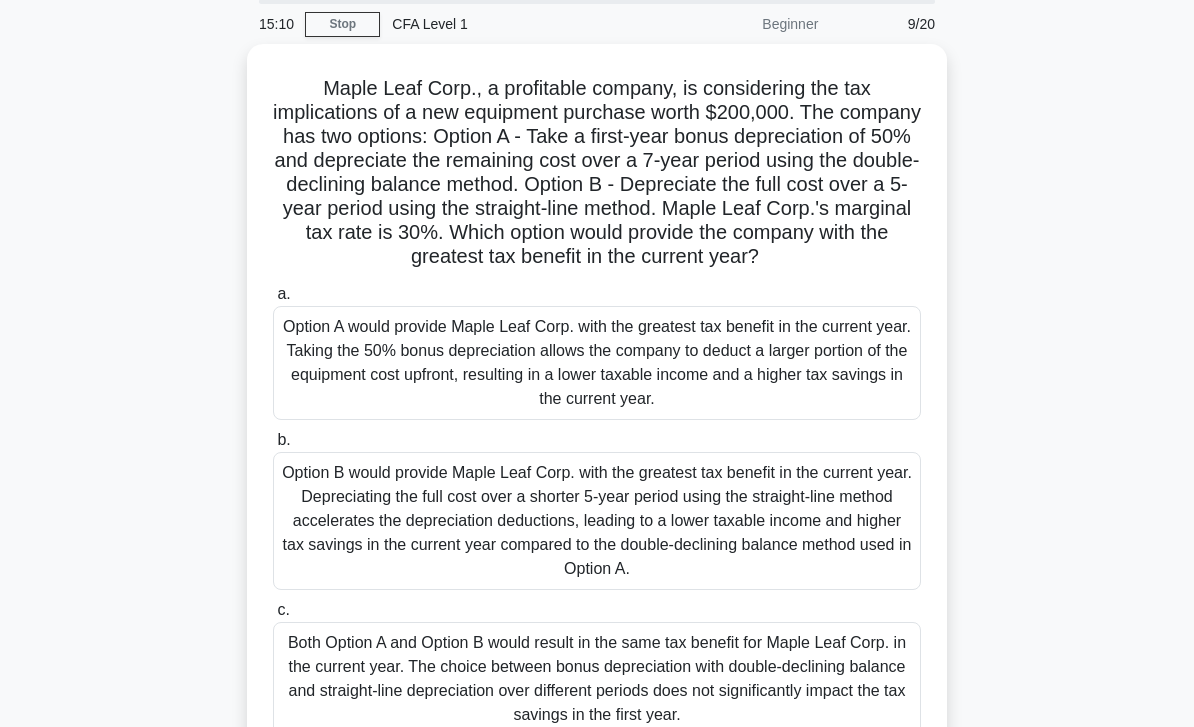 click on "Option A would provide Maple Leaf Corp. with the greatest tax benefit in the current year. Taking the 50% bonus depreciation allows the company to deduct a larger portion of the equipment cost upfront, resulting in a lower taxable income and a higher tax savings in the current year." at bounding box center [597, 363] 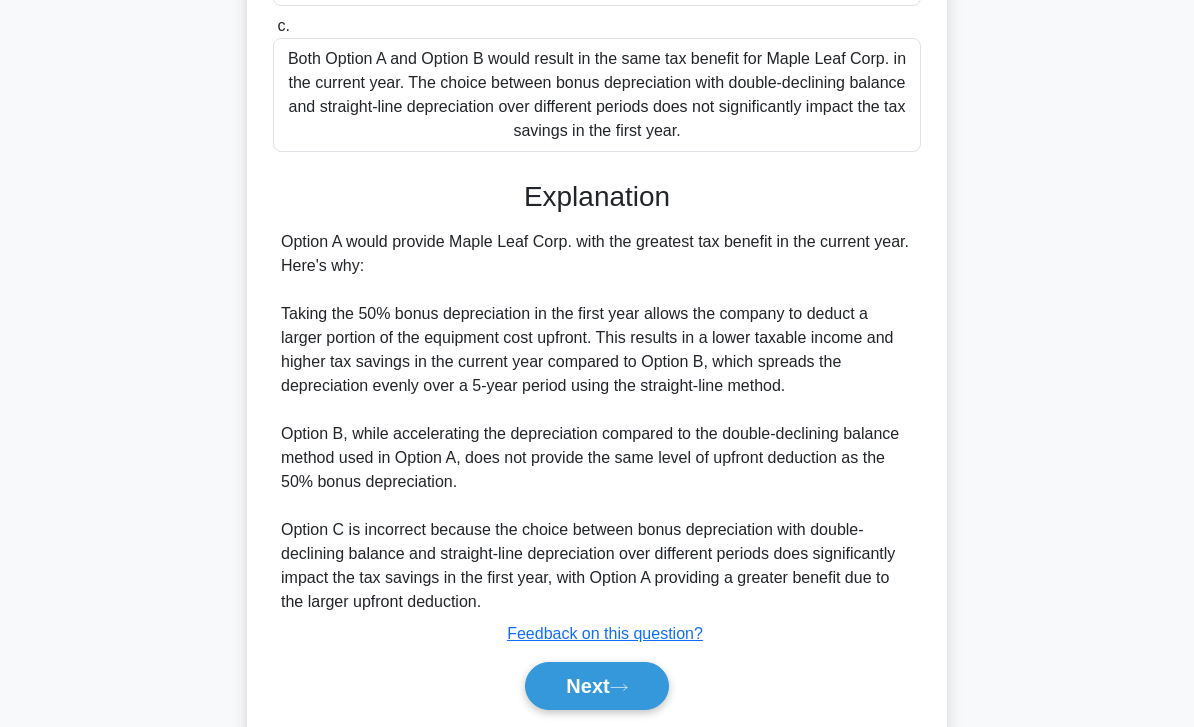 scroll, scrollTop: 704, scrollLeft: 0, axis: vertical 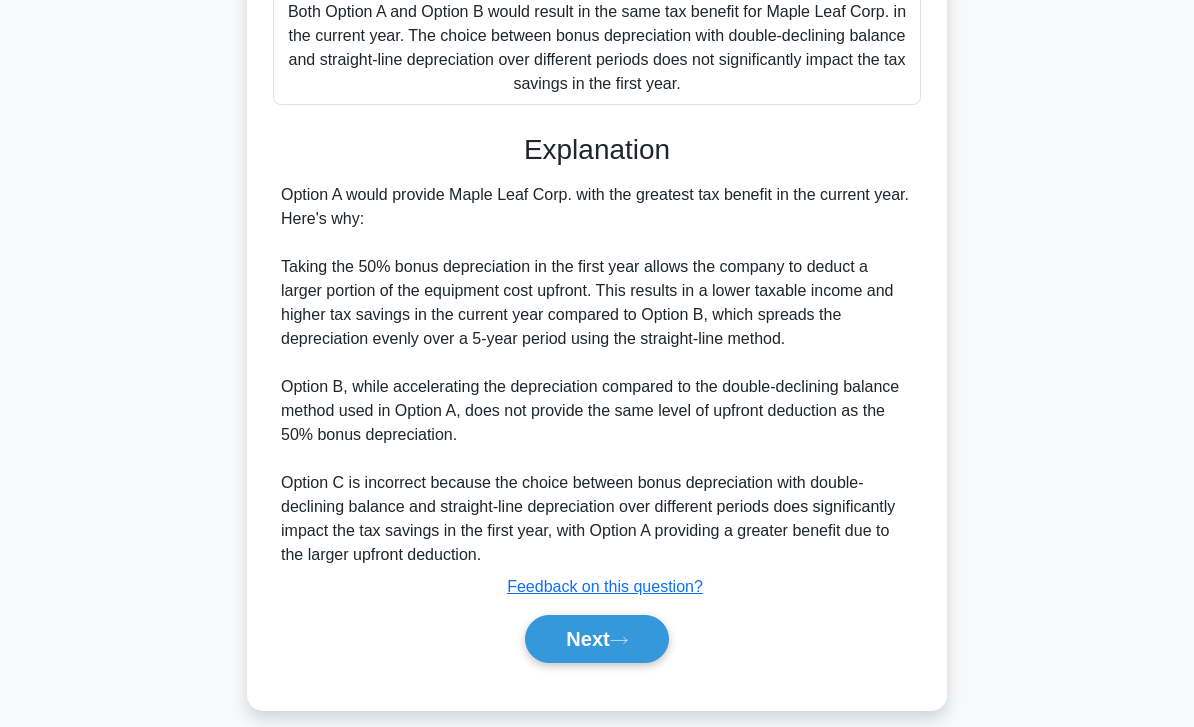 click 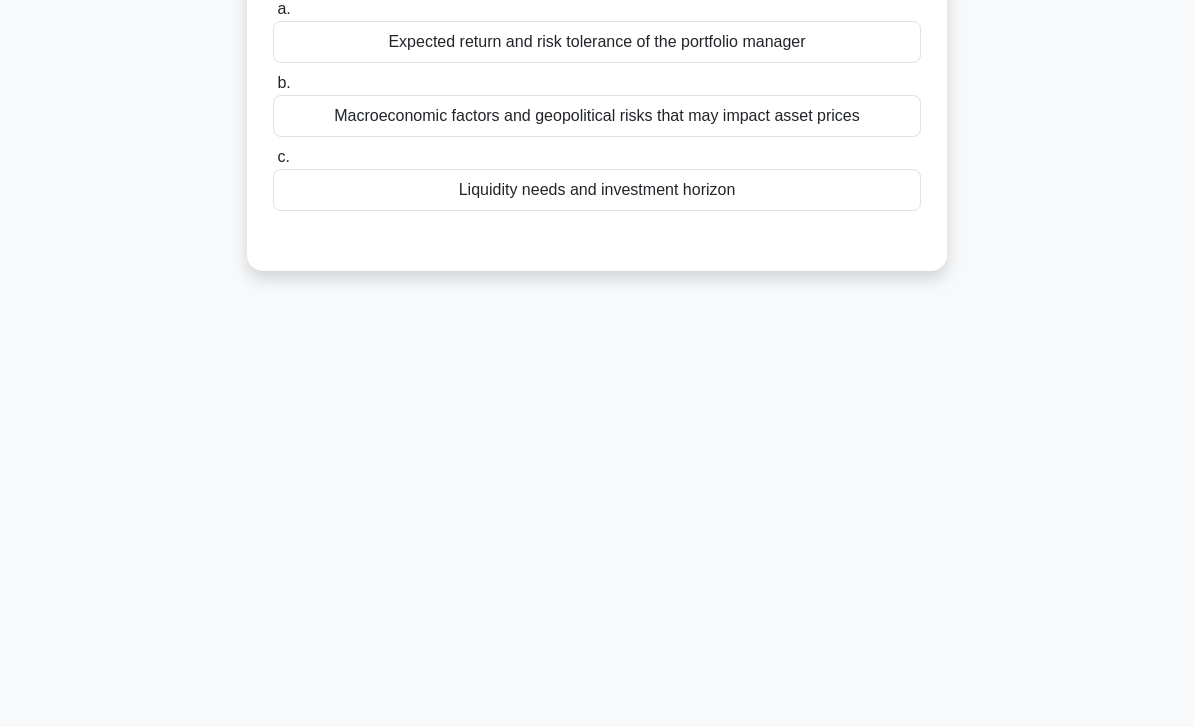 scroll, scrollTop: 0, scrollLeft: 0, axis: both 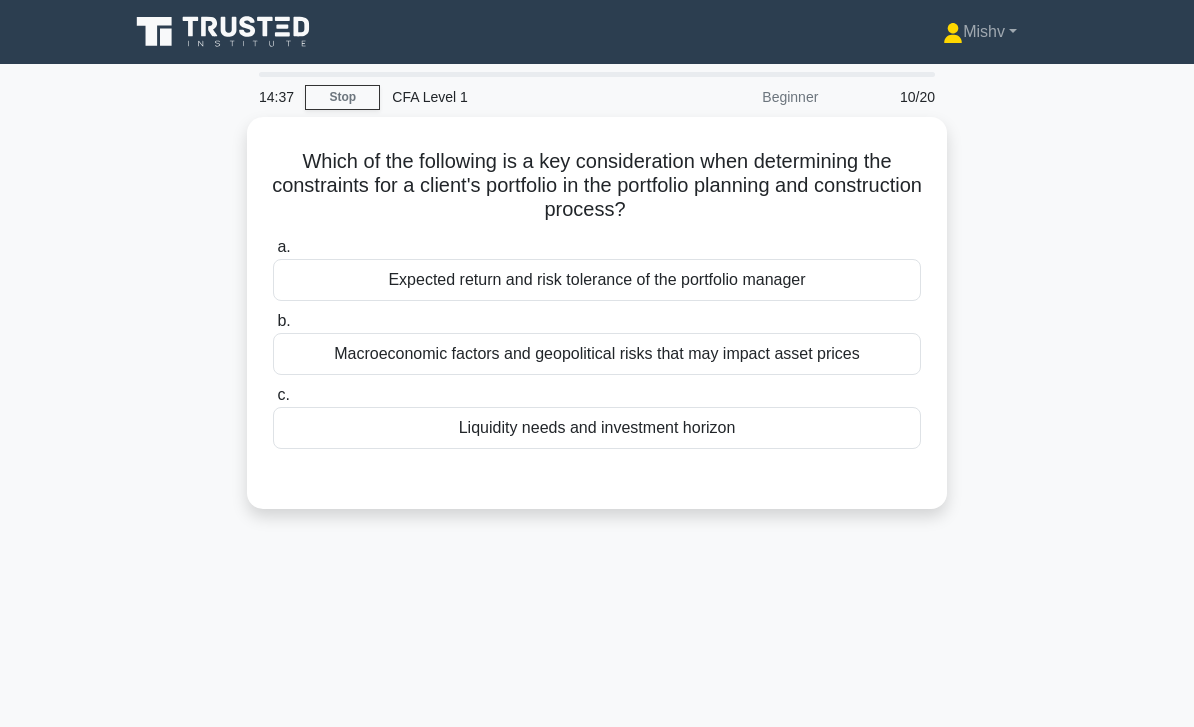 click on "Expected return and risk tolerance of the portfolio manager" at bounding box center (597, 280) 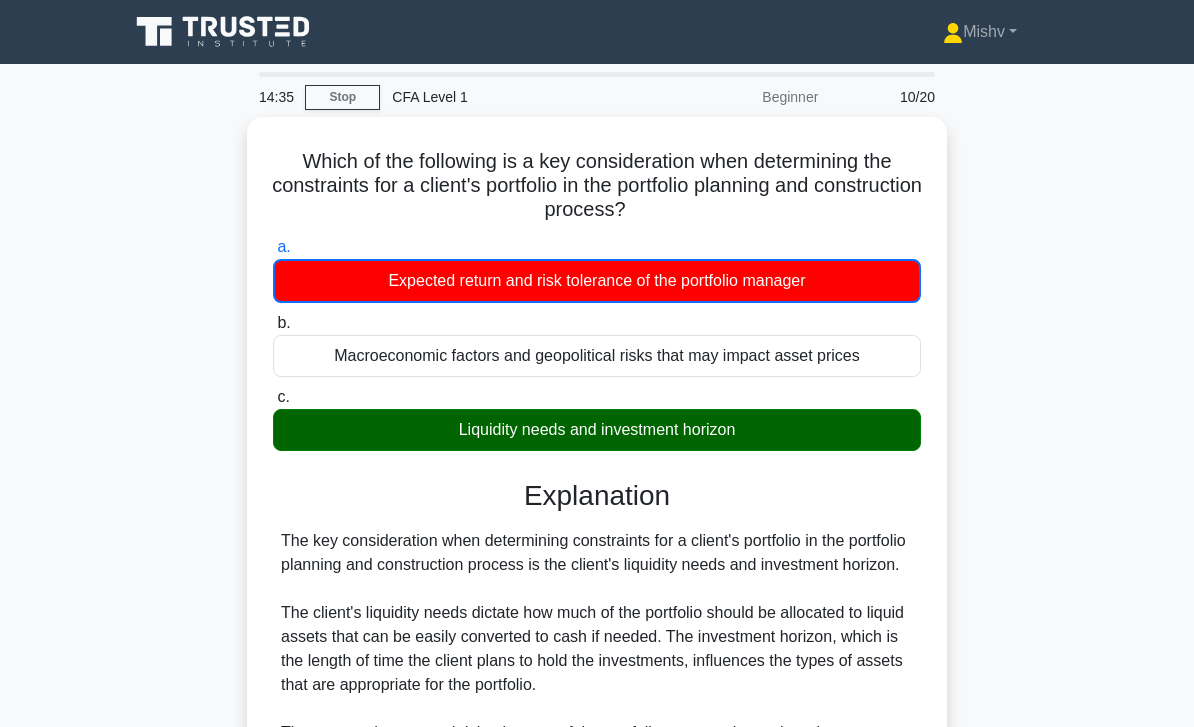 click on "Liquidity needs and investment horizon" at bounding box center (597, 430) 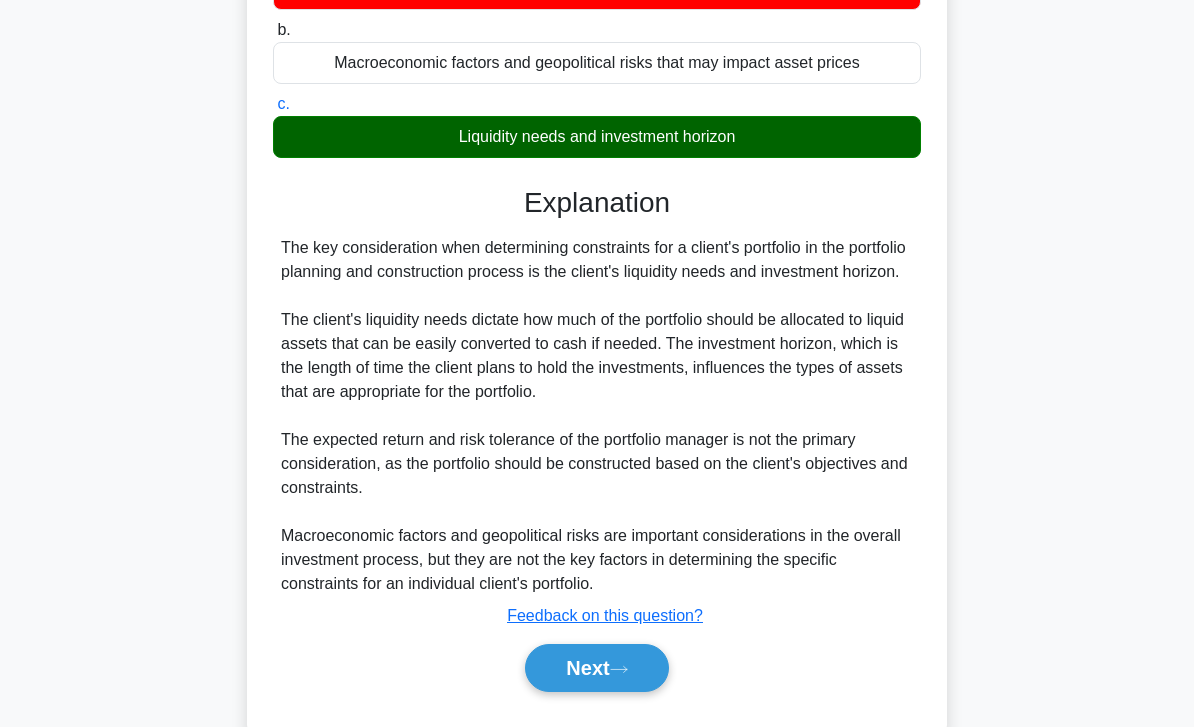 scroll, scrollTop: 320, scrollLeft: 0, axis: vertical 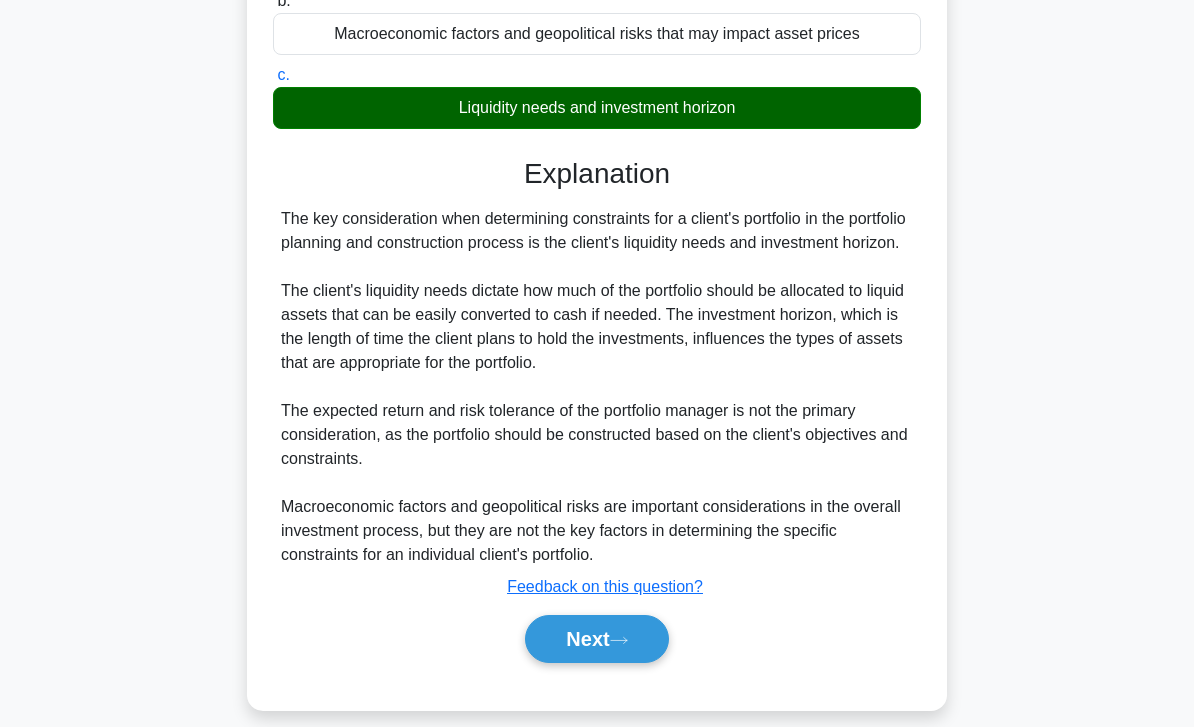click on "Next" at bounding box center [596, 639] 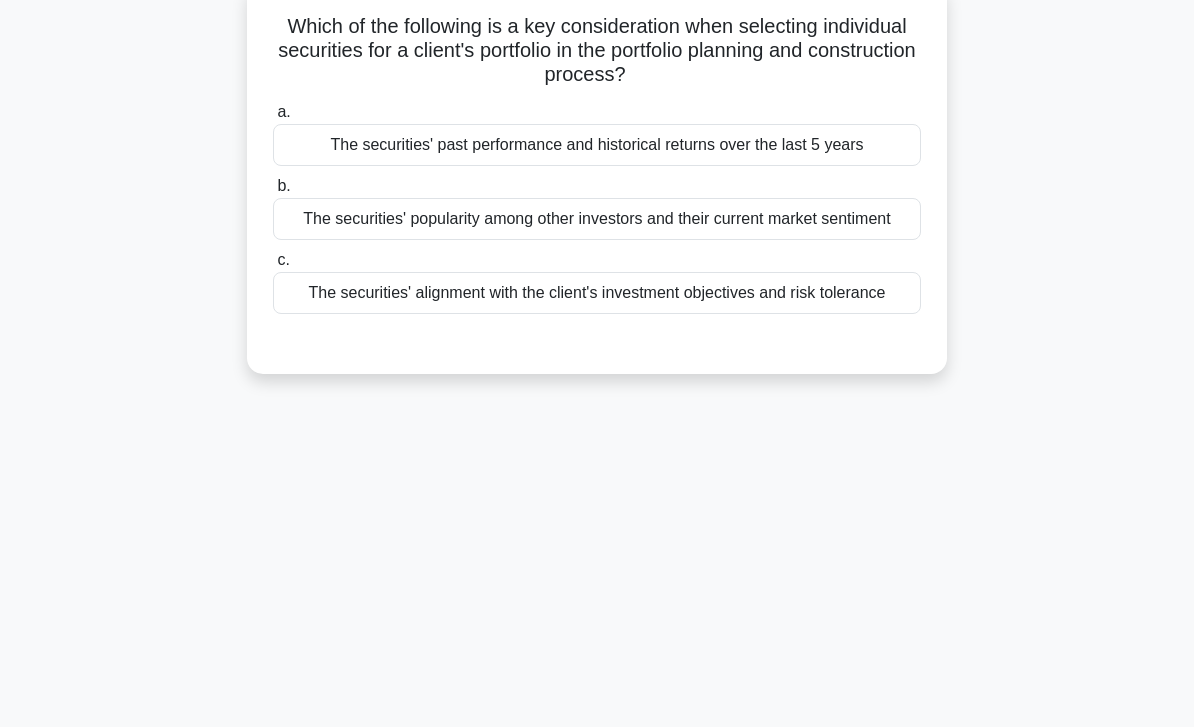 scroll, scrollTop: 0, scrollLeft: 0, axis: both 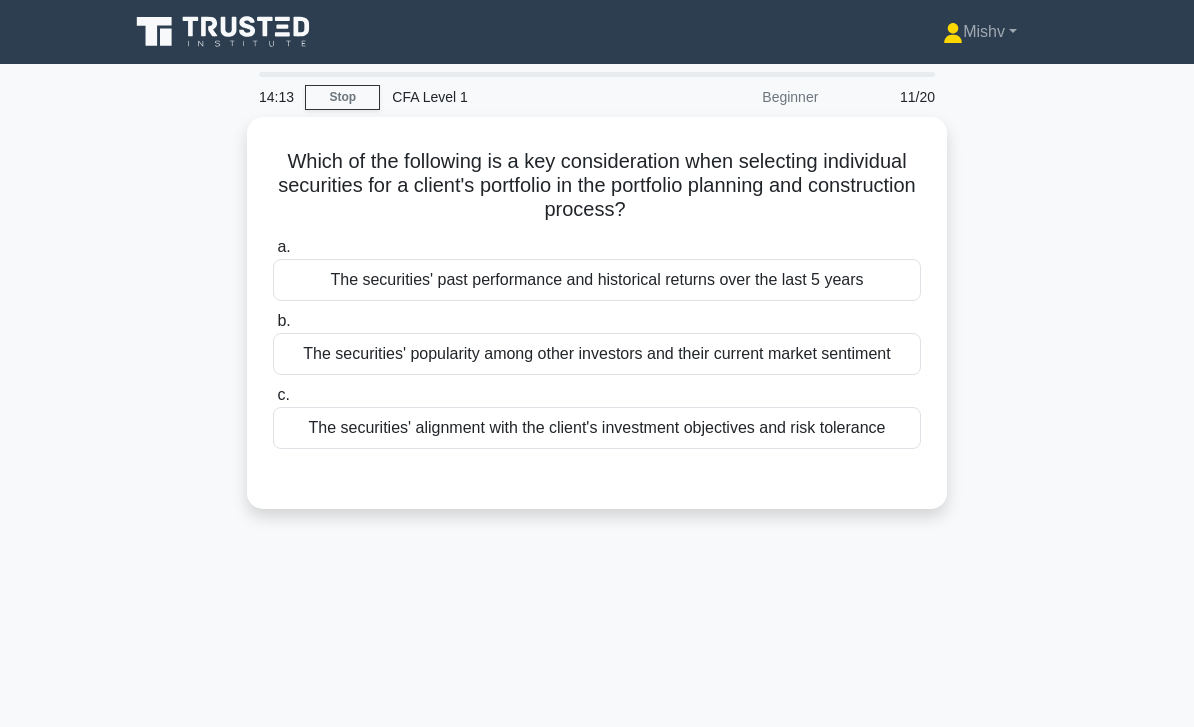 click on "The securities' alignment with the client's investment objectives and risk tolerance" at bounding box center [597, 428] 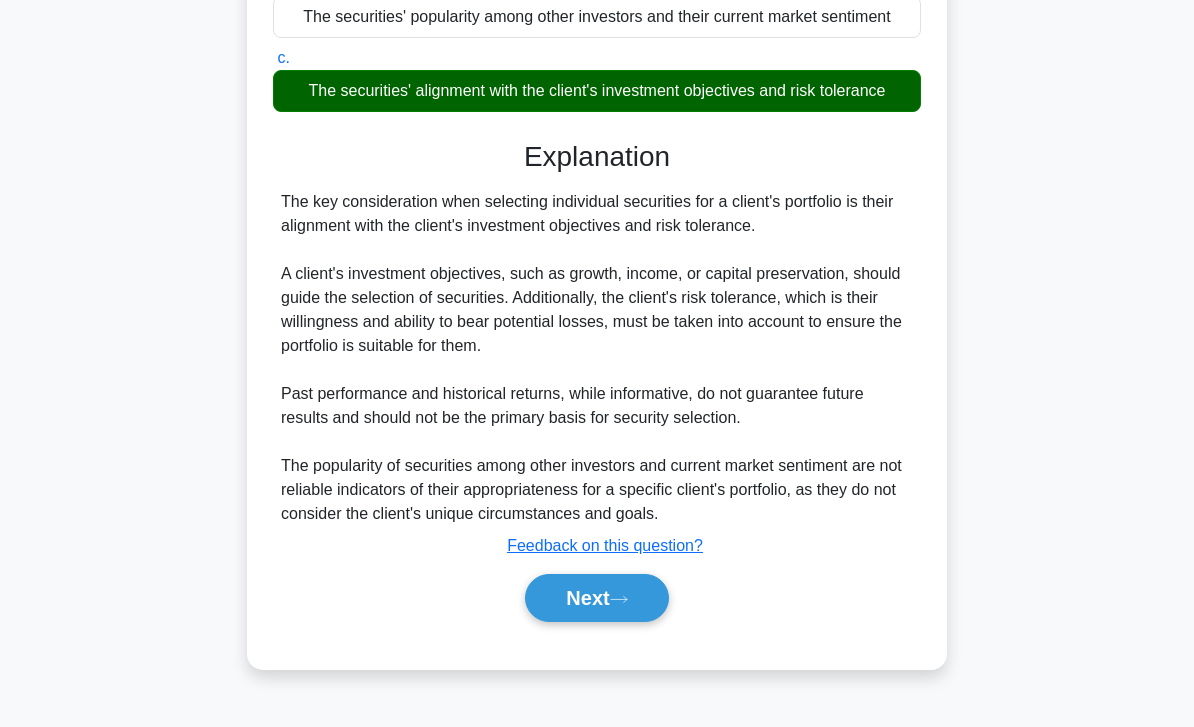 scroll, scrollTop: 344, scrollLeft: 0, axis: vertical 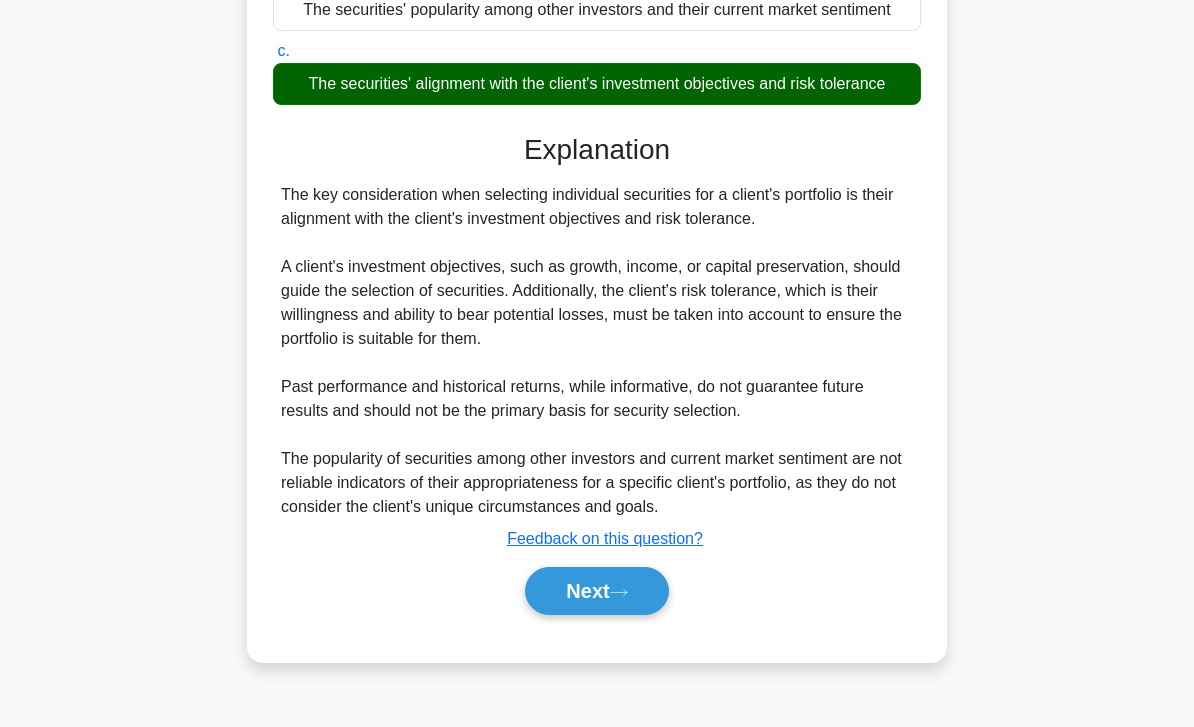 click 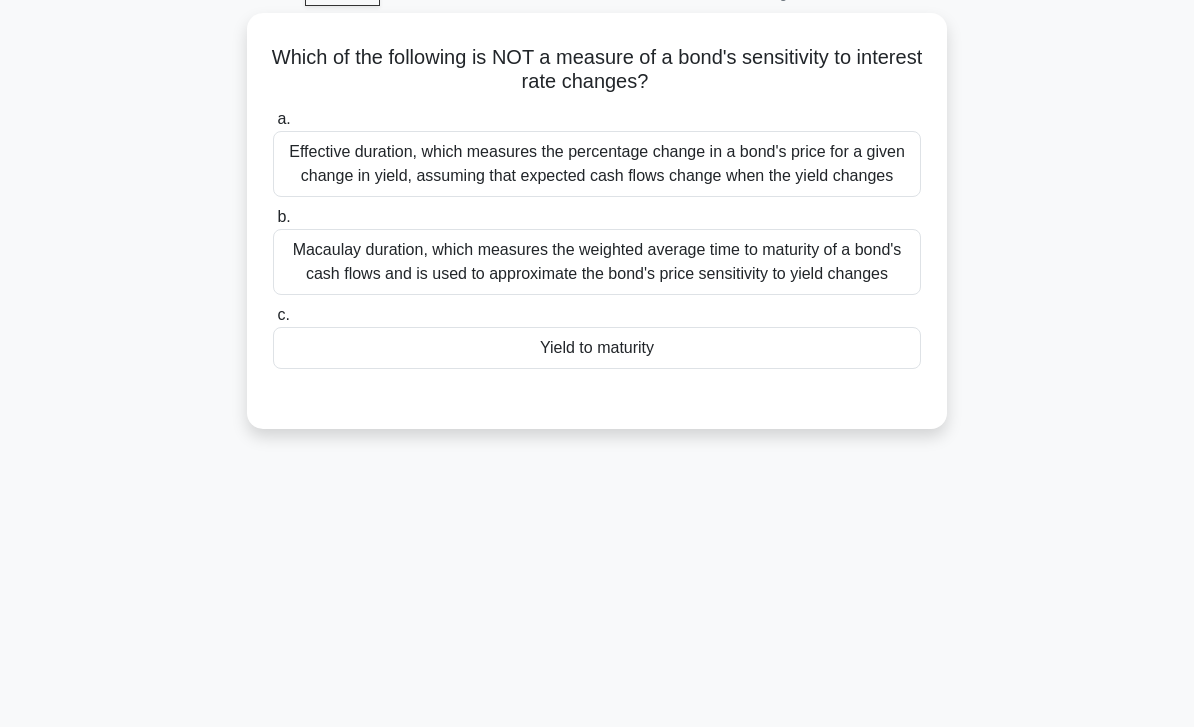 scroll, scrollTop: 0, scrollLeft: 0, axis: both 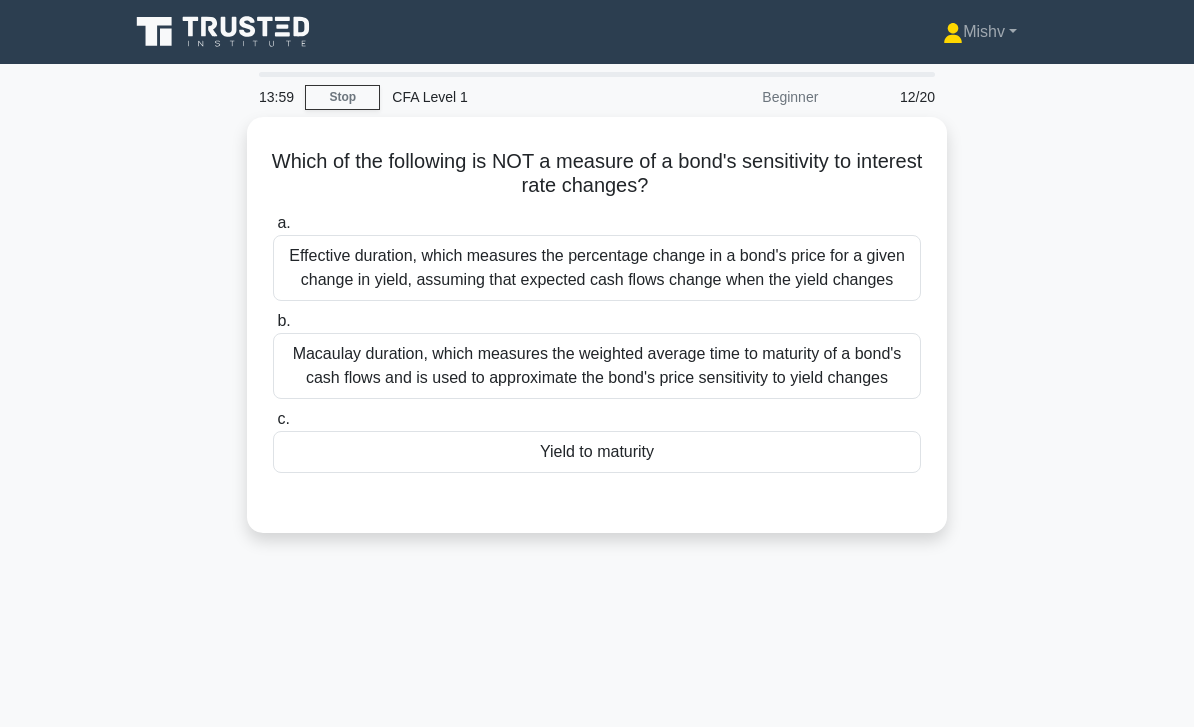 click on "Yield to maturity" at bounding box center [597, 452] 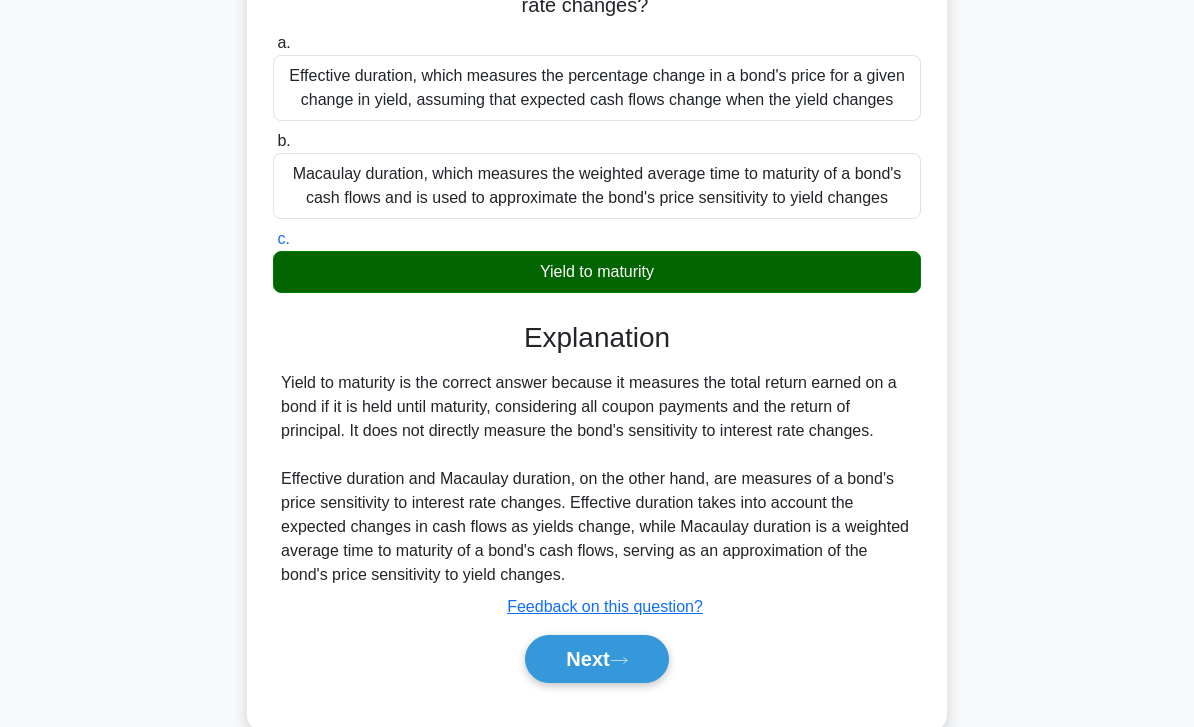 scroll, scrollTop: 289, scrollLeft: 0, axis: vertical 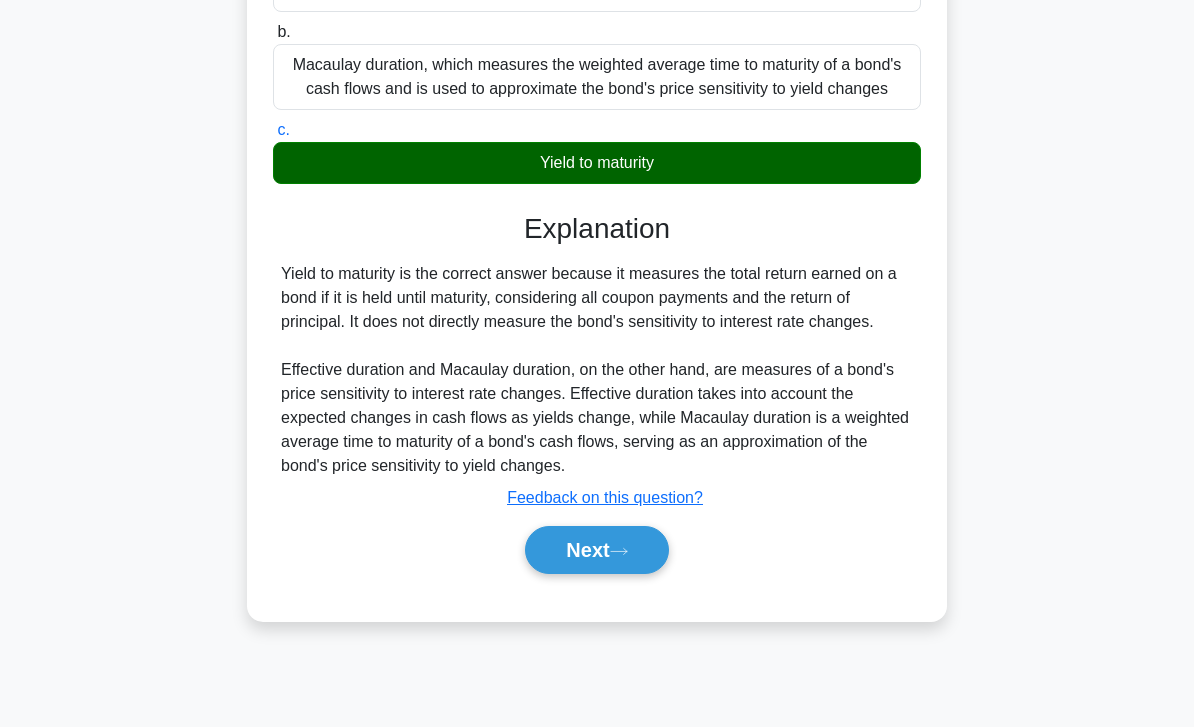 click 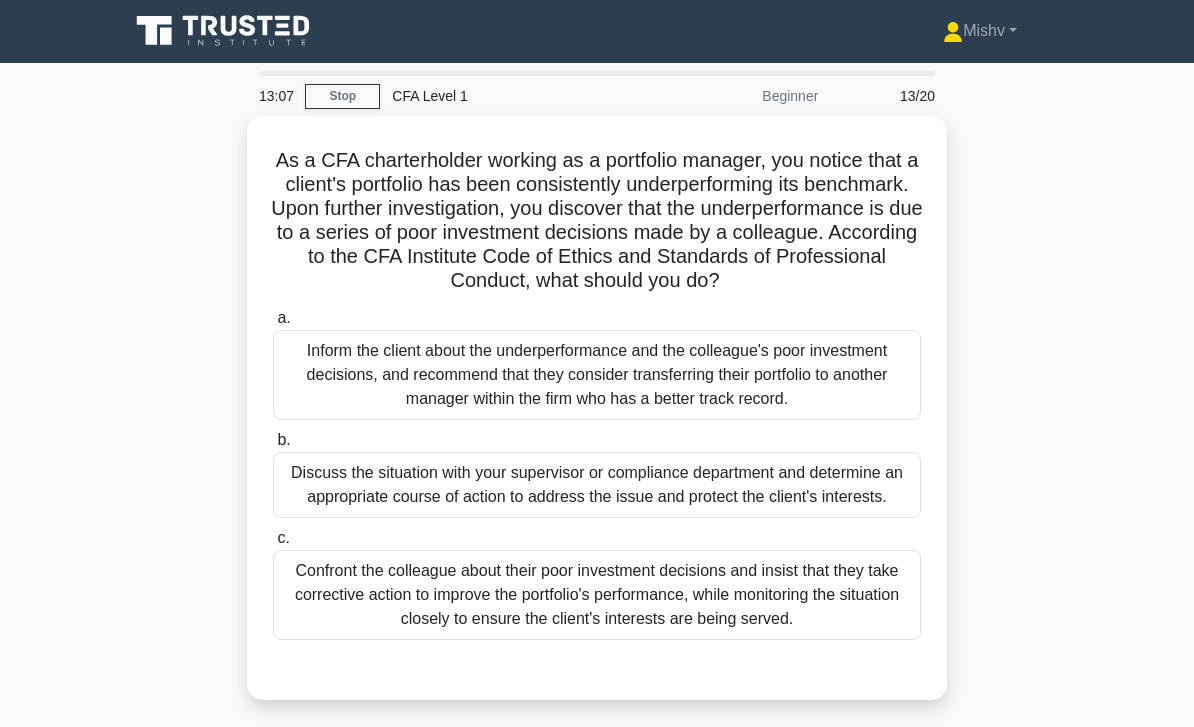 scroll, scrollTop: 0, scrollLeft: 0, axis: both 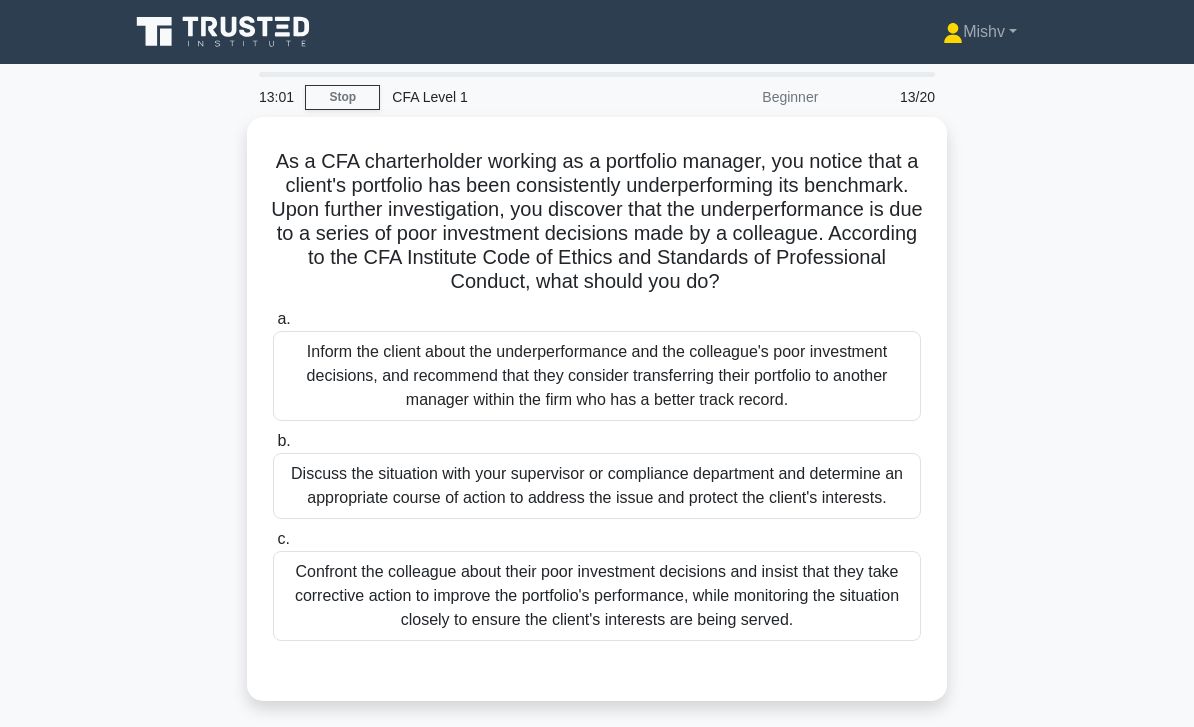 click on "Confront the colleague about their poor investment decisions and insist that they take corrective action to improve the portfolio's performance, while monitoring the situation closely to ensure the client's interests are being served." at bounding box center (597, 596) 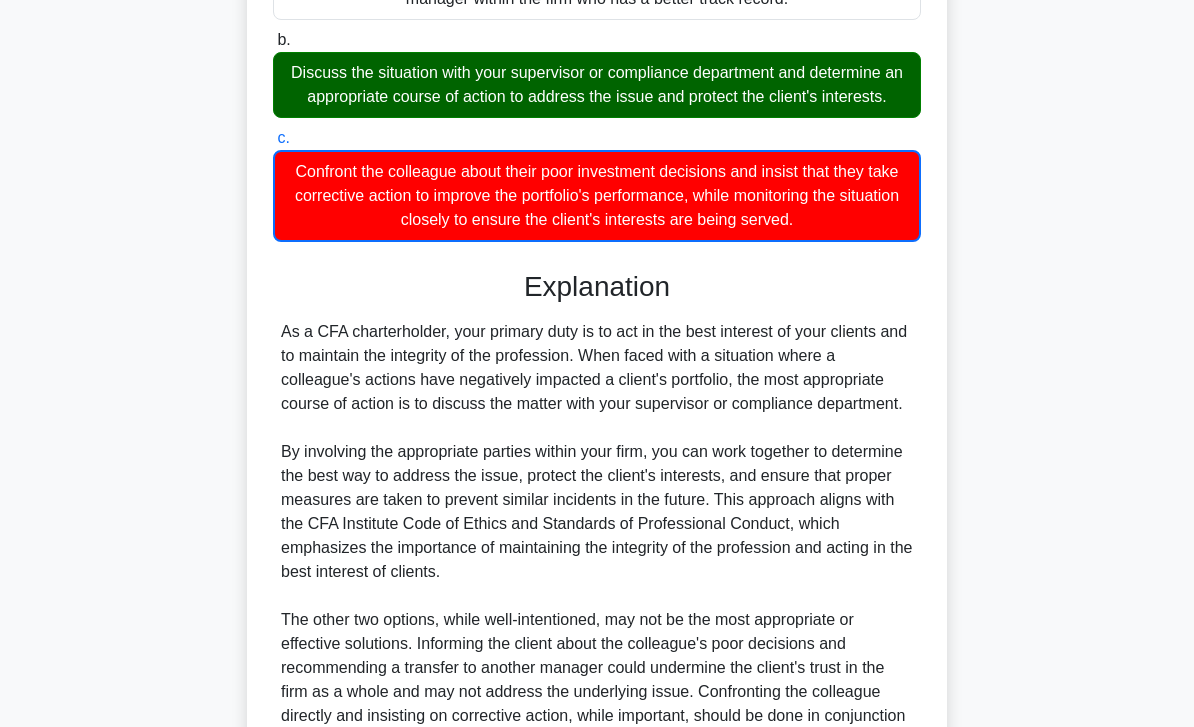 scroll, scrollTop: 706, scrollLeft: 0, axis: vertical 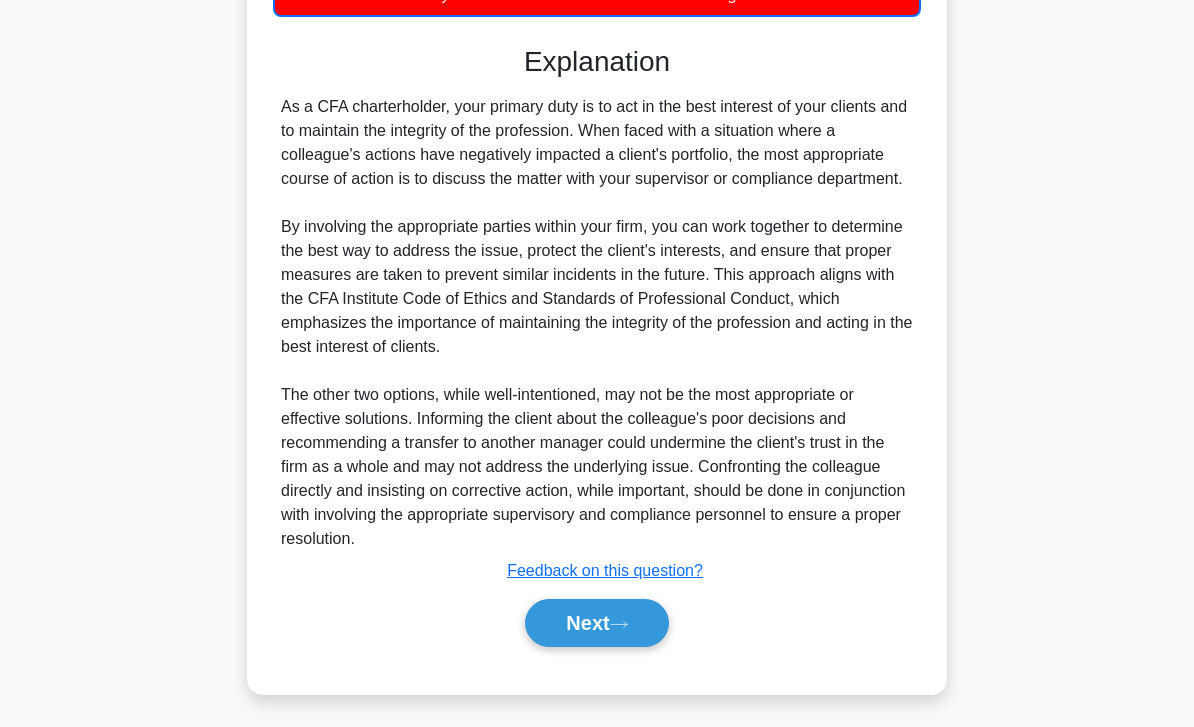 click on "Next" at bounding box center (596, 623) 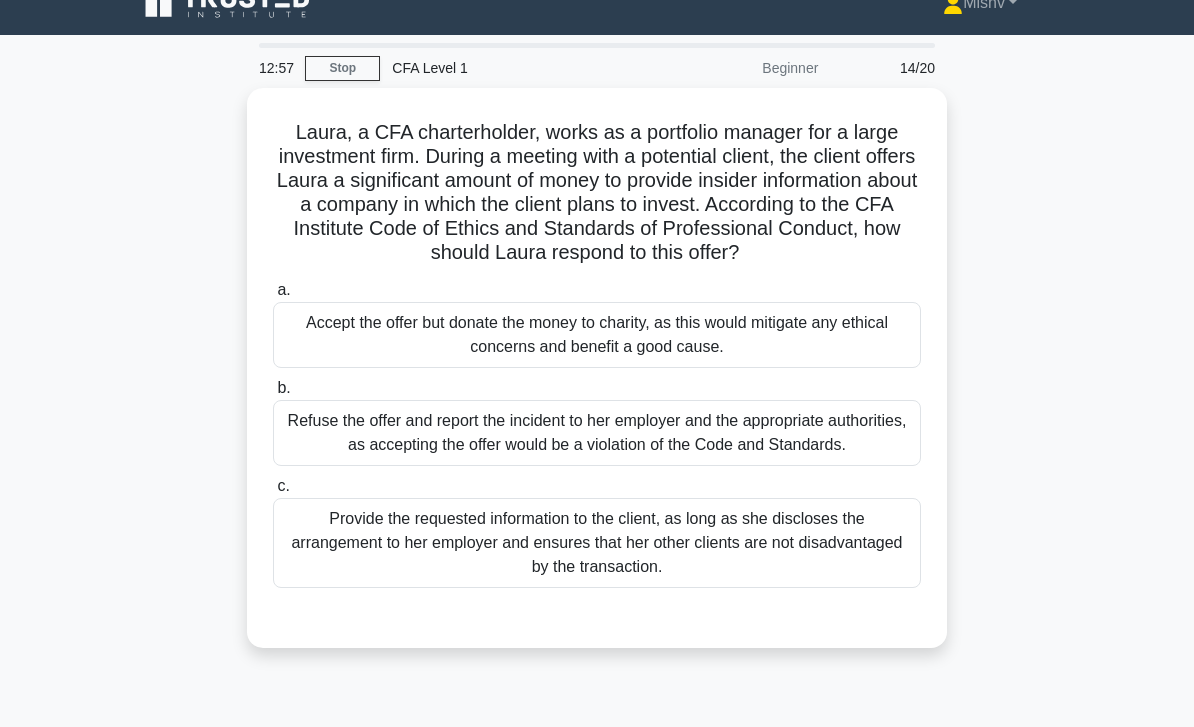 scroll, scrollTop: 31, scrollLeft: 0, axis: vertical 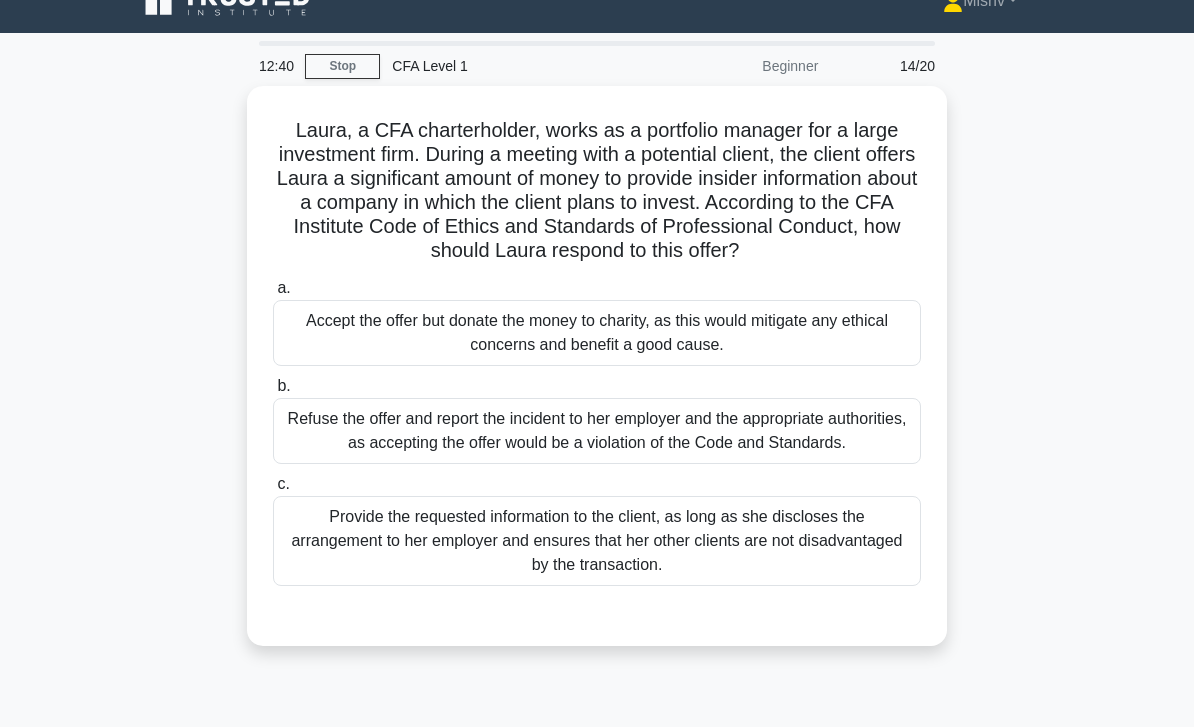 click on "Refuse the offer and report the incident to her employer and the appropriate authorities, as accepting the offer would be a violation of the Code and Standards." at bounding box center [597, 431] 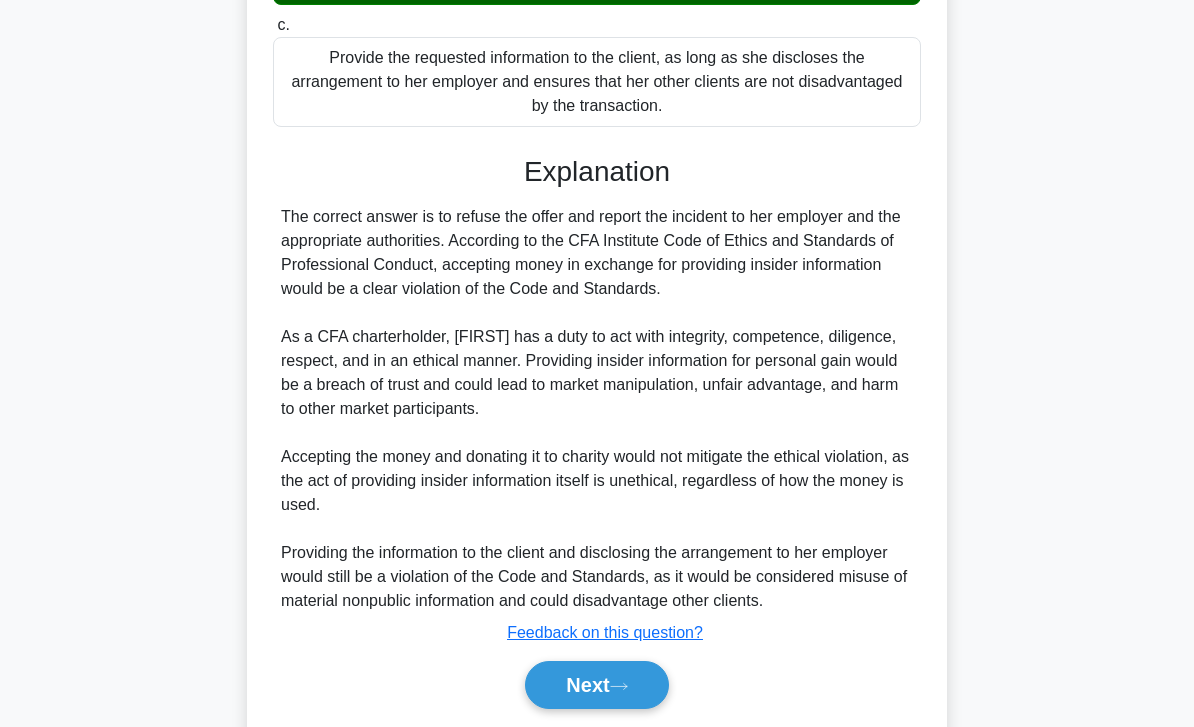 scroll, scrollTop: 584, scrollLeft: 0, axis: vertical 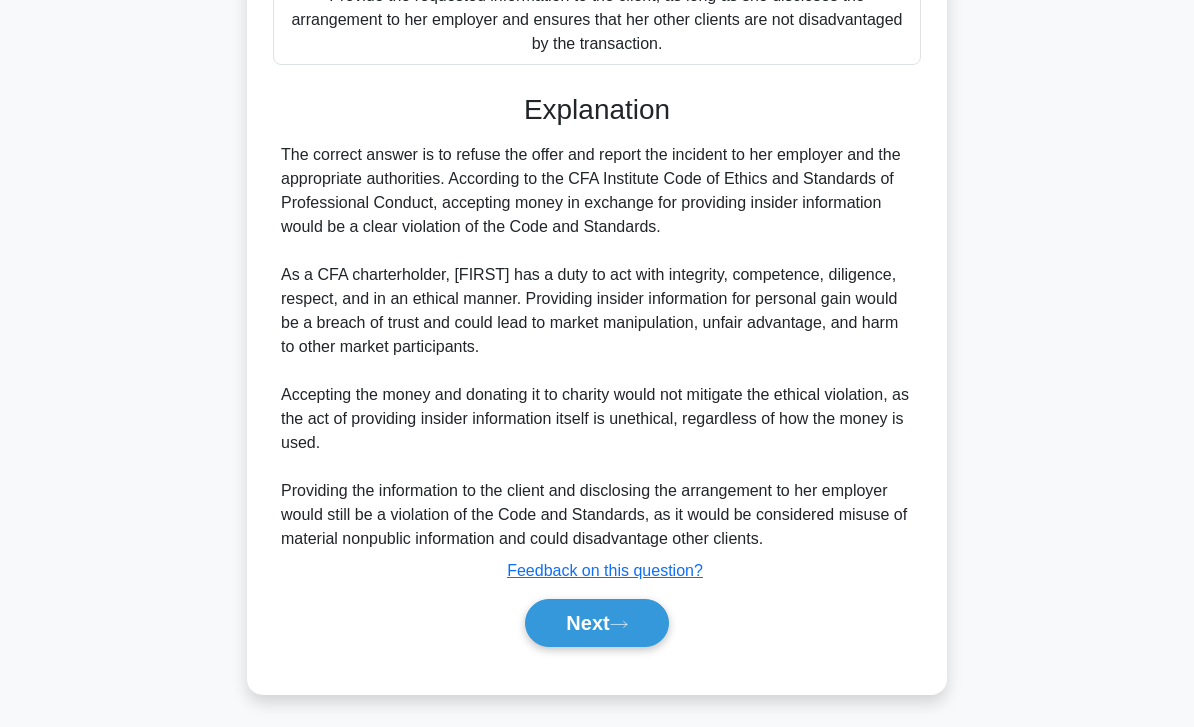 click 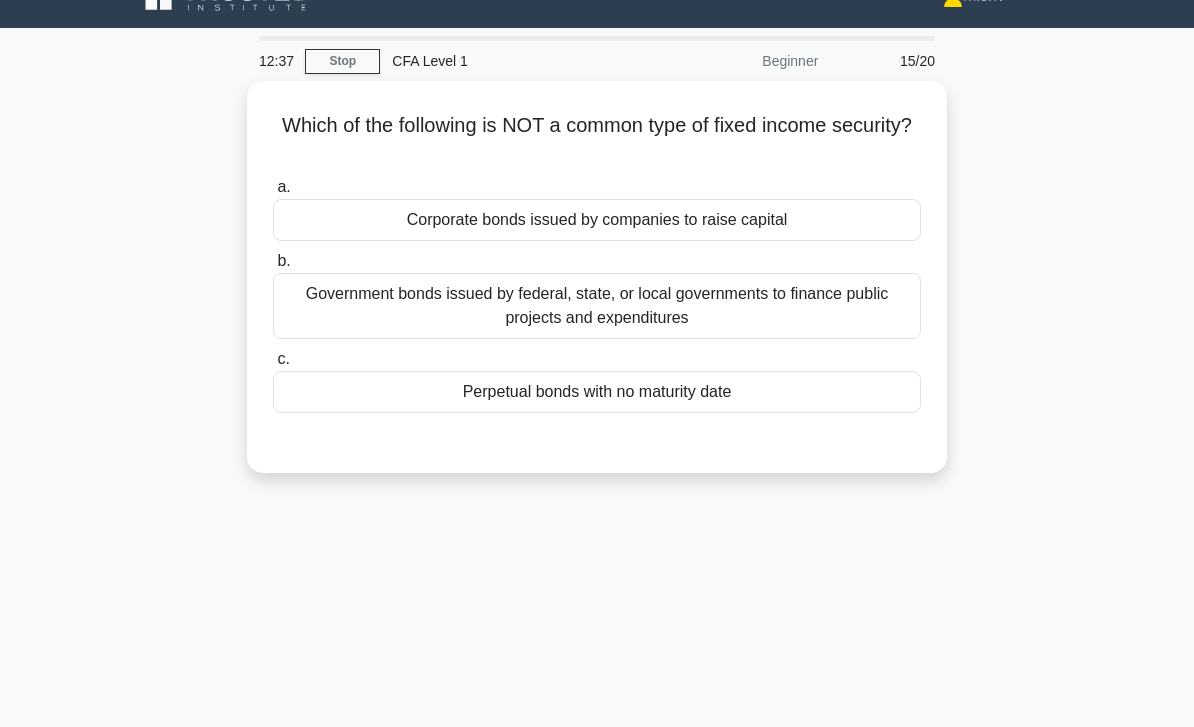 scroll, scrollTop: 0, scrollLeft: 0, axis: both 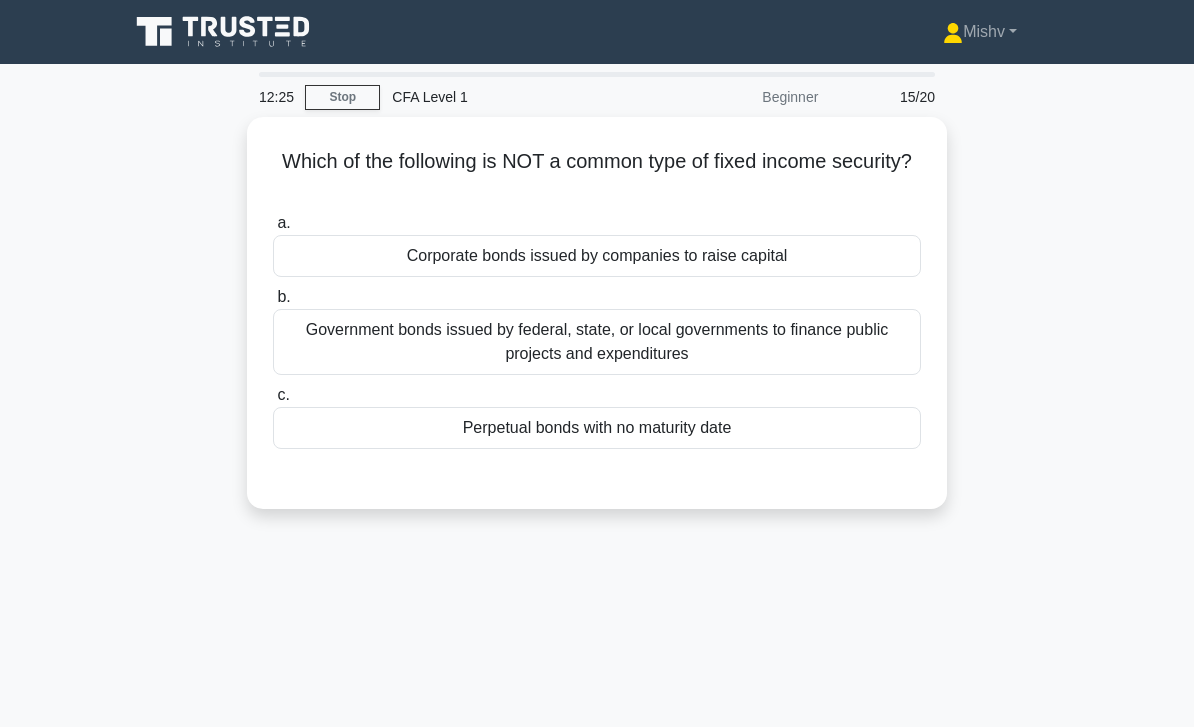 click on "Perpetual bonds with no maturity date" at bounding box center [597, 428] 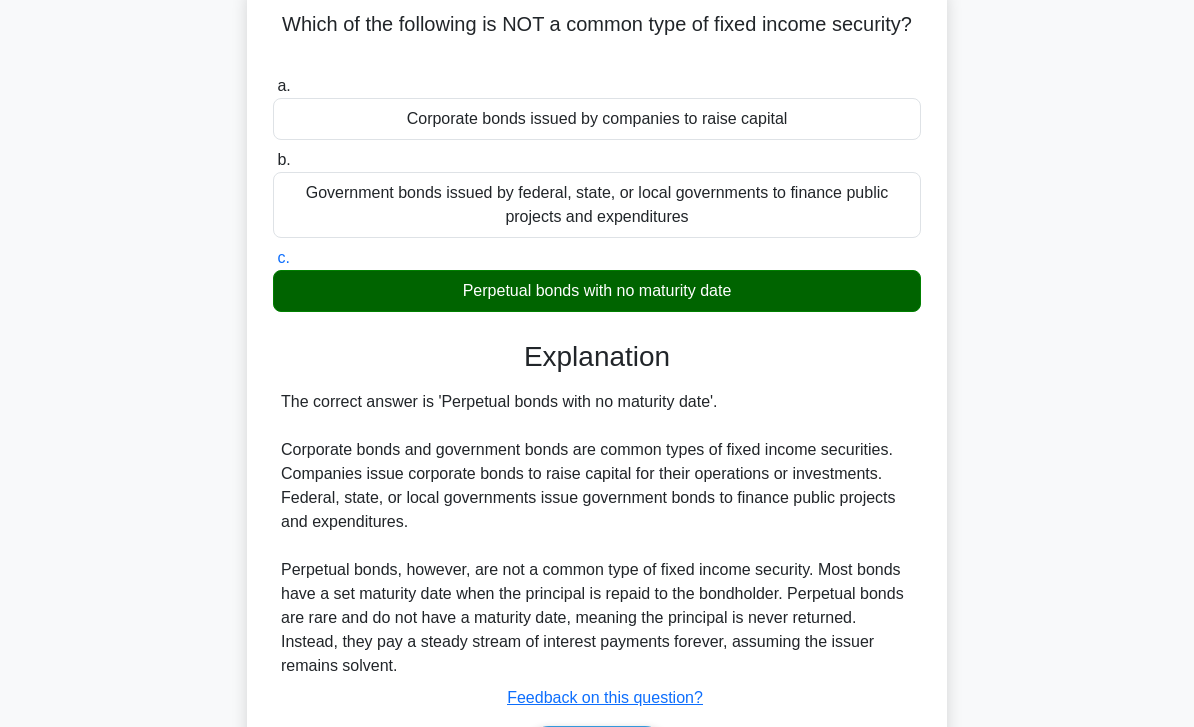 scroll, scrollTop: 289, scrollLeft: 0, axis: vertical 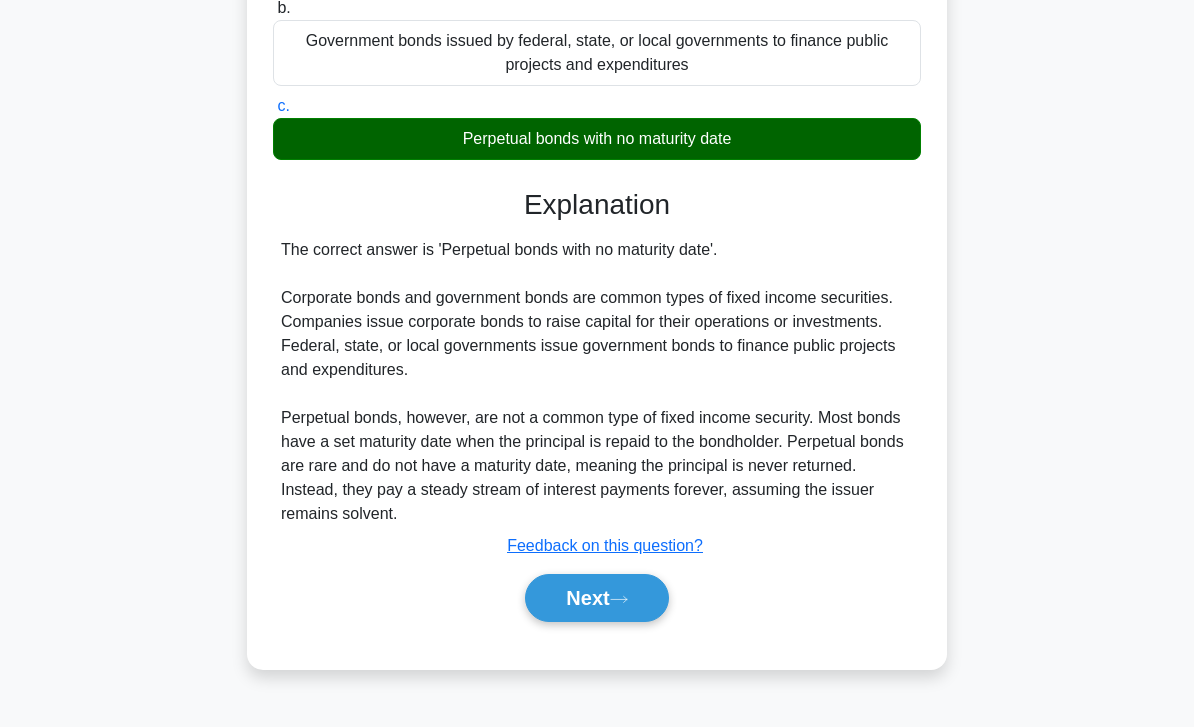 click on "Next" at bounding box center (596, 598) 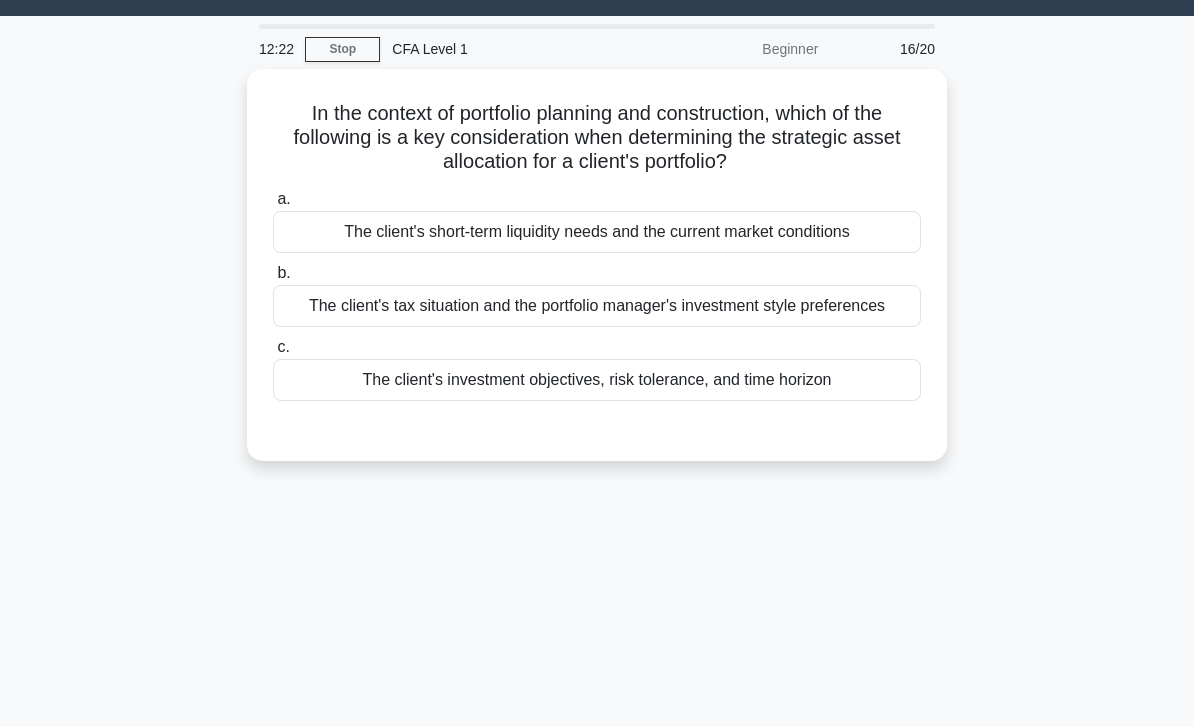 scroll, scrollTop: 0, scrollLeft: 0, axis: both 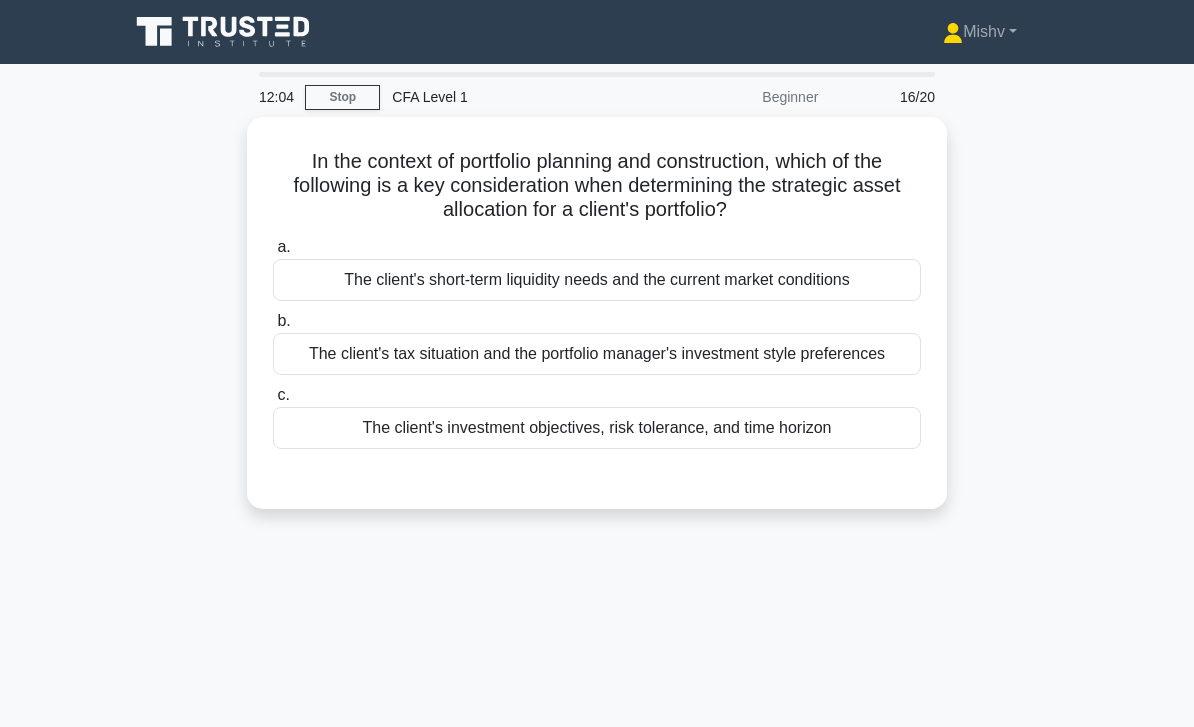 click on "The client's investment objectives, risk tolerance, and time horizon" at bounding box center (597, 428) 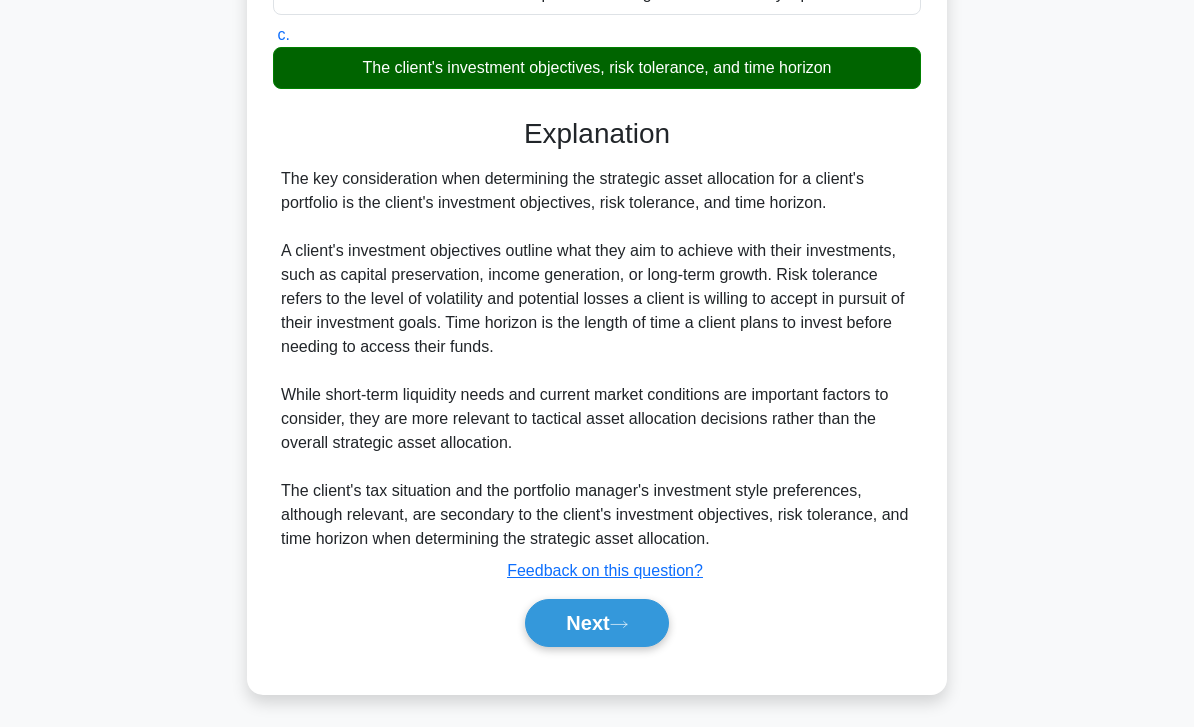 scroll, scrollTop: 392, scrollLeft: 0, axis: vertical 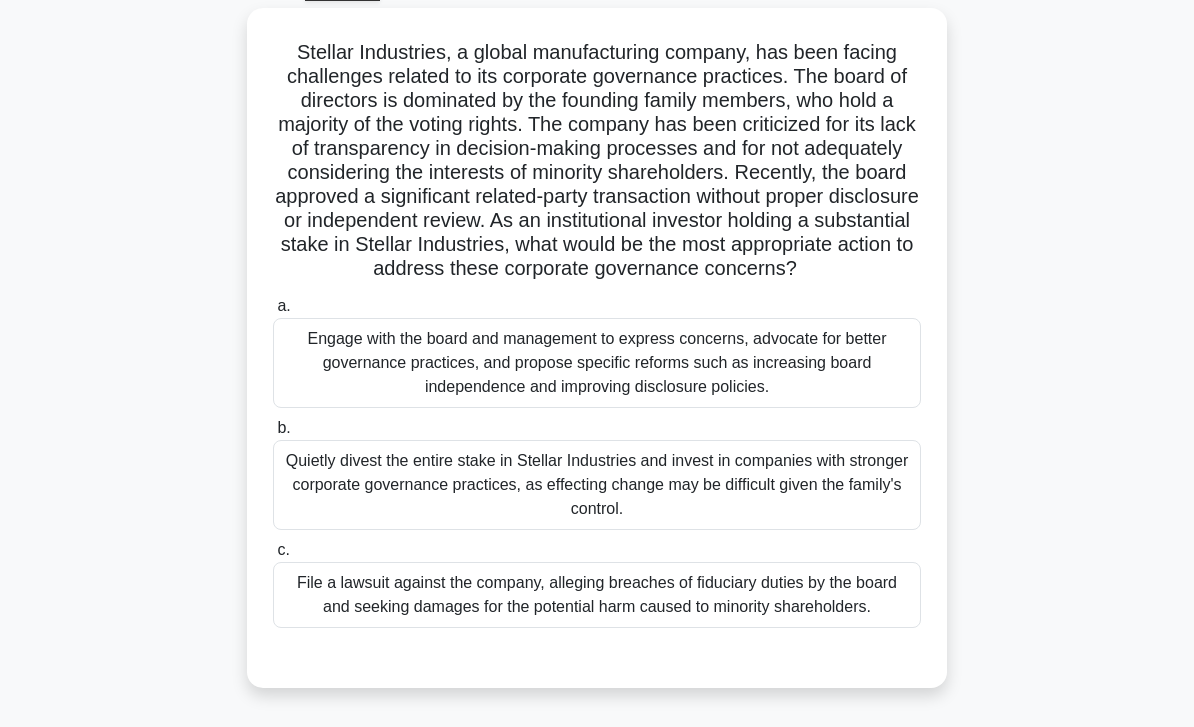 click on "Engage with the board and management to express concerns, advocate for better governance practices, and propose specific reforms such as increasing board independence and improving disclosure policies." at bounding box center (597, 363) 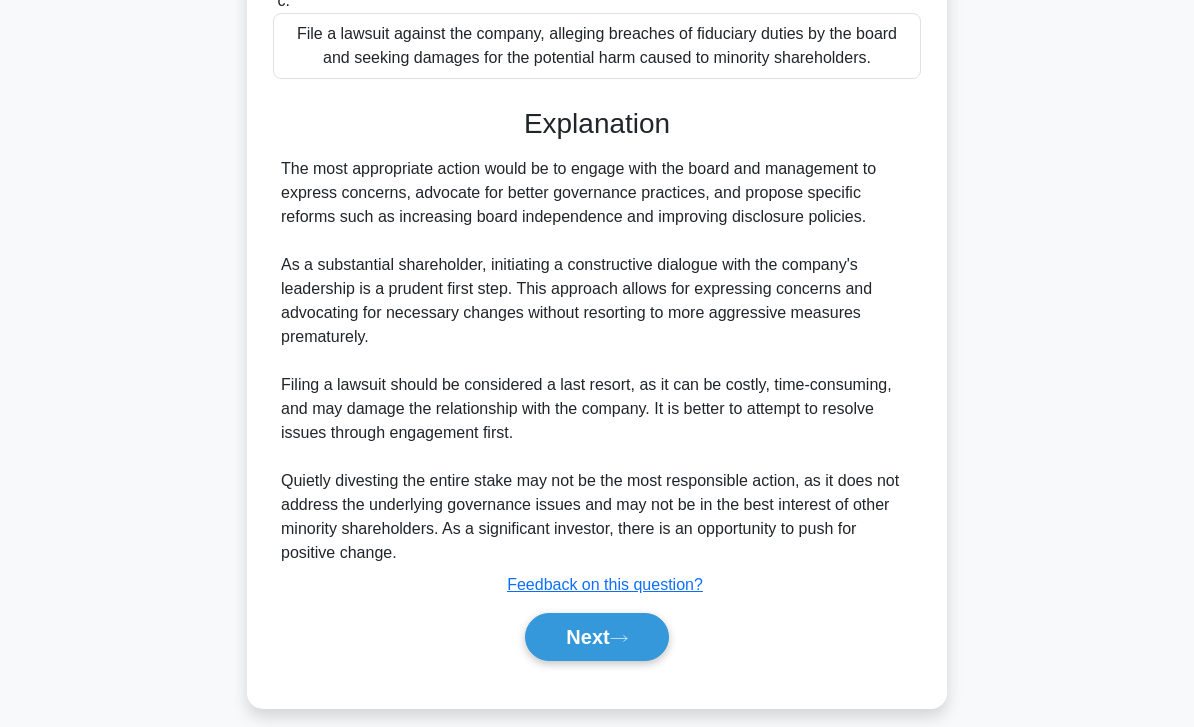 scroll, scrollTop: 704, scrollLeft: 0, axis: vertical 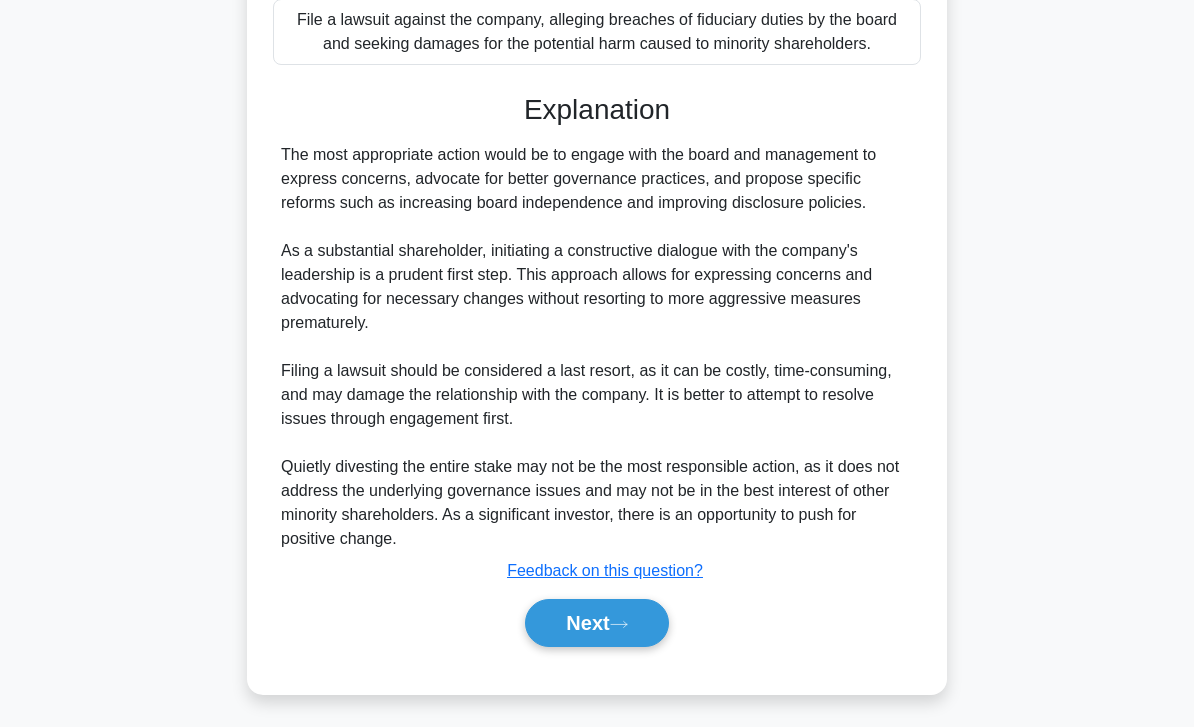 click 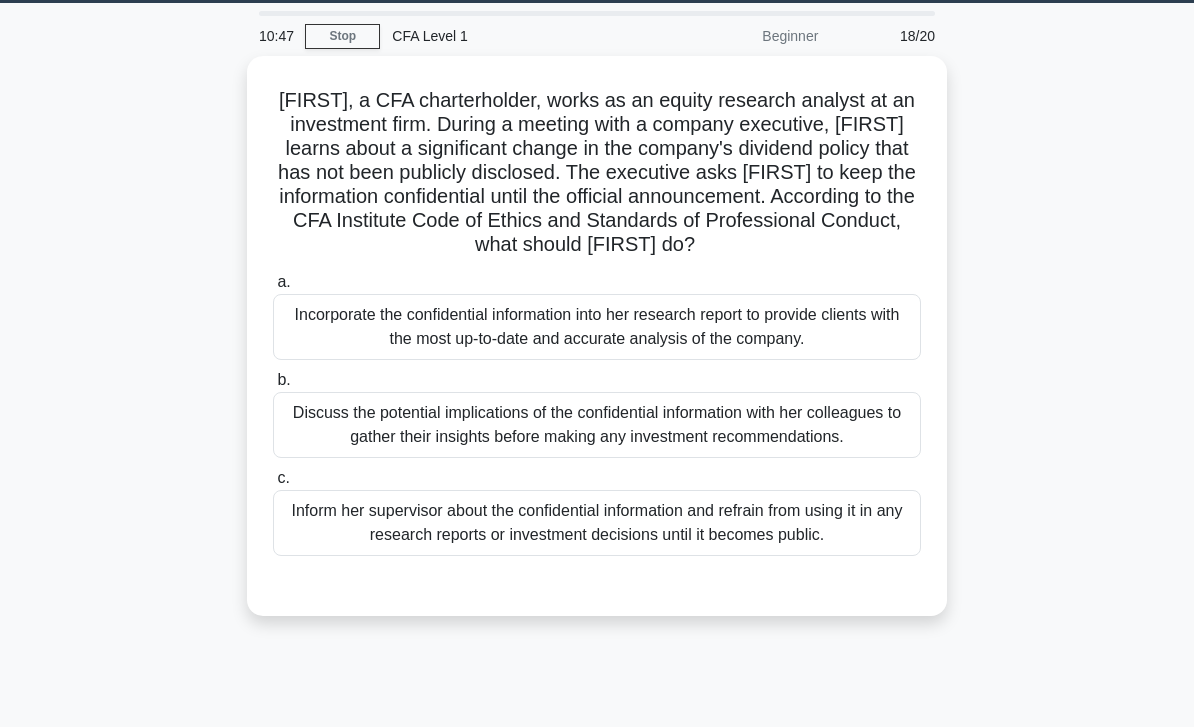 scroll, scrollTop: 53, scrollLeft: 0, axis: vertical 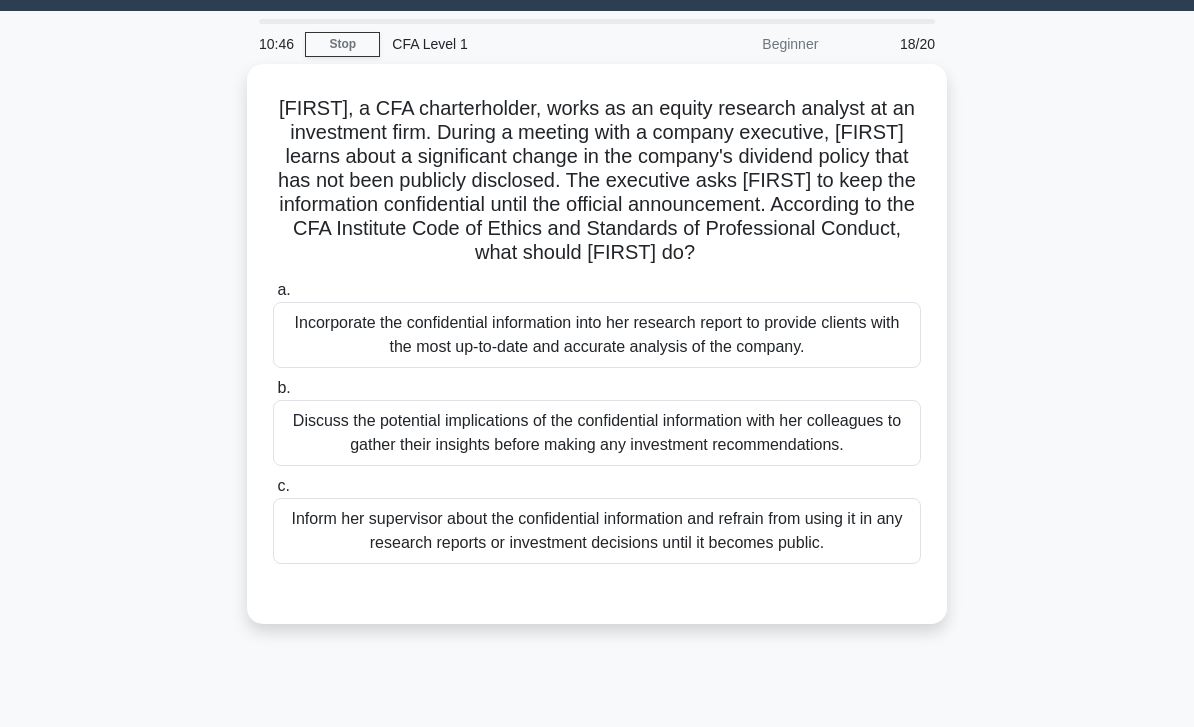click on "Inform her supervisor about the confidential information and refrain from using it in any research reports or investment decisions until it becomes public." at bounding box center (597, 531) 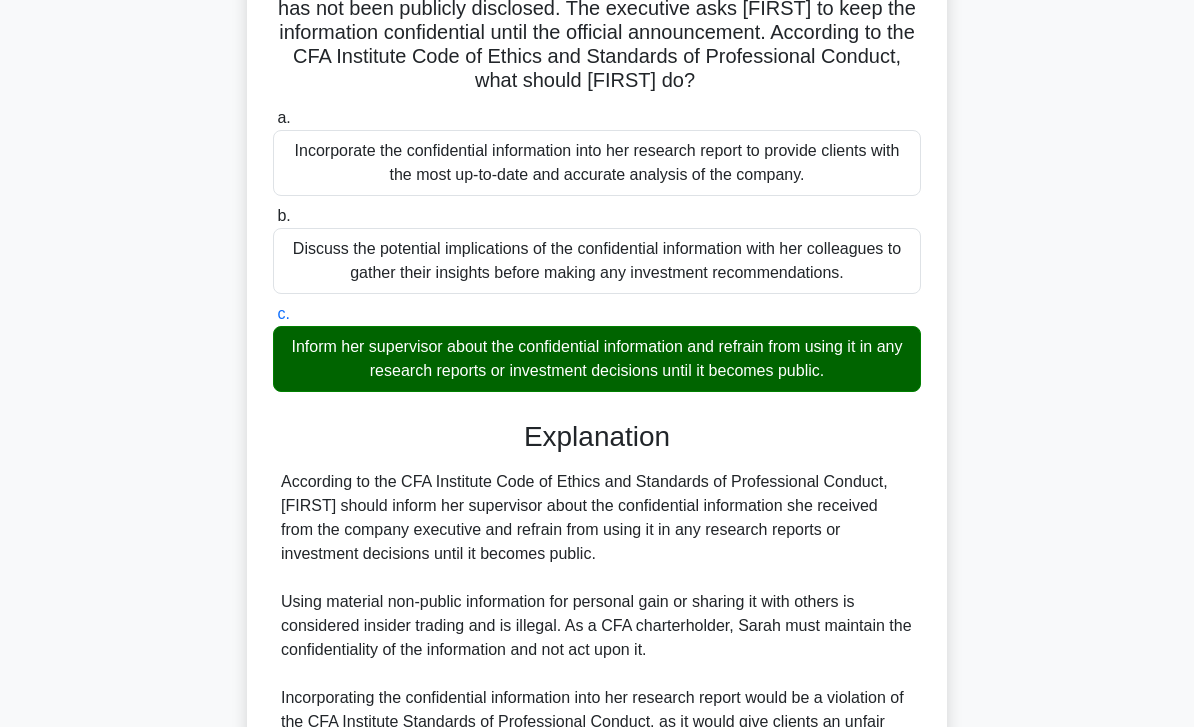 scroll, scrollTop: 560, scrollLeft: 0, axis: vertical 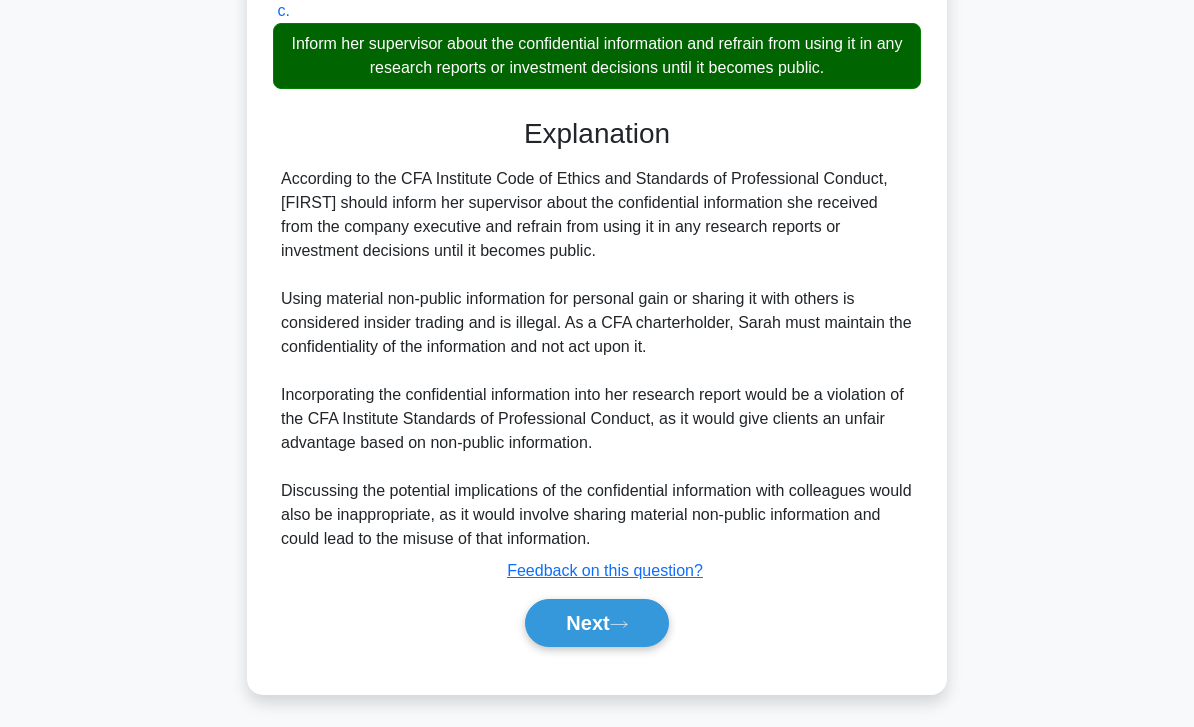 click 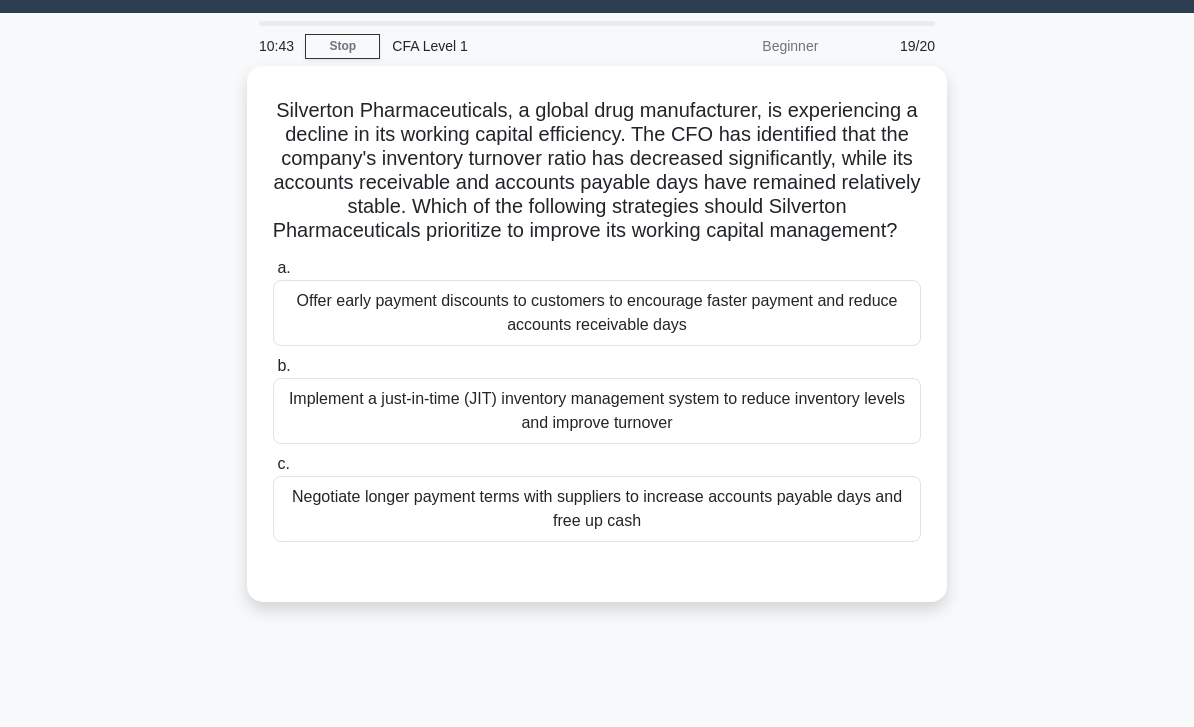 scroll, scrollTop: 0, scrollLeft: 0, axis: both 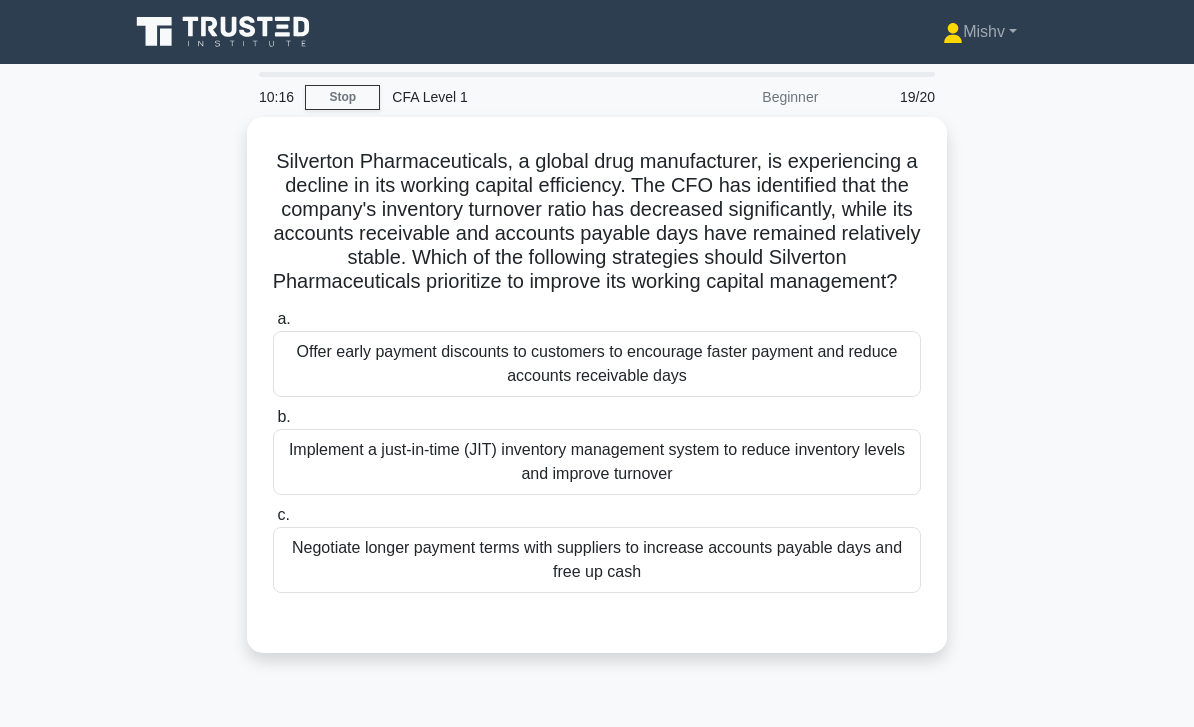 click on "Implement a just-in-time (JIT) inventory management system to reduce inventory levels and improve turnover" at bounding box center (597, 462) 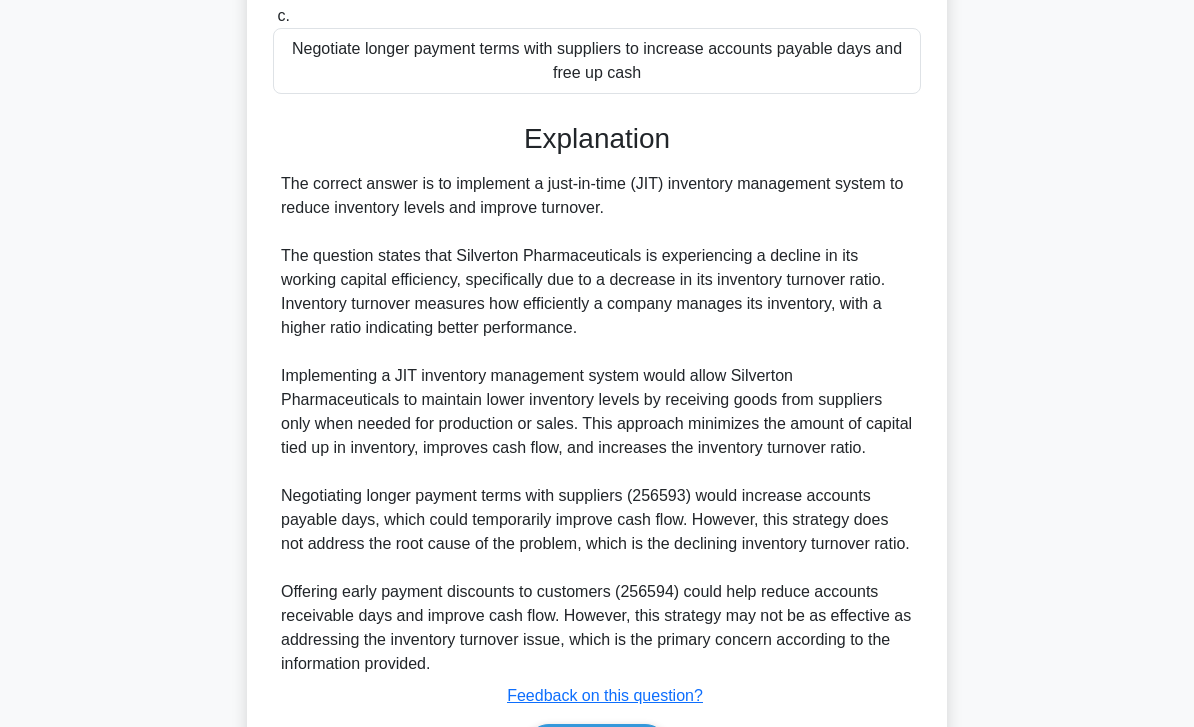 scroll, scrollTop: 632, scrollLeft: 0, axis: vertical 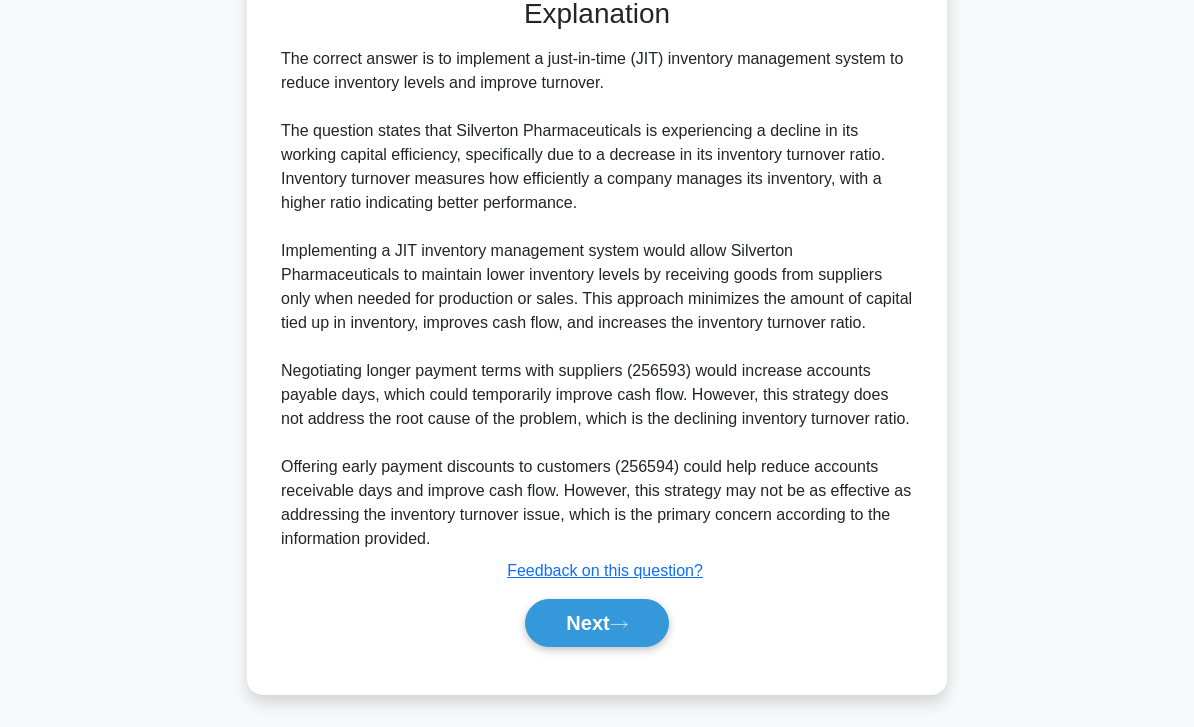 click on "Next" at bounding box center (596, 623) 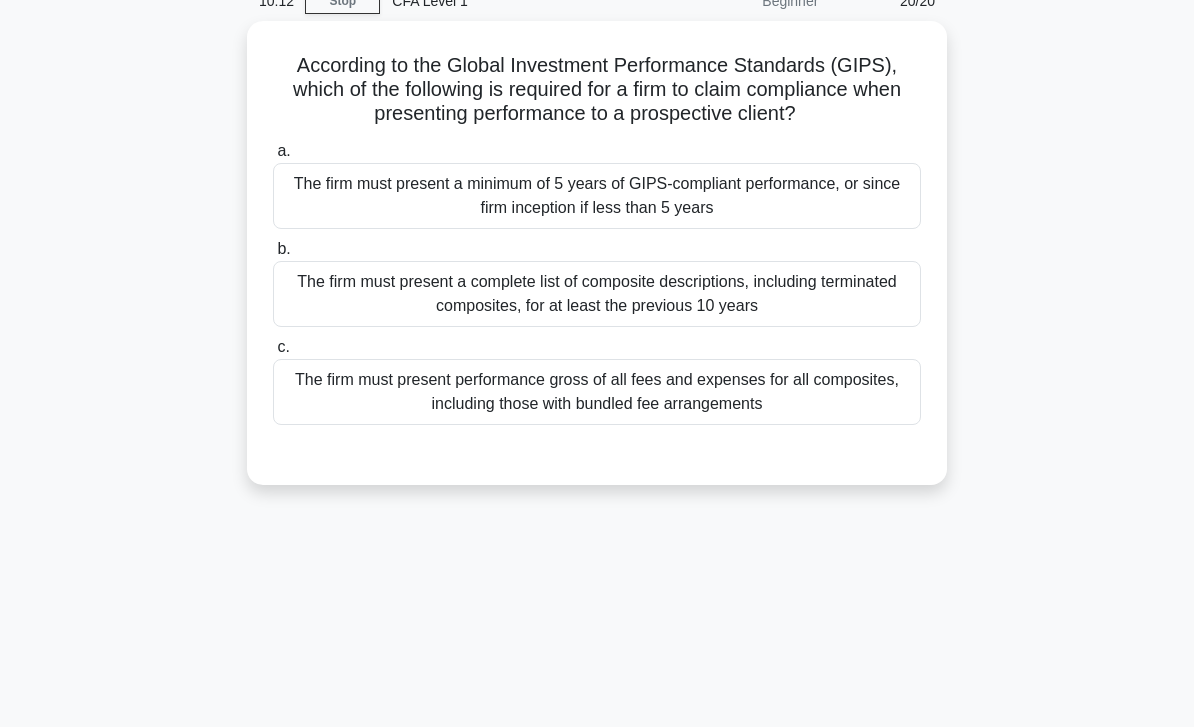 scroll, scrollTop: 0, scrollLeft: 0, axis: both 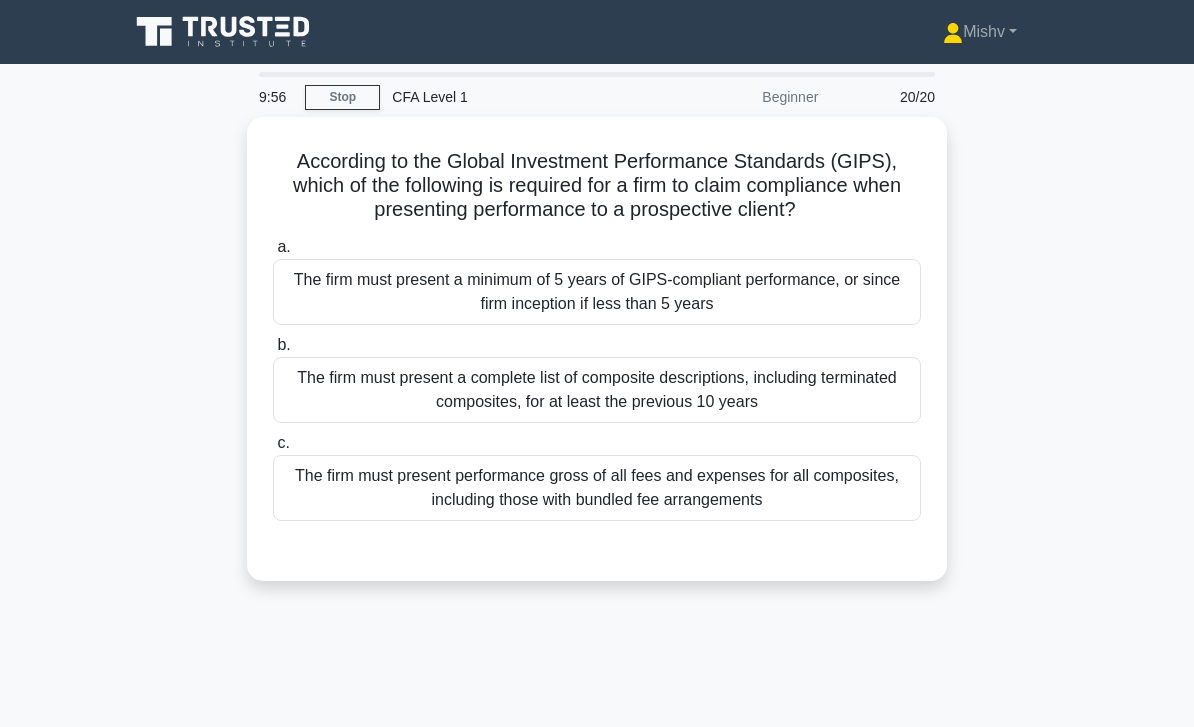 click on "The firm must present a minimum of 5 years of GIPS-compliant performance, or since firm inception if less than 5 years" at bounding box center (597, 292) 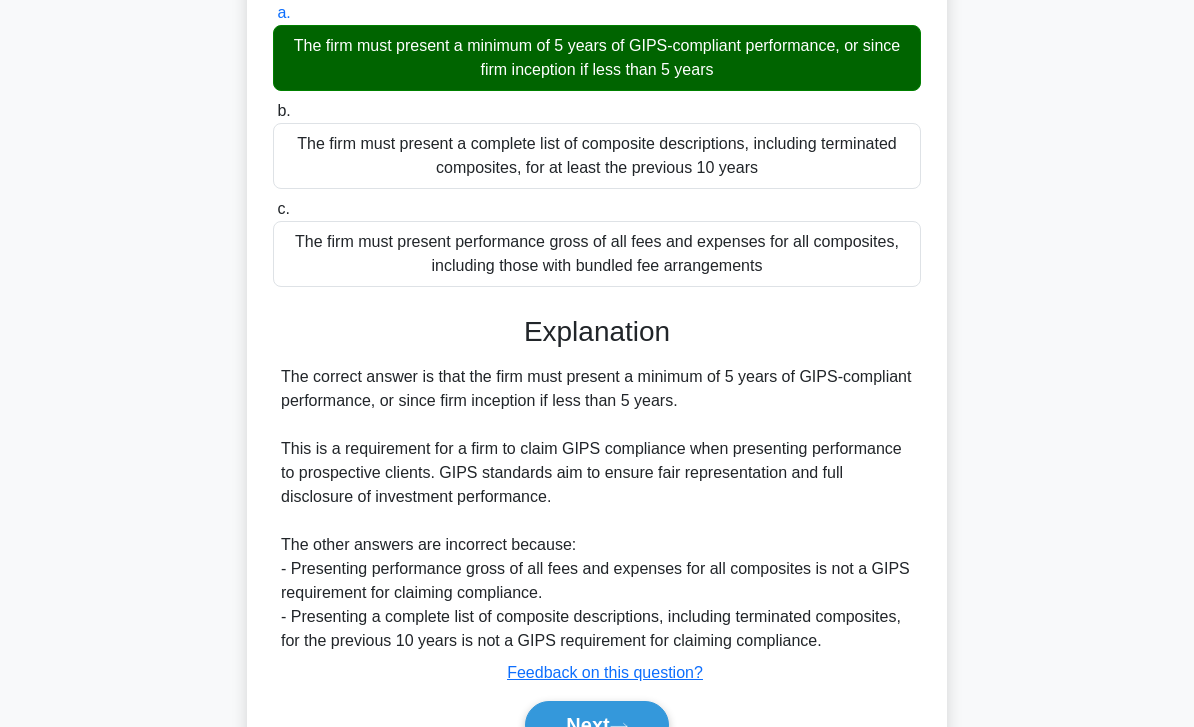 scroll, scrollTop: 320, scrollLeft: 0, axis: vertical 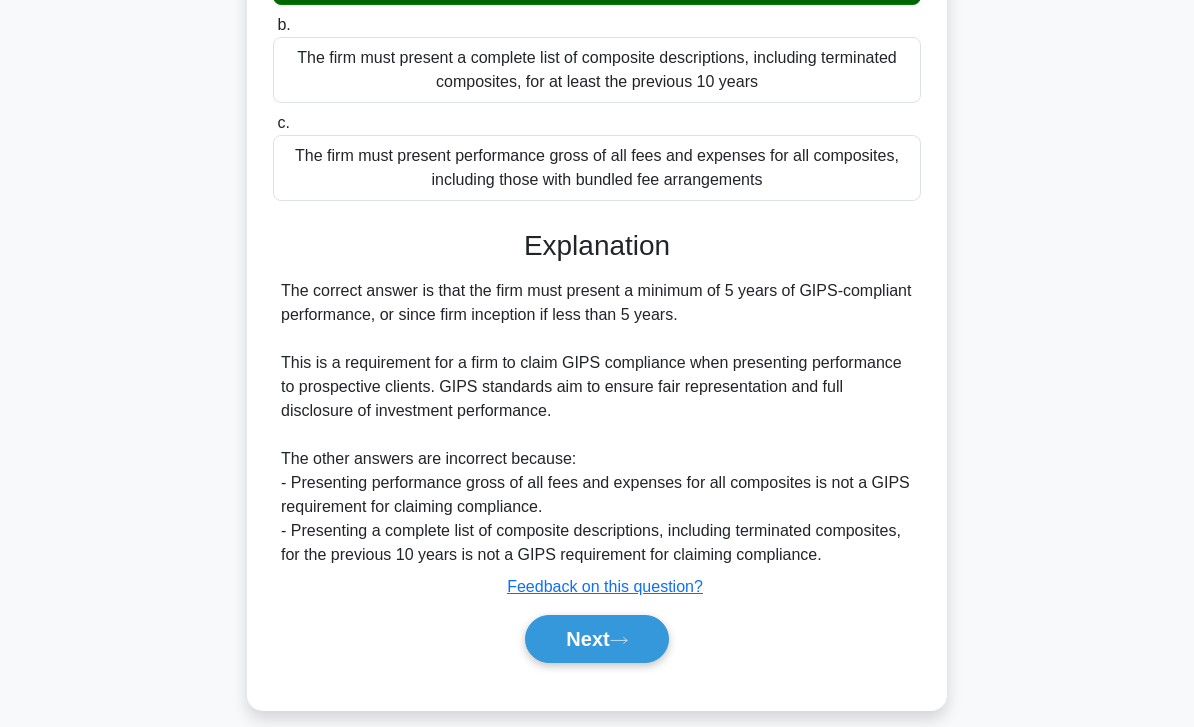 click 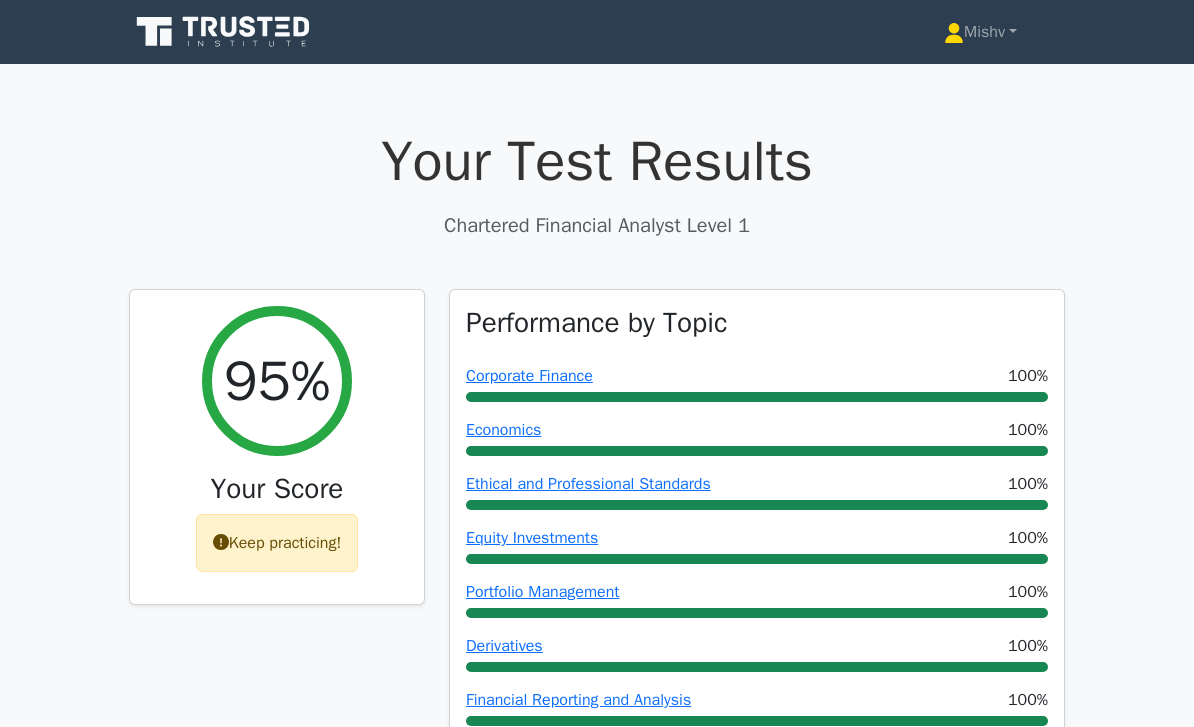 scroll, scrollTop: 0, scrollLeft: 0, axis: both 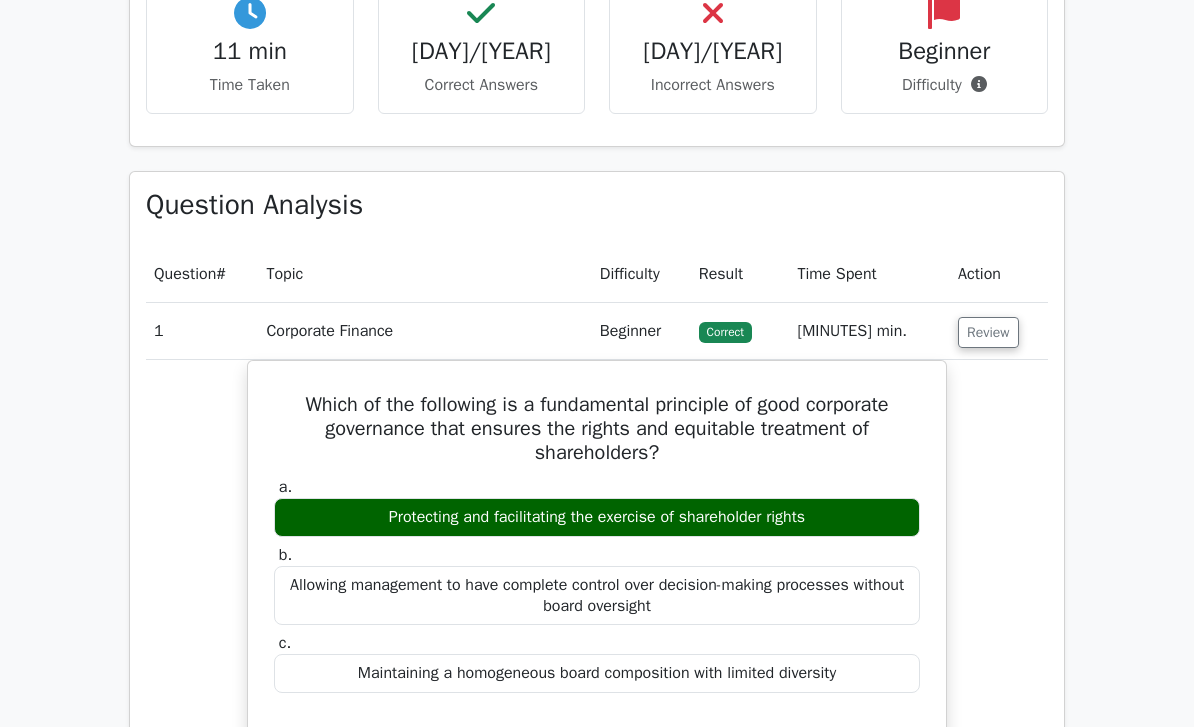 click on "Review" at bounding box center [988, 332] 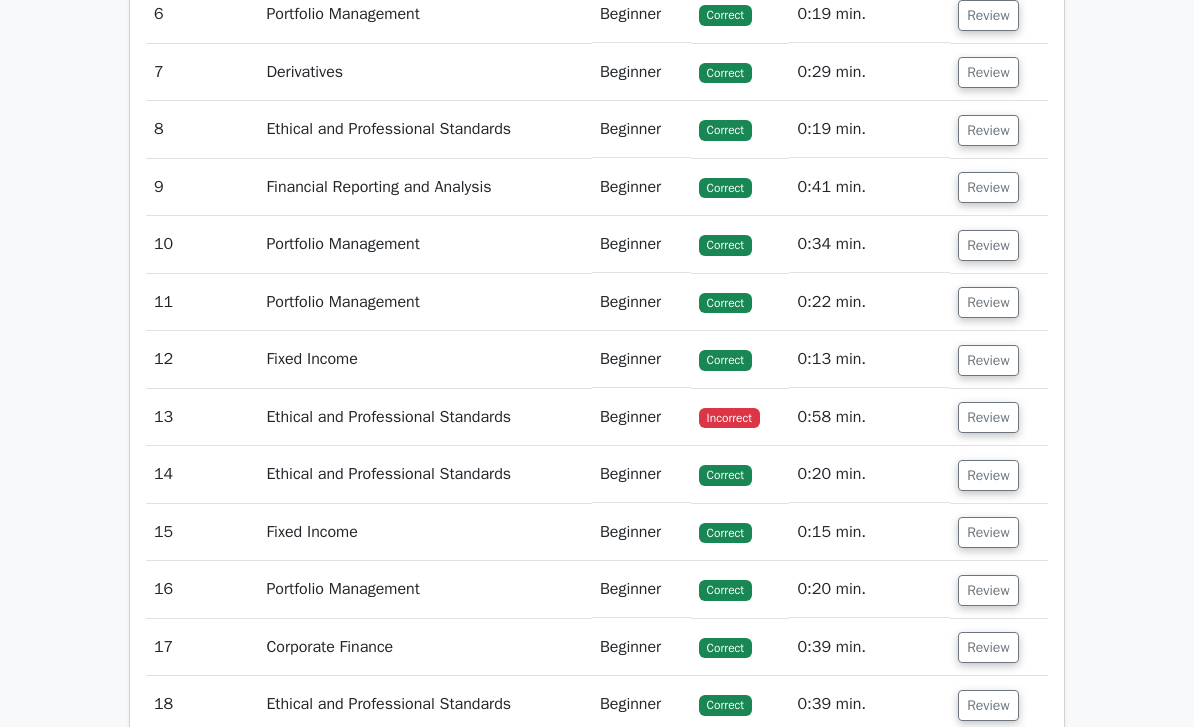 click on "Review" at bounding box center (988, 418) 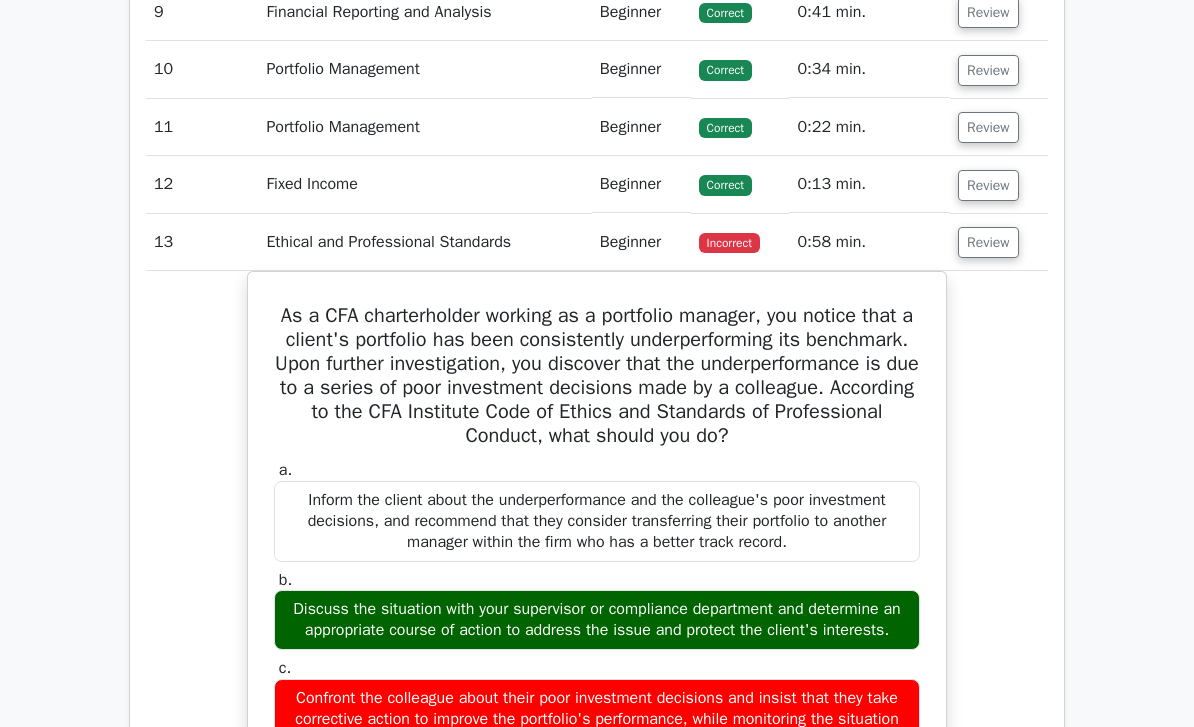 scroll, scrollTop: 1710, scrollLeft: 0, axis: vertical 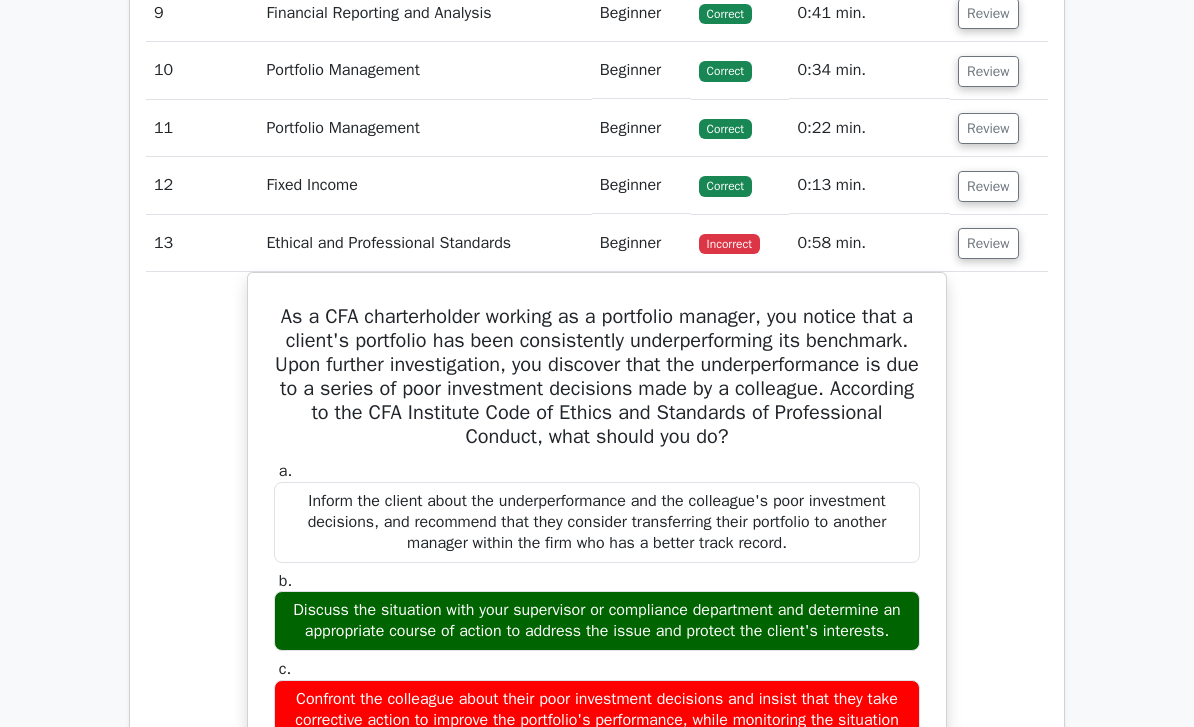 click on "Review" at bounding box center (988, 243) 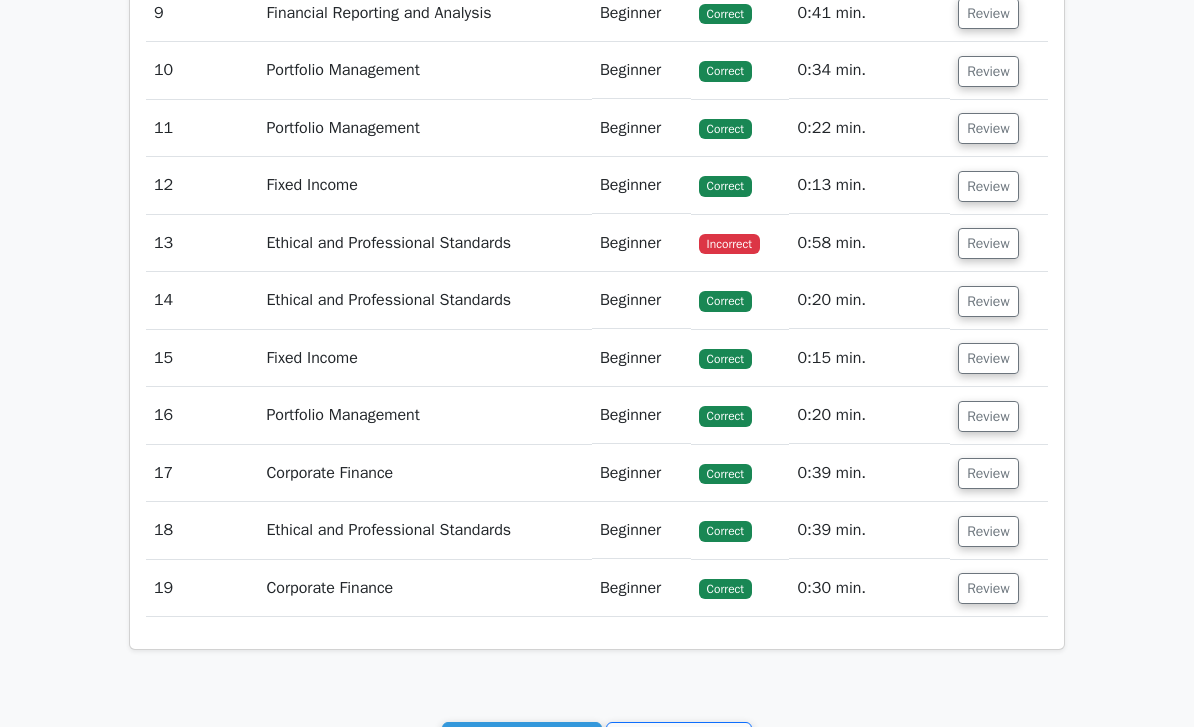click on "Go to your profile" at bounding box center [679, 741] 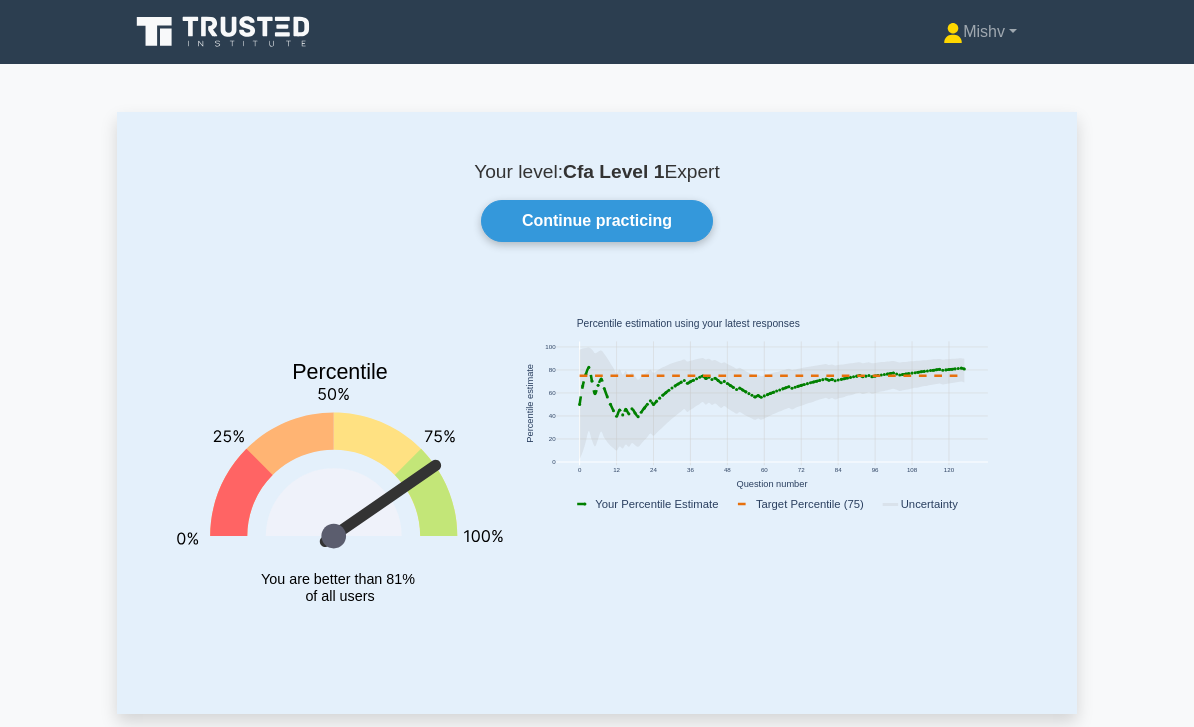 scroll, scrollTop: 0, scrollLeft: 0, axis: both 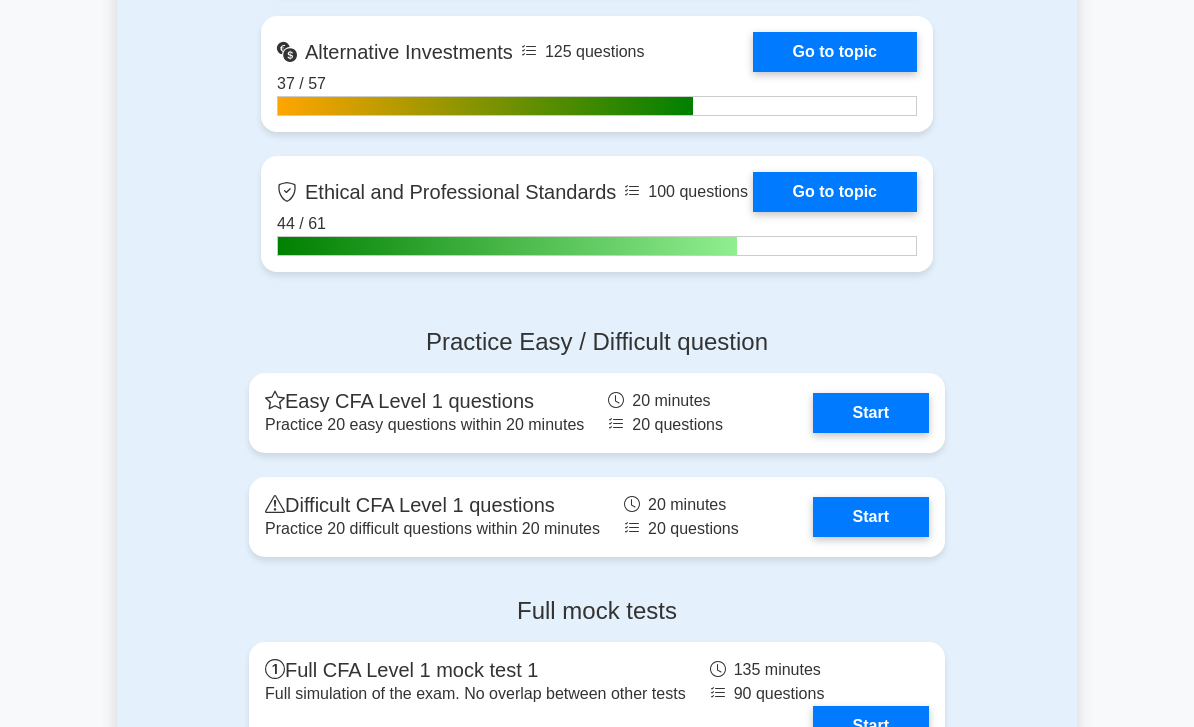 click on "Start" at bounding box center (871, 517) 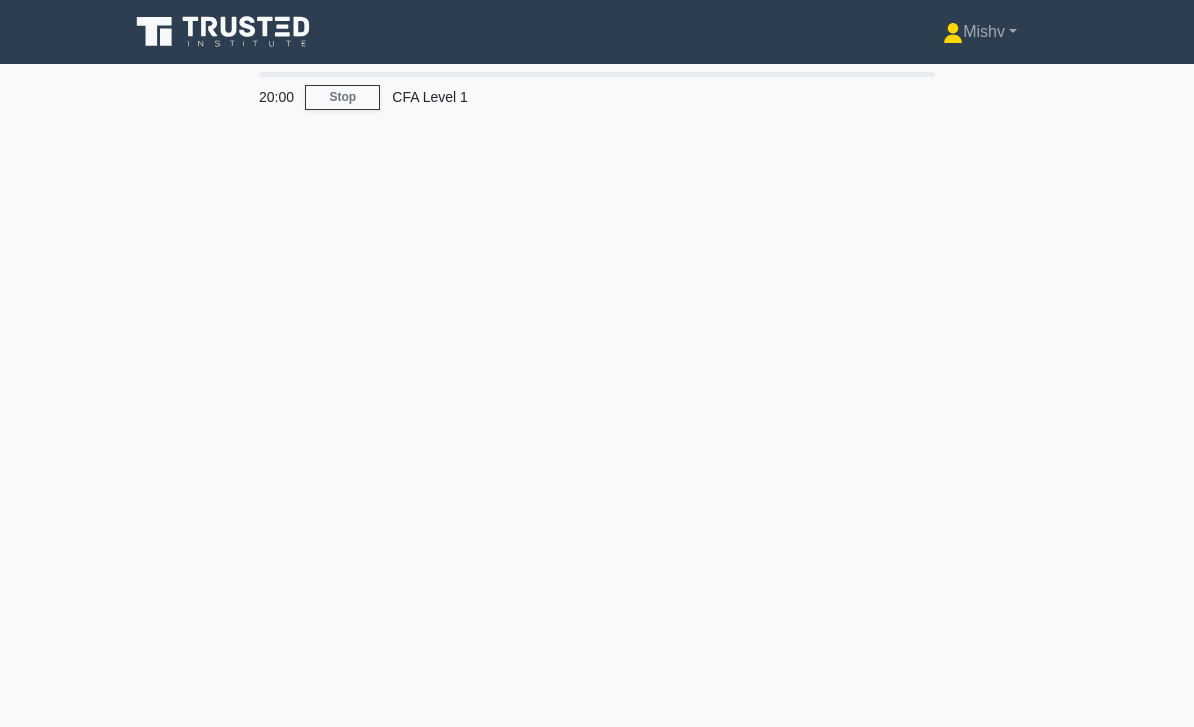 scroll, scrollTop: 0, scrollLeft: 0, axis: both 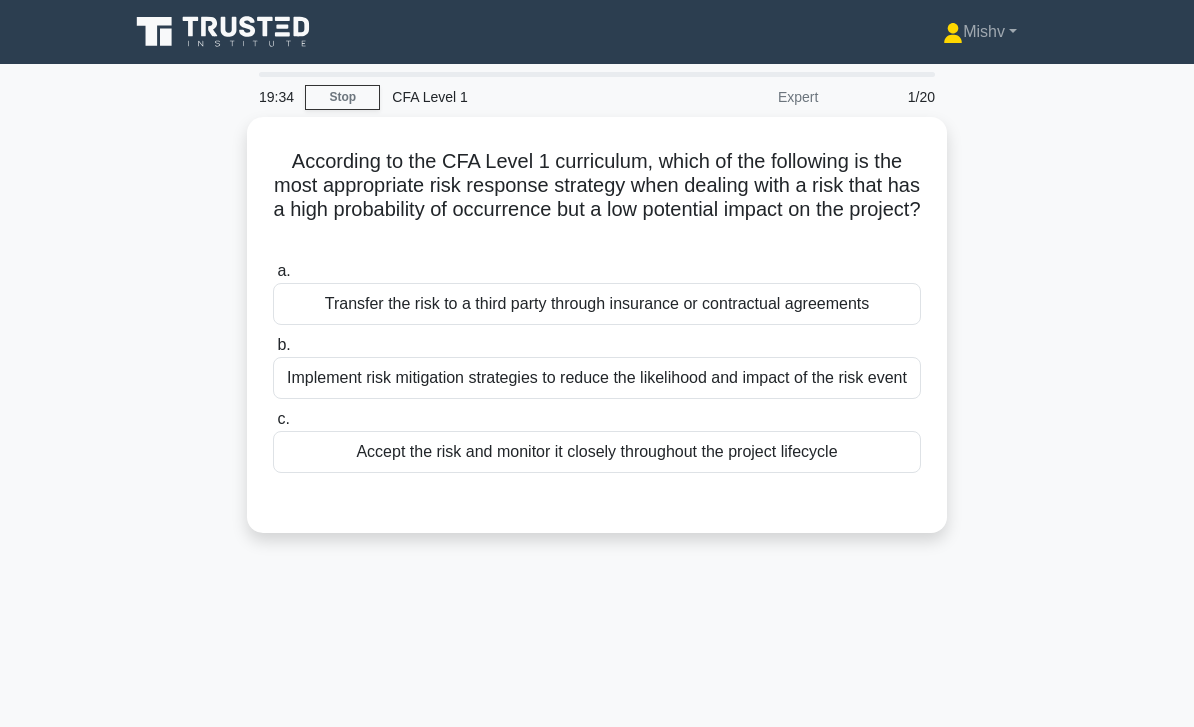click on "Implement risk mitigation strategies to reduce the likelihood and impact of the risk event" at bounding box center [597, 378] 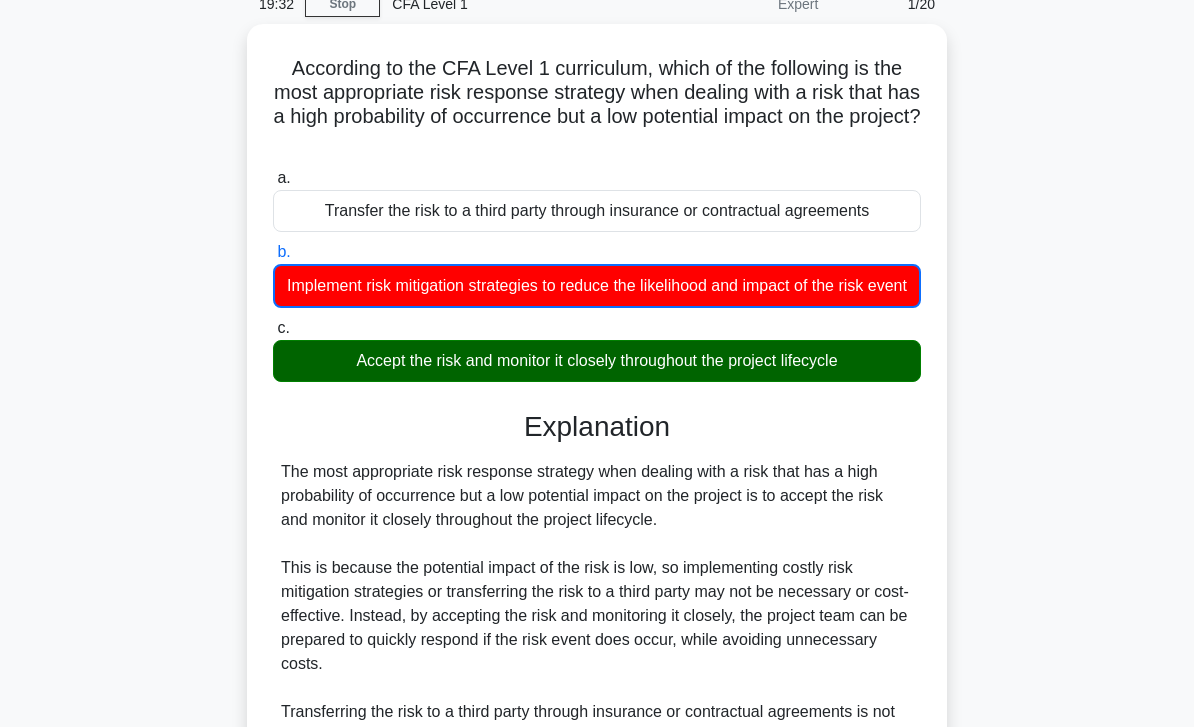 scroll, scrollTop: 442, scrollLeft: 0, axis: vertical 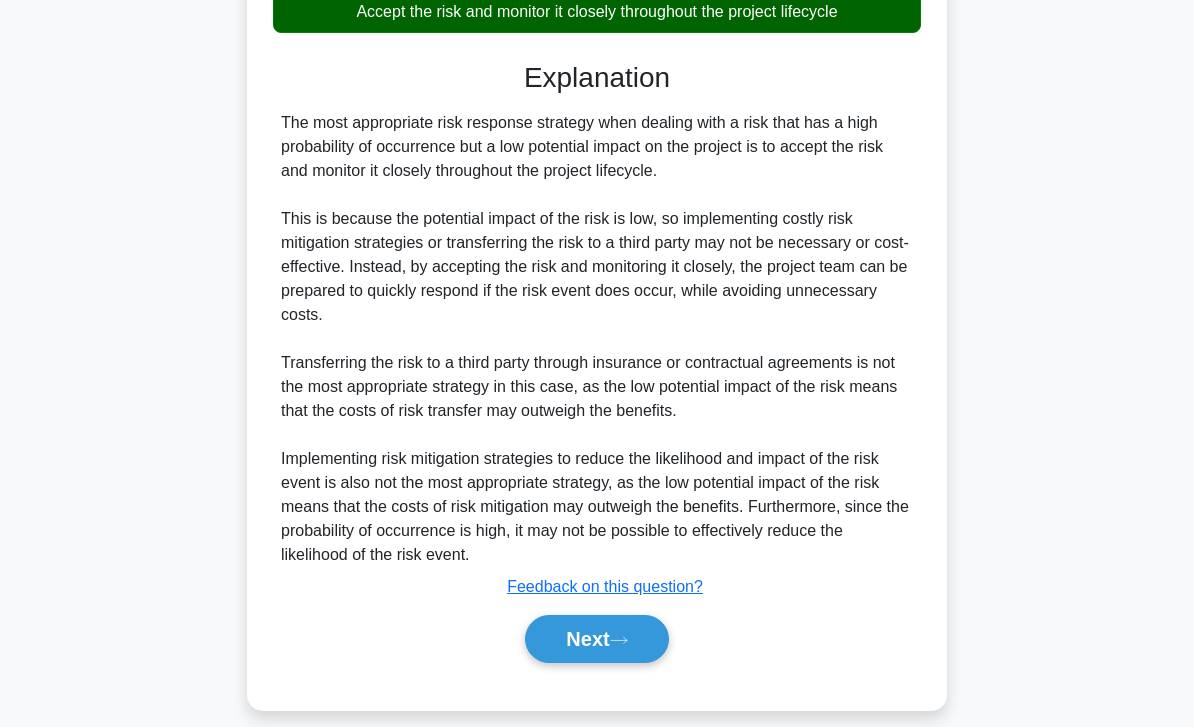 click on "Next" at bounding box center (596, 639) 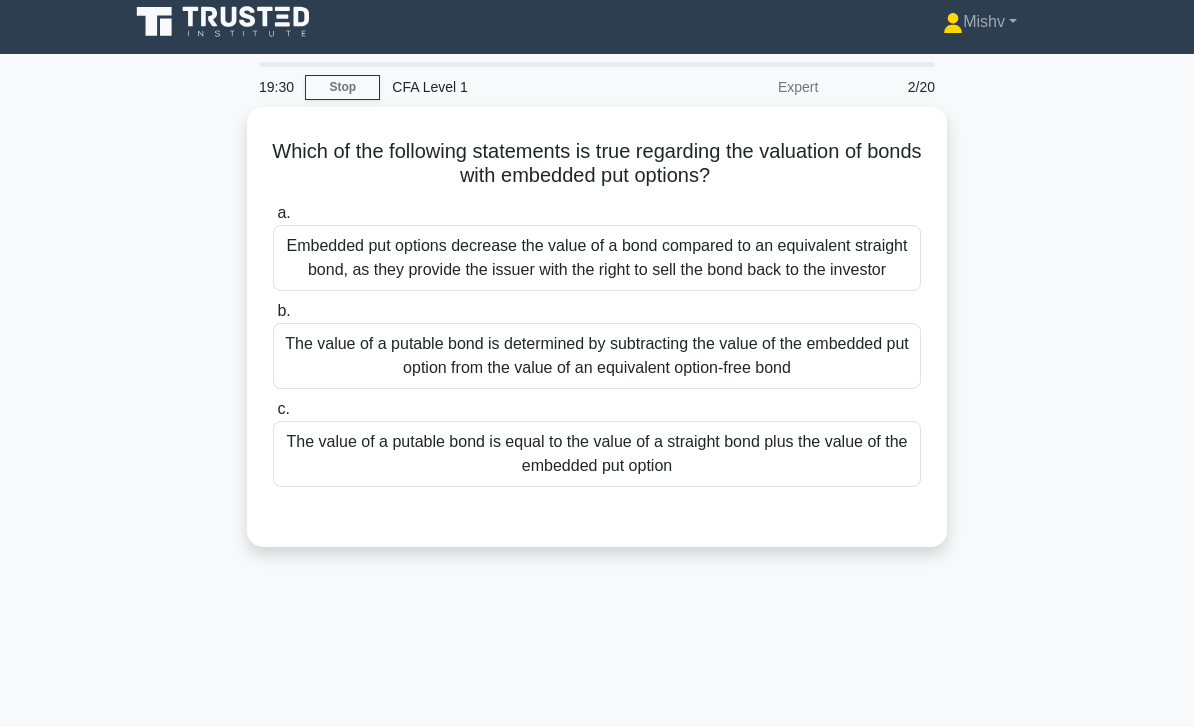scroll, scrollTop: 12, scrollLeft: 0, axis: vertical 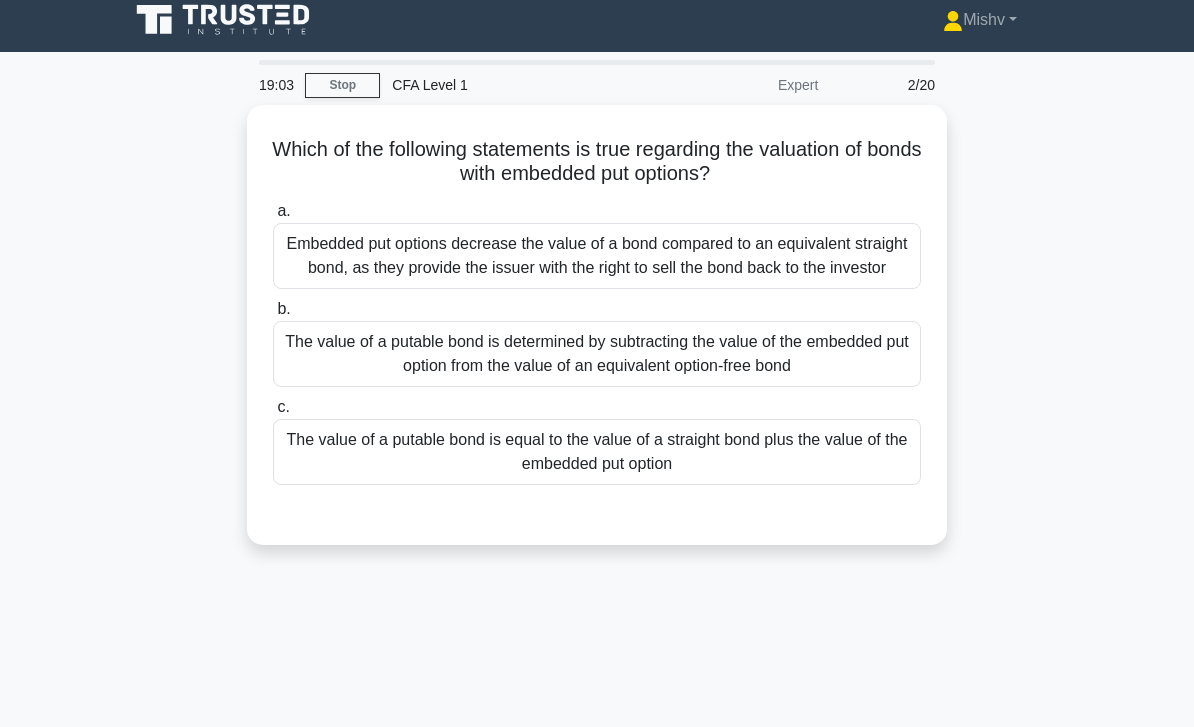 click on "The value of a putable bond is equal to the value of a straight bond plus the value of the embedded put option" at bounding box center [597, 452] 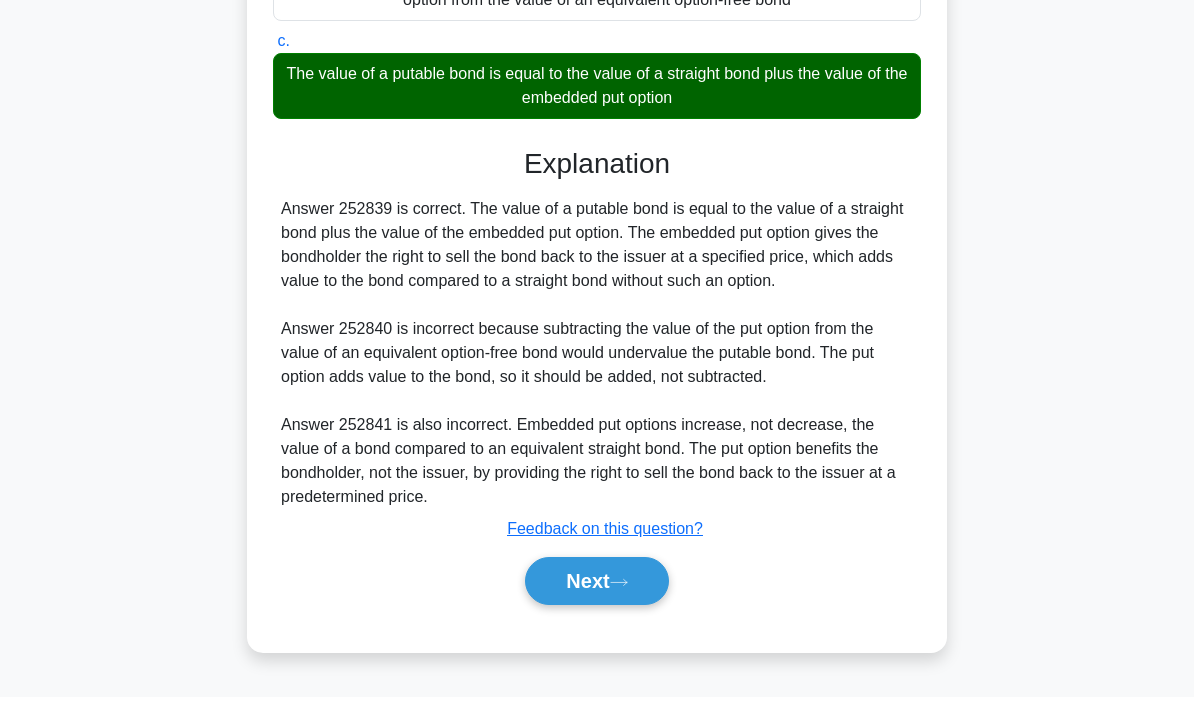 scroll, scrollTop: 344, scrollLeft: 0, axis: vertical 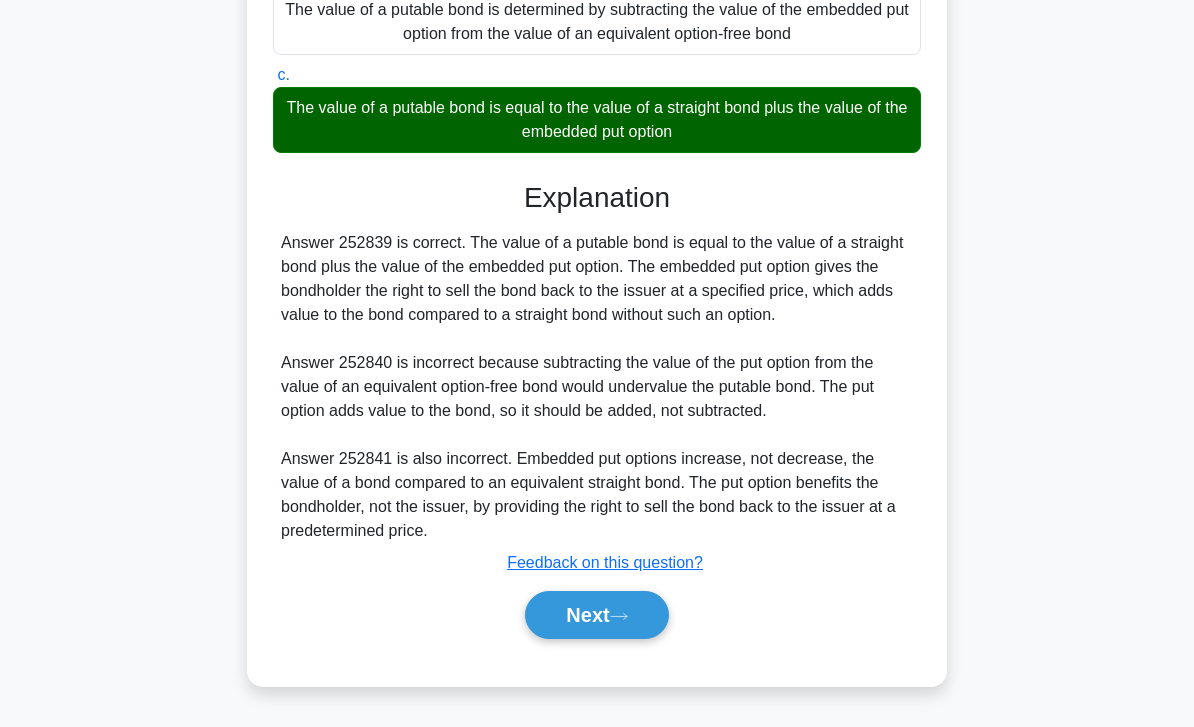 click on "Next" at bounding box center (596, 615) 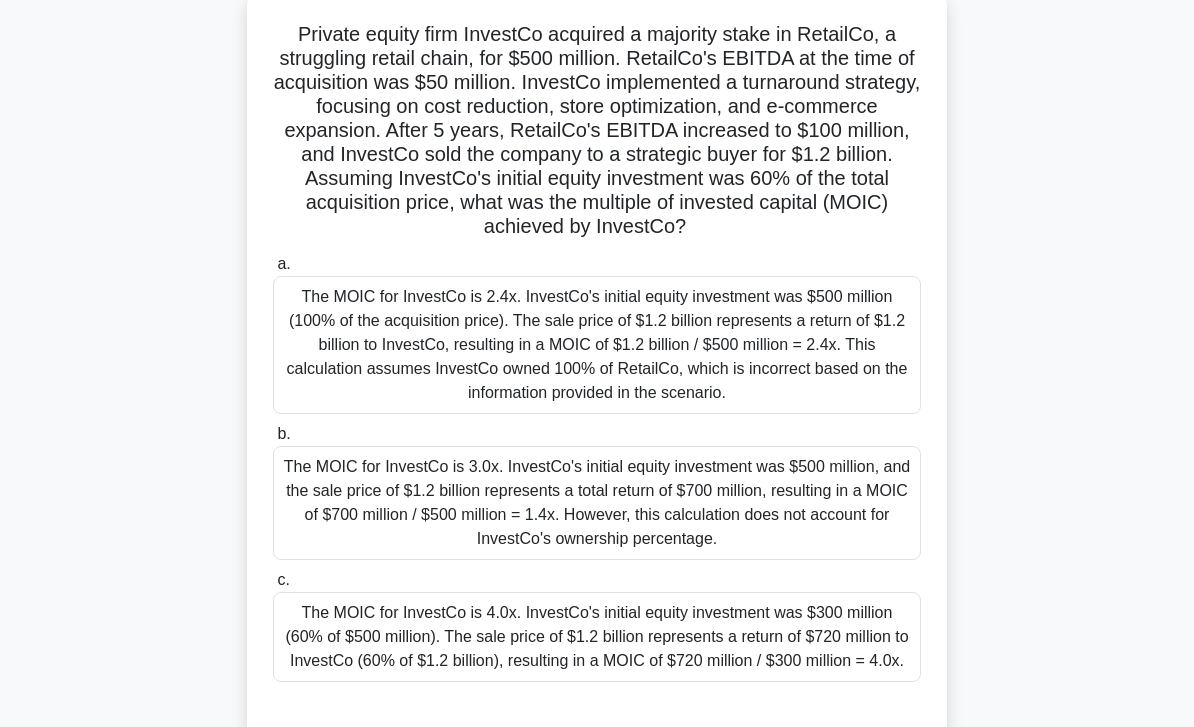 scroll, scrollTop: 131, scrollLeft: 0, axis: vertical 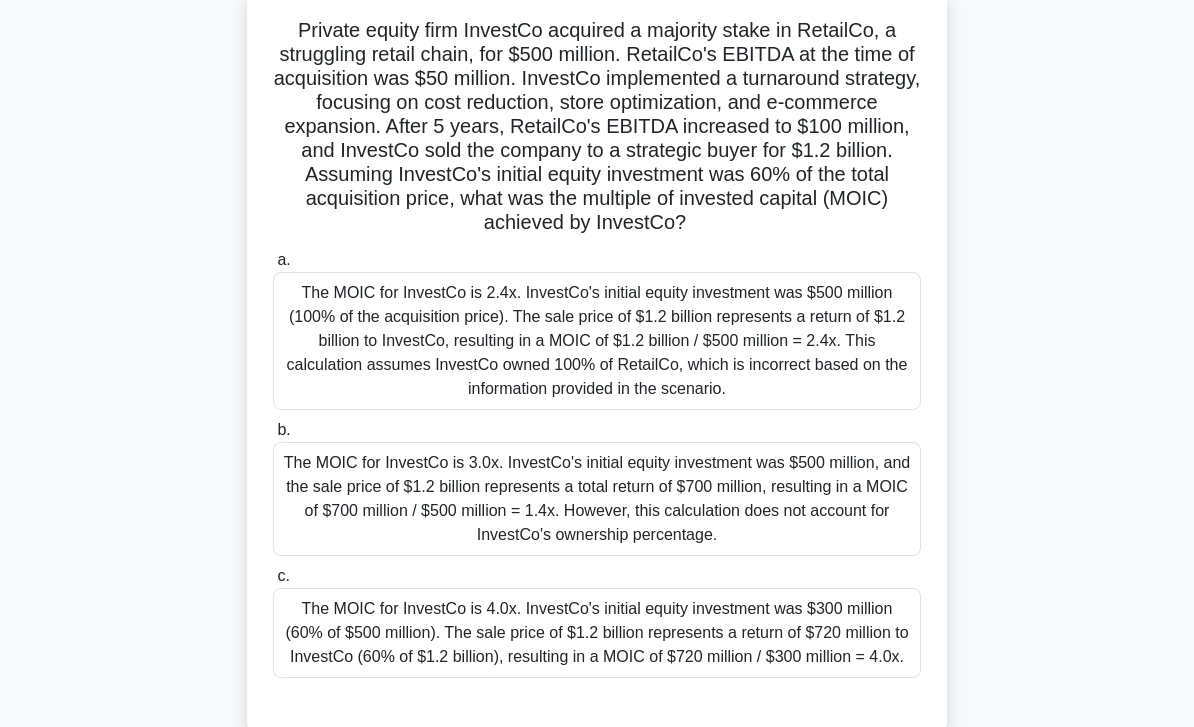 click on "The MOIC for InvestCo is 3.0x. InvestCo's initial equity investment was $500 million, and the sale price of $1.2 billion represents a total return of $700 million, resulting in a MOIC of $700 million / $500 million = 1.4x. However, this calculation does not account for InvestCo's ownership percentage." at bounding box center [597, 499] 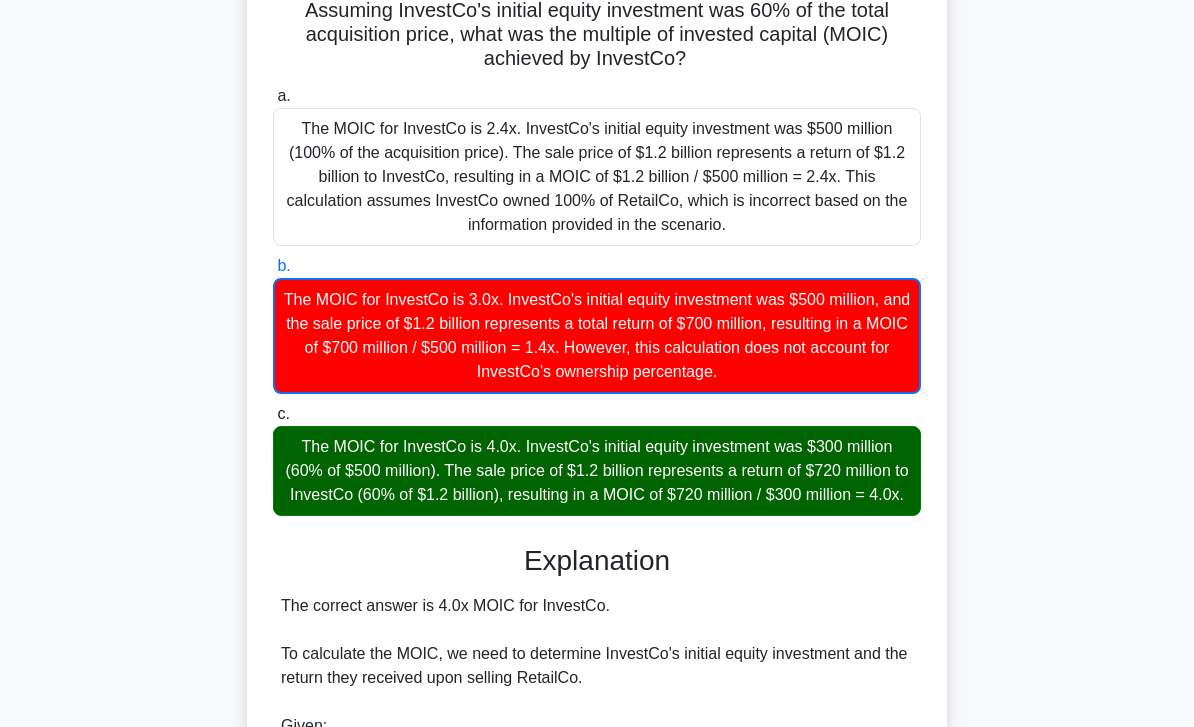 scroll, scrollTop: 946, scrollLeft: 0, axis: vertical 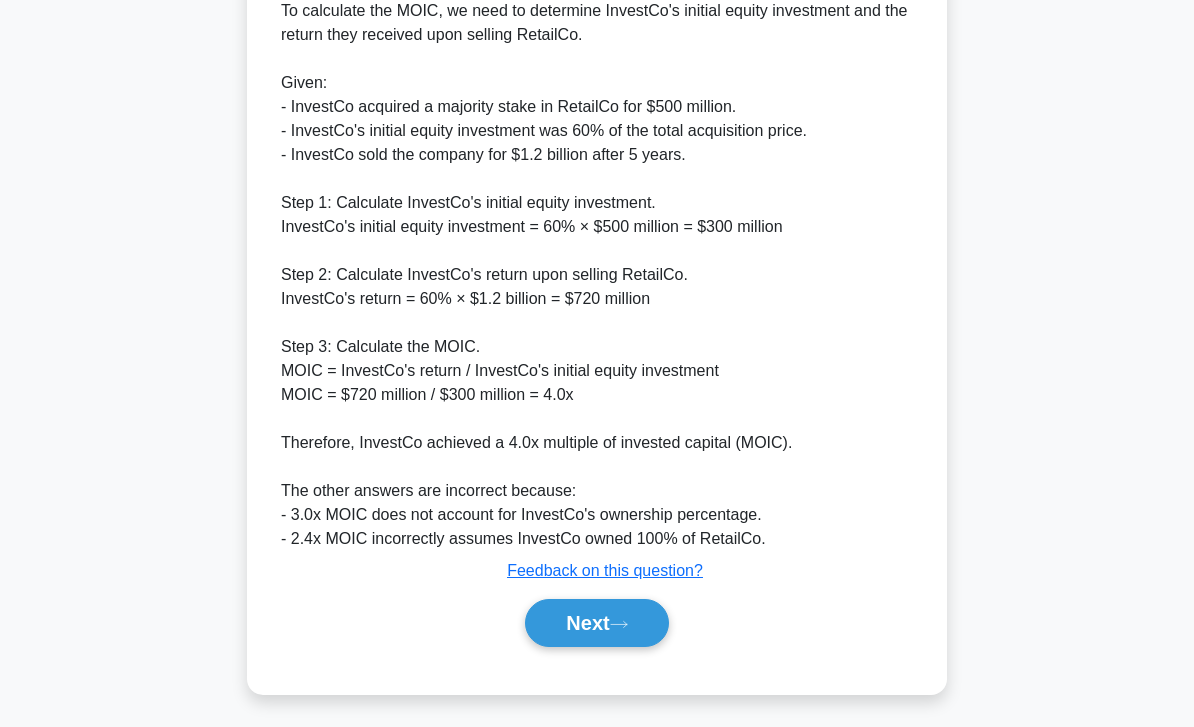 click on "Next" at bounding box center (596, 623) 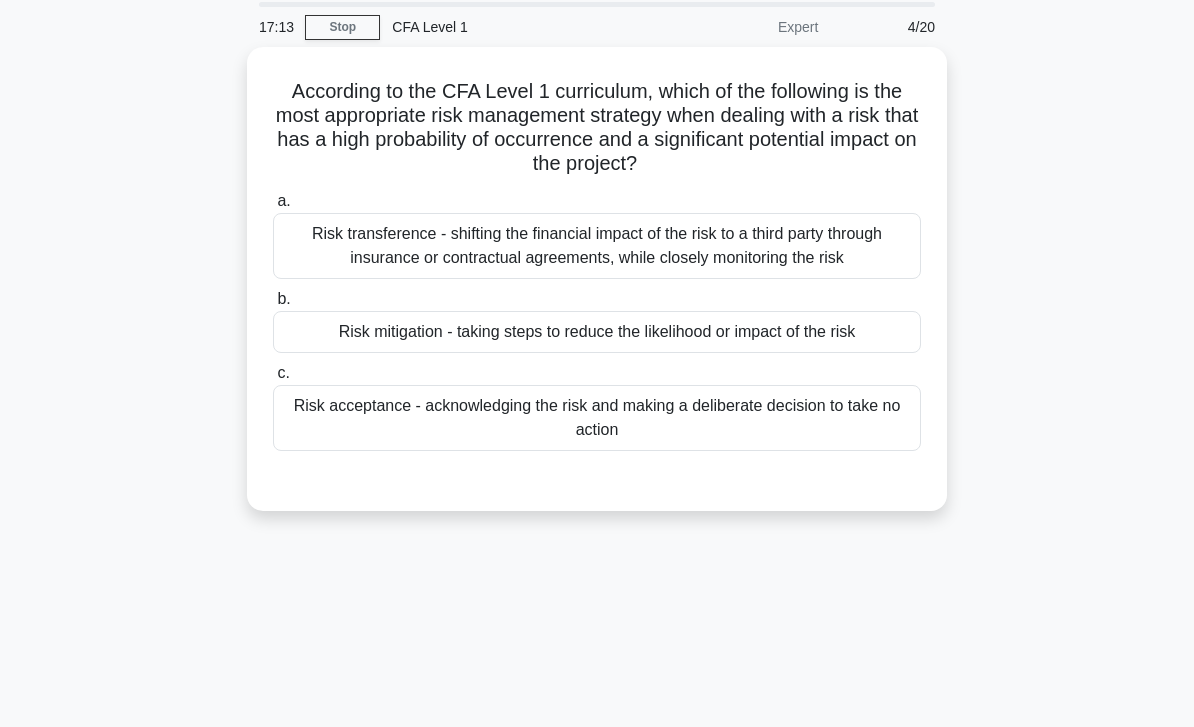 scroll, scrollTop: 0, scrollLeft: 0, axis: both 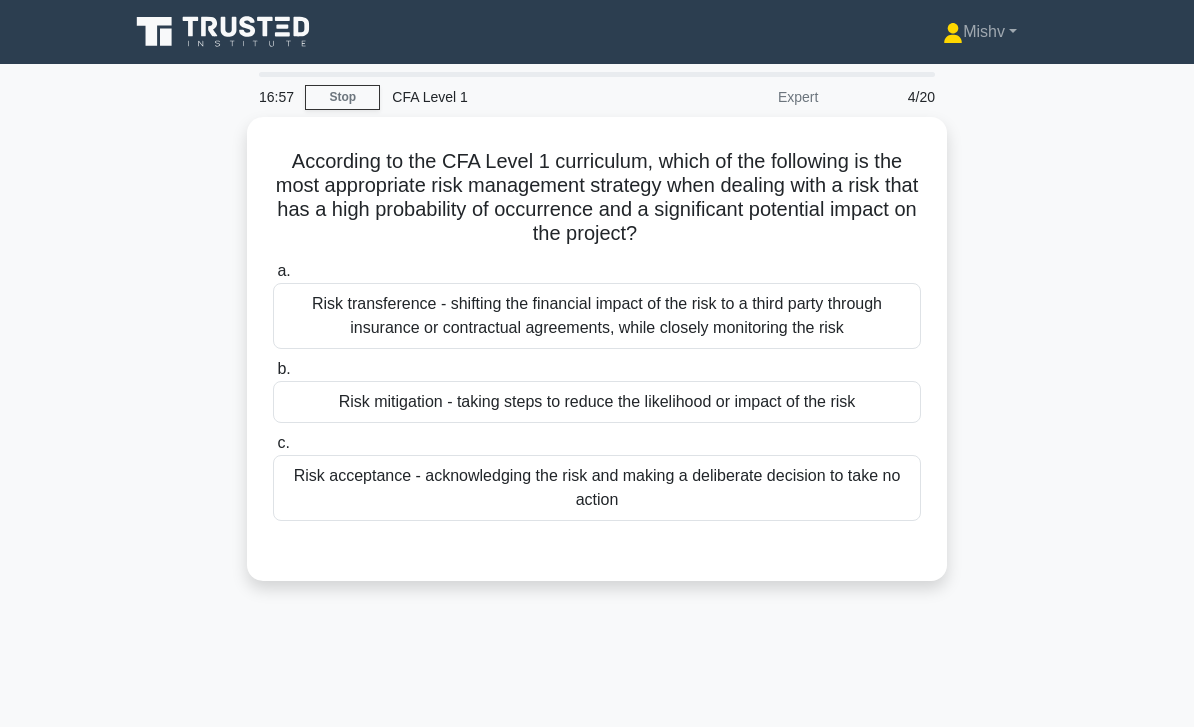 click on "Risk transference - shifting the financial impact of the risk to a third party through insurance or contractual agreements, while closely monitoring the risk" at bounding box center (597, 316) 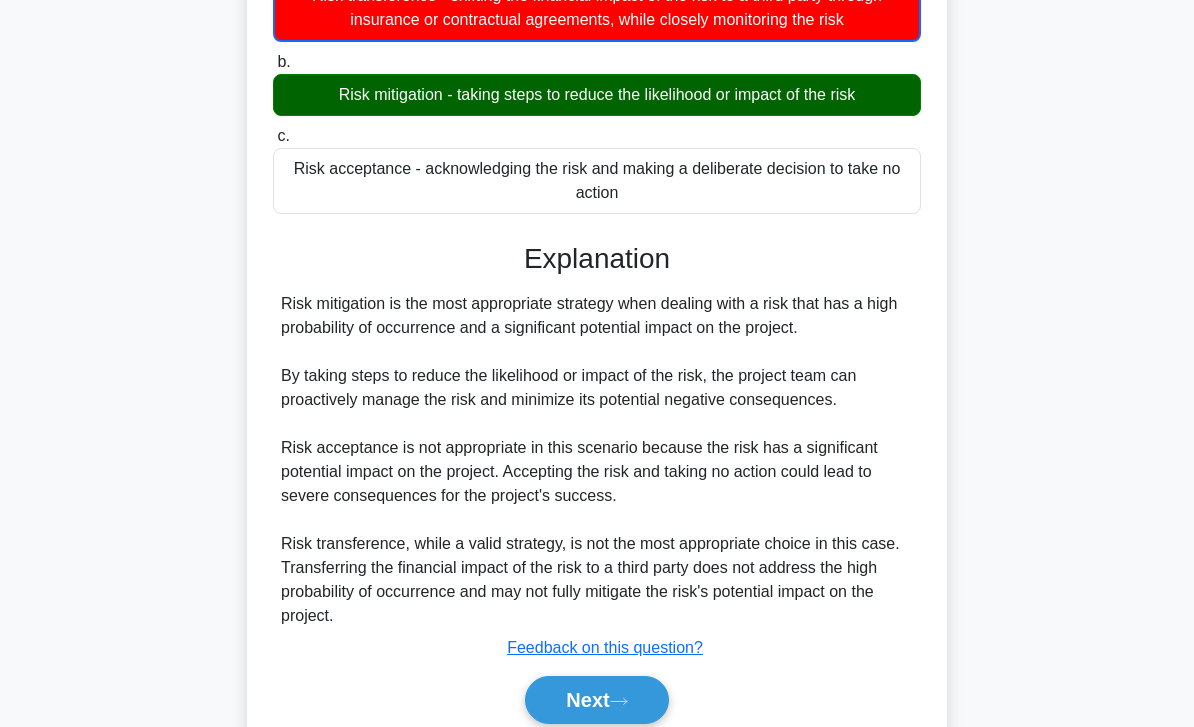 scroll, scrollTop: 394, scrollLeft: 0, axis: vertical 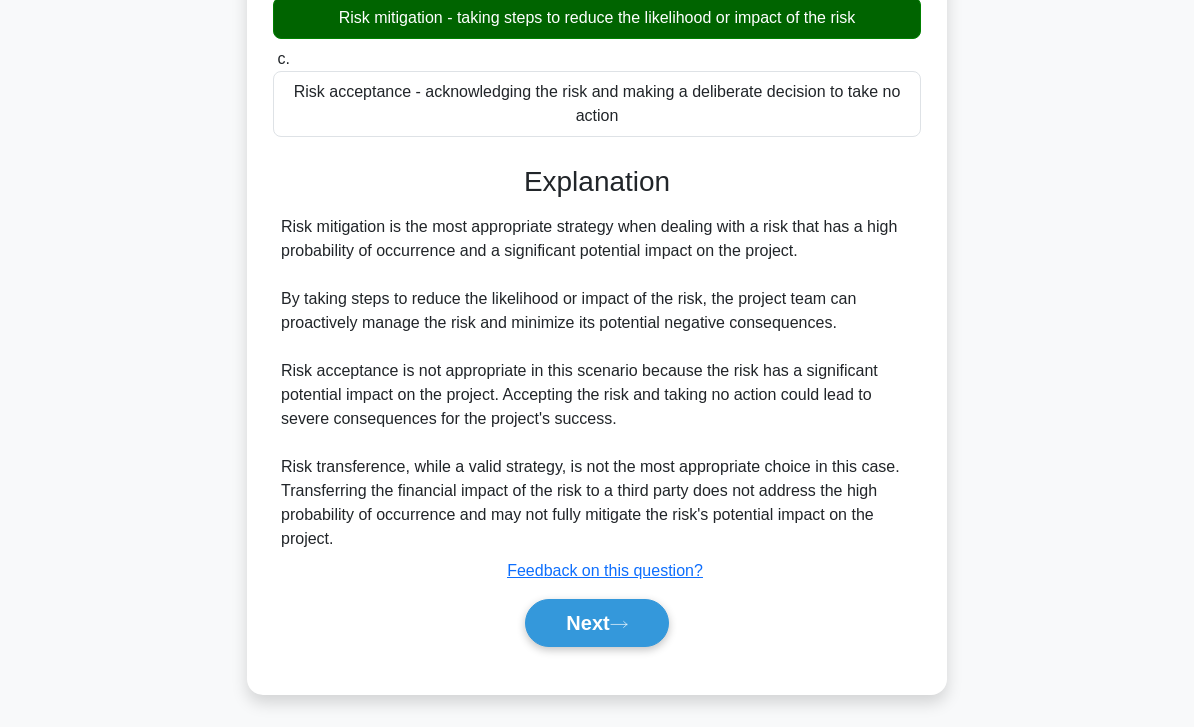 click on "Next" at bounding box center (596, 623) 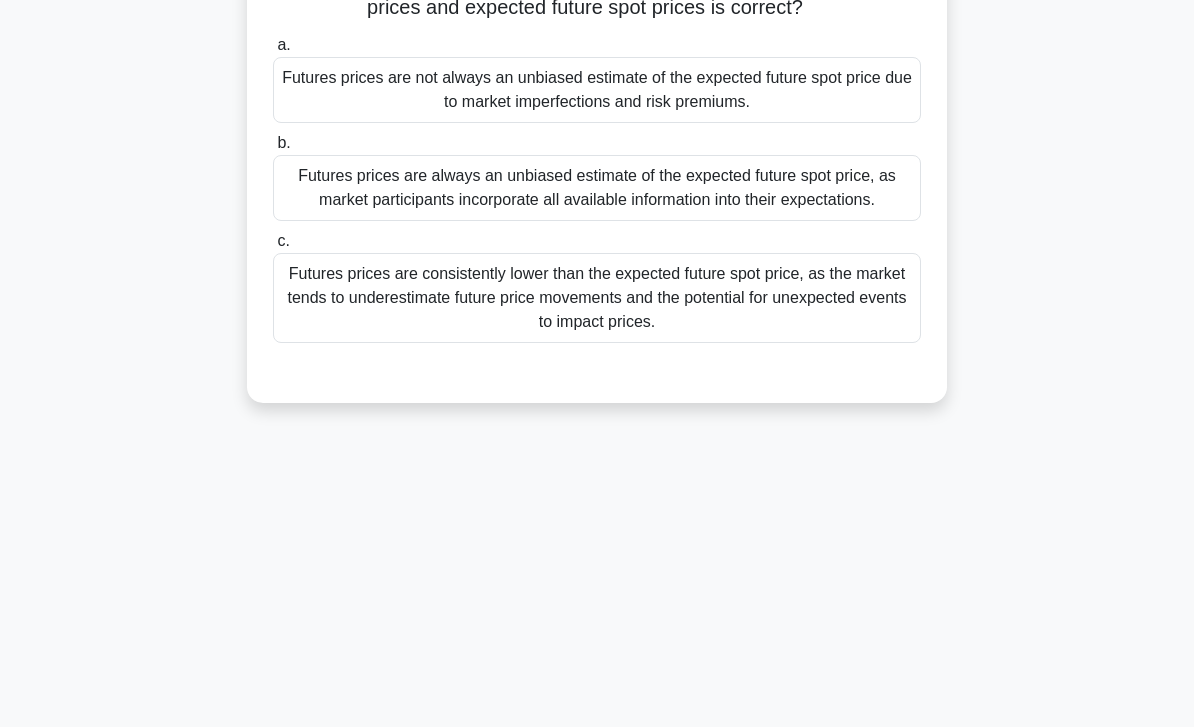 scroll, scrollTop: 0, scrollLeft: 0, axis: both 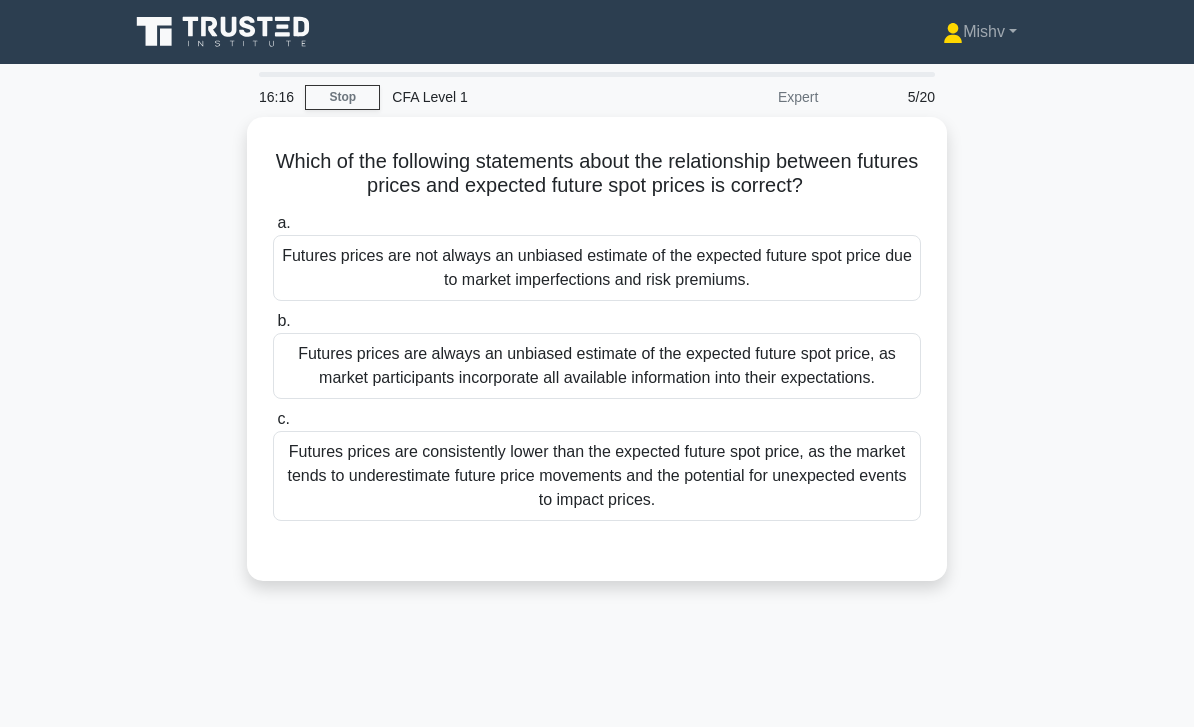 click on "Futures prices are not always an unbiased estimate of the expected future spot price due to market imperfections and risk premiums." at bounding box center [597, 268] 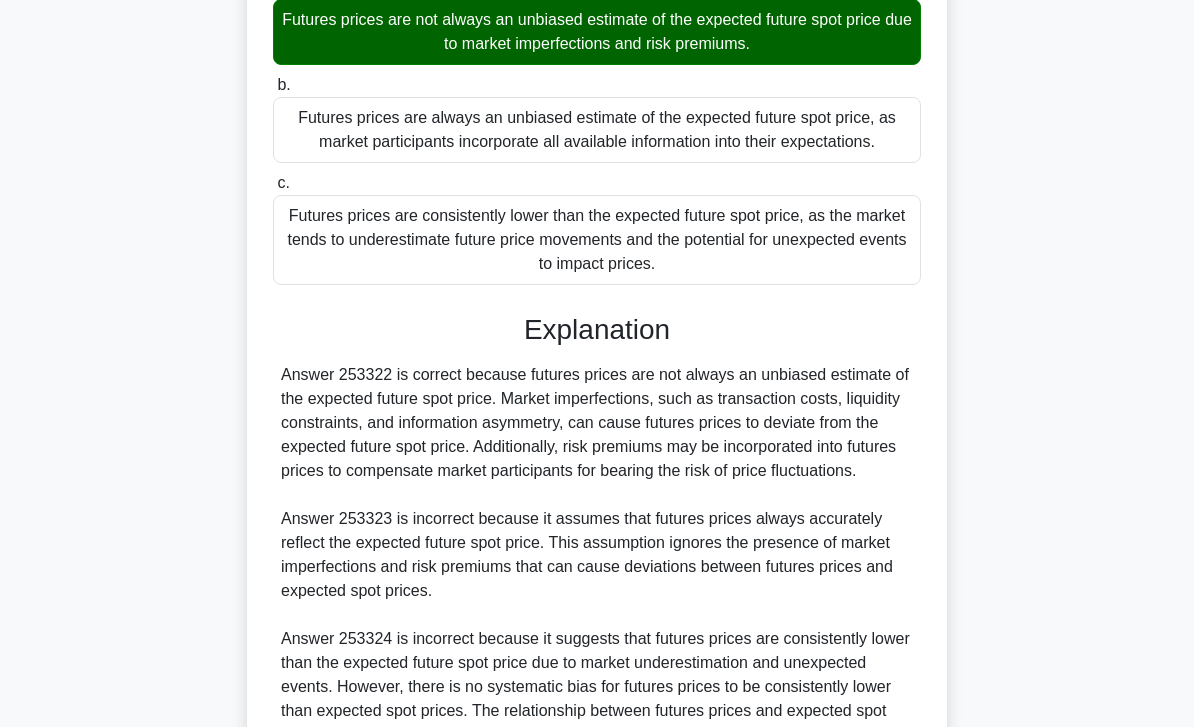 scroll, scrollTop: 488, scrollLeft: 0, axis: vertical 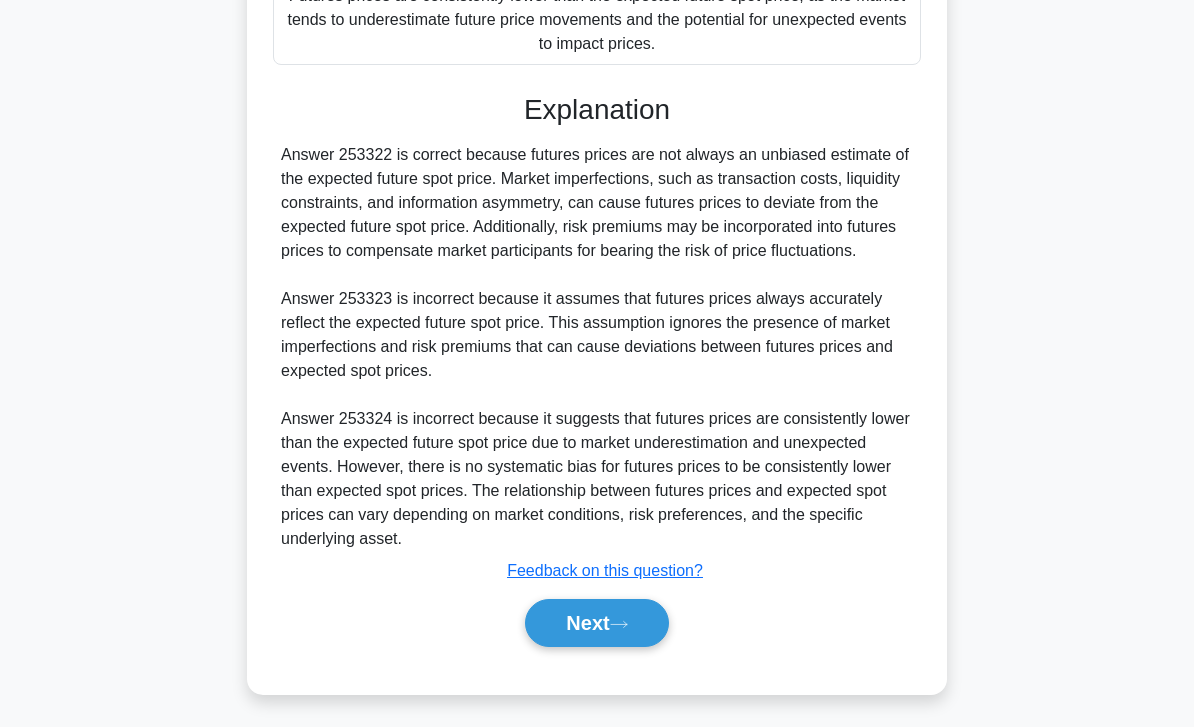 click on "Next" at bounding box center (596, 623) 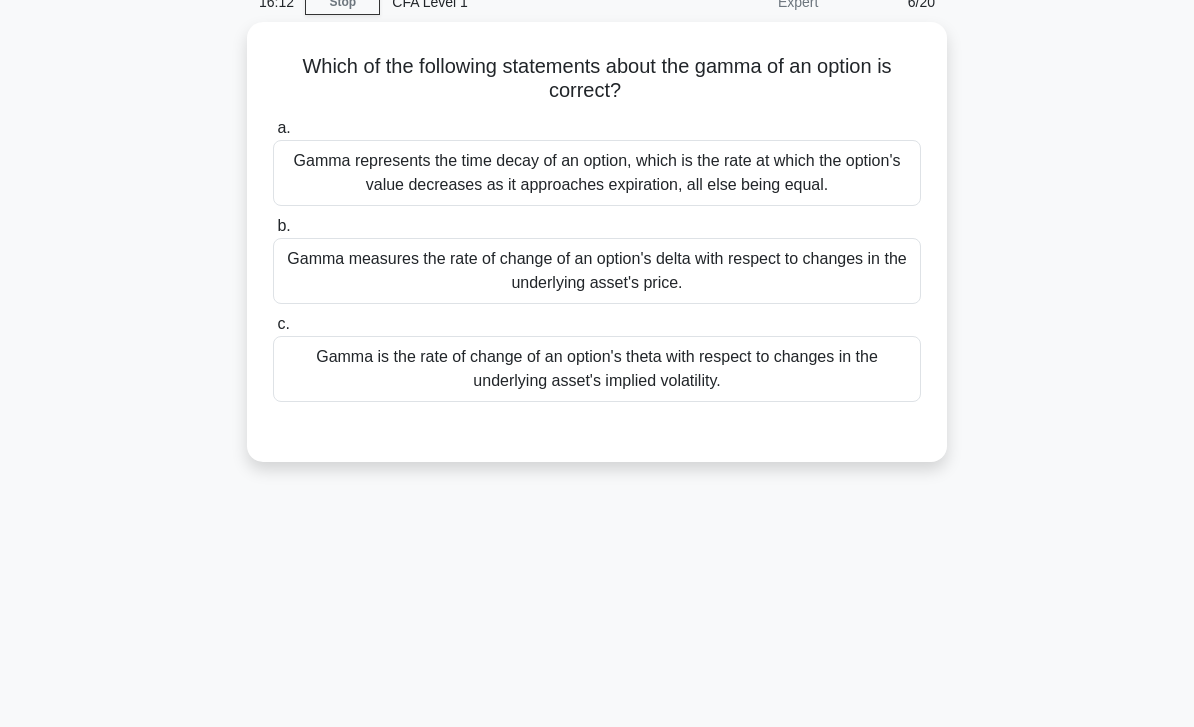 scroll, scrollTop: 0, scrollLeft: 0, axis: both 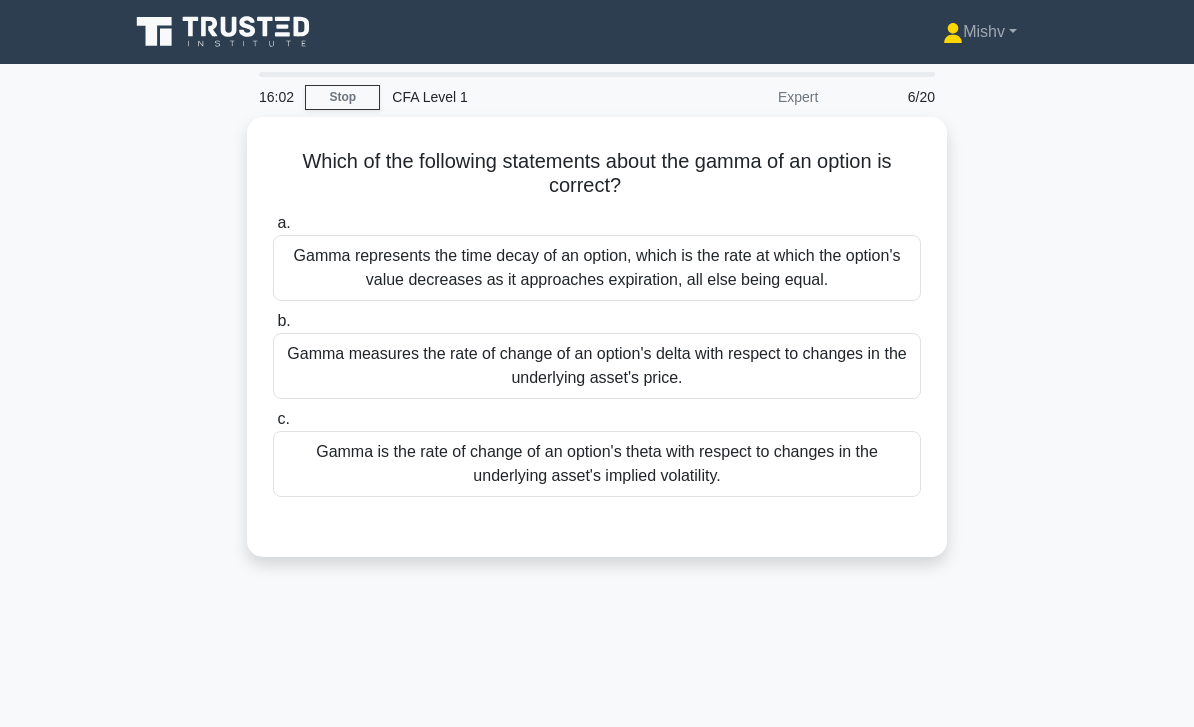 click on "Gamma measures the rate of change of an option's delta with respect to changes in the underlying asset's price." at bounding box center (597, 366) 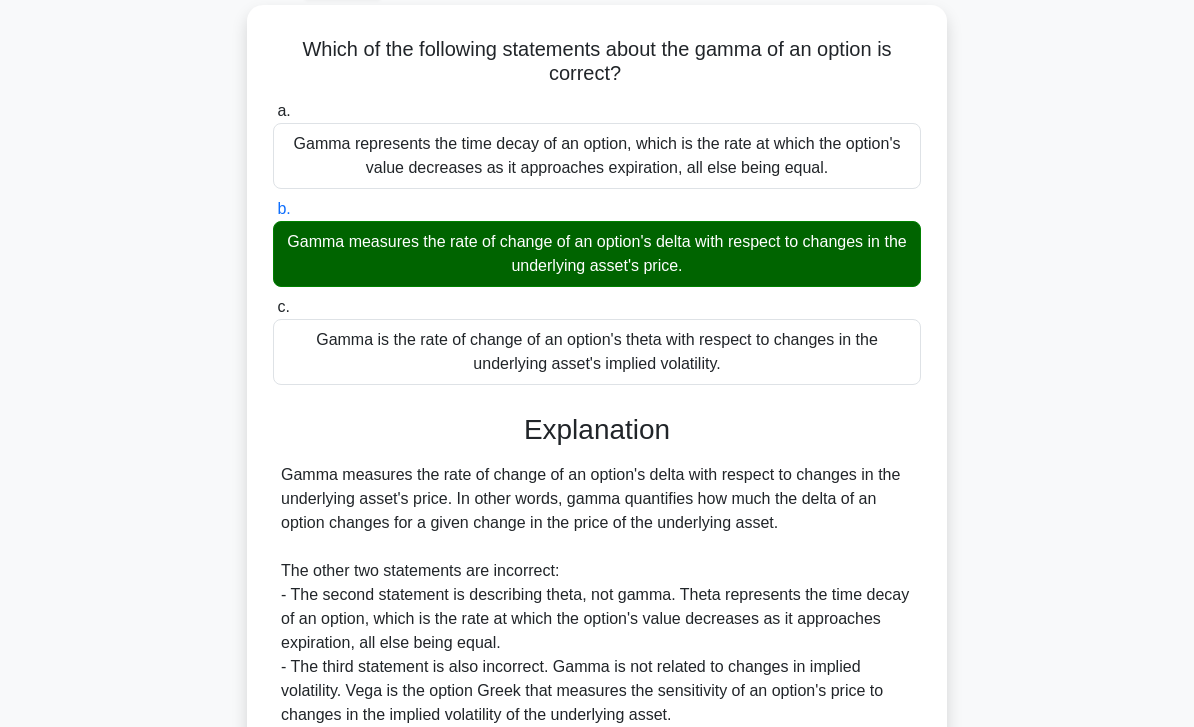 scroll, scrollTop: 289, scrollLeft: 0, axis: vertical 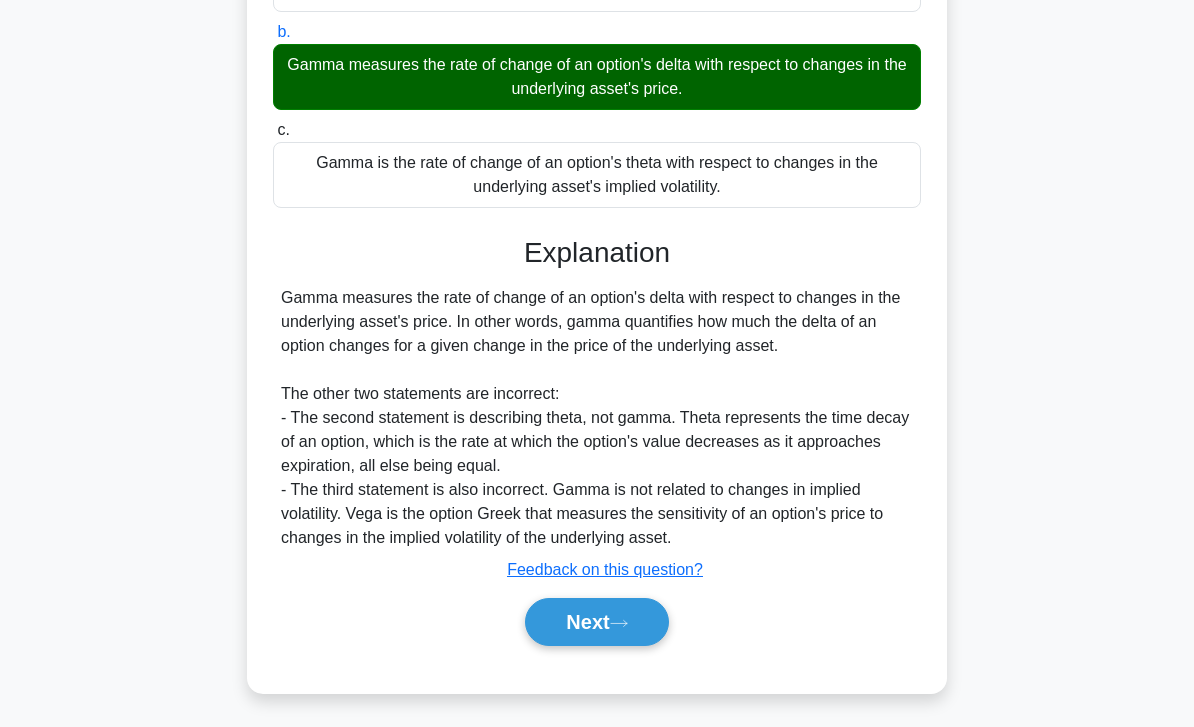 click on "Next" at bounding box center [596, 622] 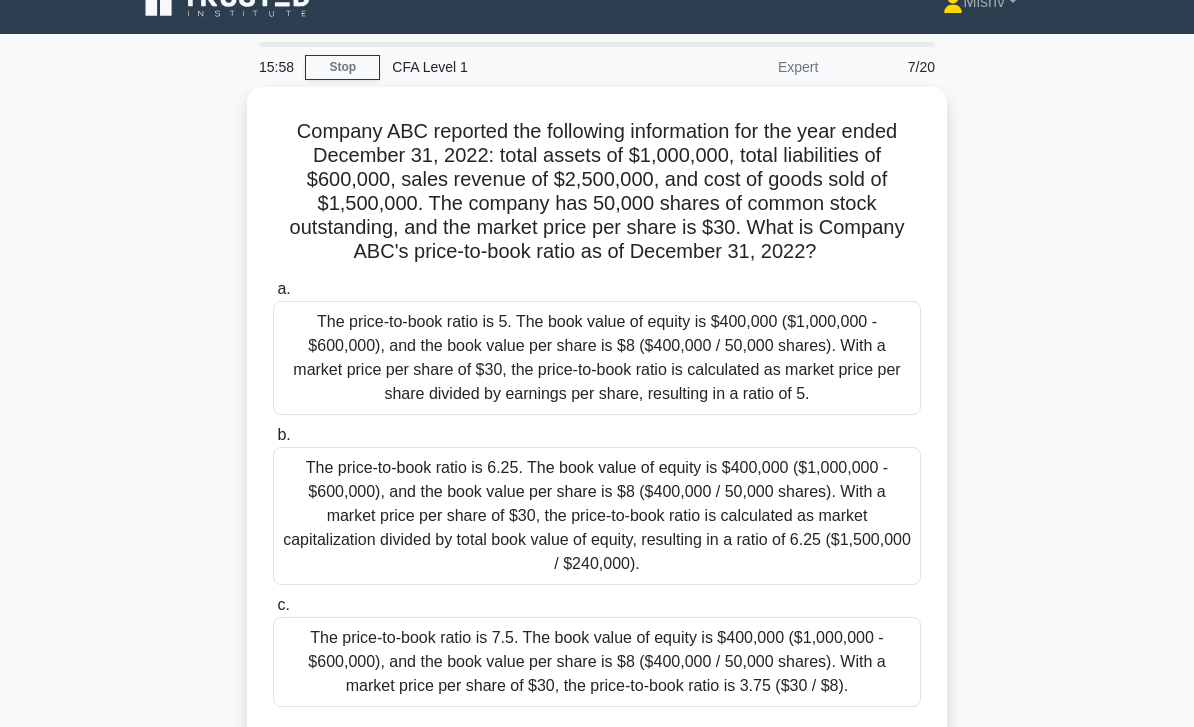 scroll, scrollTop: 41, scrollLeft: 0, axis: vertical 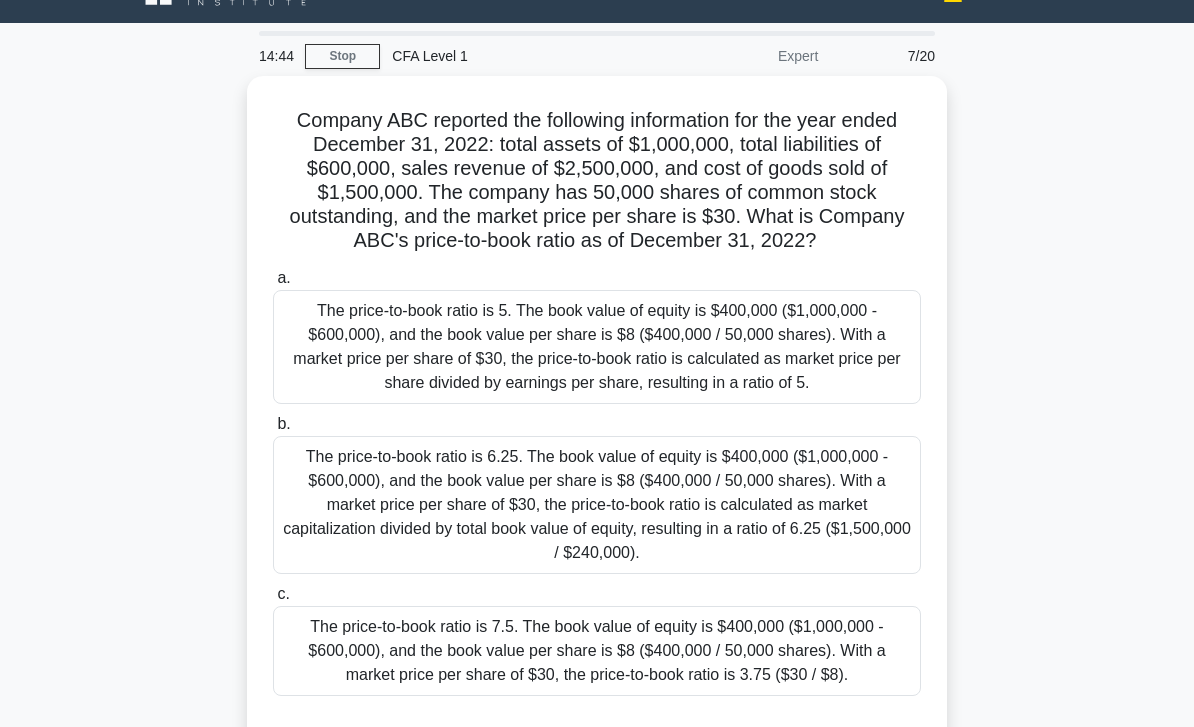 click on "The price-to-book ratio is 7.5. The book value of equity is $400,000 ($1,000,000 - $600,000), and the book value per share is $8 ($400,000 / 50,000 shares). With a market price per share of $30, the price-to-book ratio is 3.75 ($30 / $8)." at bounding box center [597, 651] 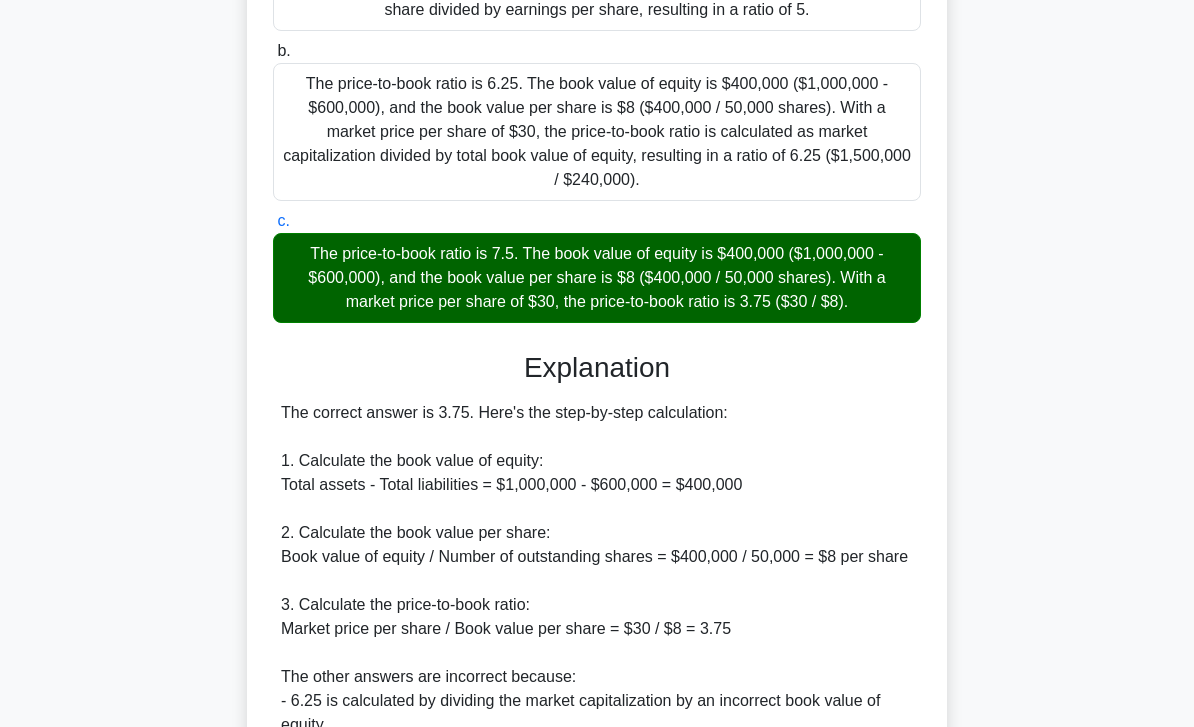 scroll, scrollTop: 680, scrollLeft: 0, axis: vertical 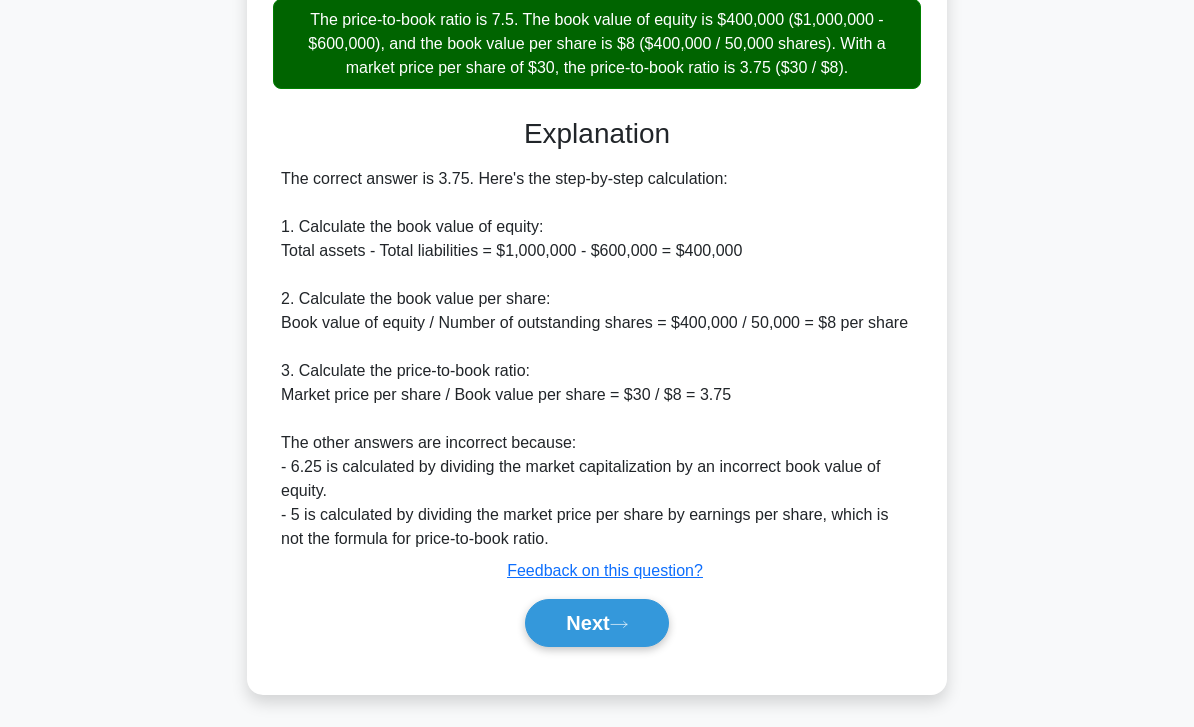 click on "Next" at bounding box center (596, 623) 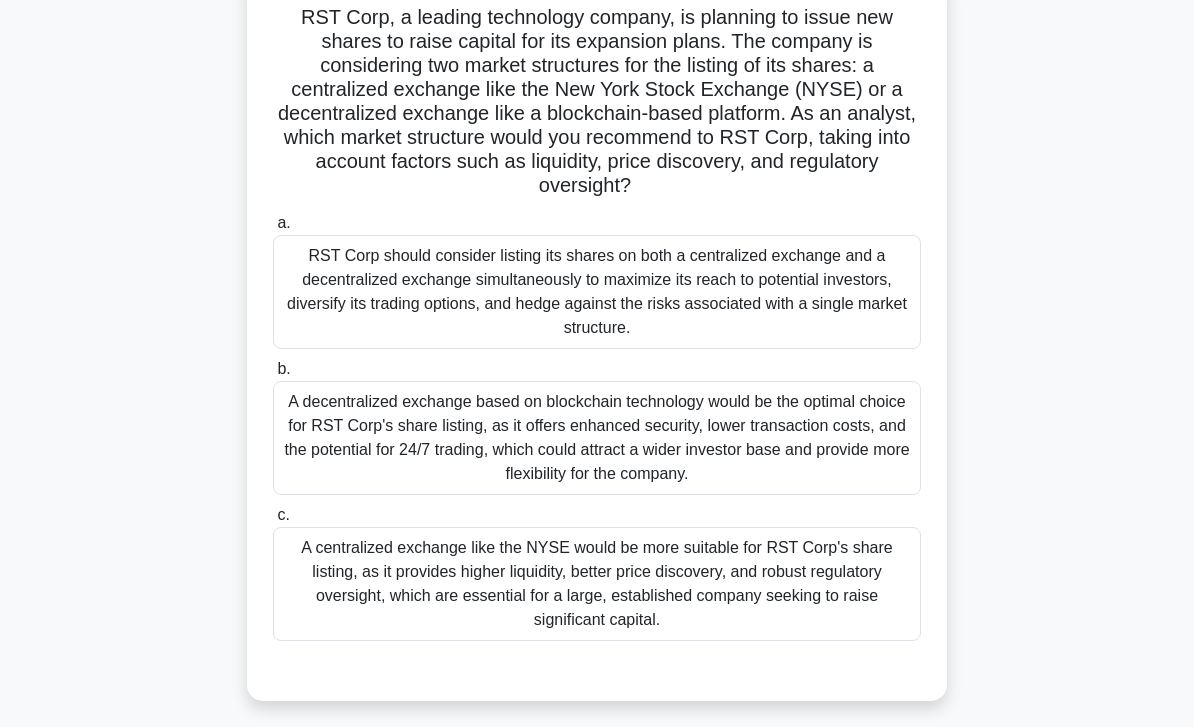 scroll, scrollTop: 169, scrollLeft: 0, axis: vertical 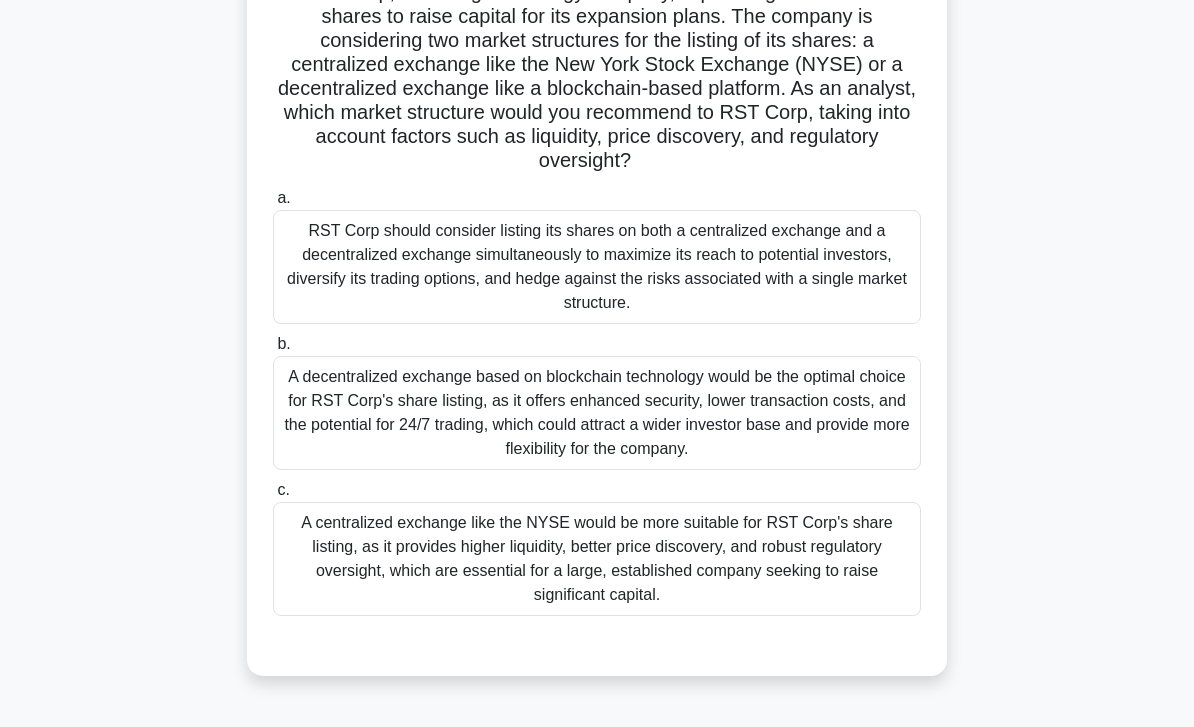 click on "A centralized exchange like the NYSE would be more suitable for RST Corp's share listing, as it provides higher liquidity, better price discovery, and robust regulatory oversight, which are essential for a large, established company seeking to raise significant capital." at bounding box center (597, 559) 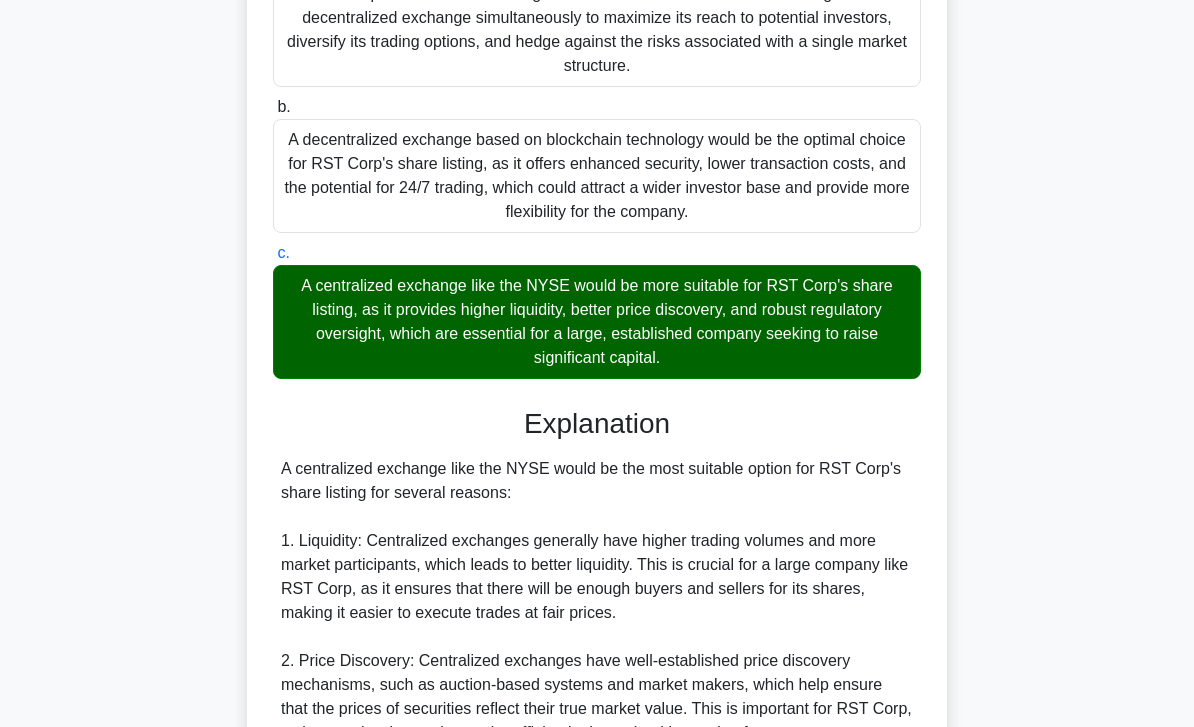 scroll, scrollTop: 944, scrollLeft: 0, axis: vertical 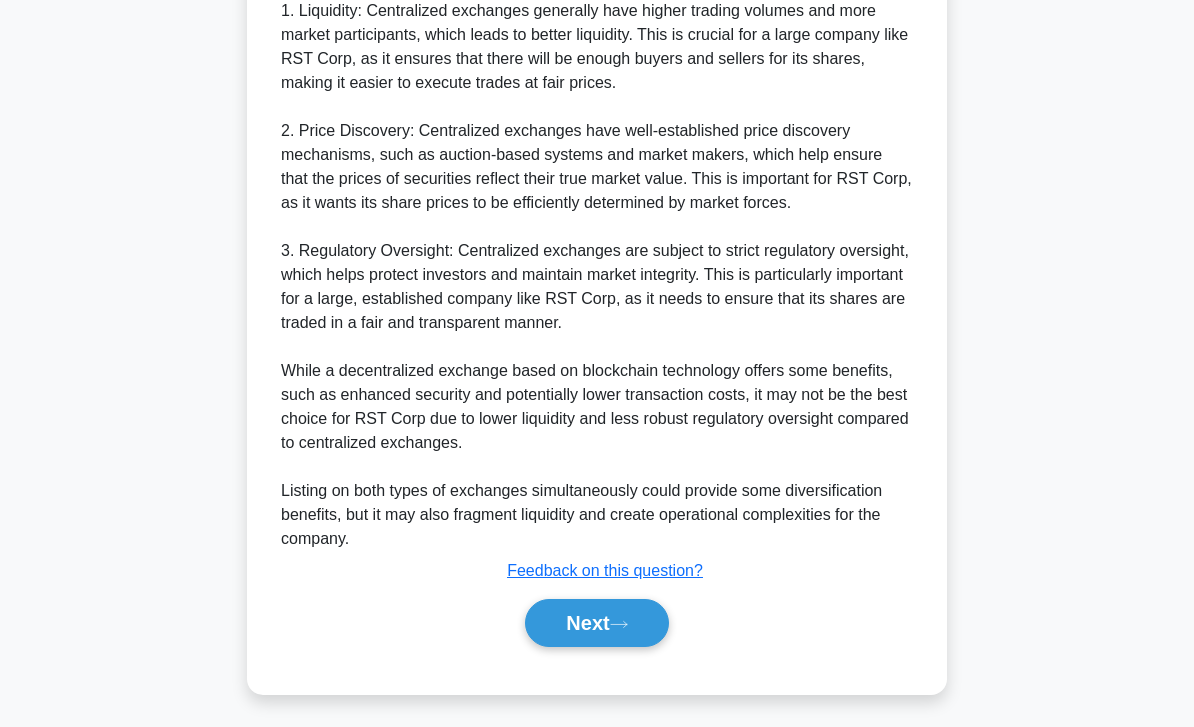 click on "Next" at bounding box center (596, 623) 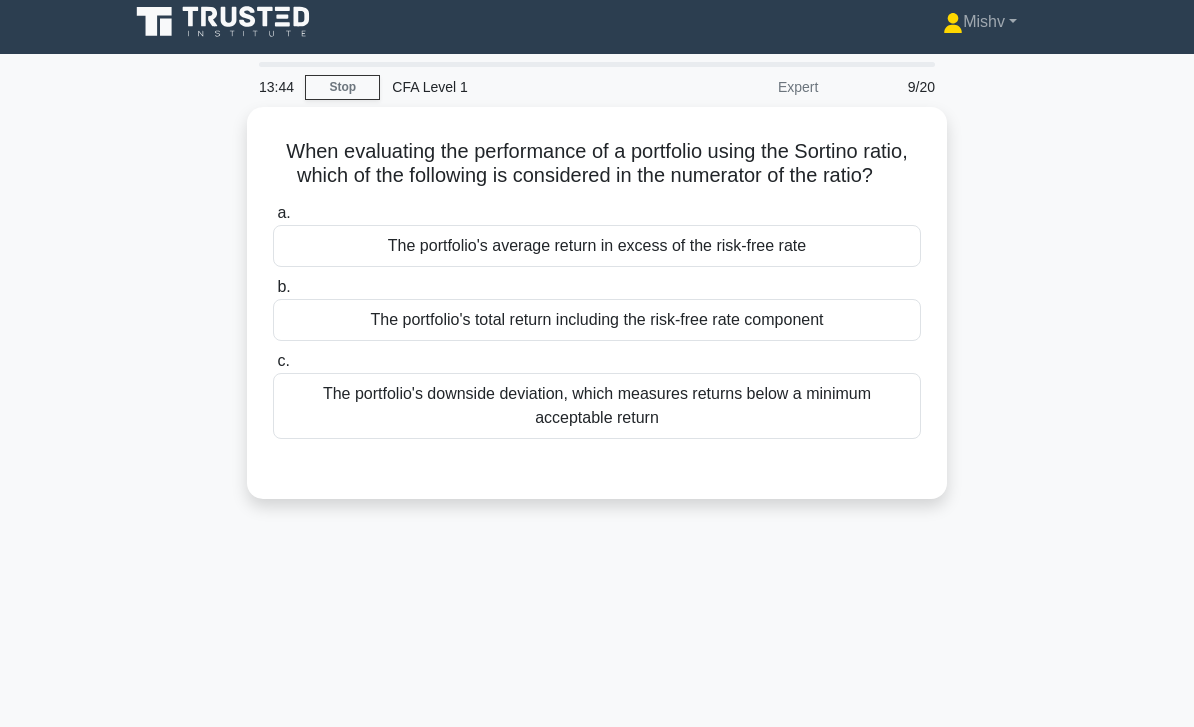 scroll, scrollTop: 11, scrollLeft: 0, axis: vertical 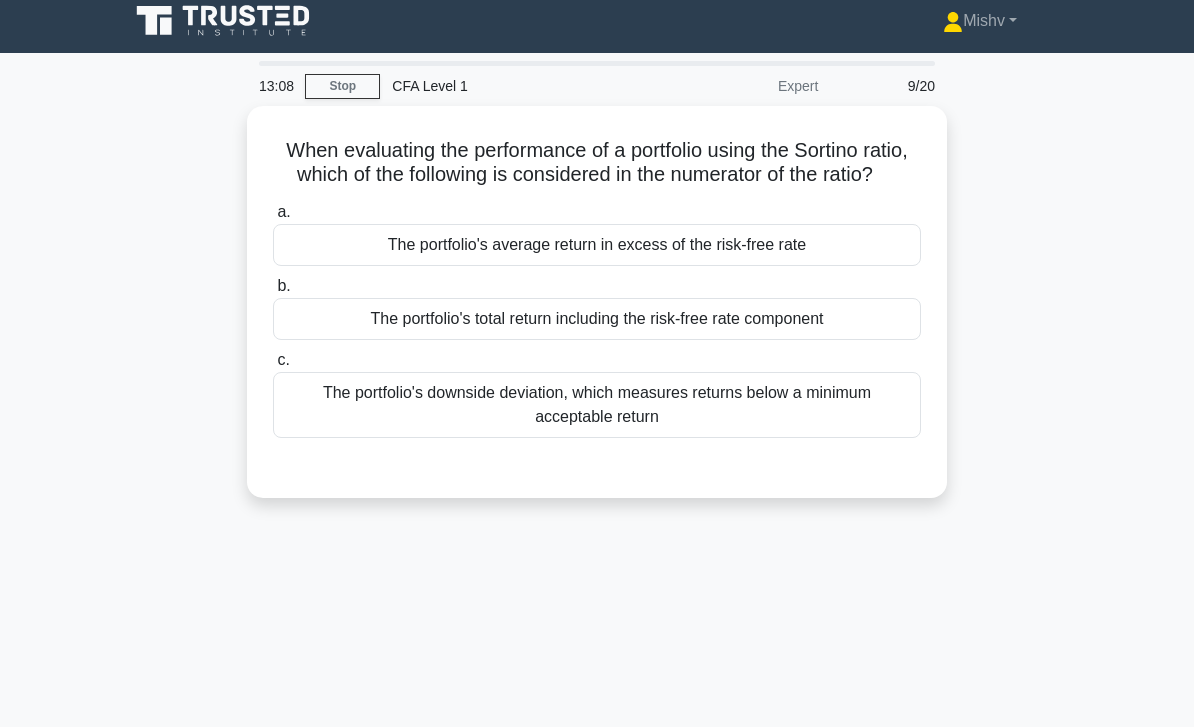 click on "The portfolio's average return in excess of the risk-free rate" at bounding box center (597, 245) 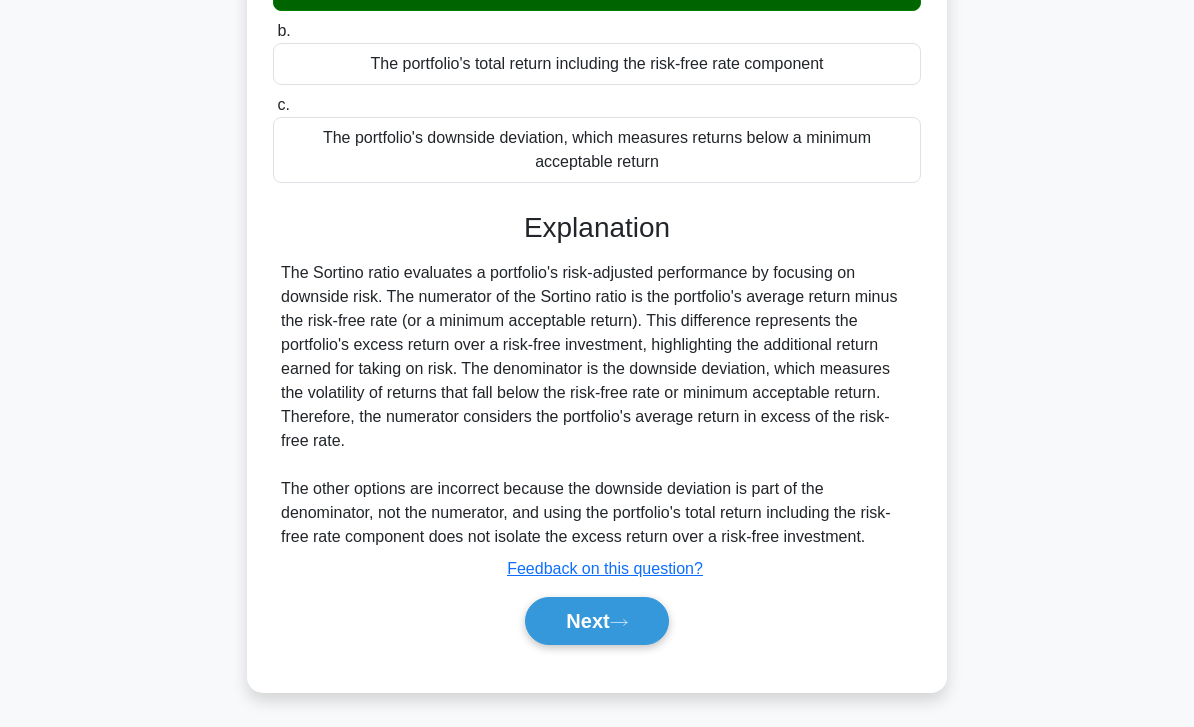 scroll, scrollTop: 289, scrollLeft: 0, axis: vertical 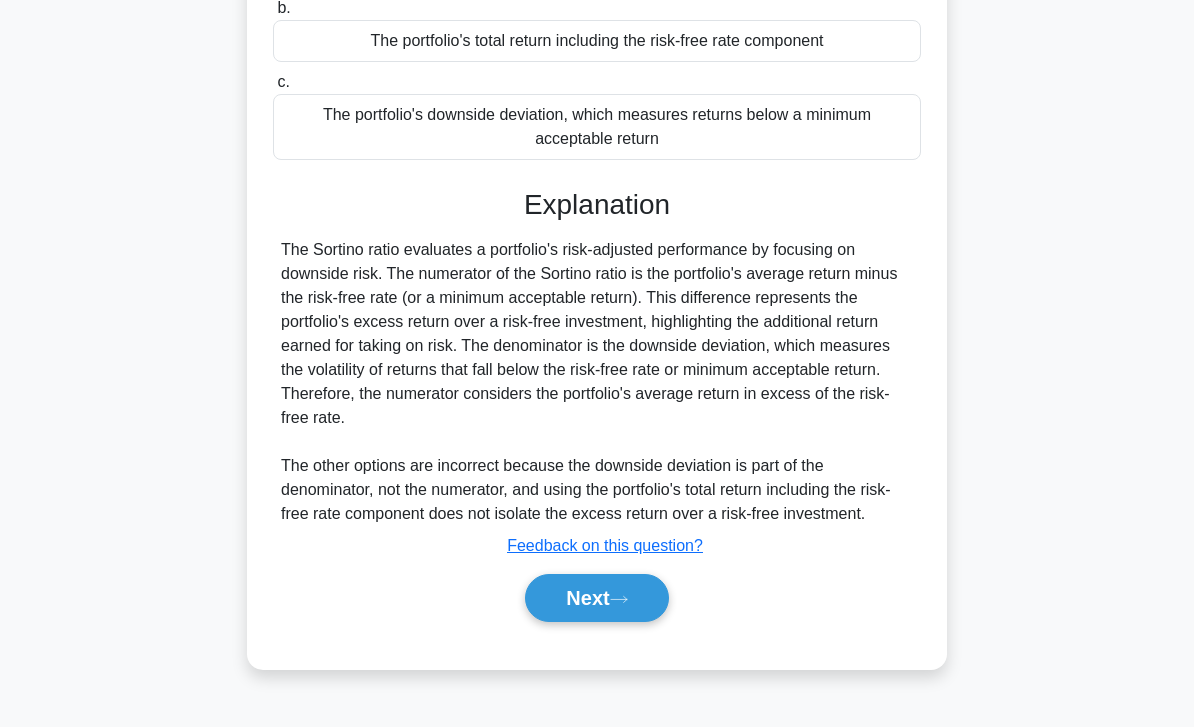 click on "Next" at bounding box center [596, 598] 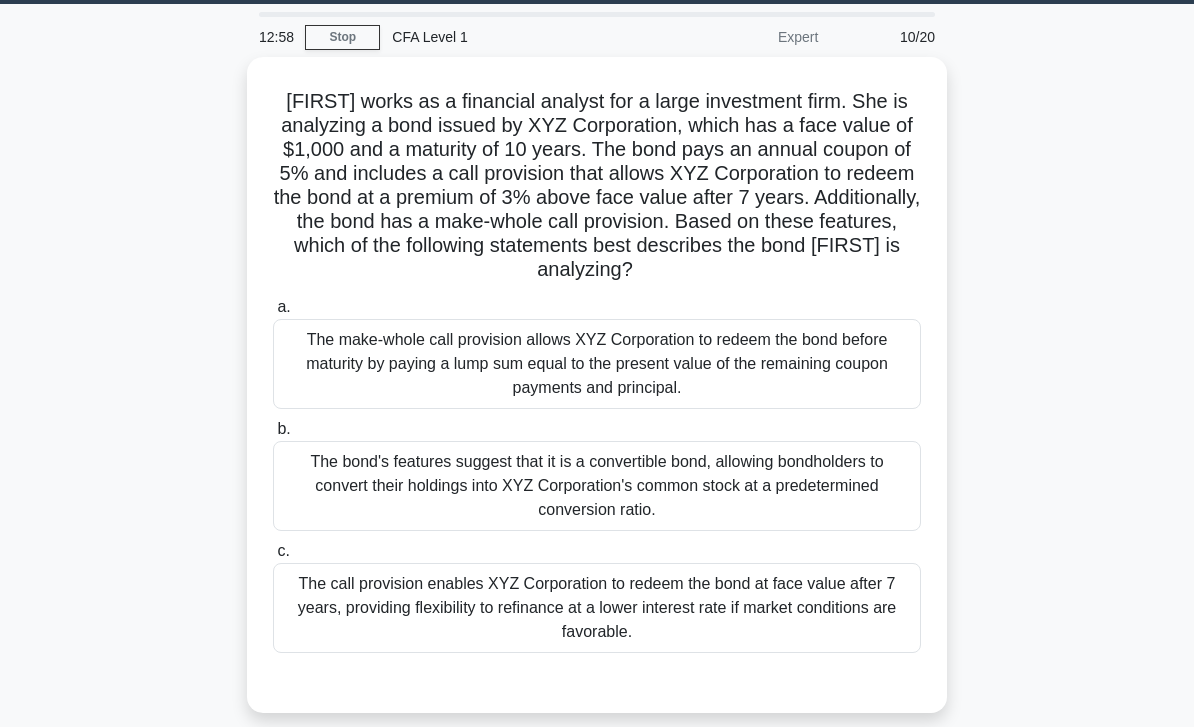 scroll, scrollTop: 80, scrollLeft: 0, axis: vertical 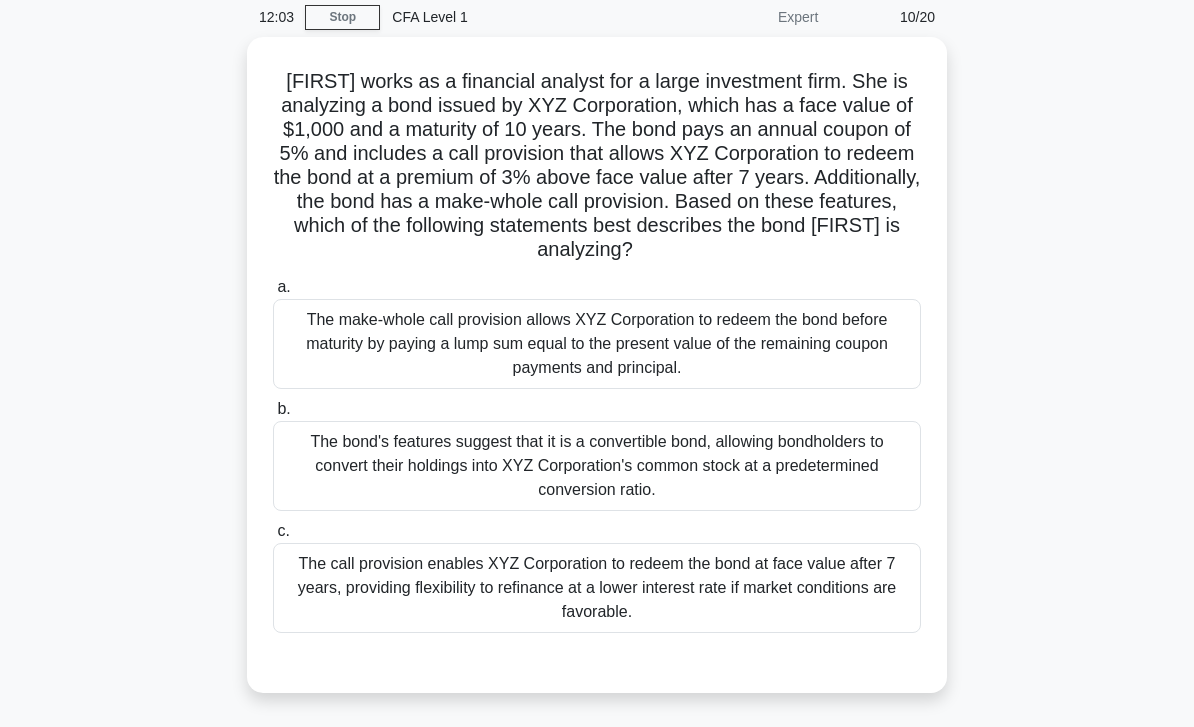 click on "The call provision enables XYZ Corporation to redeem the bond at face value after 7 years, providing flexibility to refinance at a lower interest rate if market conditions are favorable." at bounding box center [597, 588] 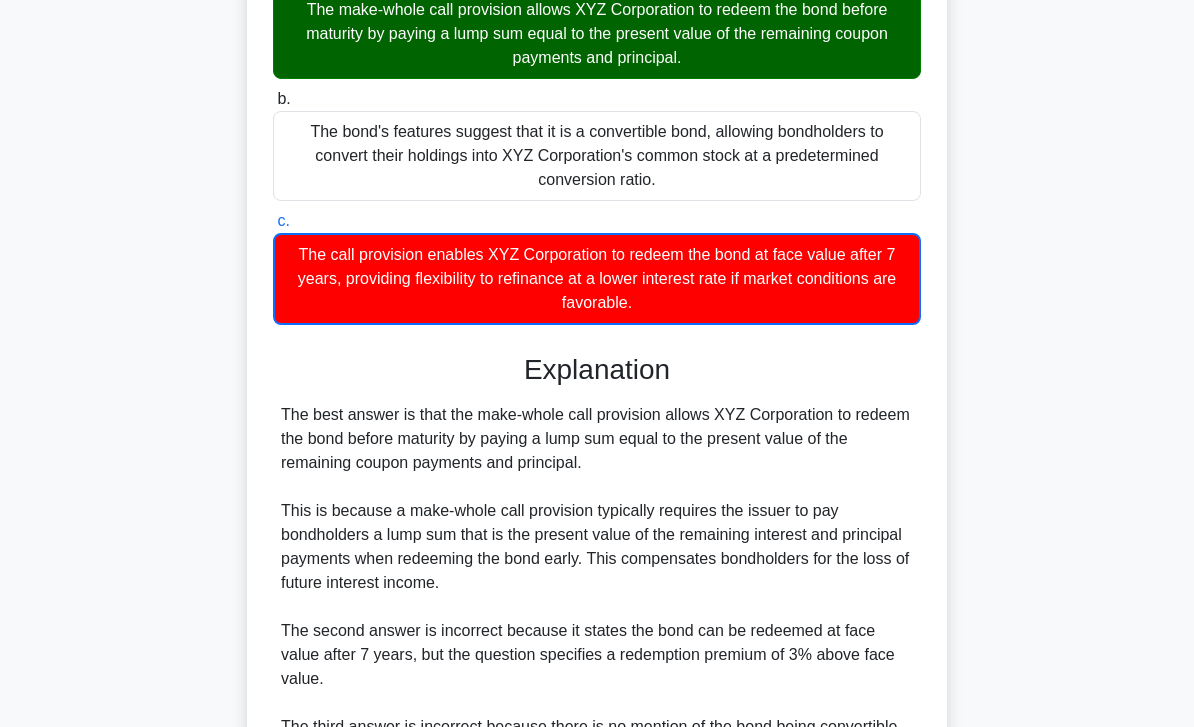 scroll, scrollTop: 586, scrollLeft: 0, axis: vertical 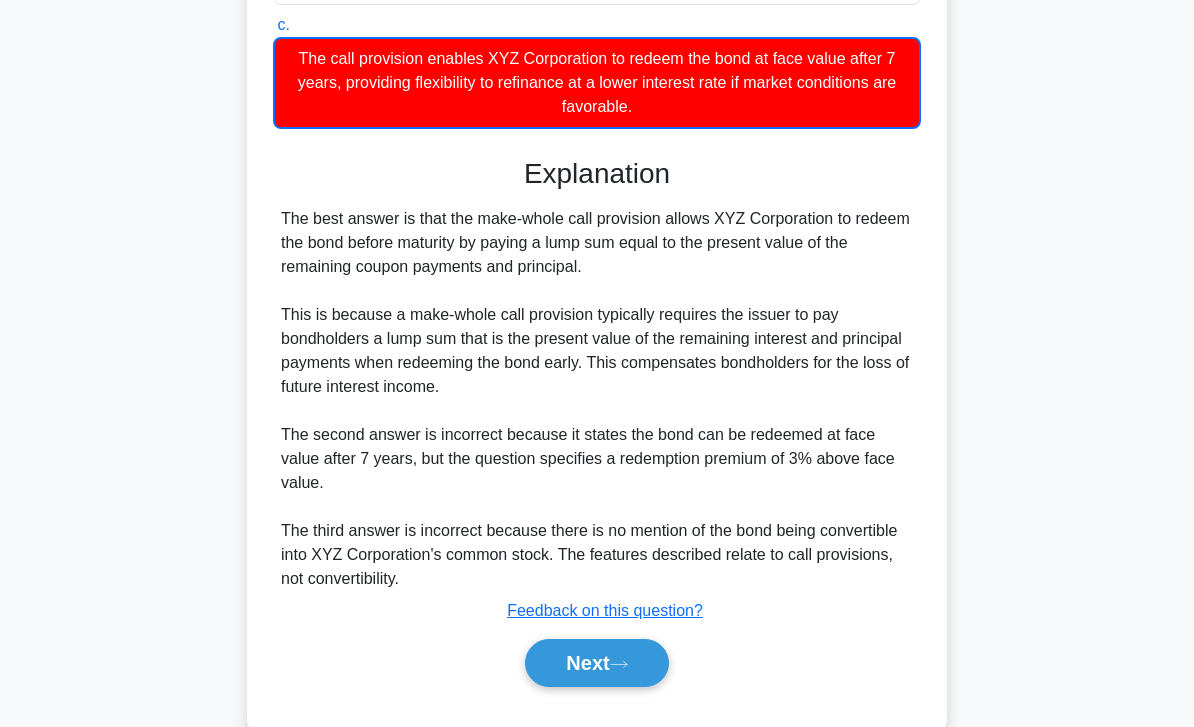 click on "Next" at bounding box center (596, 663) 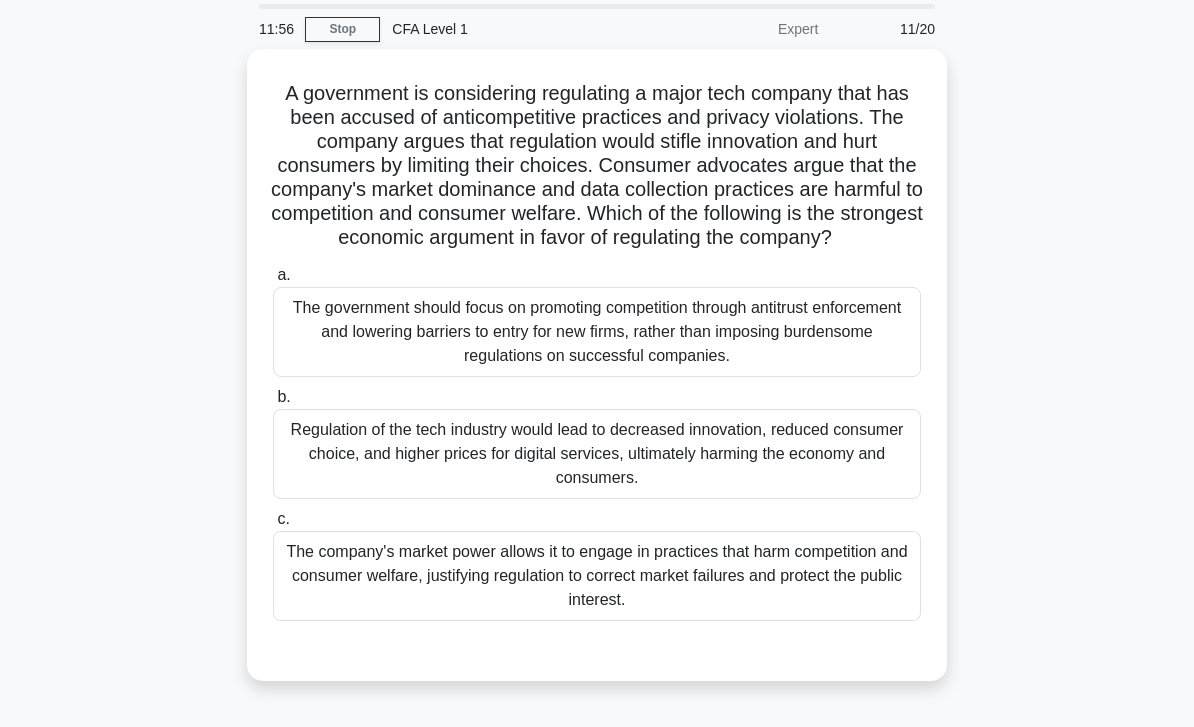 scroll, scrollTop: 69, scrollLeft: 0, axis: vertical 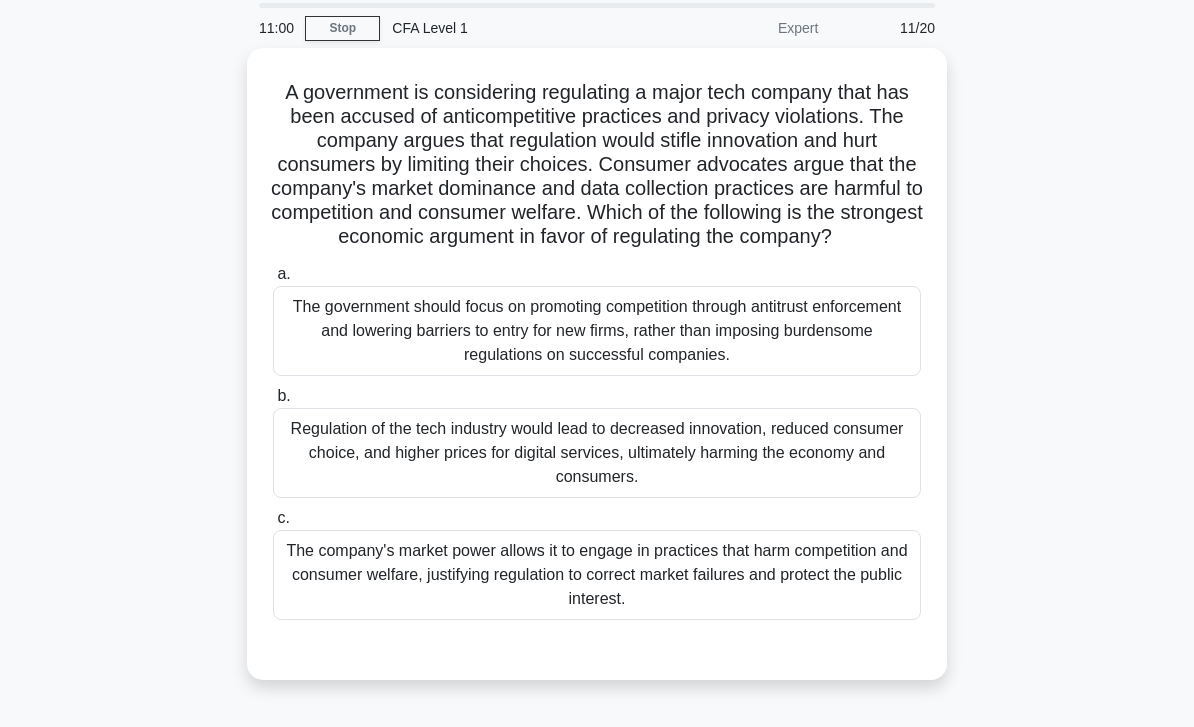 click on "The company's market power allows it to engage in practices that harm competition and consumer welfare, justifying regulation to correct market failures and protect the public interest." at bounding box center [597, 575] 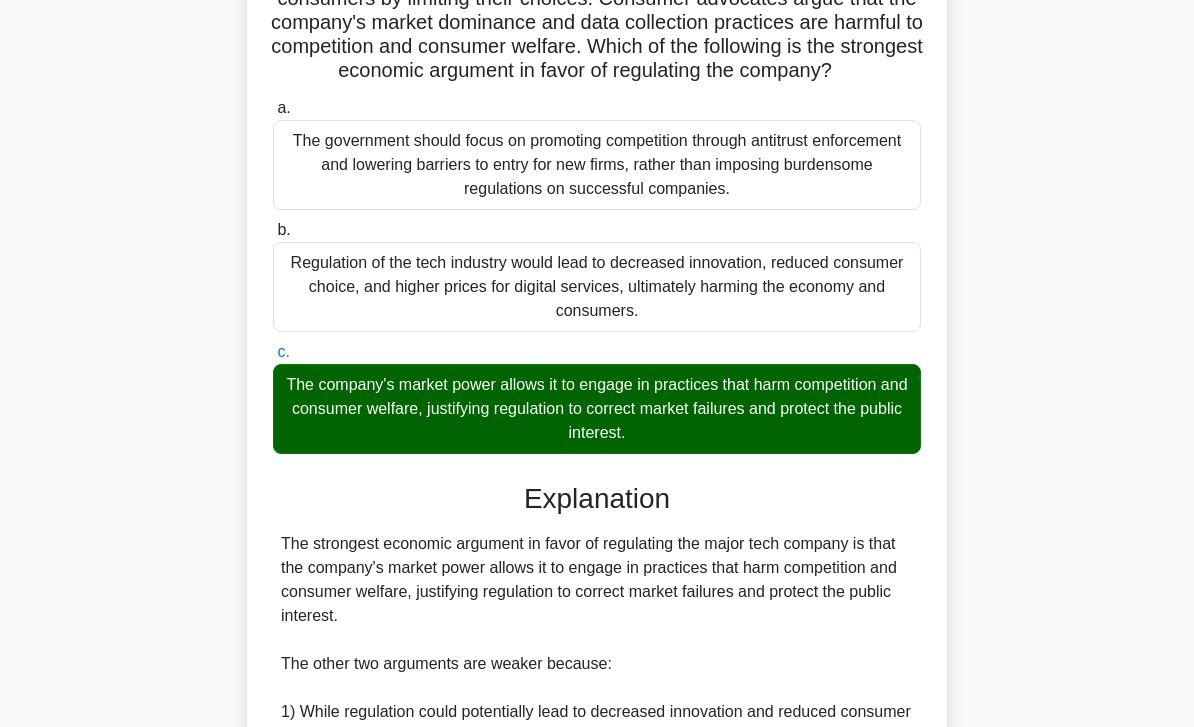 scroll, scrollTop: 608, scrollLeft: 0, axis: vertical 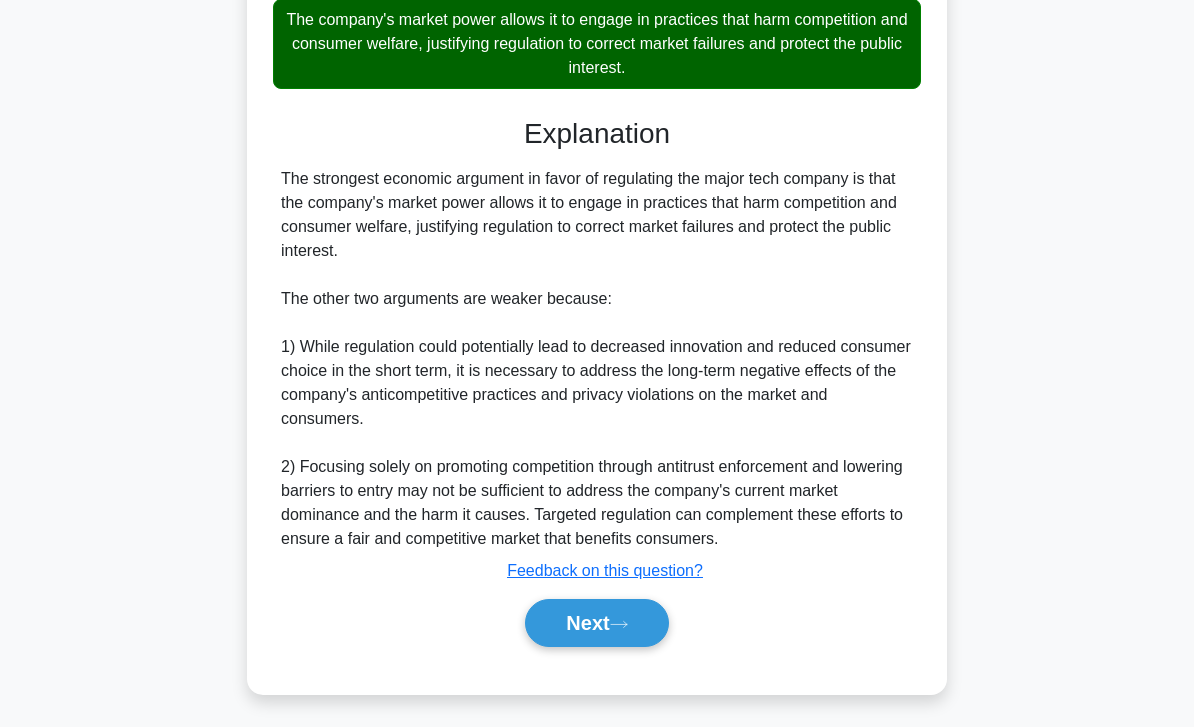 click on "Next" at bounding box center [596, 623] 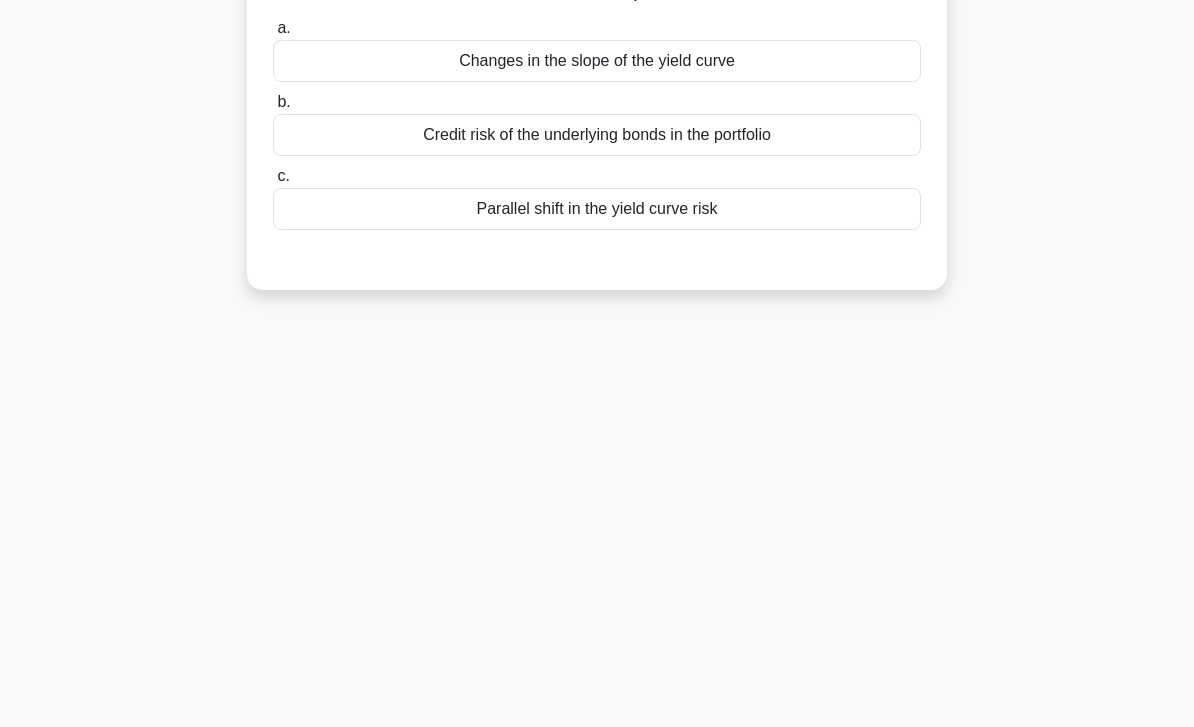 scroll, scrollTop: 0, scrollLeft: 0, axis: both 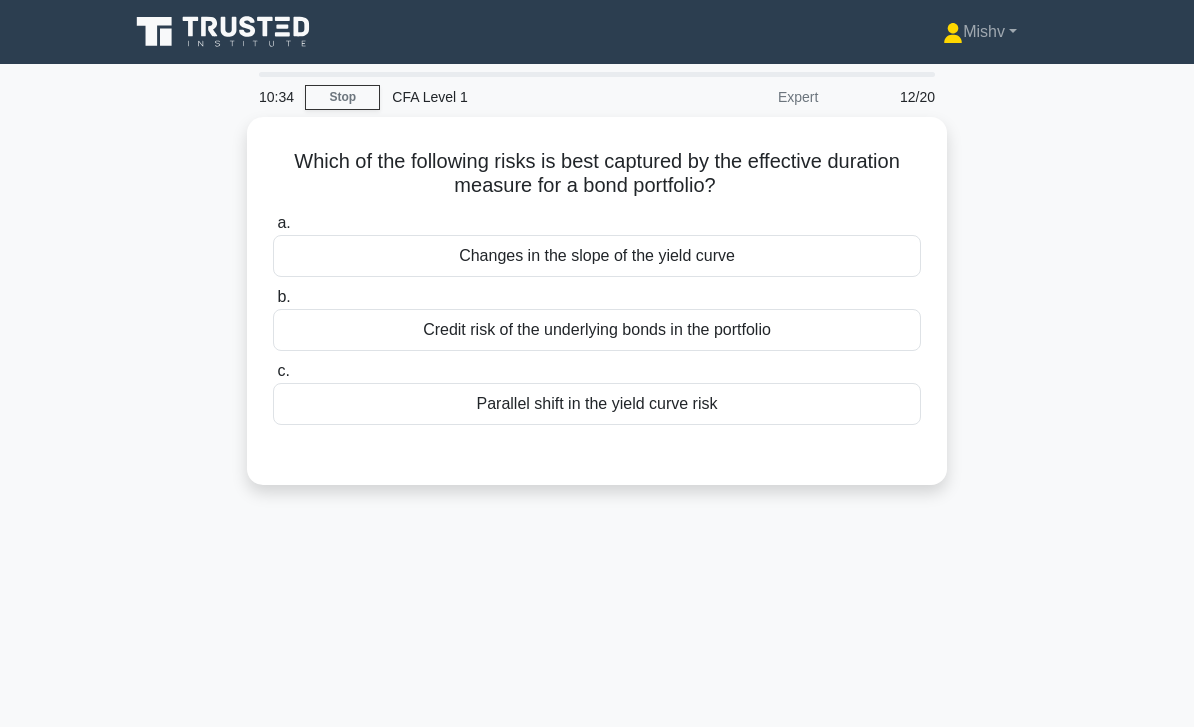 click on "Changes in the slope of the yield curve" at bounding box center (597, 256) 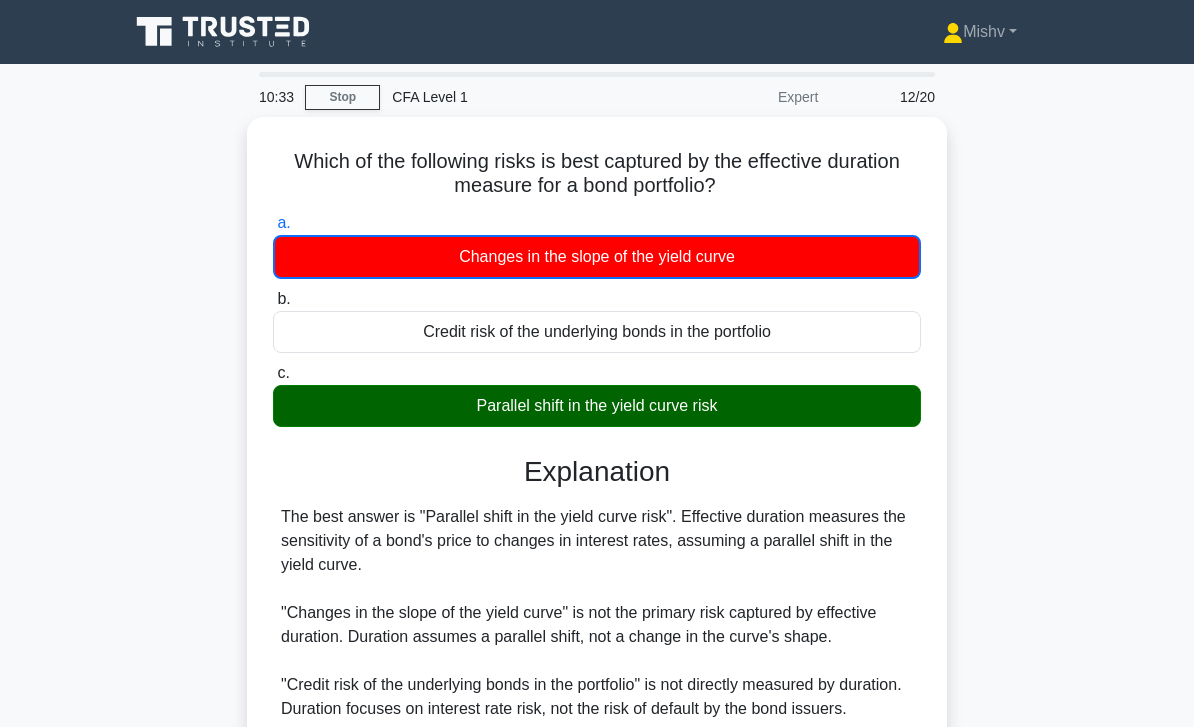 click on "Parallel shift in the yield curve risk" at bounding box center [597, 406] 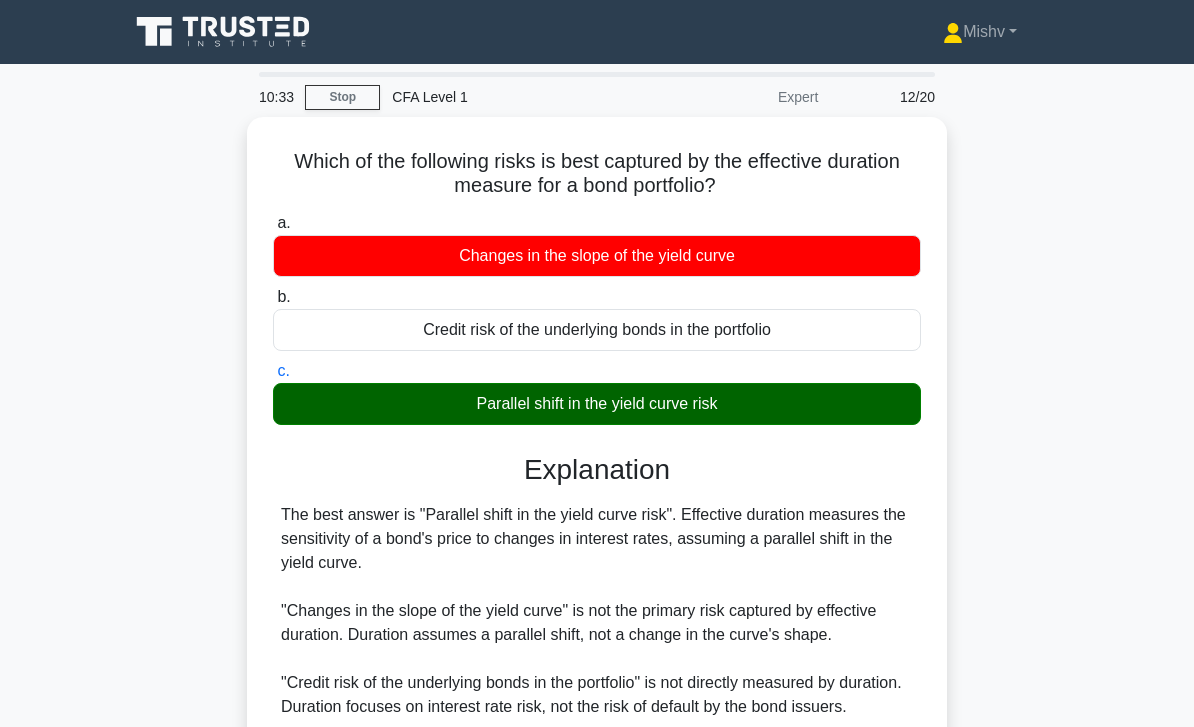 click on "Parallel shift in the yield curve risk" at bounding box center (597, 404) 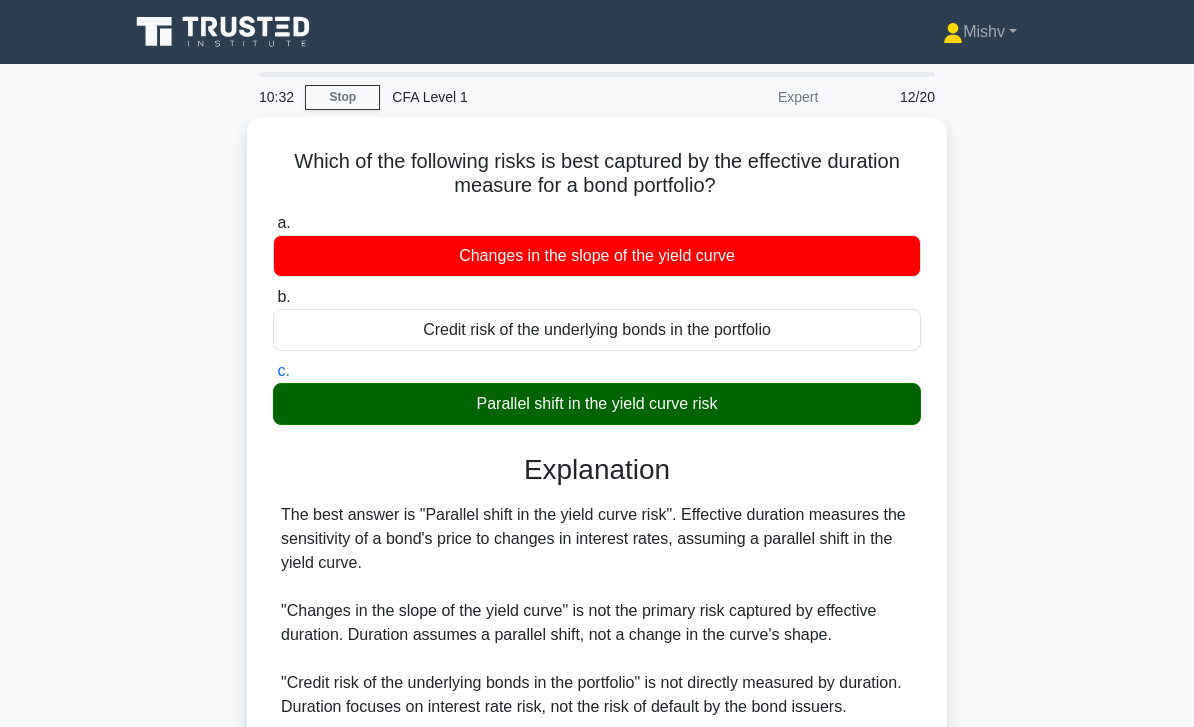 click on "Parallel shift in the yield curve risk" at bounding box center [597, 404] 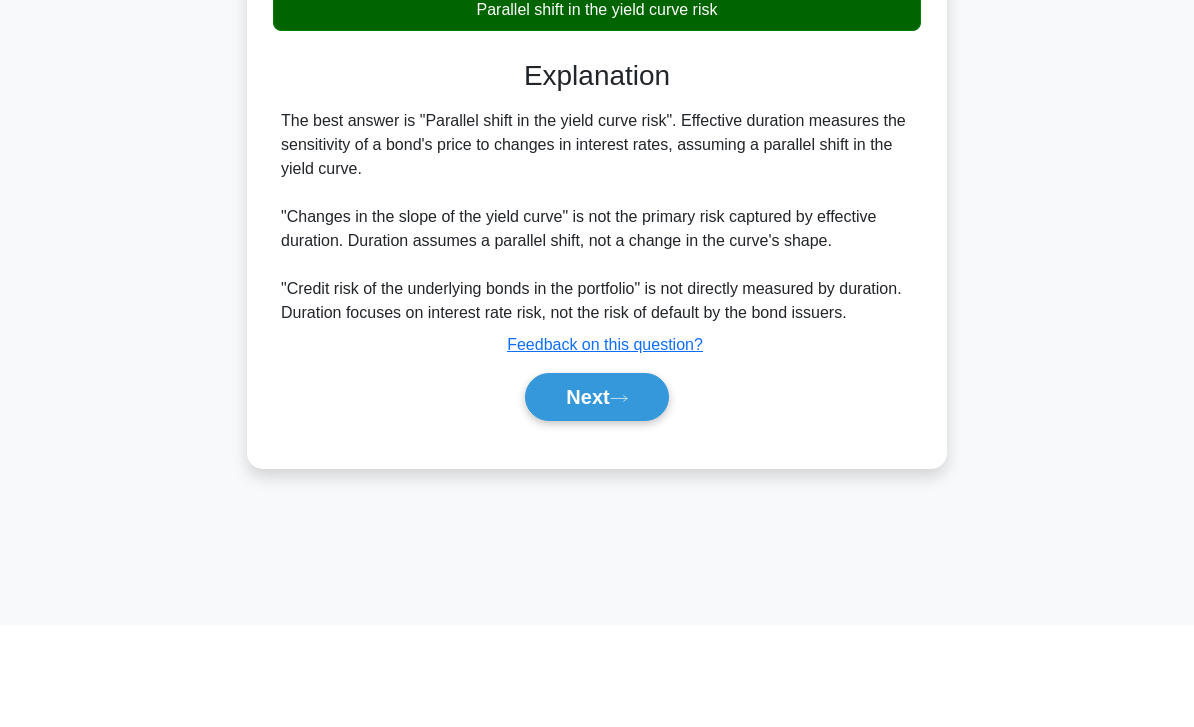 scroll, scrollTop: 289, scrollLeft: 0, axis: vertical 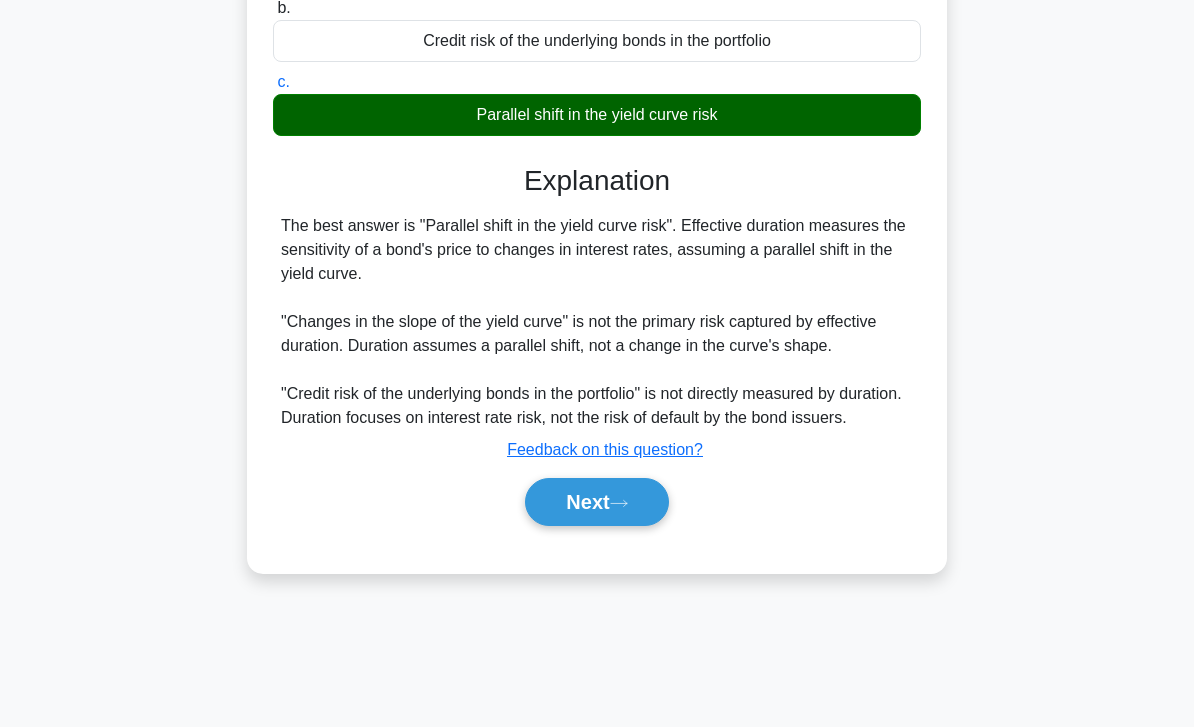 click on "Next" at bounding box center (596, 502) 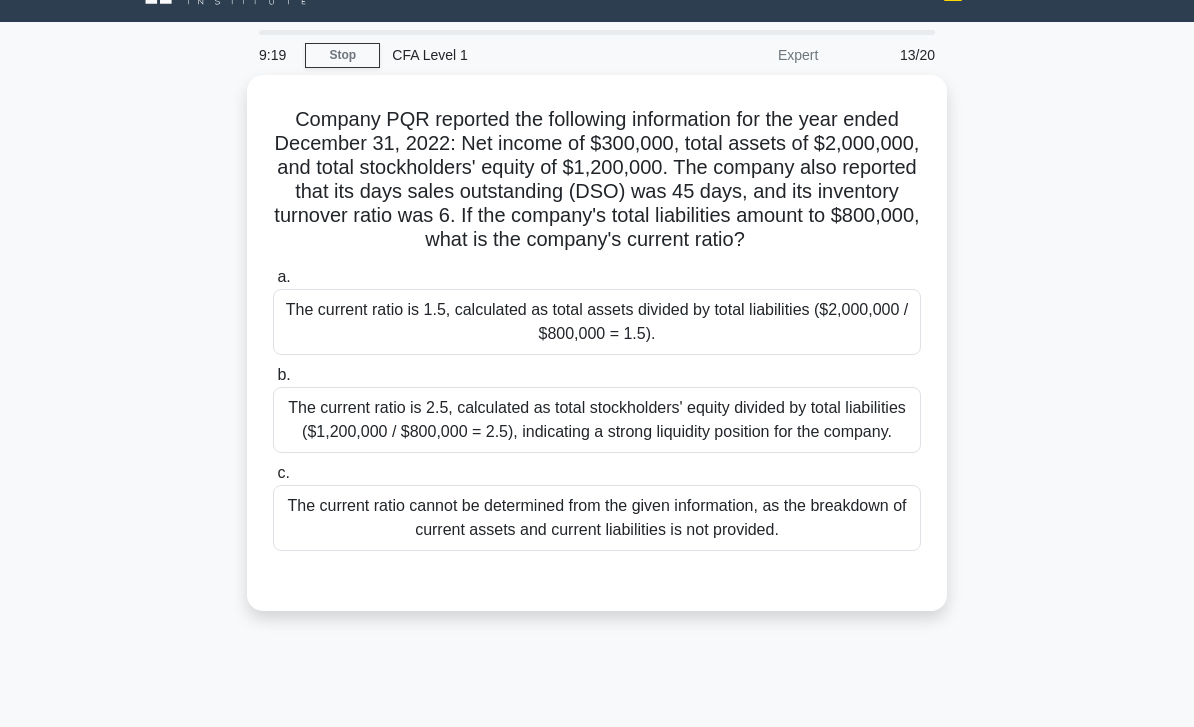scroll, scrollTop: 38, scrollLeft: 0, axis: vertical 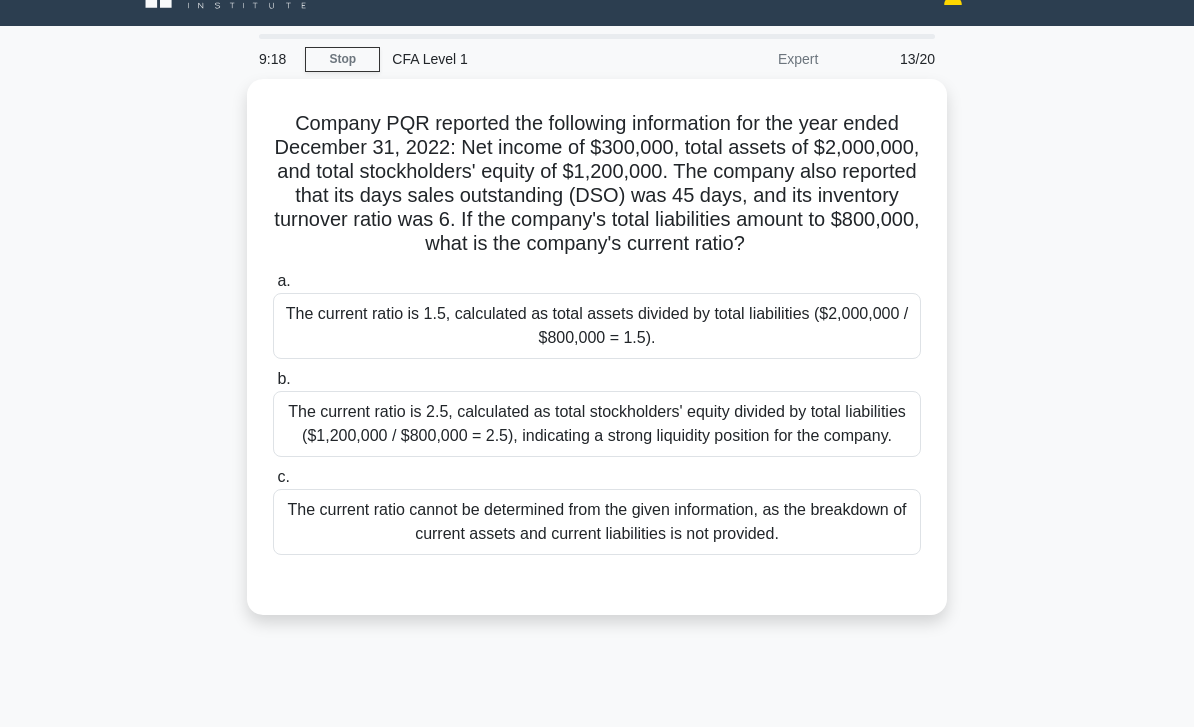 click on "The current ratio cannot be determined from the given information, as the breakdown of current assets and current liabilities is not provided." at bounding box center [597, 522] 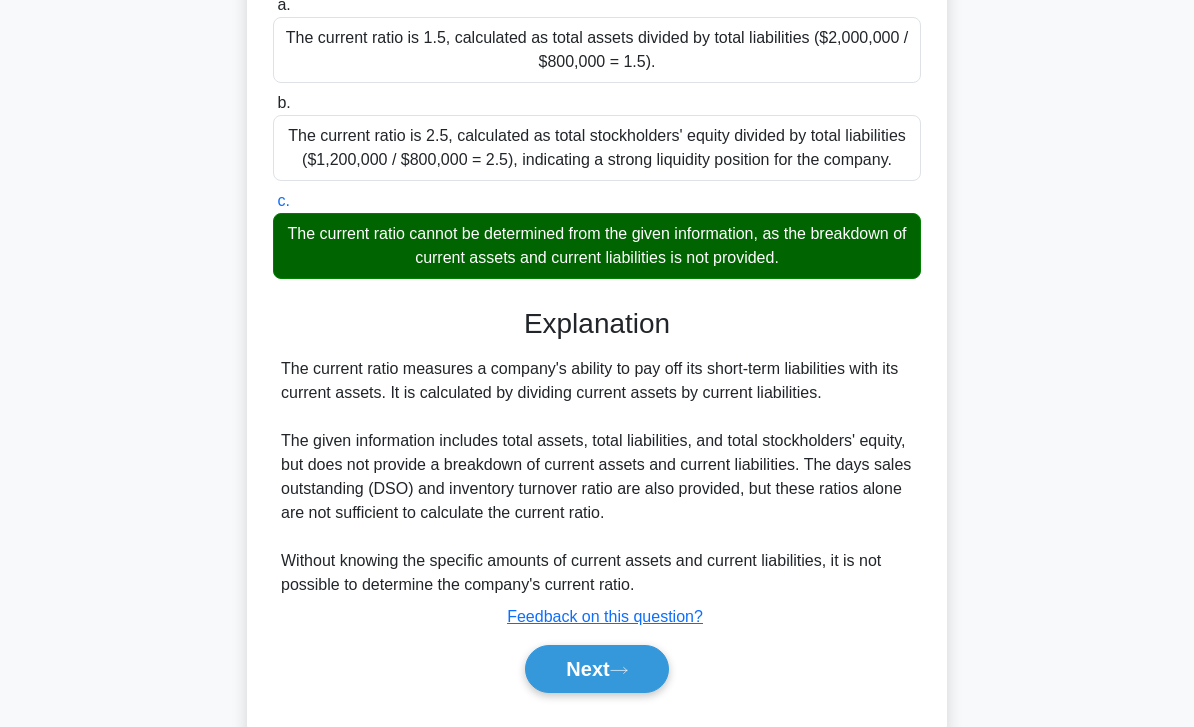scroll, scrollTop: 392, scrollLeft: 0, axis: vertical 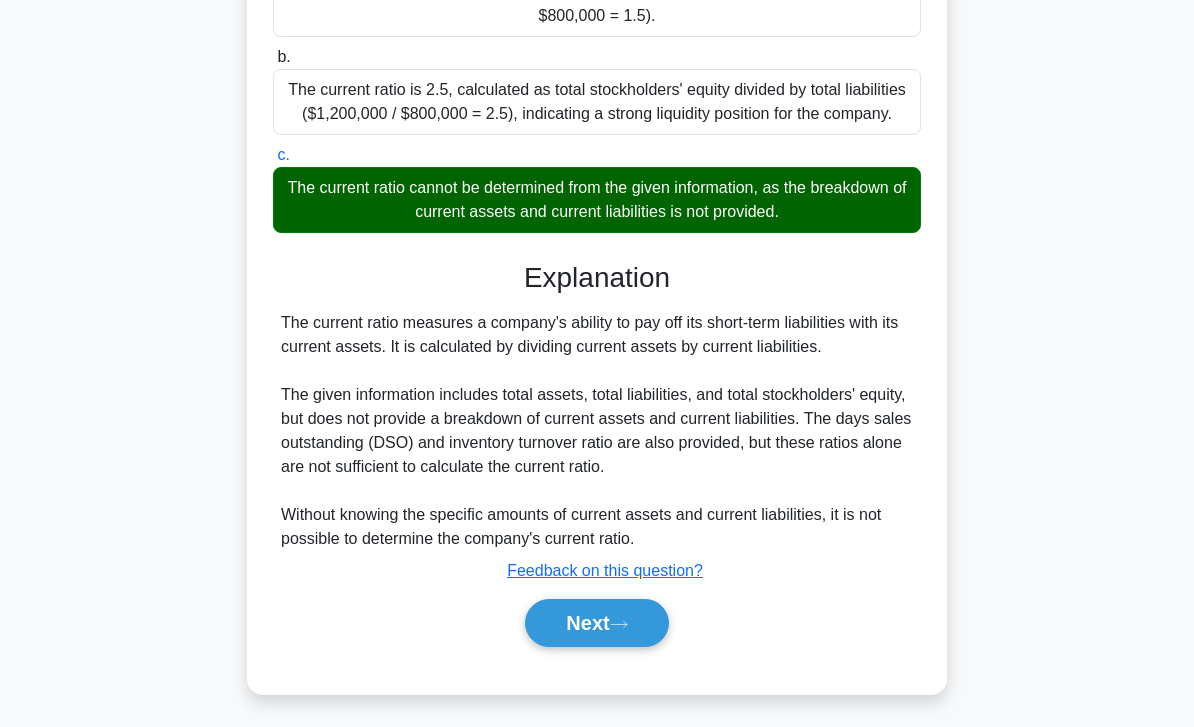 click on "Next" at bounding box center (596, 623) 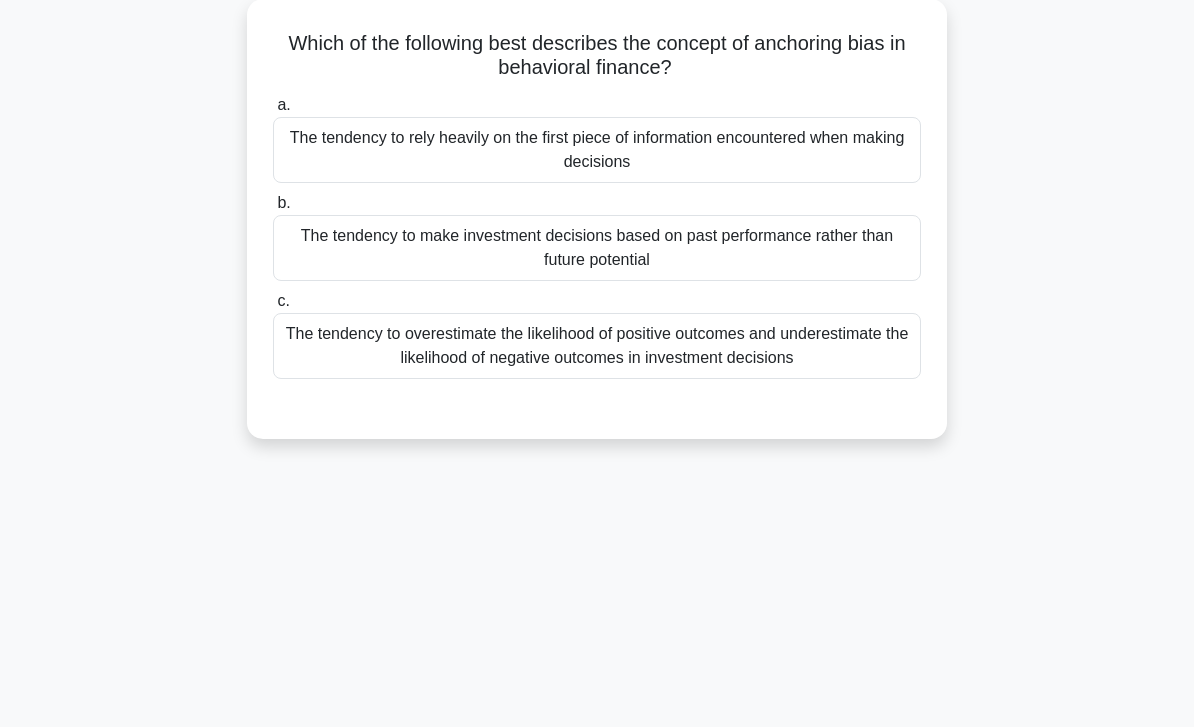 scroll, scrollTop: 0, scrollLeft: 0, axis: both 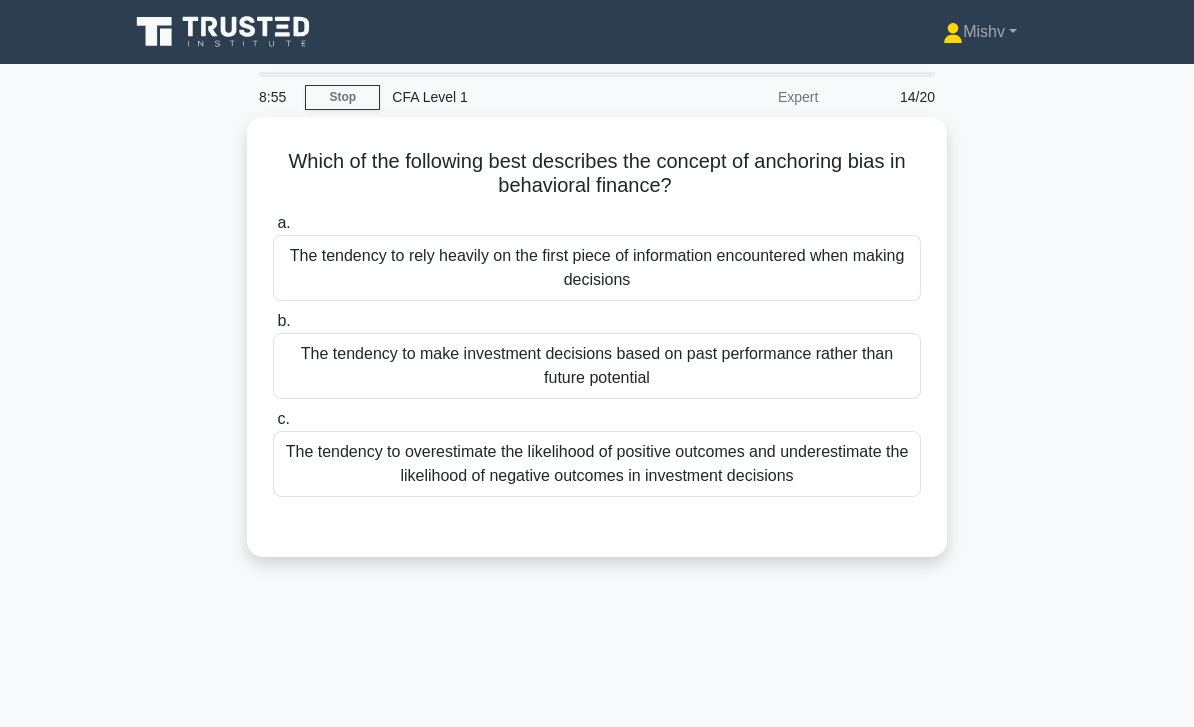 click on "The tendency to rely heavily on the first piece of information encountered when making decisions" at bounding box center [597, 268] 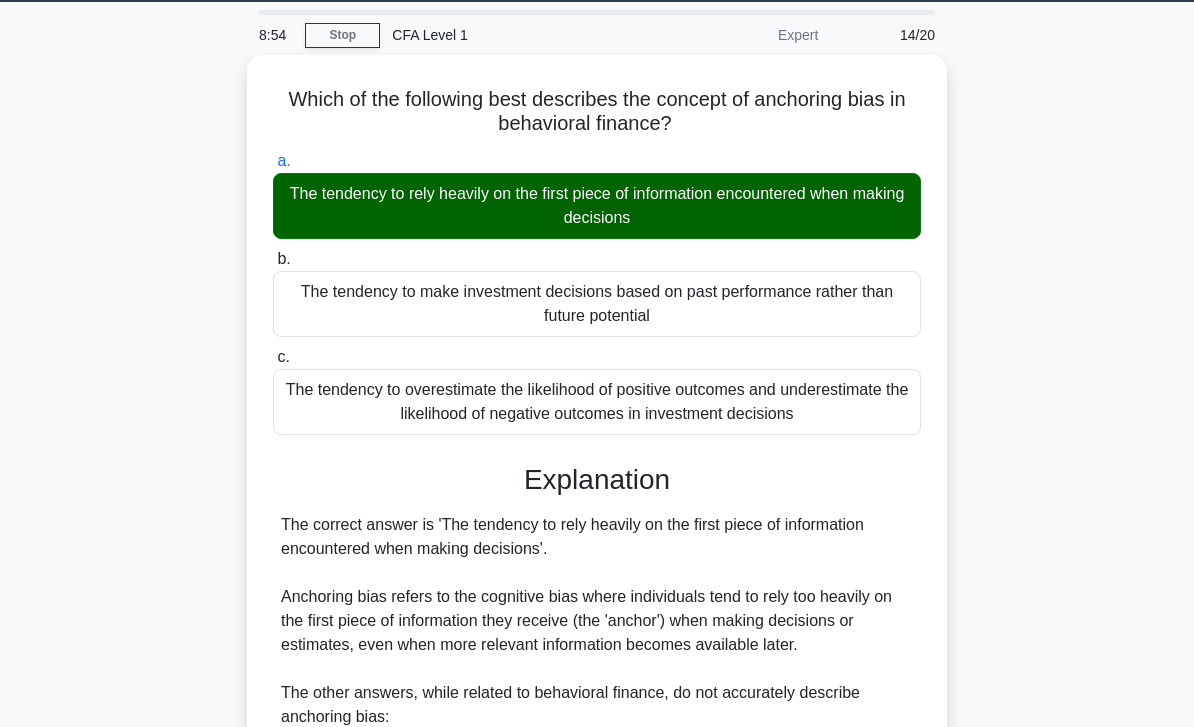 scroll, scrollTop: 392, scrollLeft: 0, axis: vertical 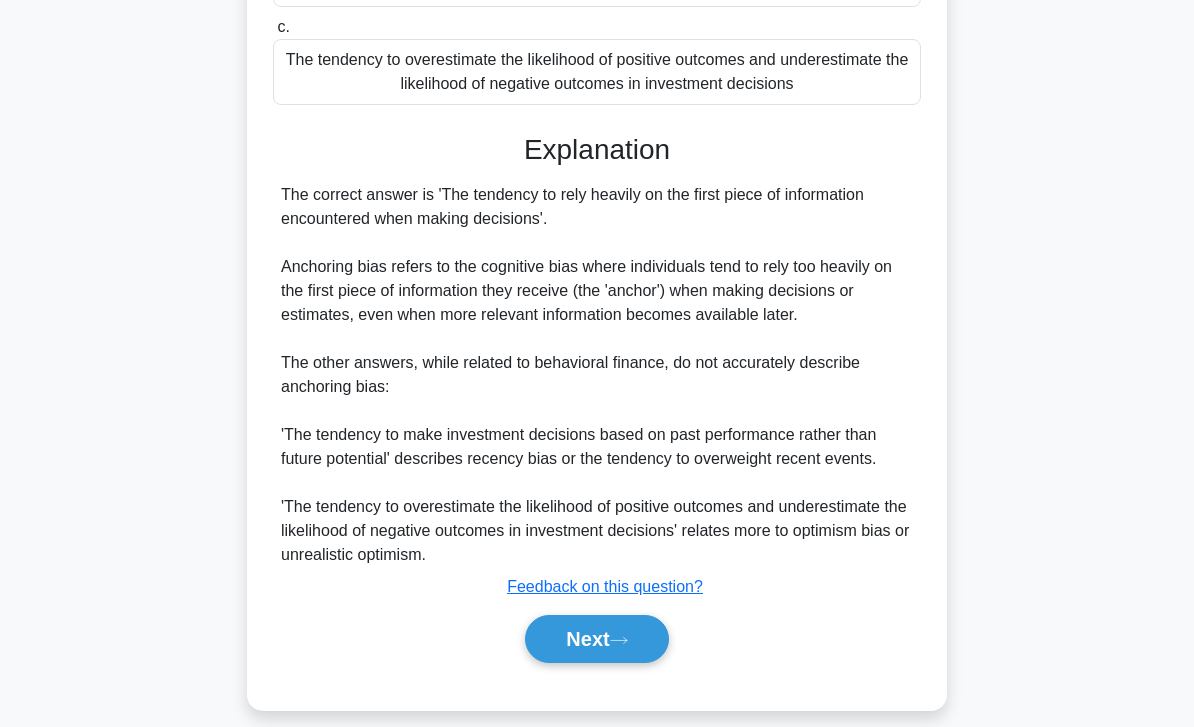 click on "Next" at bounding box center (596, 639) 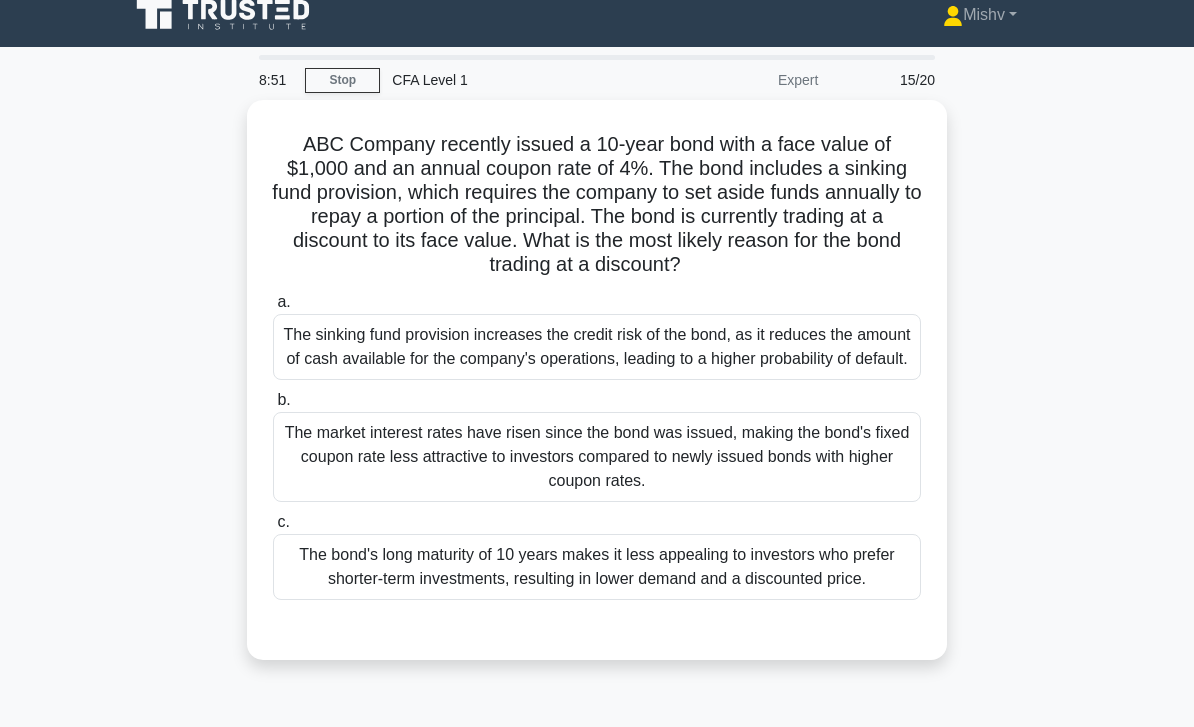 scroll, scrollTop: 63, scrollLeft: 0, axis: vertical 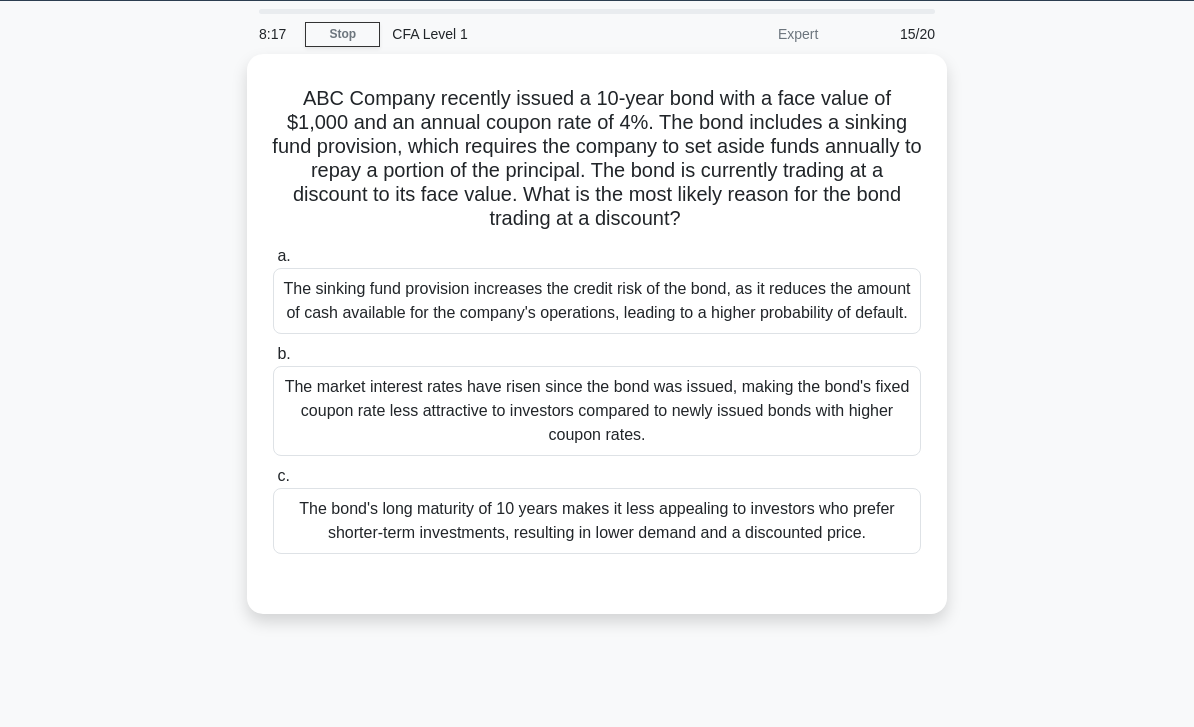 click on "The market interest rates have risen since the bond was issued, making the bond's fixed coupon rate less attractive to investors compared to newly issued bonds with higher coupon rates." at bounding box center (597, 411) 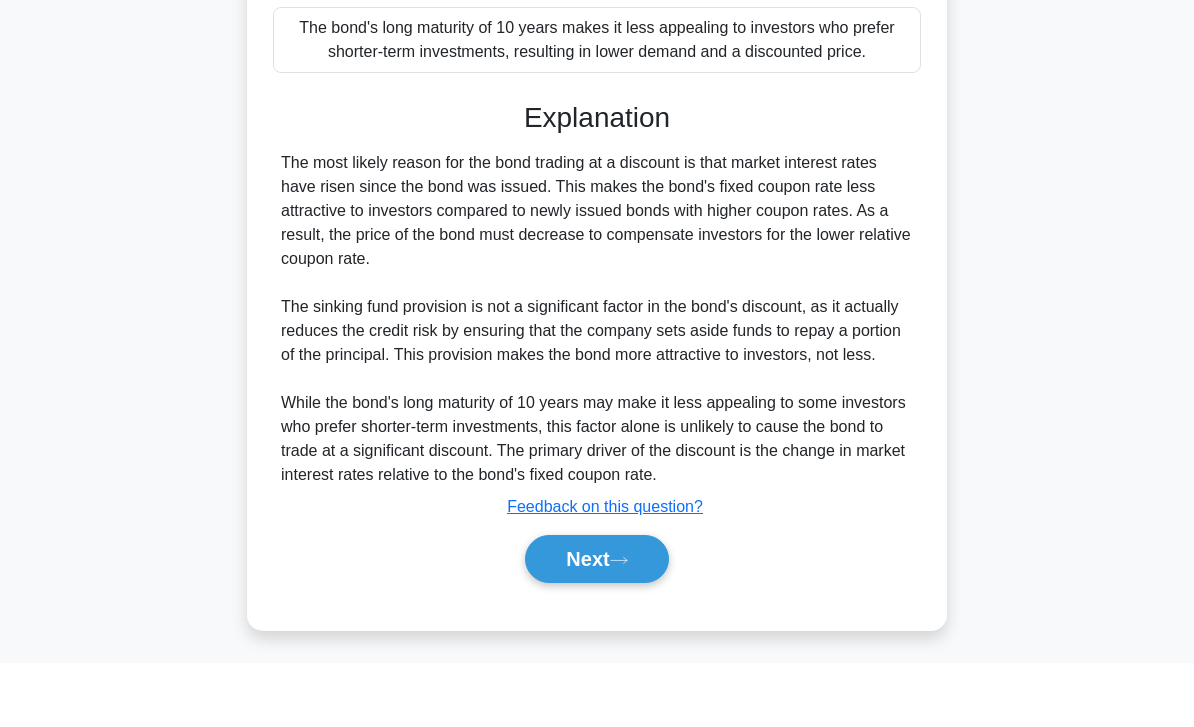 scroll, scrollTop: 512, scrollLeft: 0, axis: vertical 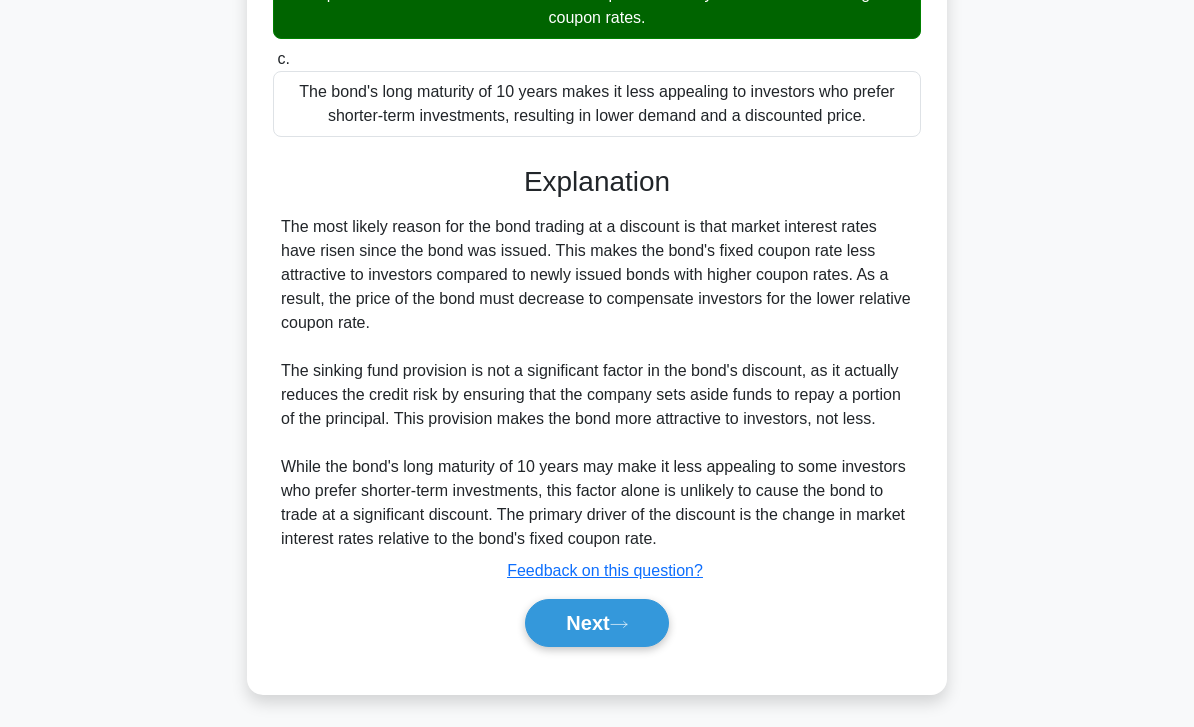 click on "Next" at bounding box center [596, 623] 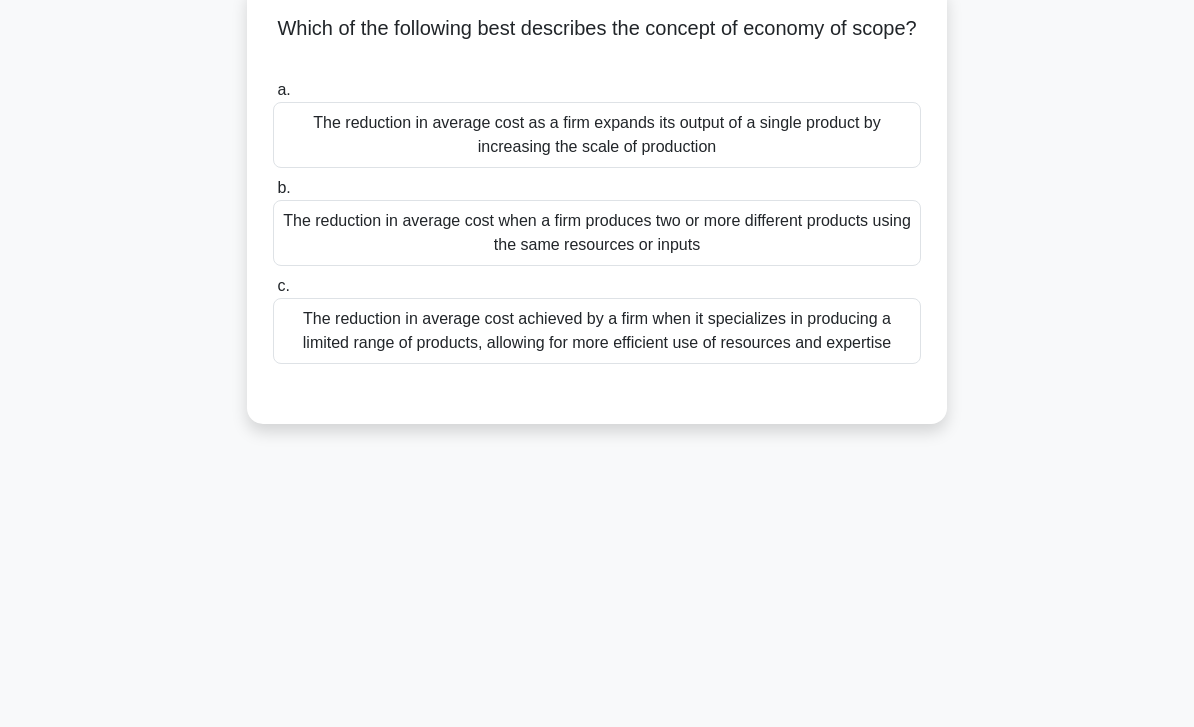 scroll, scrollTop: 0, scrollLeft: 0, axis: both 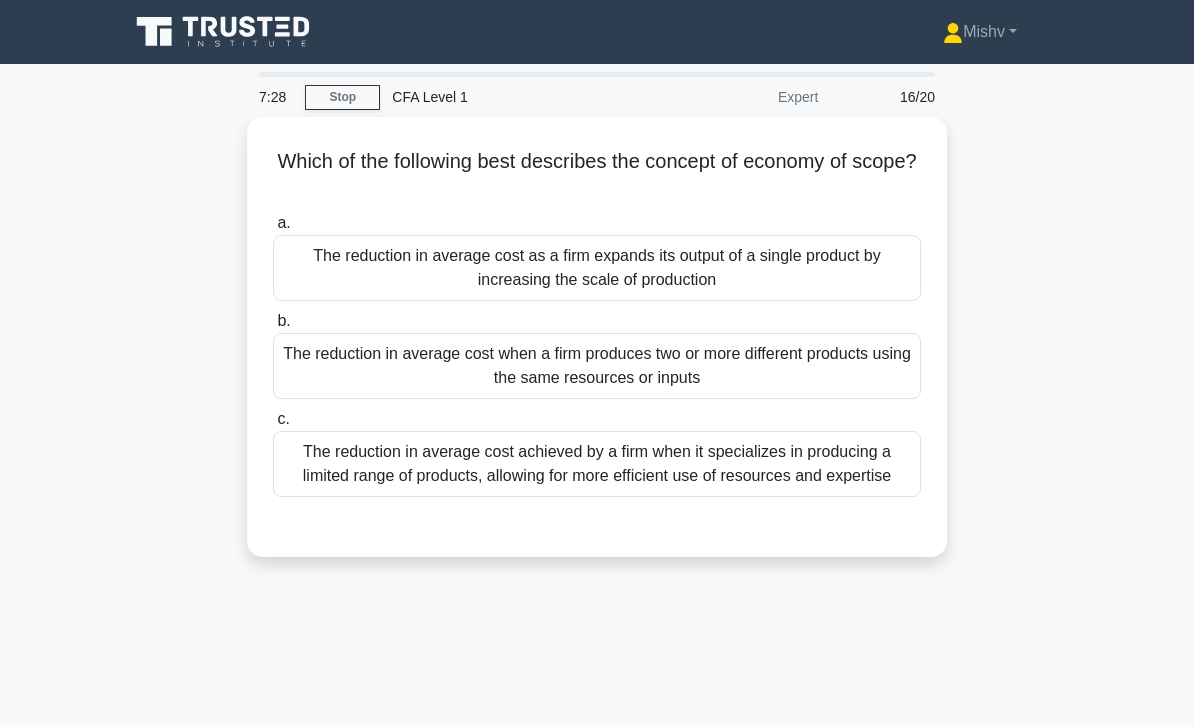 click on "The reduction in average cost achieved by a firm when it specializes in producing a limited range of products, allowing for more efficient use of resources and expertise" at bounding box center (597, 464) 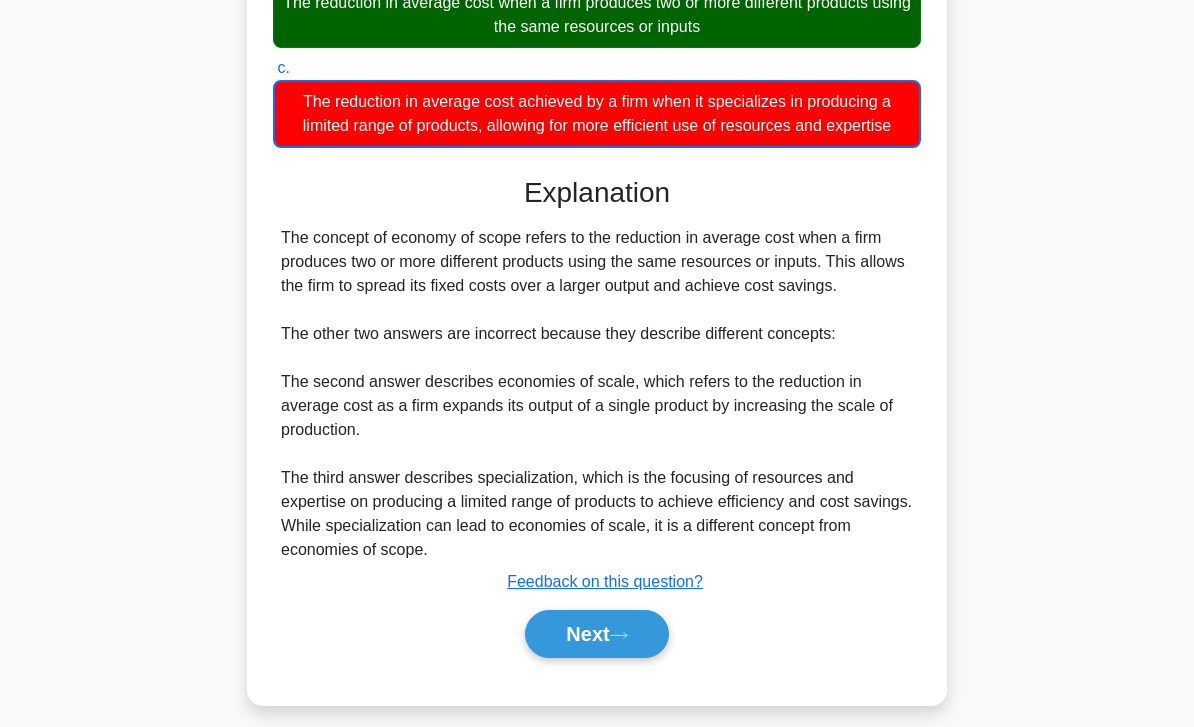 scroll, scrollTop: 370, scrollLeft: 0, axis: vertical 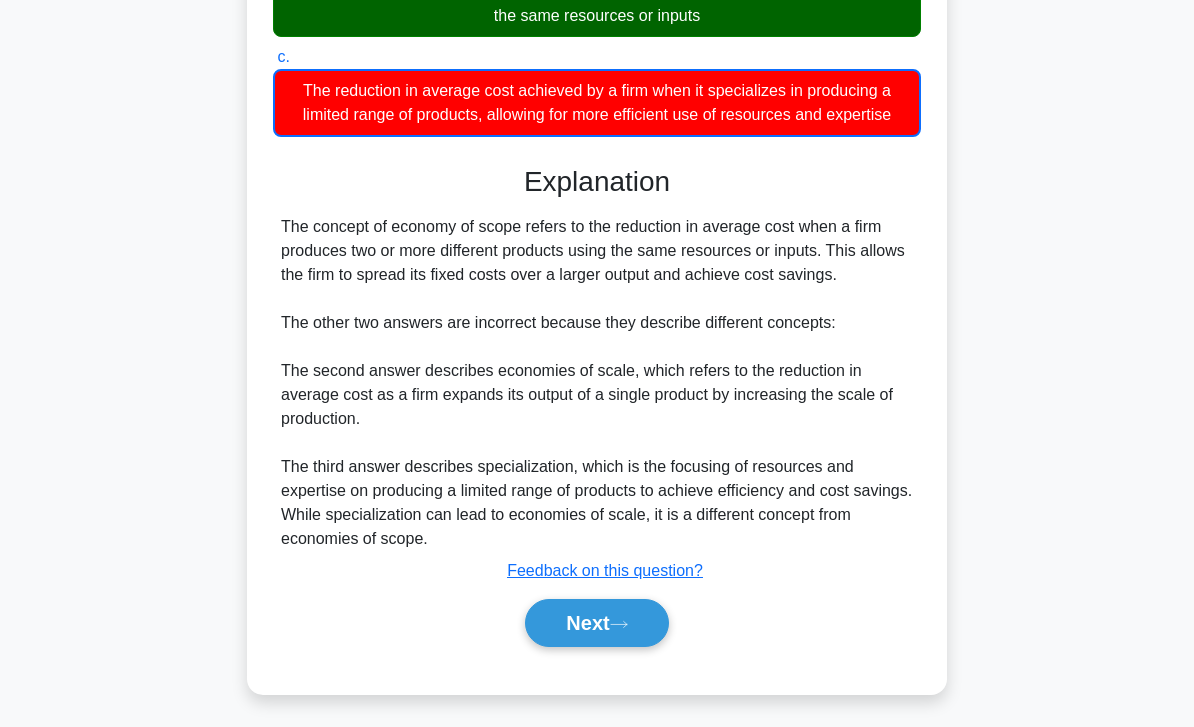 click on "Next" at bounding box center [596, 623] 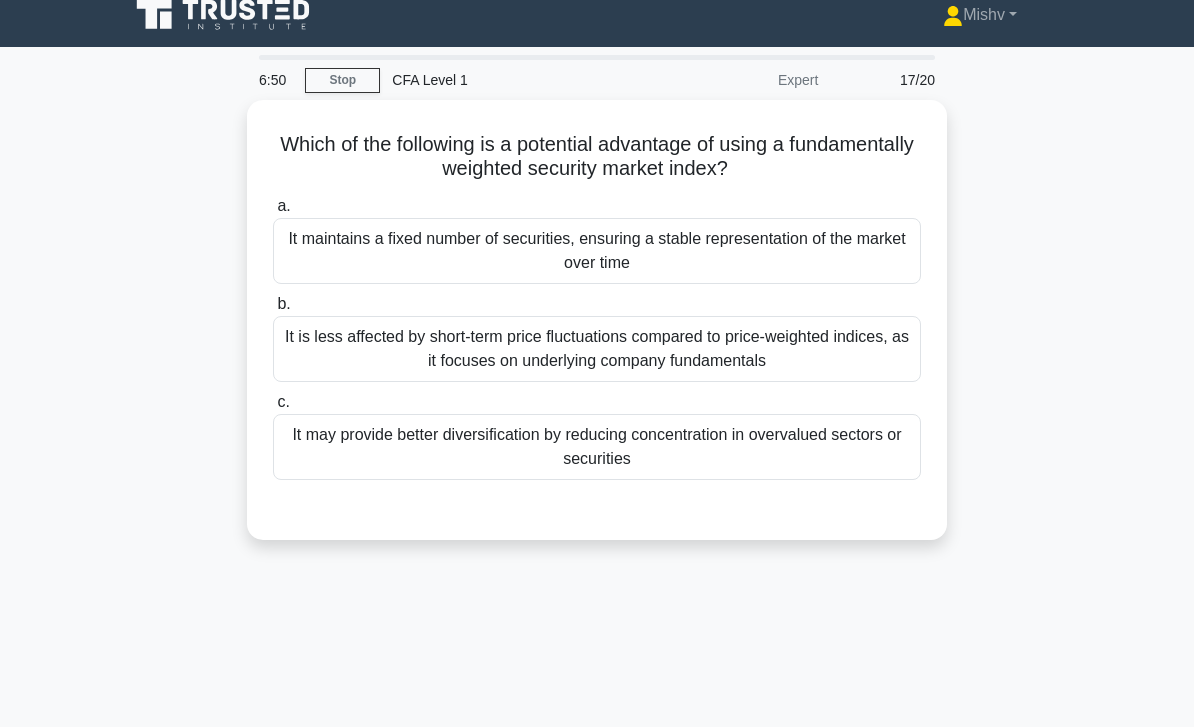 scroll, scrollTop: 0, scrollLeft: 0, axis: both 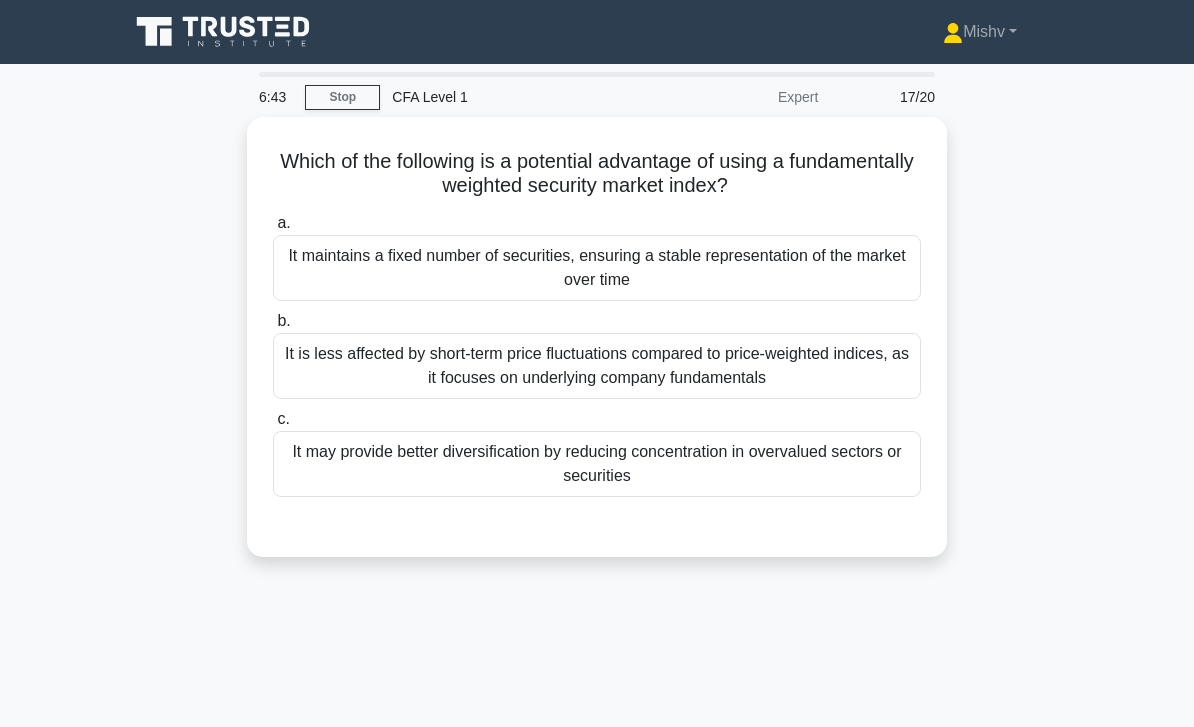 click on "It is less affected by short-term price fluctuations compared to price-weighted indices, as it focuses on underlying company fundamentals" at bounding box center (597, 366) 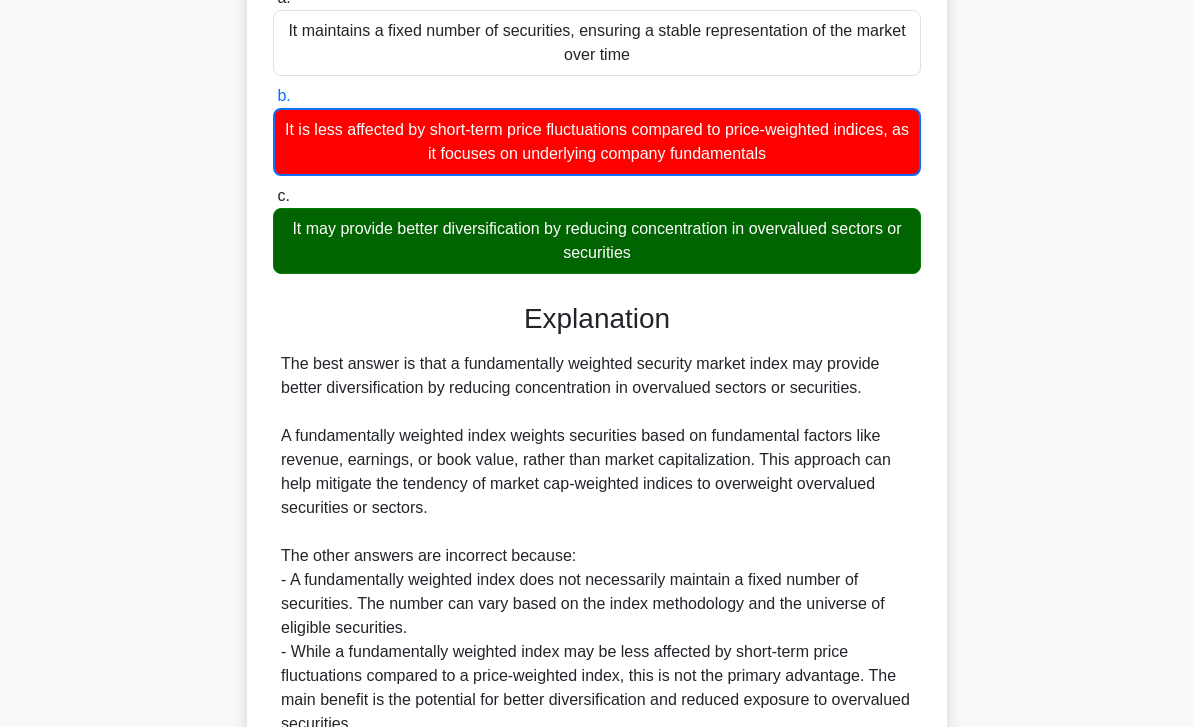 scroll, scrollTop: 370, scrollLeft: 0, axis: vertical 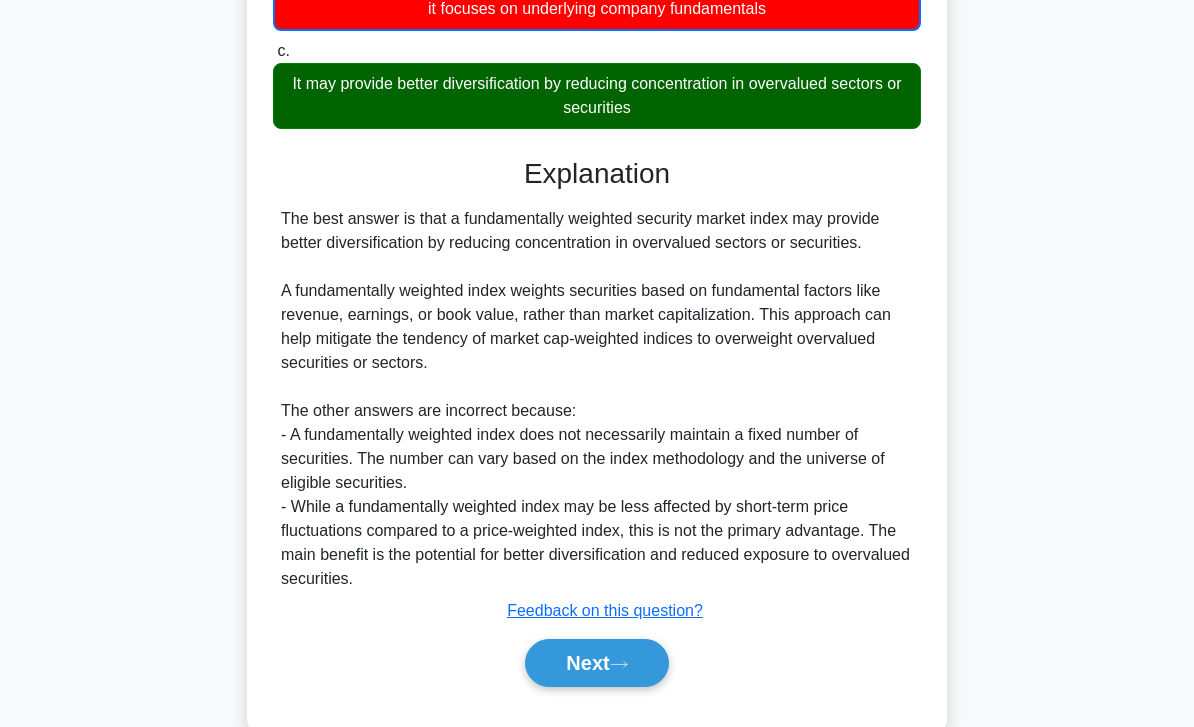 click on "Next" at bounding box center [596, 663] 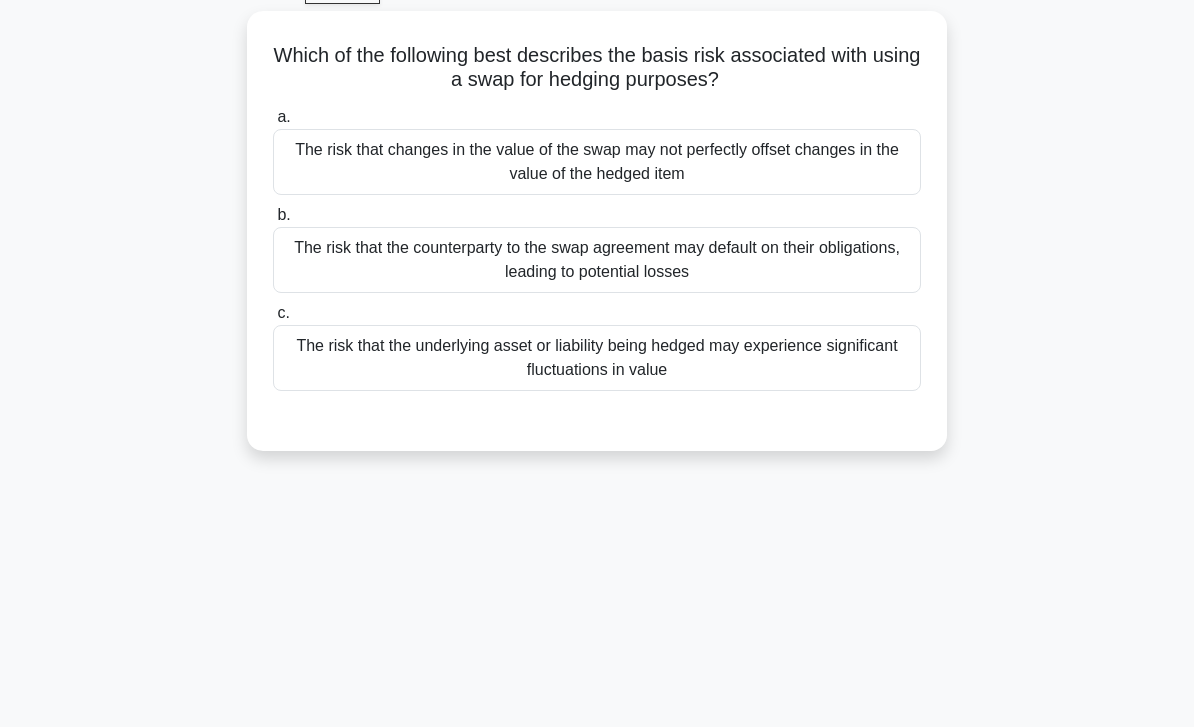 scroll, scrollTop: 0, scrollLeft: 0, axis: both 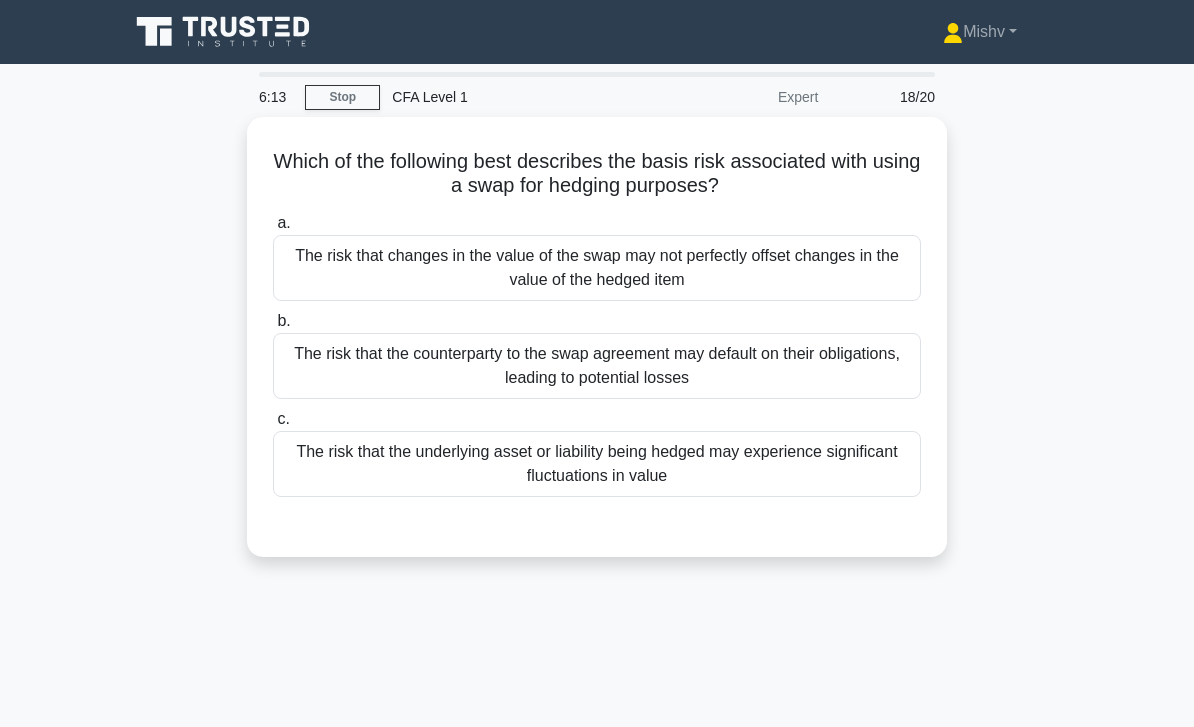 click on "The risk that changes in the value of the swap may not perfectly offset changes in the value of the hedged item" at bounding box center (597, 268) 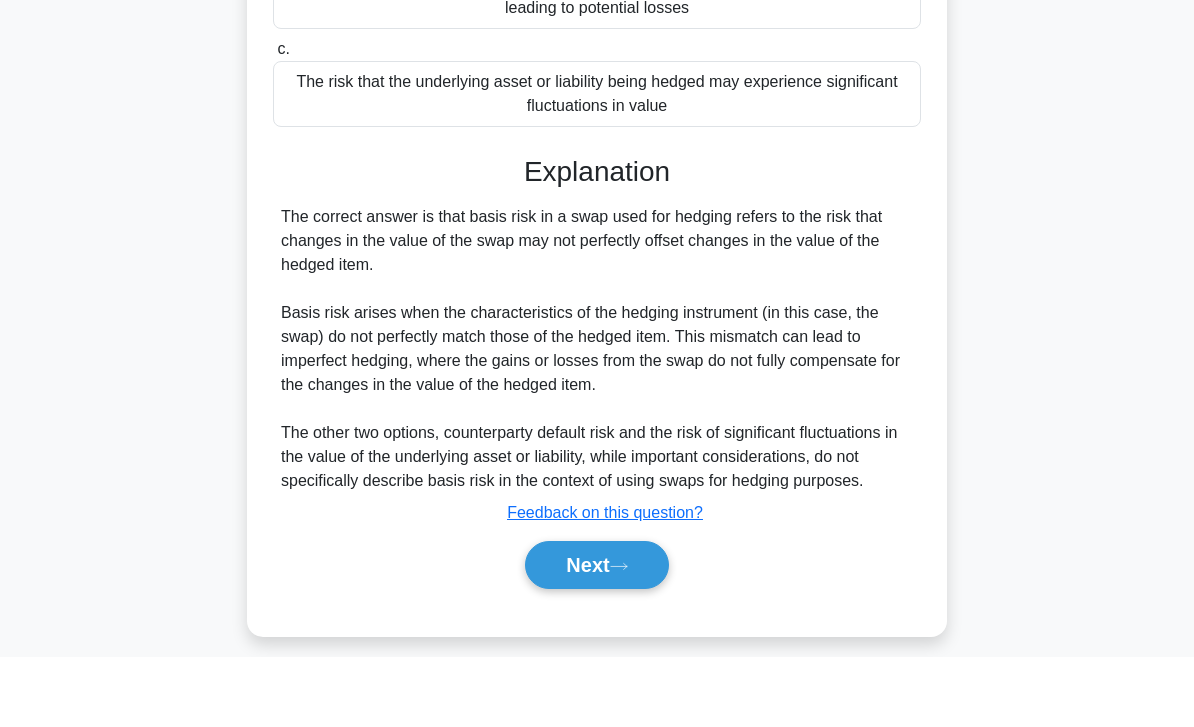 scroll, scrollTop: 296, scrollLeft: 0, axis: vertical 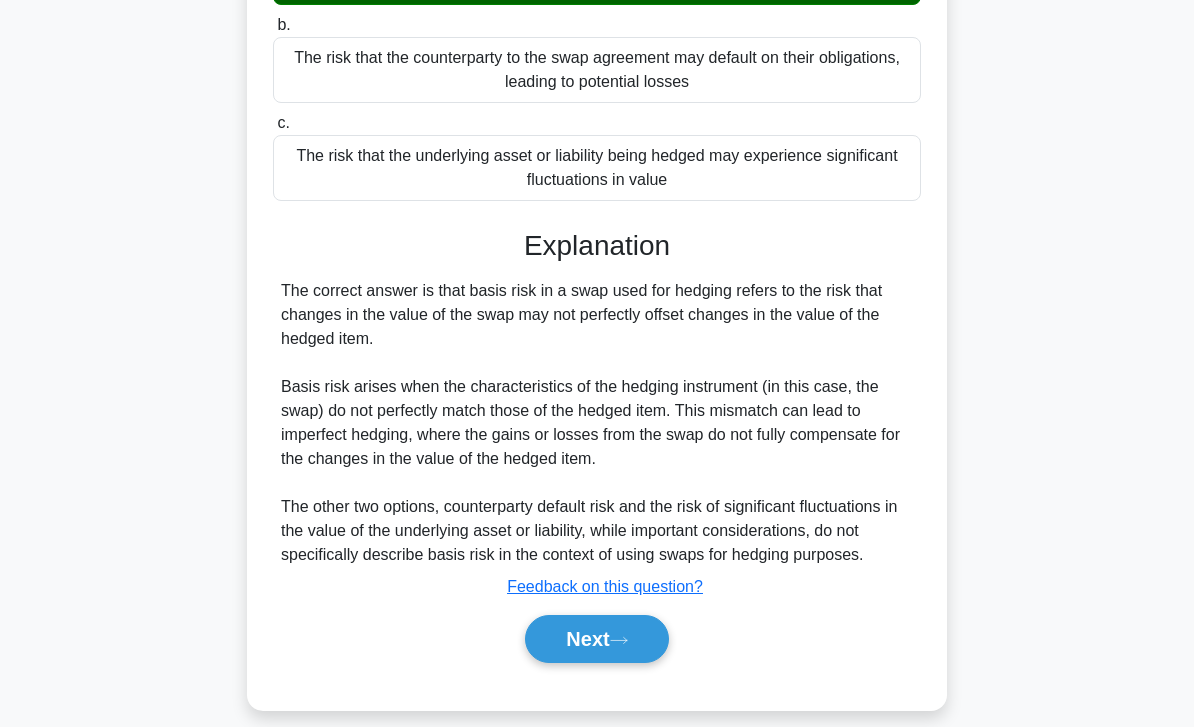click on "Next" at bounding box center (596, 639) 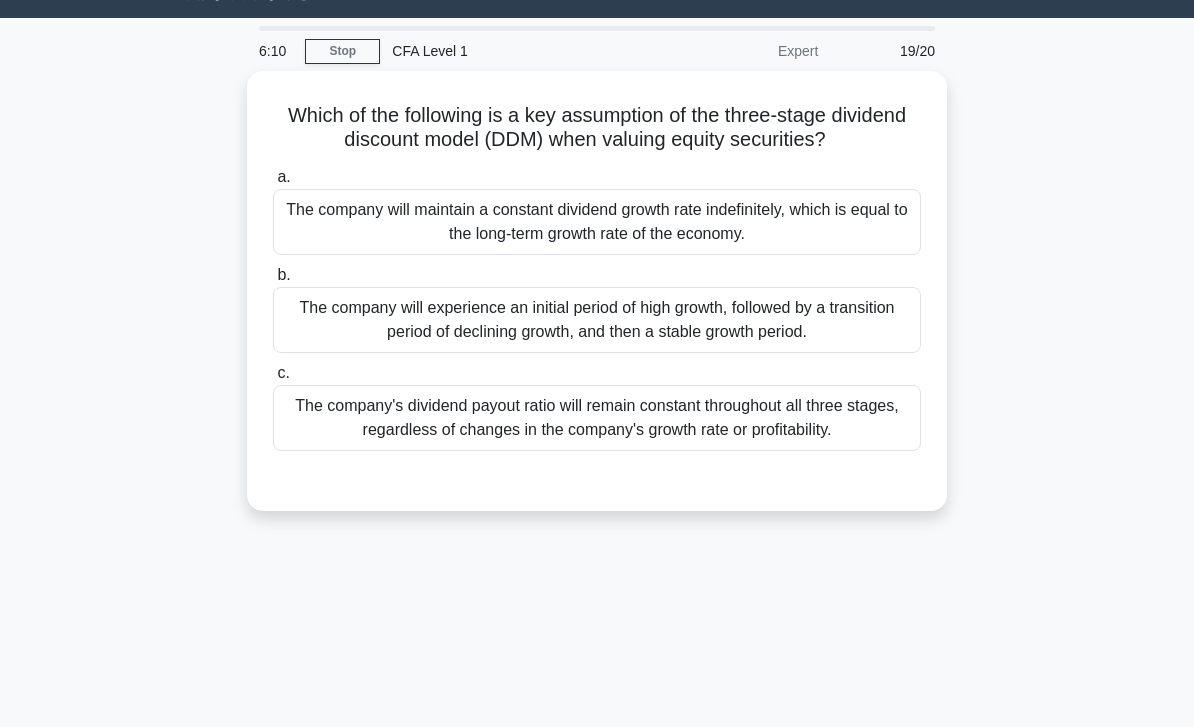 scroll, scrollTop: 0, scrollLeft: 0, axis: both 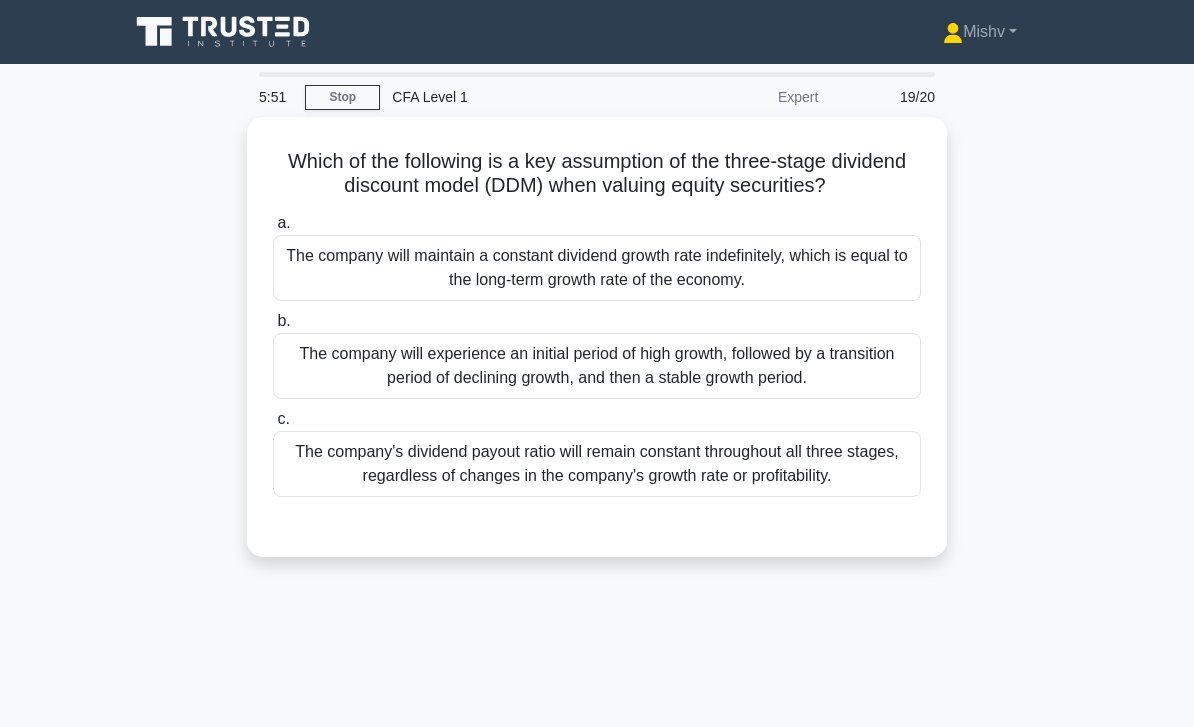 click on "The company will experience an initial period of high growth, followed by a transition period of declining growth, and then a stable growth period." at bounding box center [597, 366] 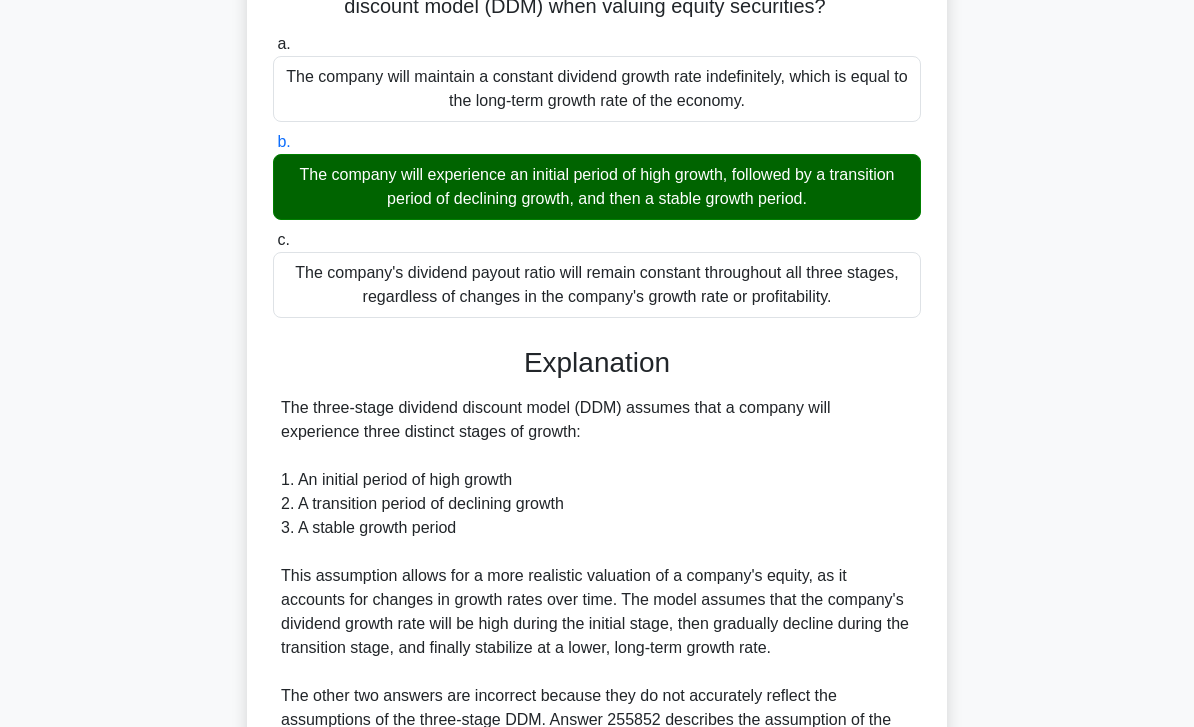 scroll, scrollTop: 488, scrollLeft: 0, axis: vertical 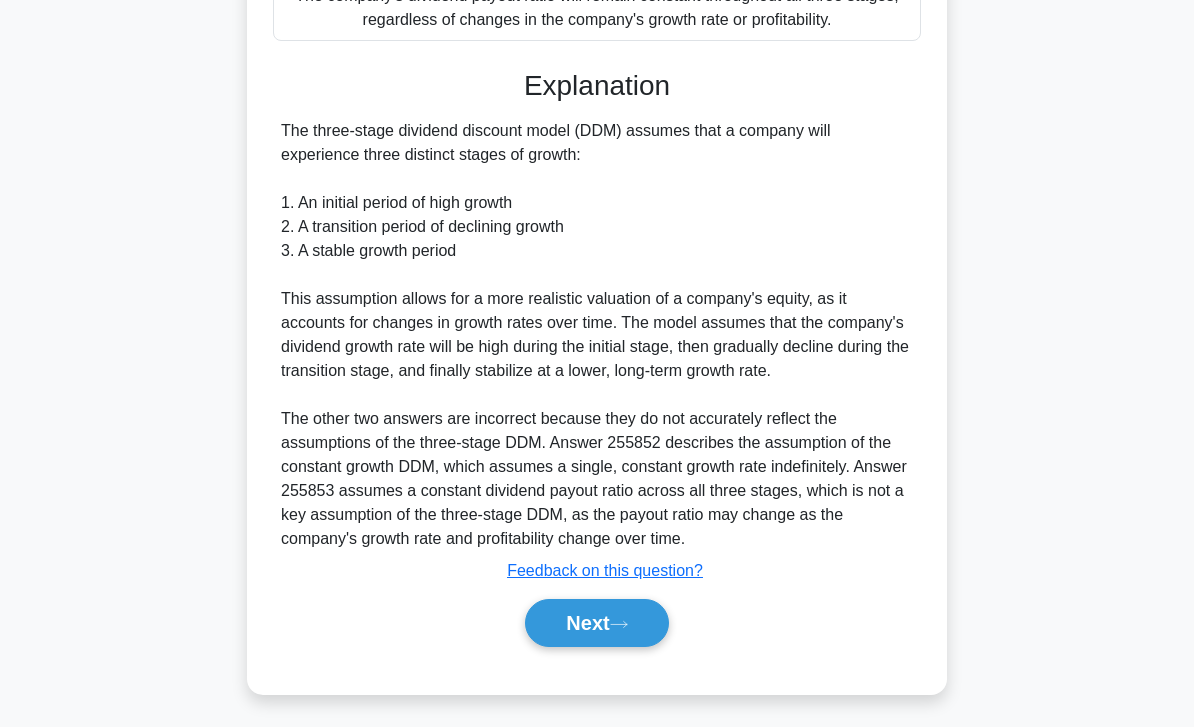 click on "Next" at bounding box center (596, 623) 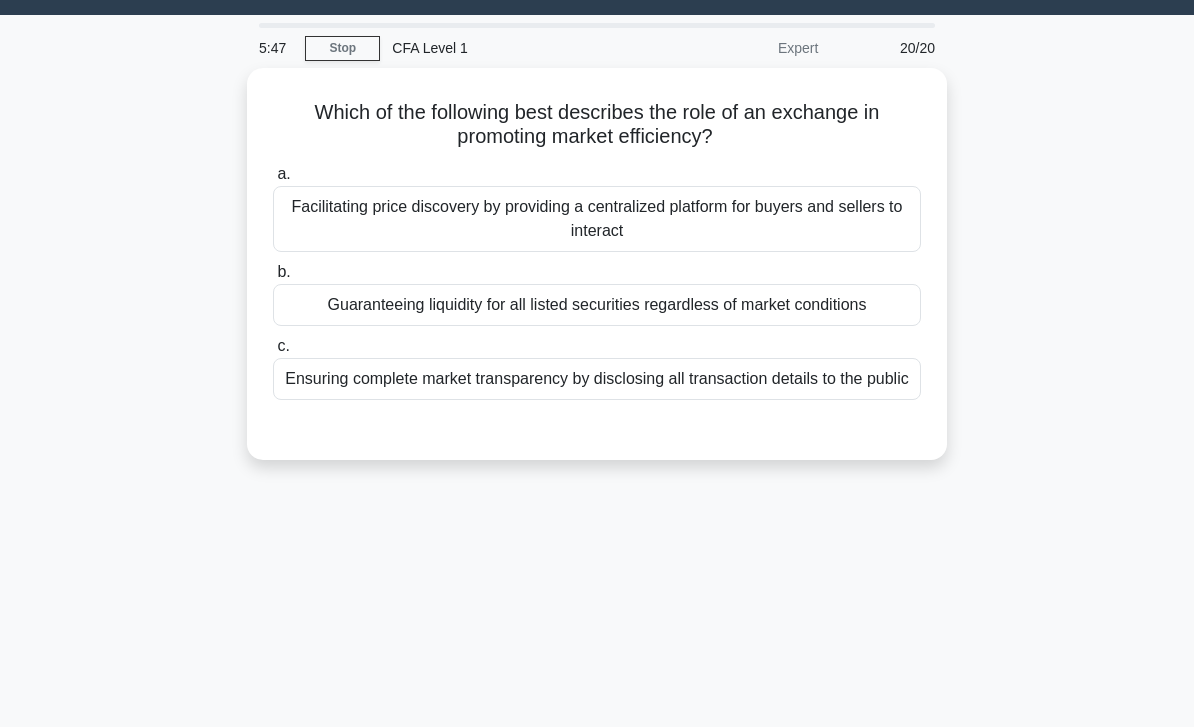 scroll, scrollTop: 0, scrollLeft: 0, axis: both 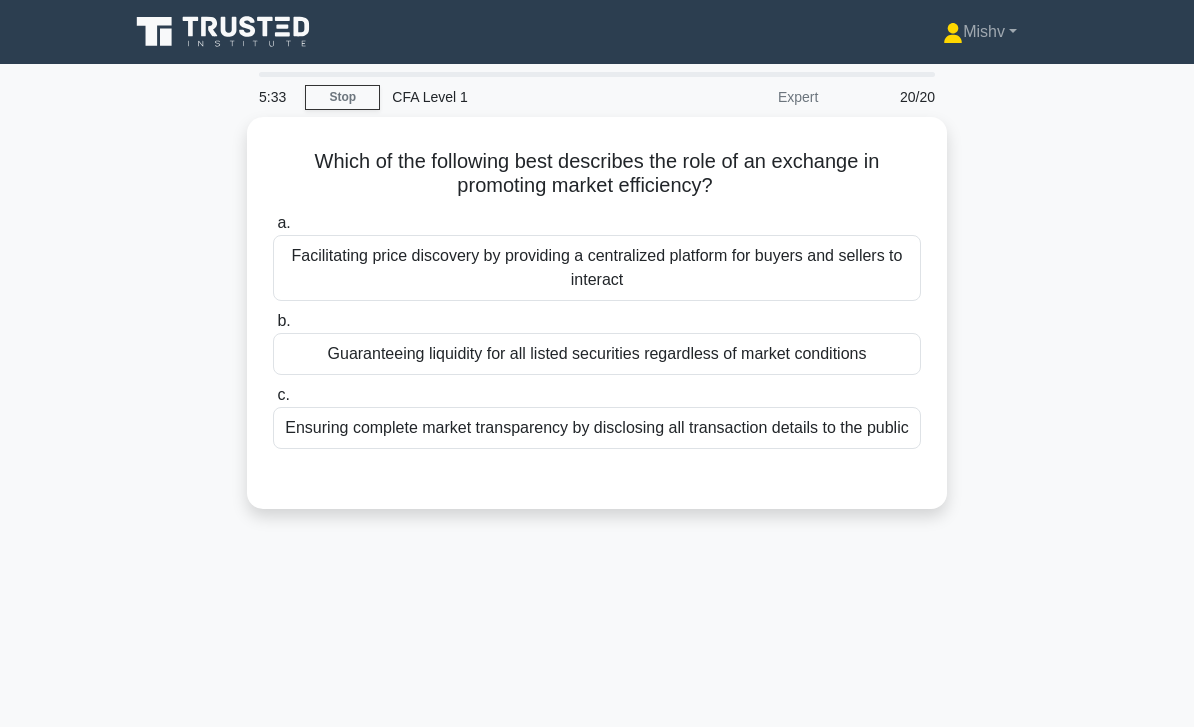click on "Ensuring complete market transparency by disclosing all transaction details to the public" at bounding box center [597, 428] 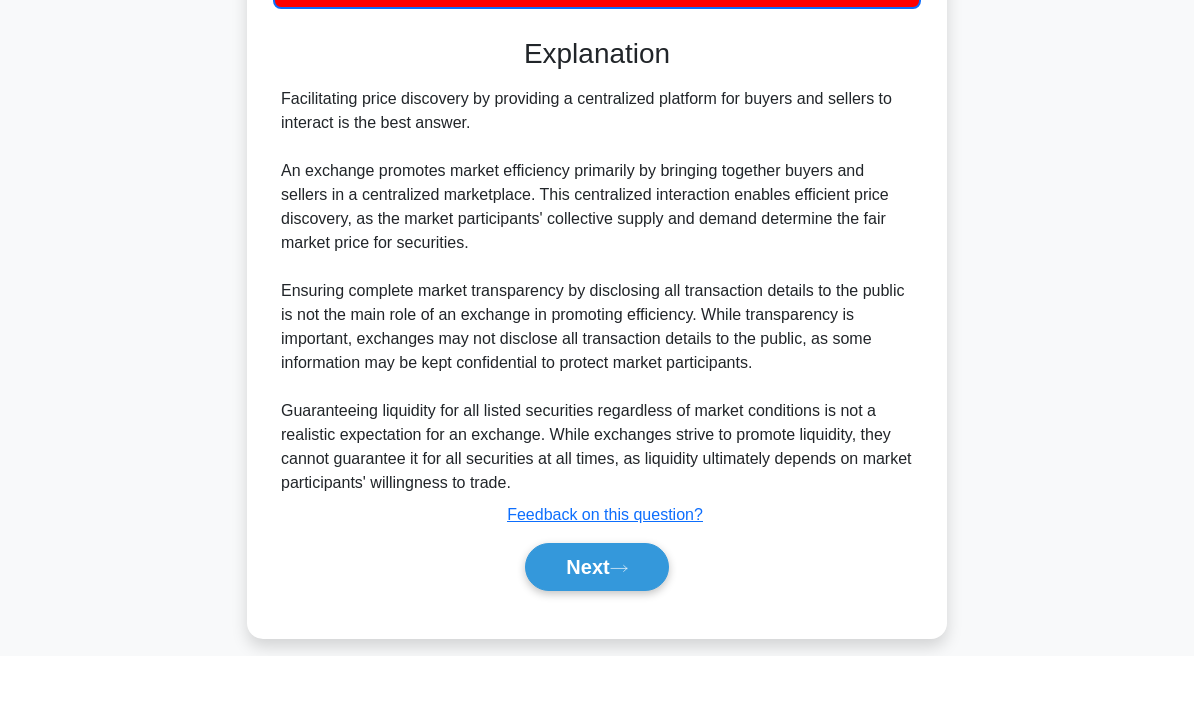 scroll, scrollTop: 370, scrollLeft: 0, axis: vertical 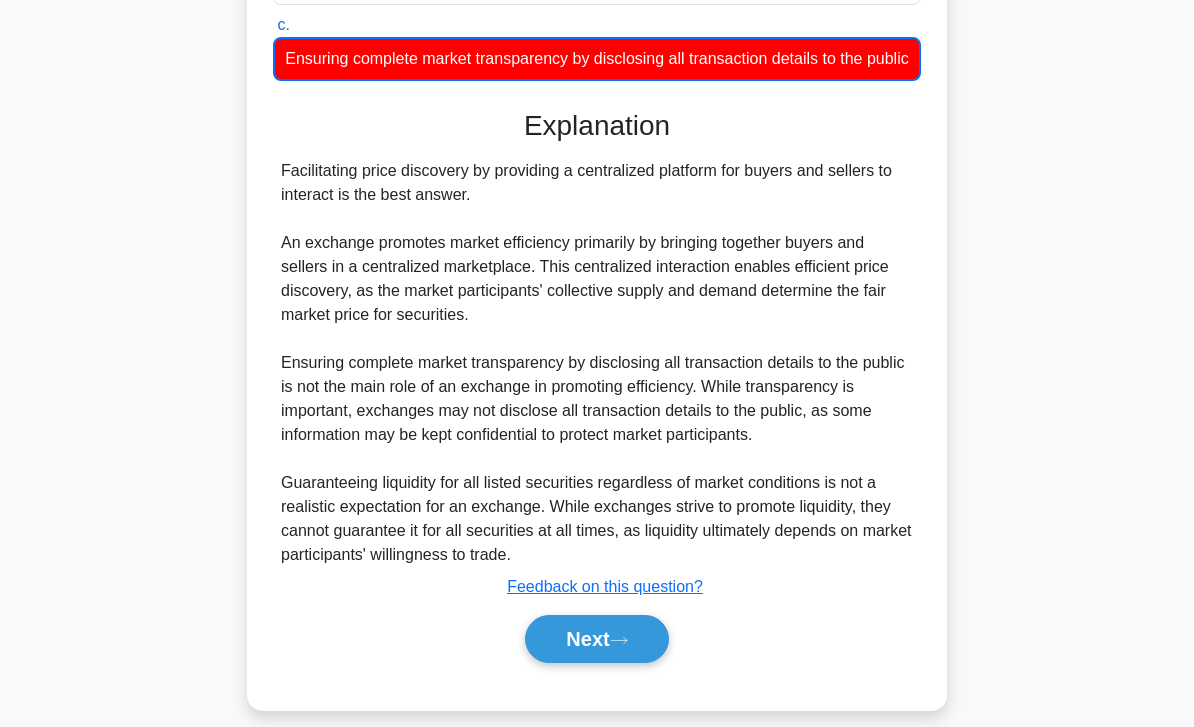 click on "Next" at bounding box center [596, 639] 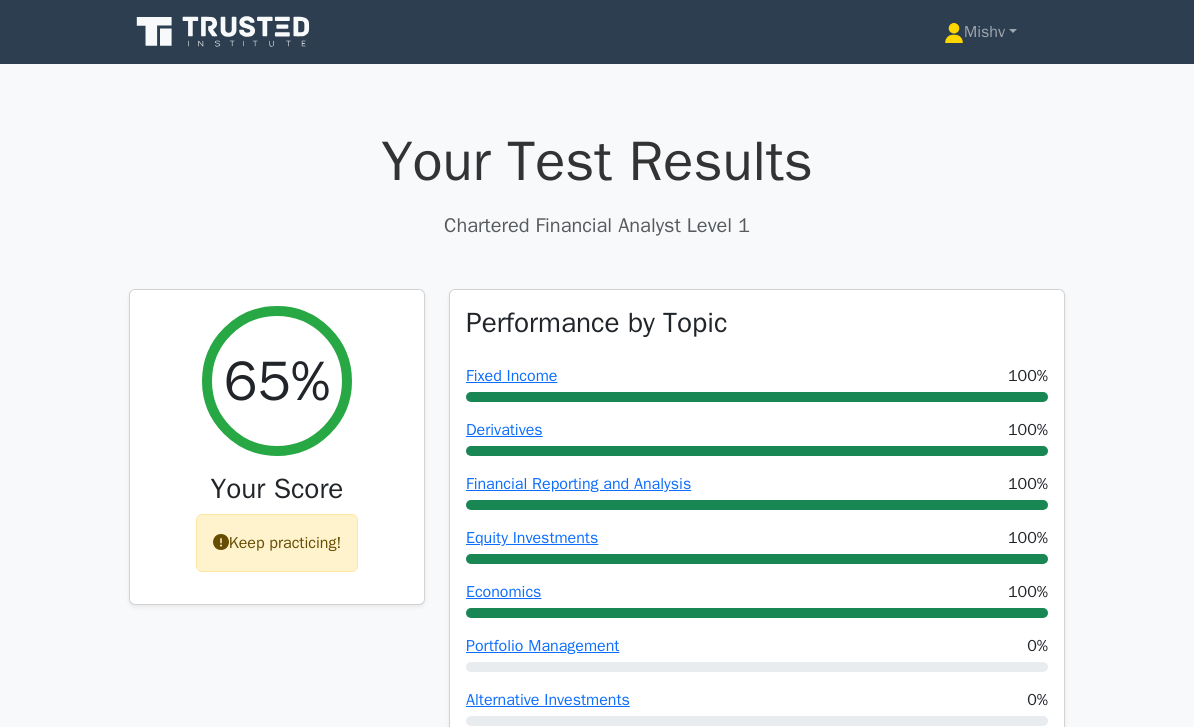 scroll, scrollTop: 0, scrollLeft: 0, axis: both 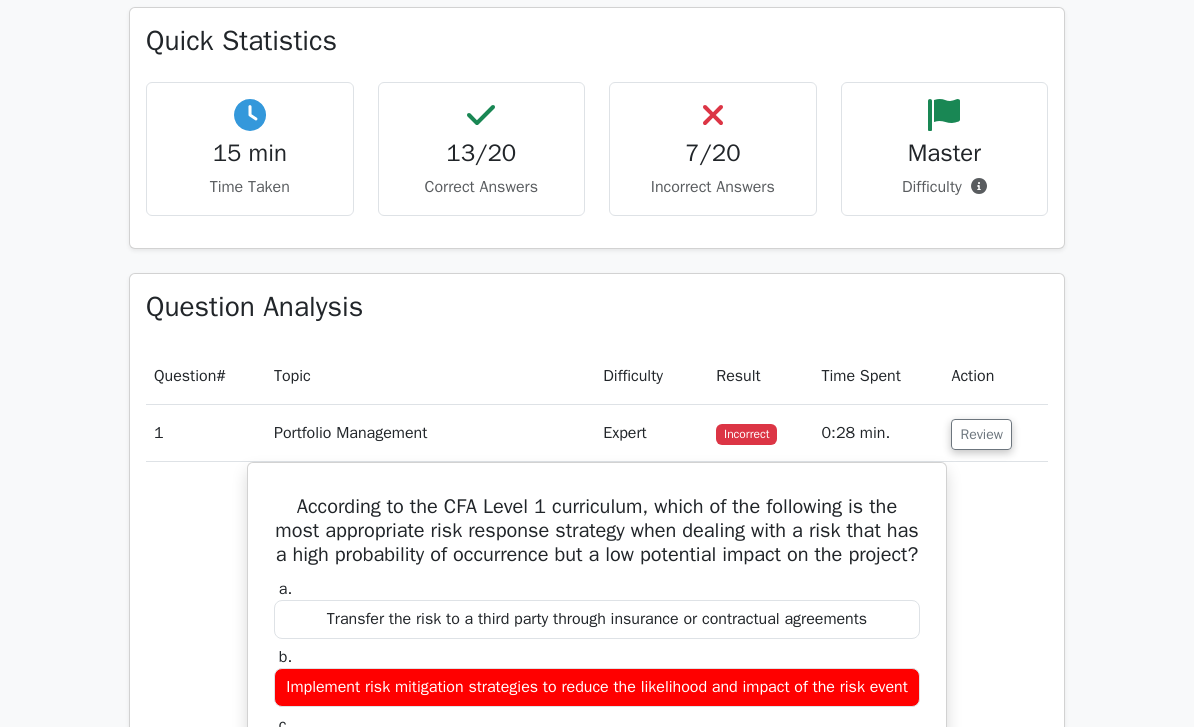 click on "Review" at bounding box center (981, 435) 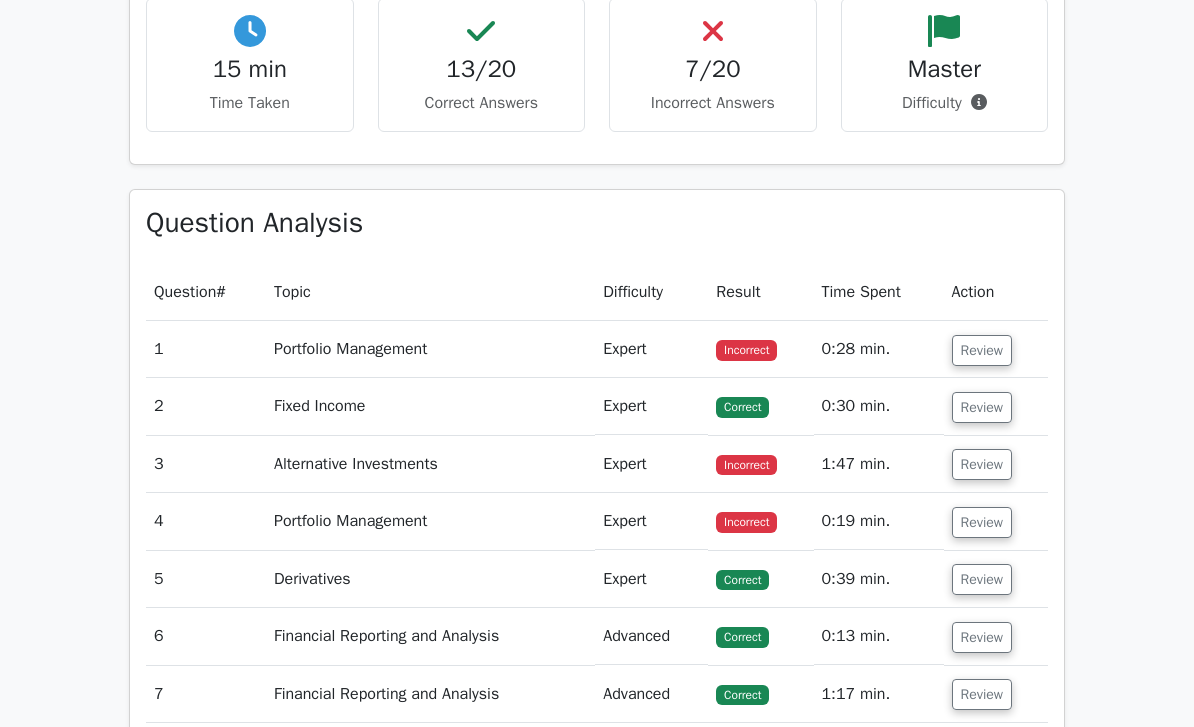 click on "Review" at bounding box center [982, 351] 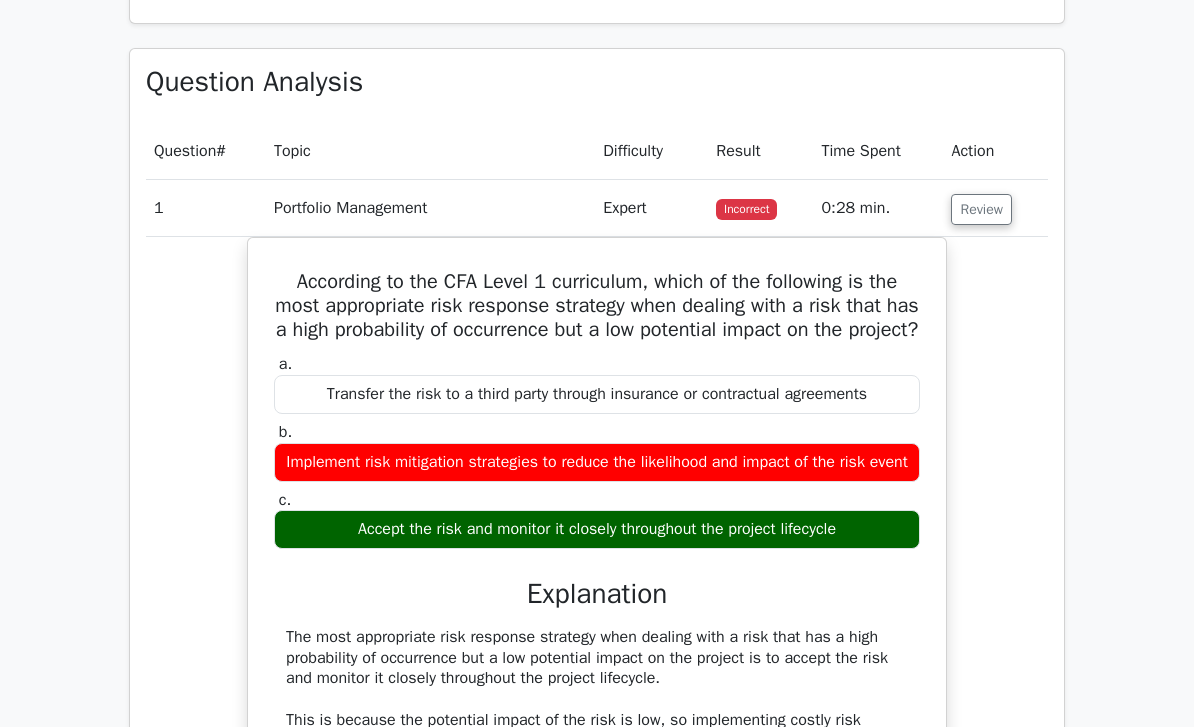 scroll, scrollTop: 1008, scrollLeft: 0, axis: vertical 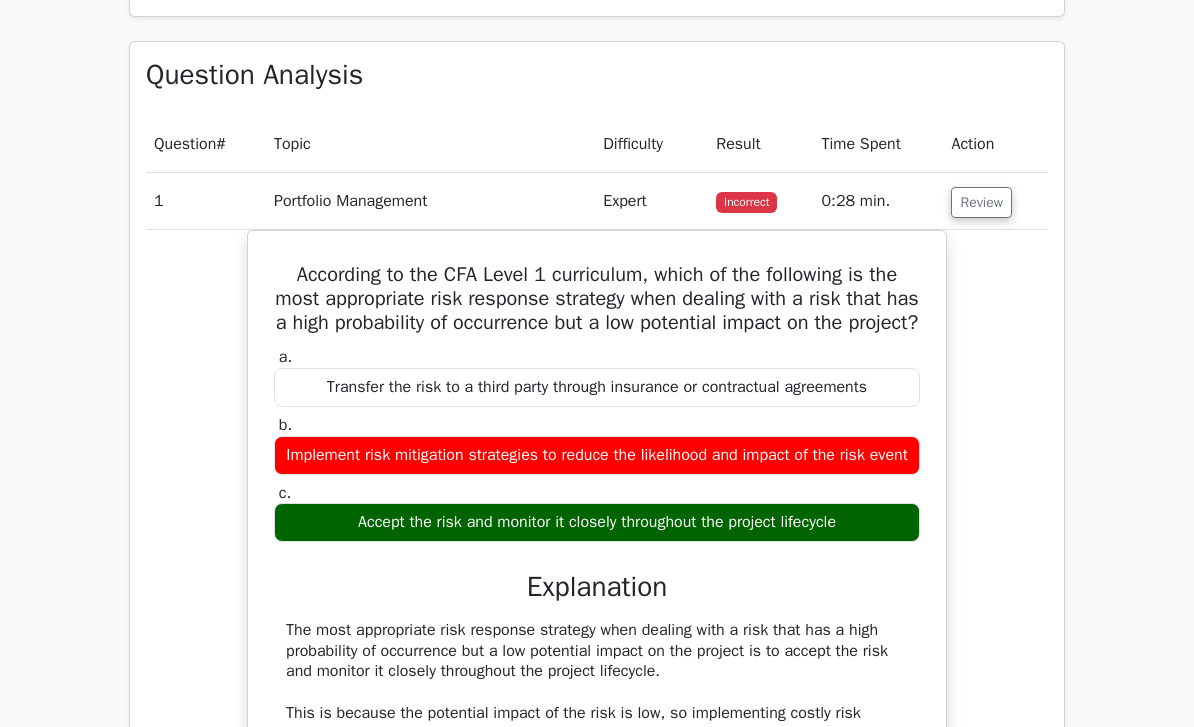 click on "Review" at bounding box center [981, 202] 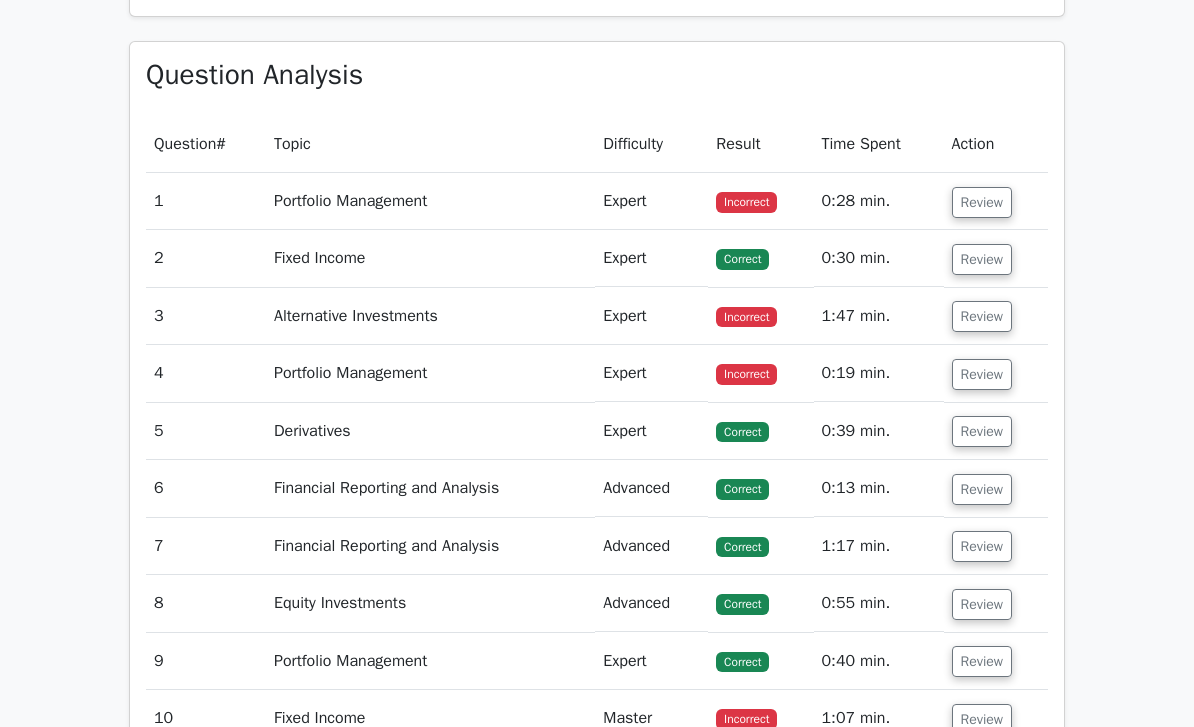 click on "Review" at bounding box center (982, 316) 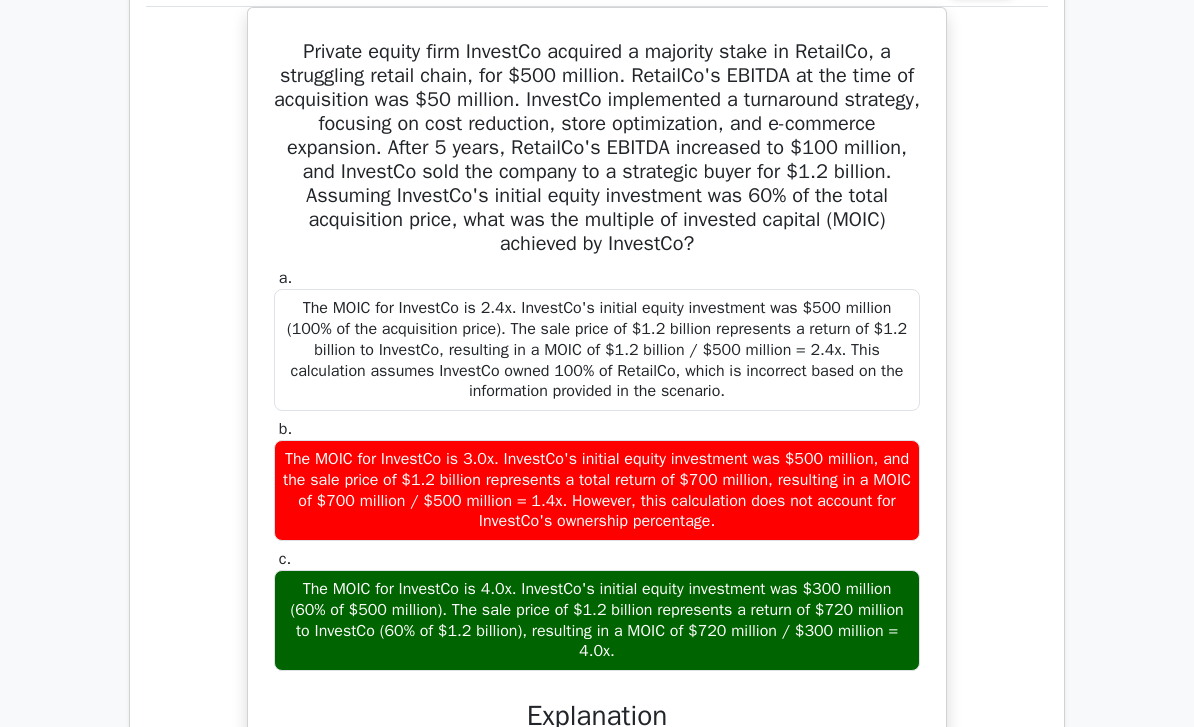 scroll, scrollTop: 1345, scrollLeft: 0, axis: vertical 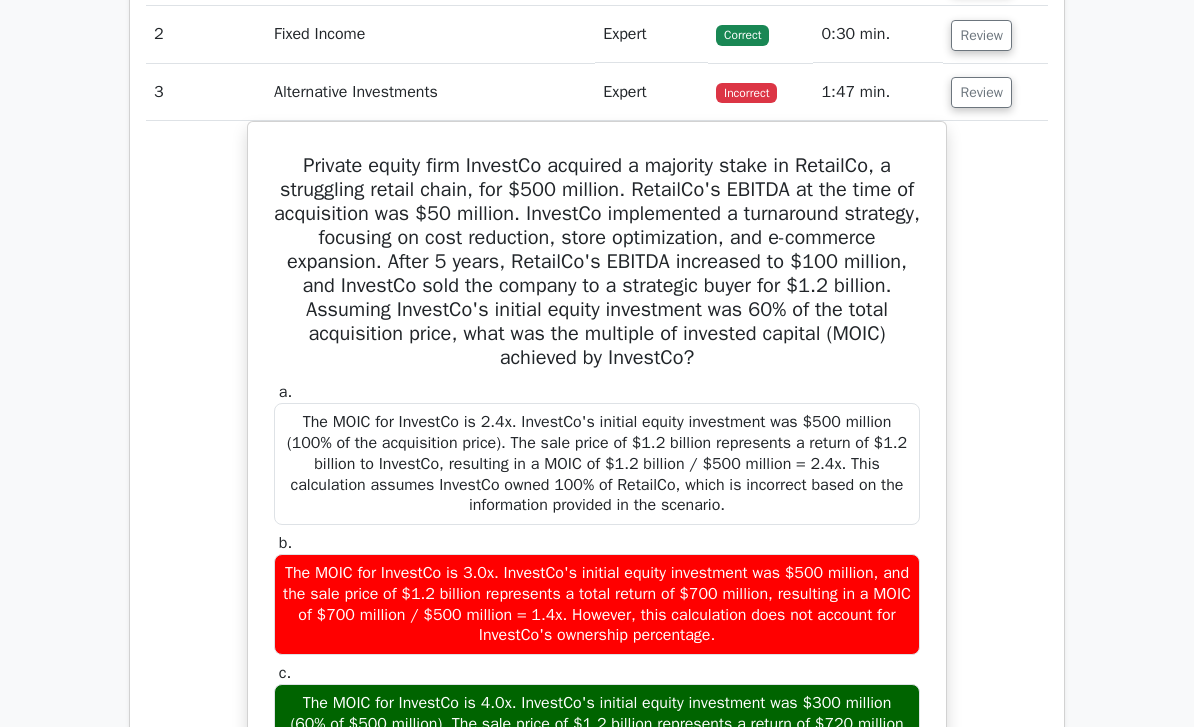click on "Review" at bounding box center [981, 93] 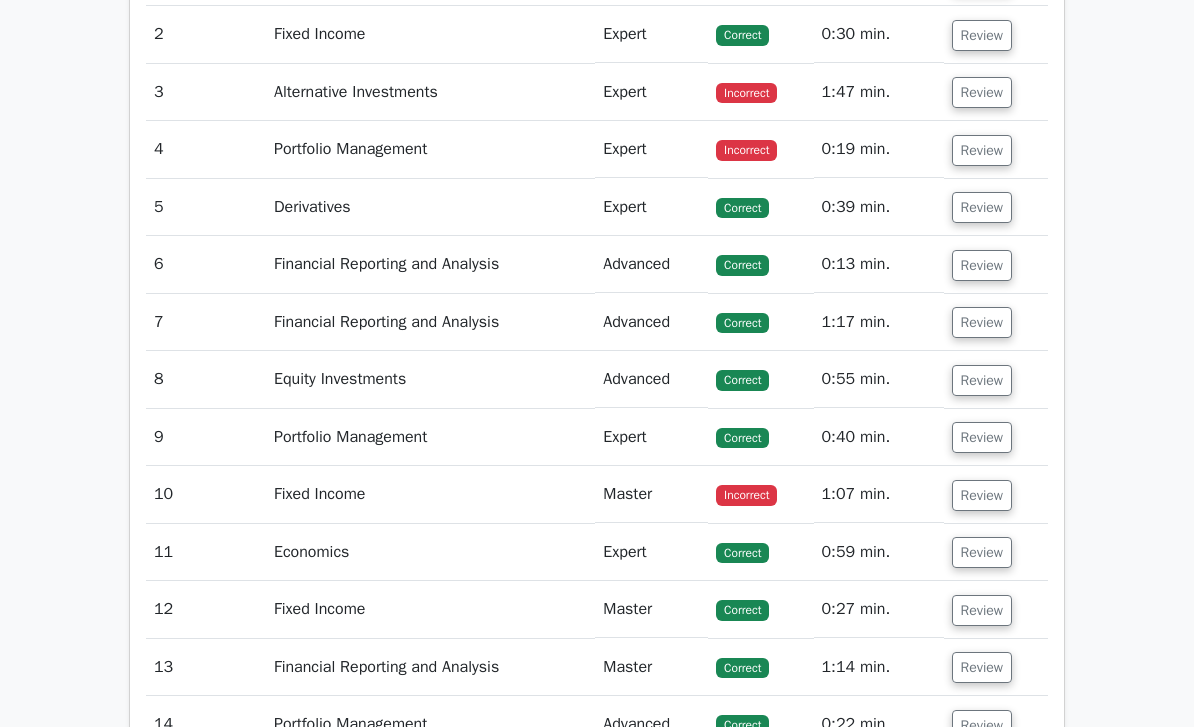 click on "Review" at bounding box center (982, 150) 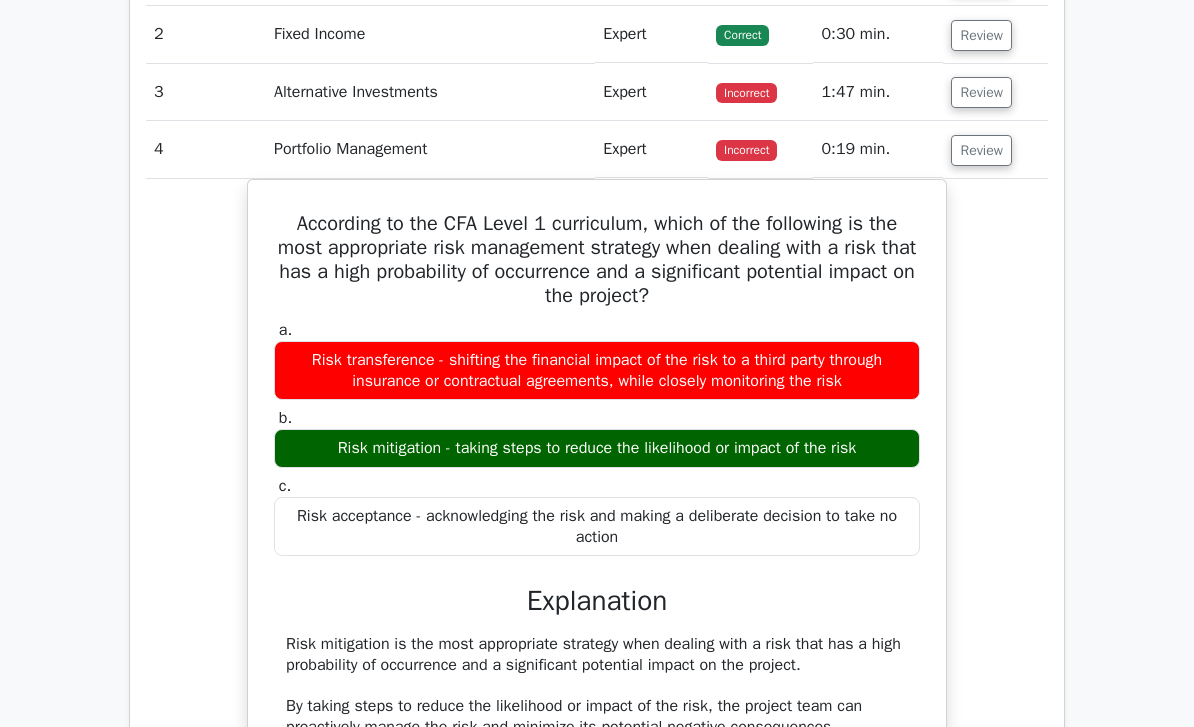 click on "Review" at bounding box center [981, 150] 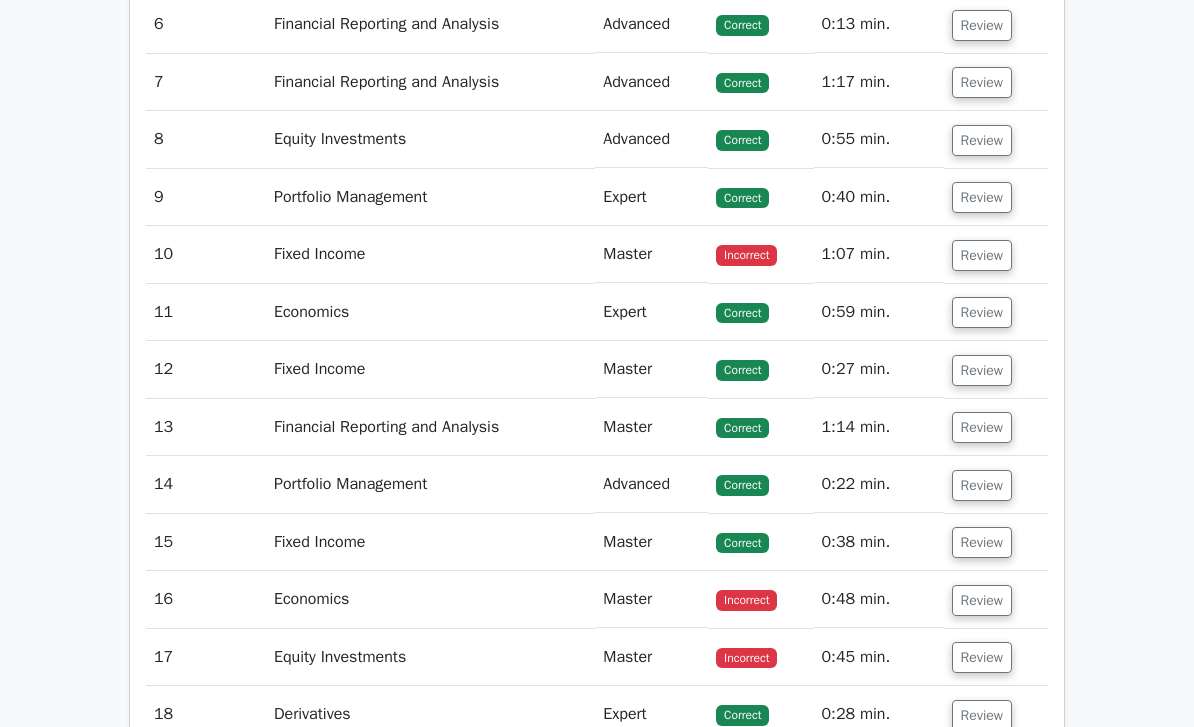 scroll, scrollTop: 1472, scrollLeft: 0, axis: vertical 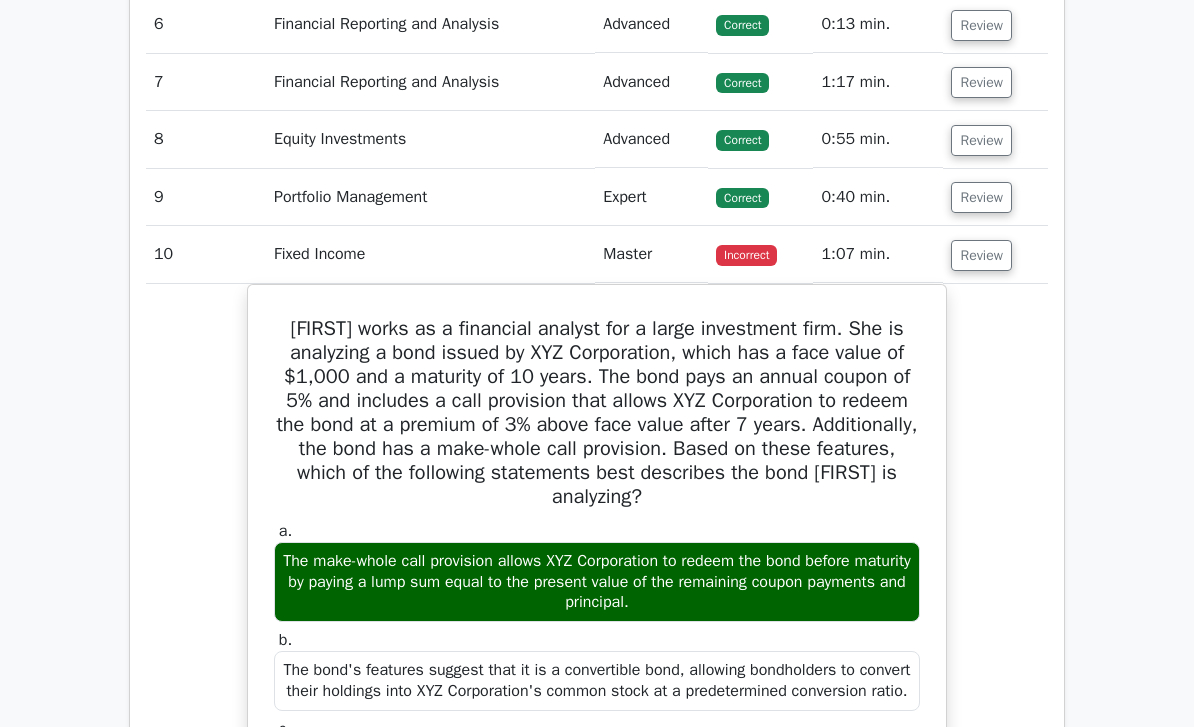 click on "Review" at bounding box center [981, 255] 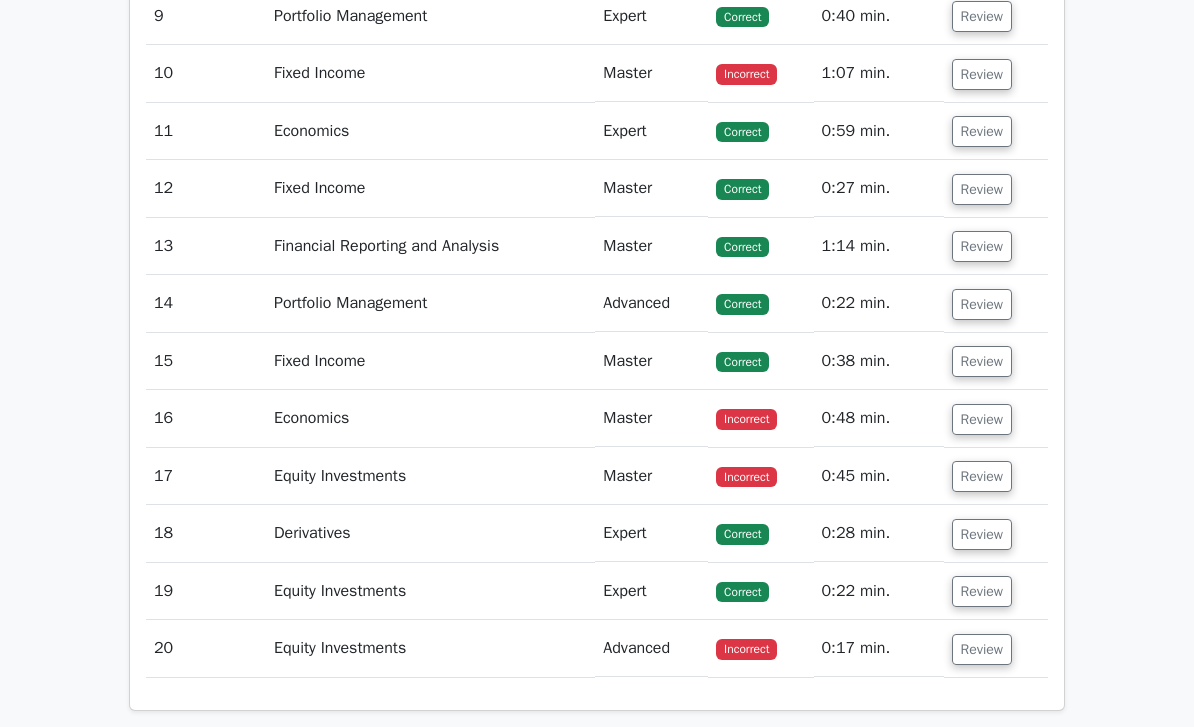 click on "Review" at bounding box center [982, 420] 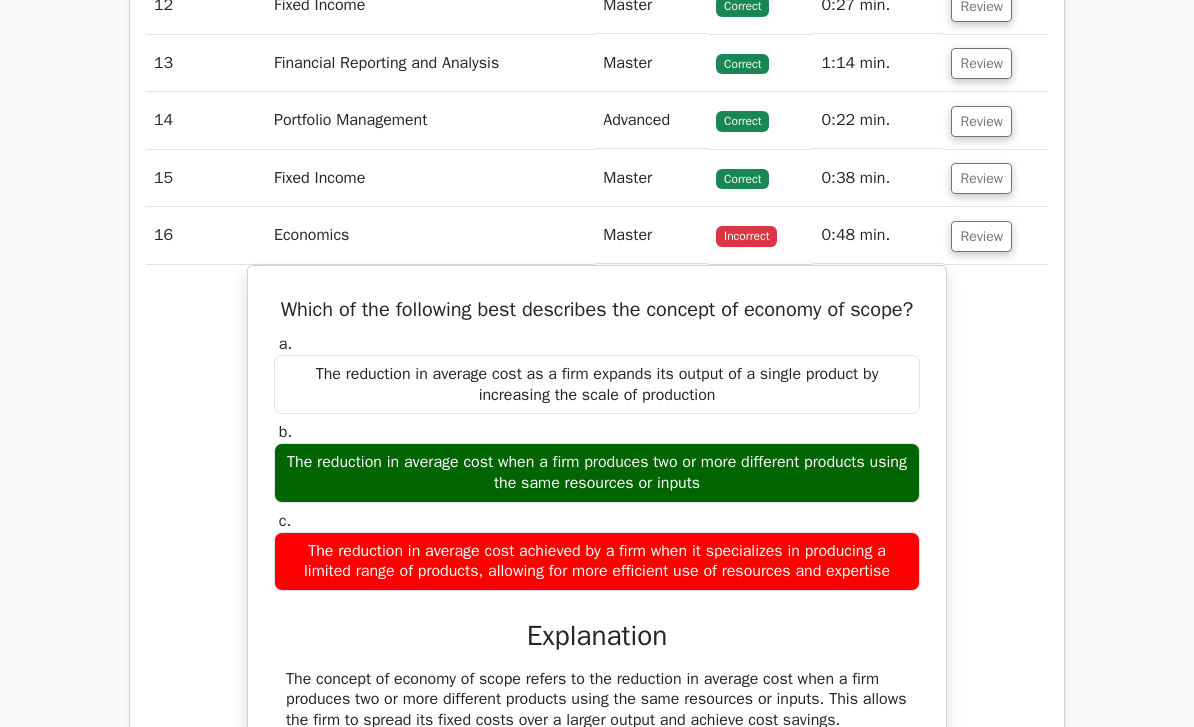 scroll, scrollTop: 1836, scrollLeft: 0, axis: vertical 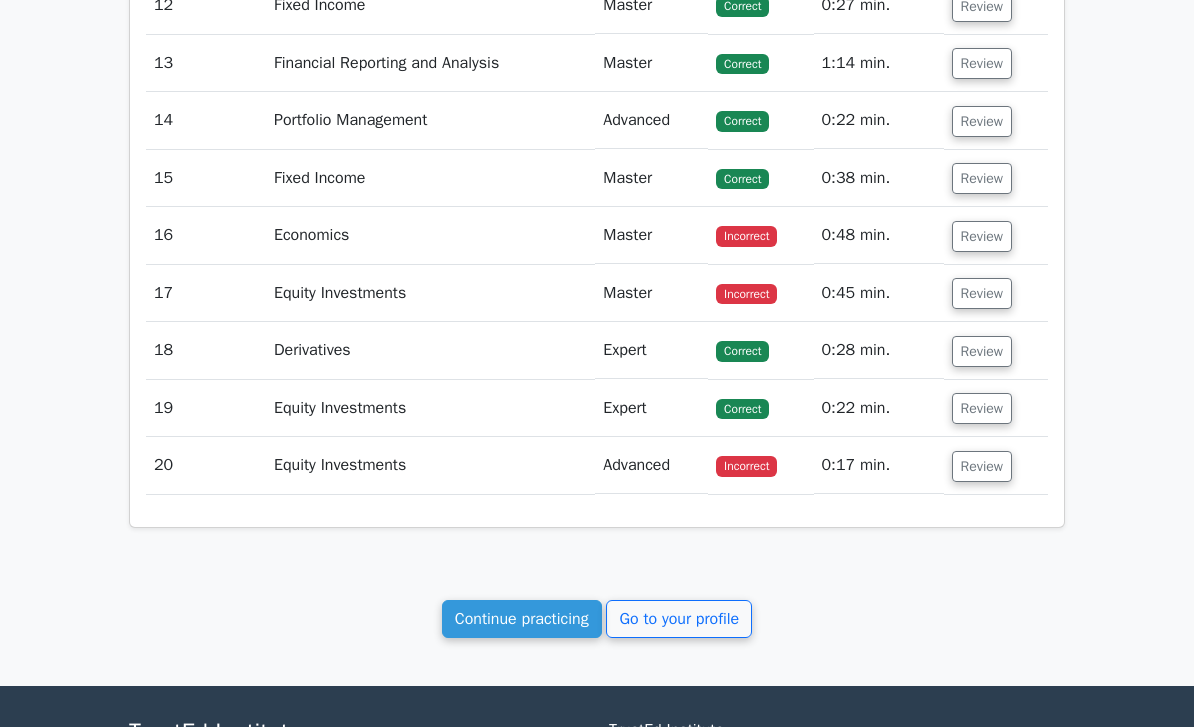 click on "Review" at bounding box center (982, 293) 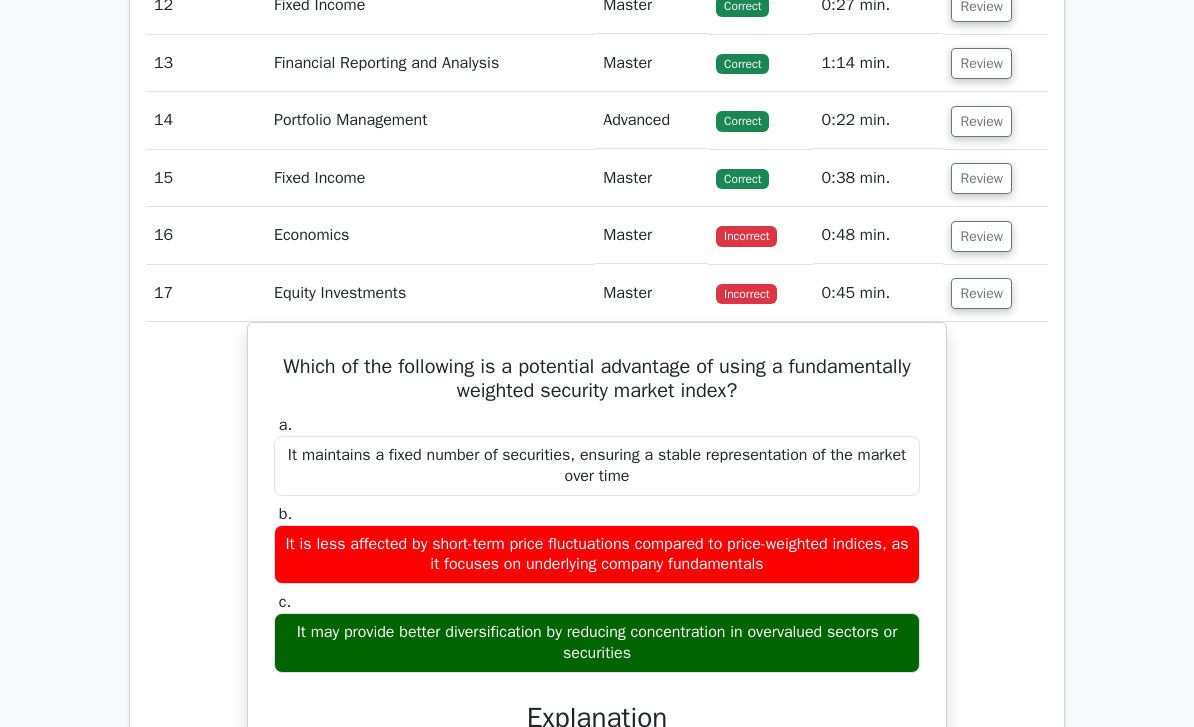 click on "Review" at bounding box center (981, 293) 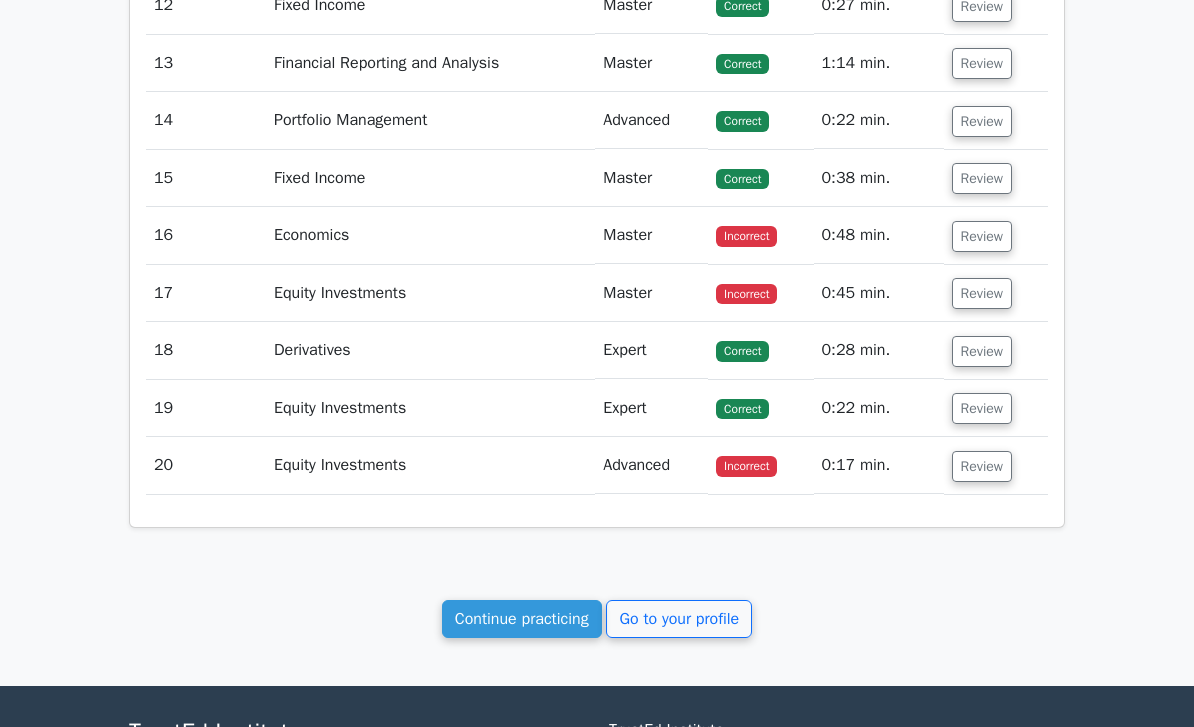 click on "Review" at bounding box center [982, 466] 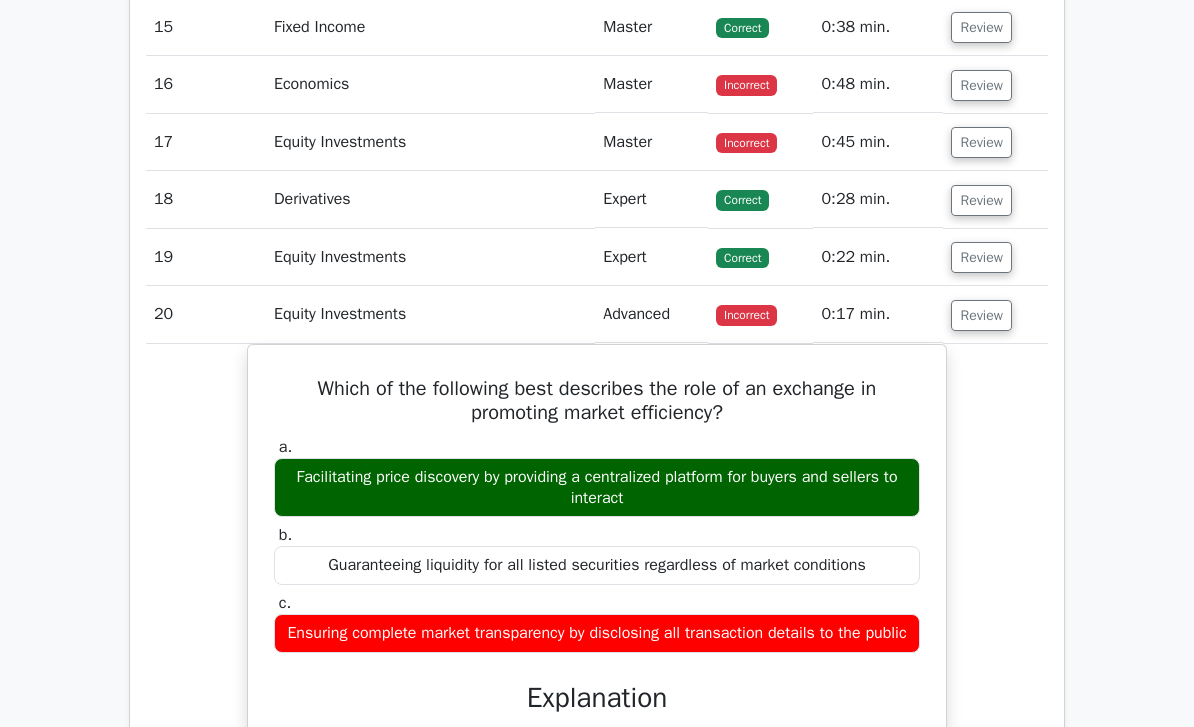 scroll, scrollTop: 1987, scrollLeft: 0, axis: vertical 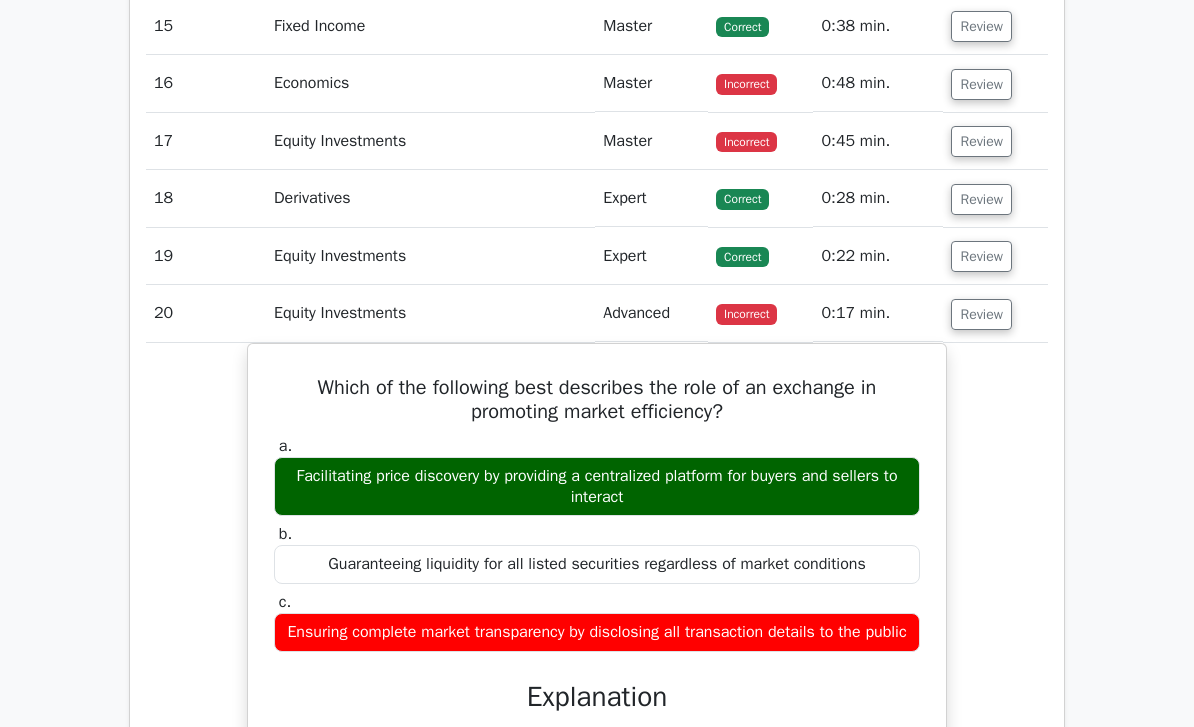 click on "Review" at bounding box center (981, 315) 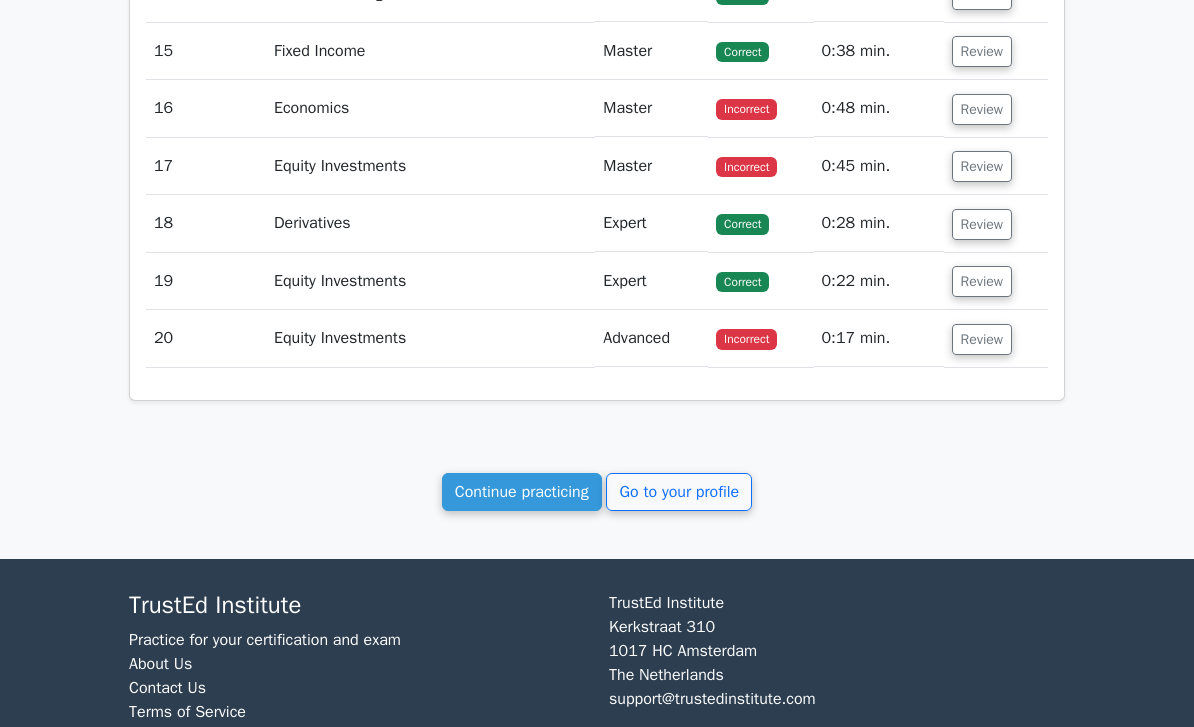 click on "Go to your profile" at bounding box center [679, 492] 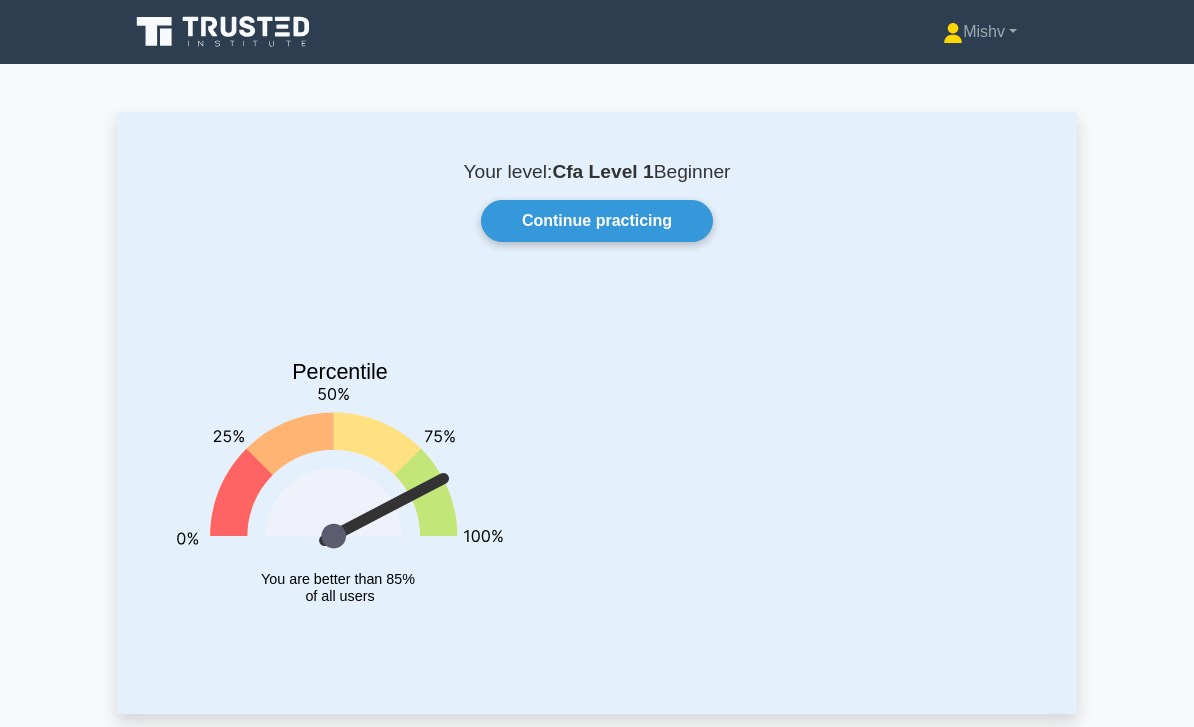scroll, scrollTop: 0, scrollLeft: 0, axis: both 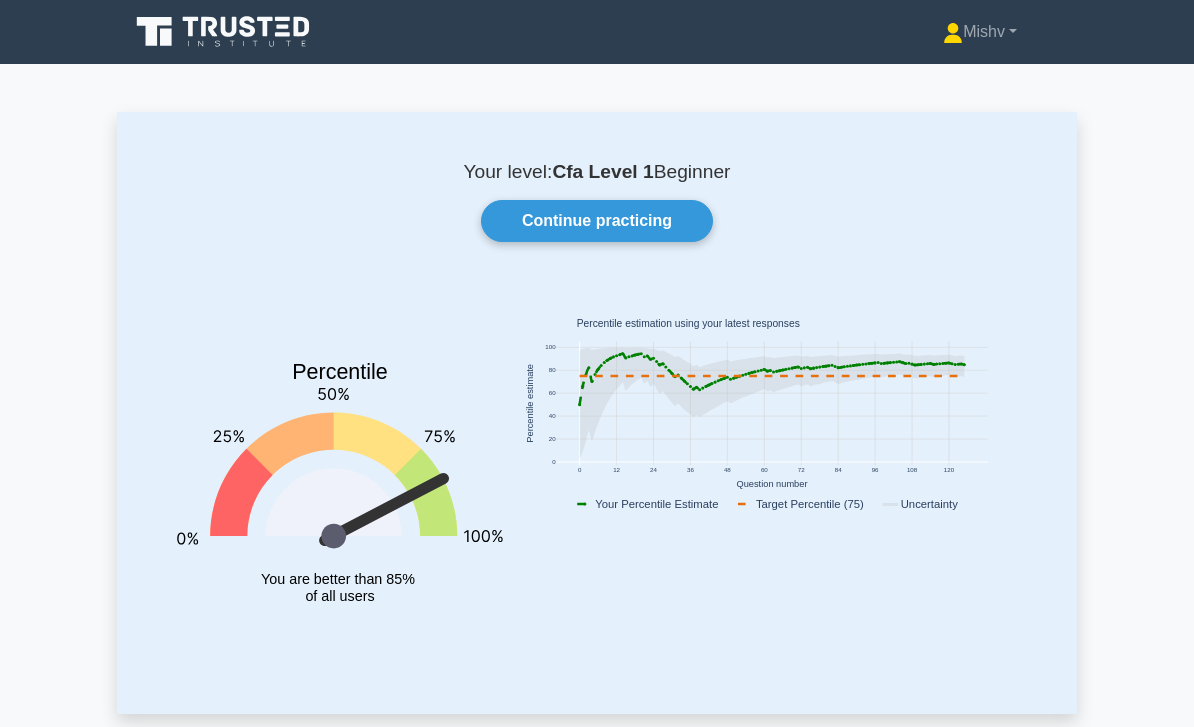 click on "Continue practicing" at bounding box center [597, 221] 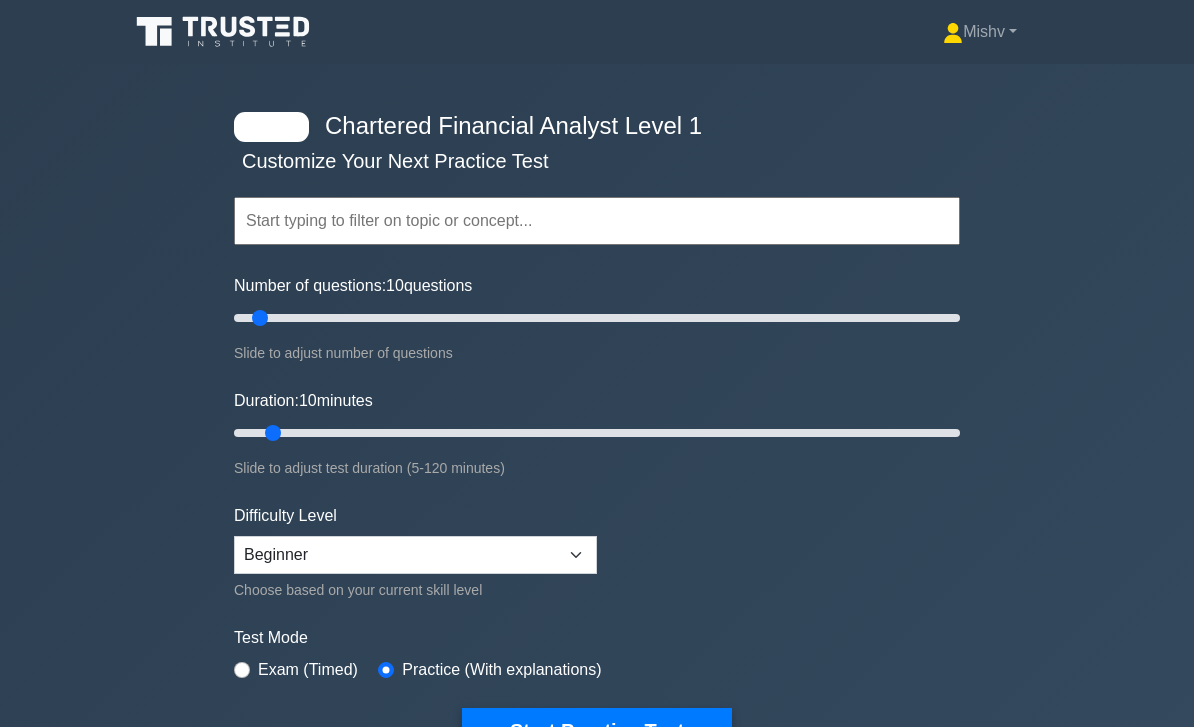 scroll, scrollTop: 0, scrollLeft: 0, axis: both 